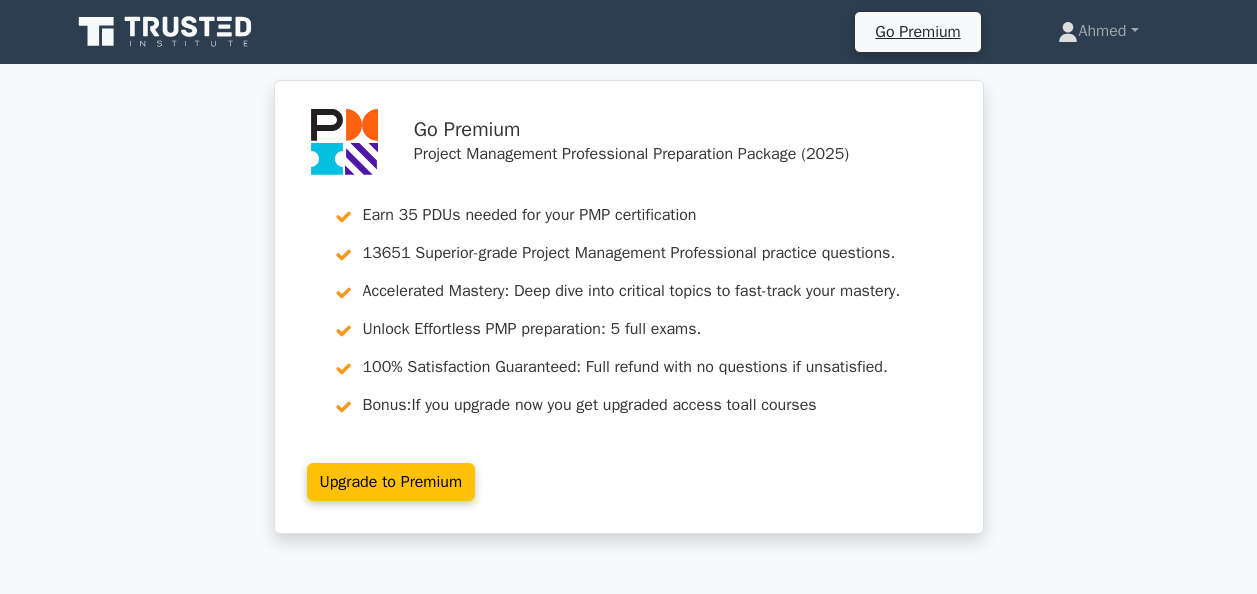 scroll, scrollTop: 1914, scrollLeft: 0, axis: vertical 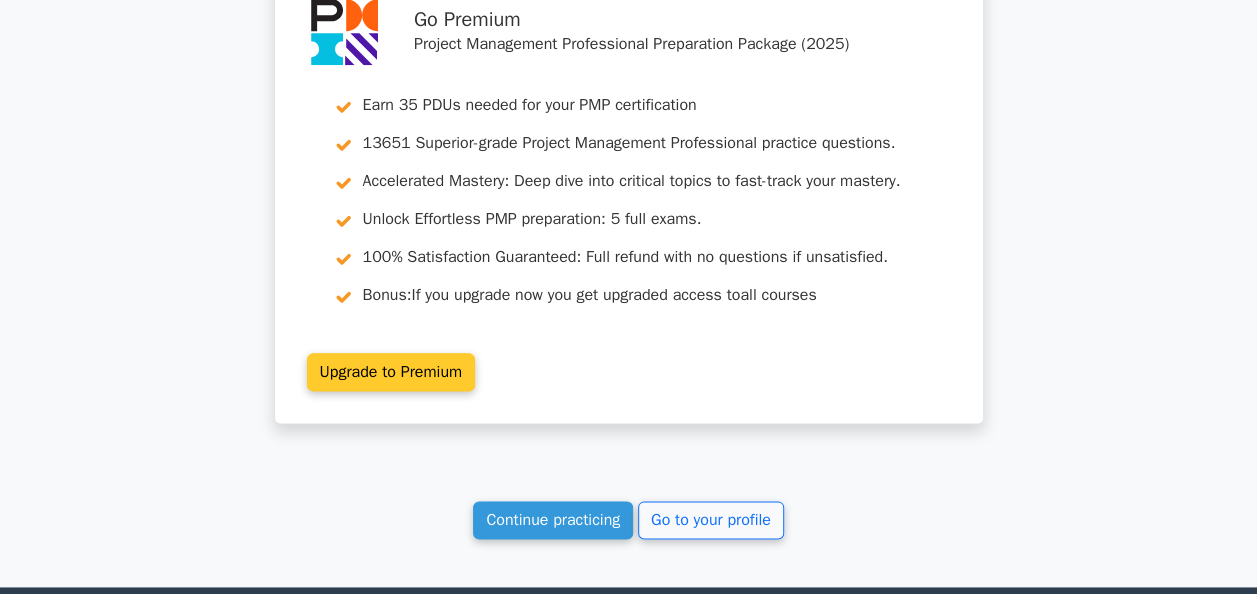 click on "Continue practicing" at bounding box center (553, 520) 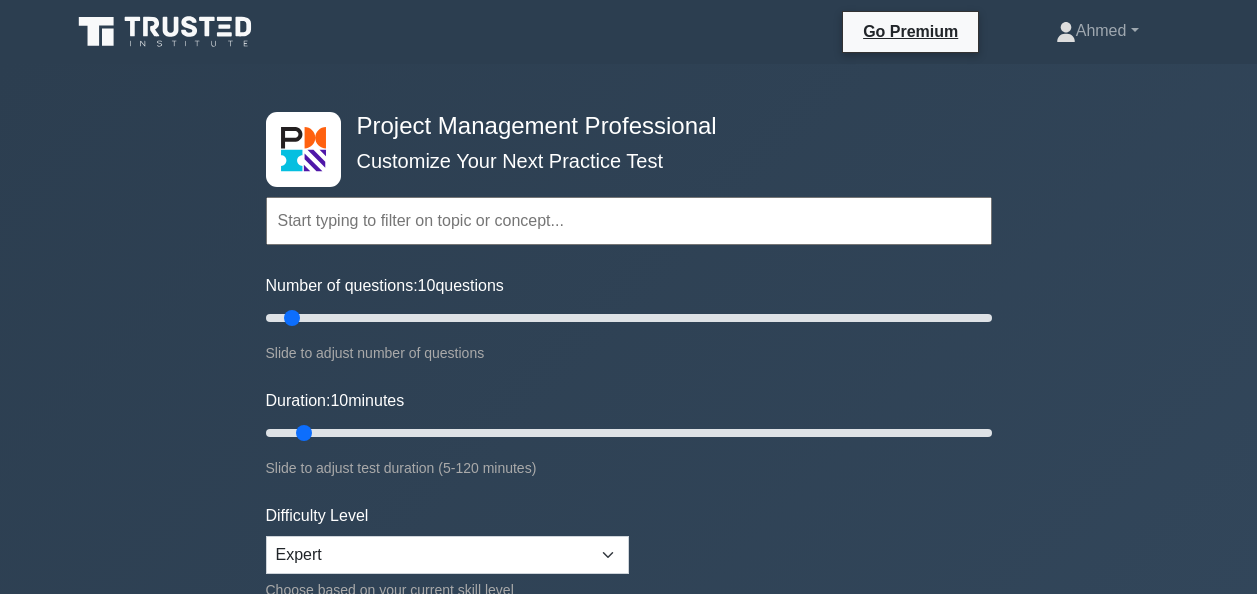 scroll, scrollTop: 0, scrollLeft: 0, axis: both 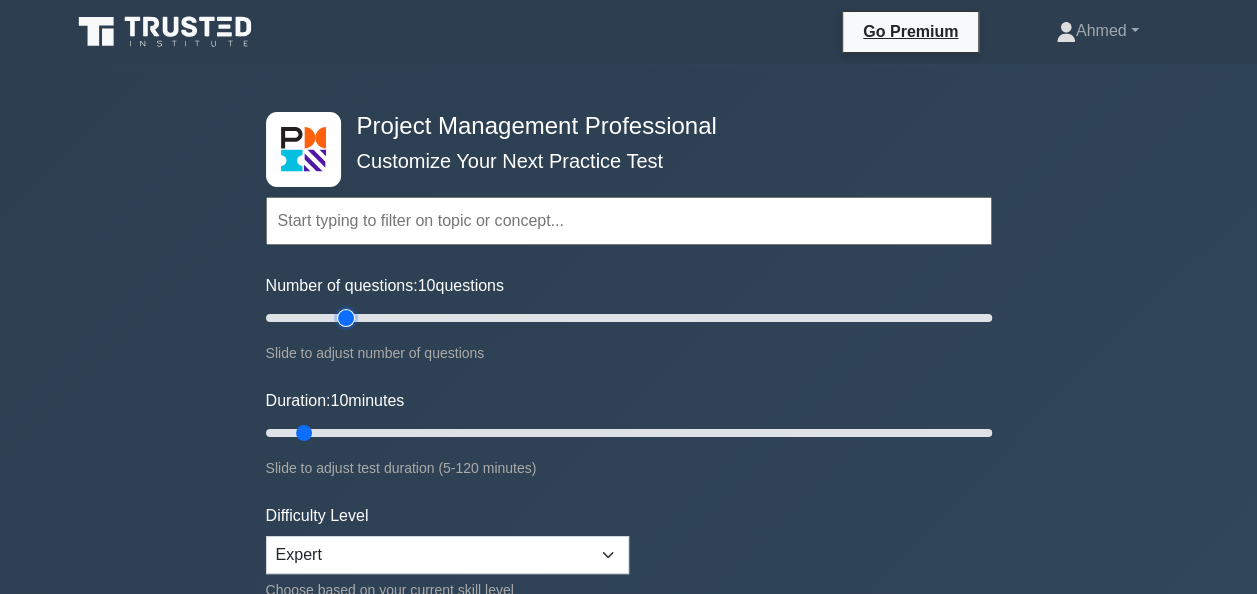 type on "25" 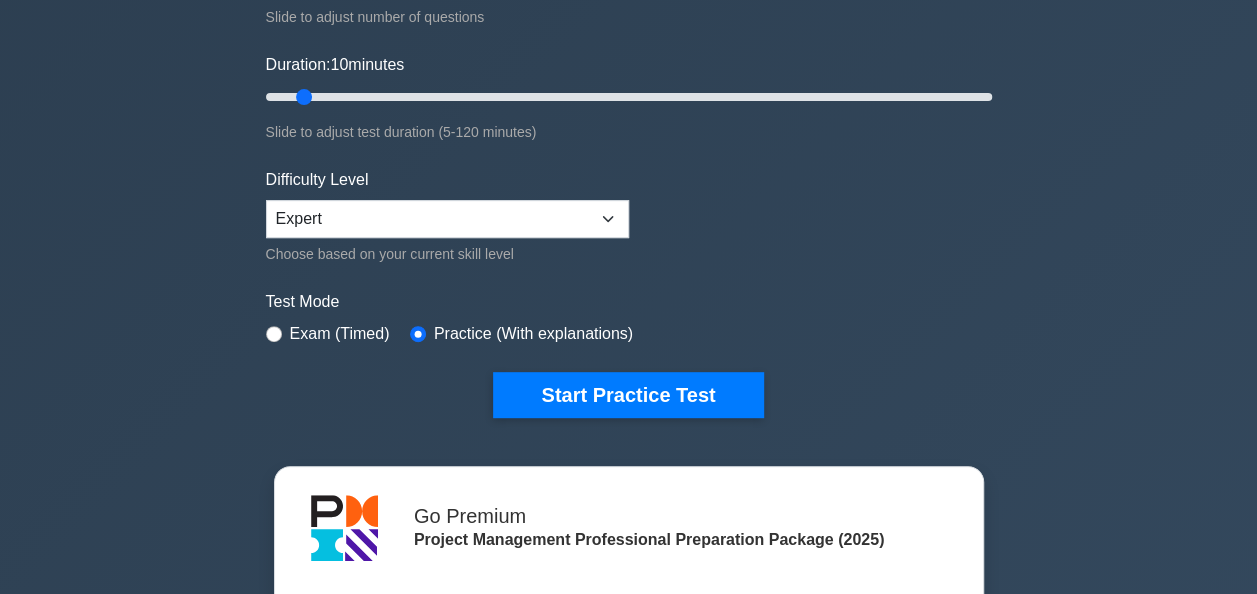 scroll, scrollTop: 338, scrollLeft: 0, axis: vertical 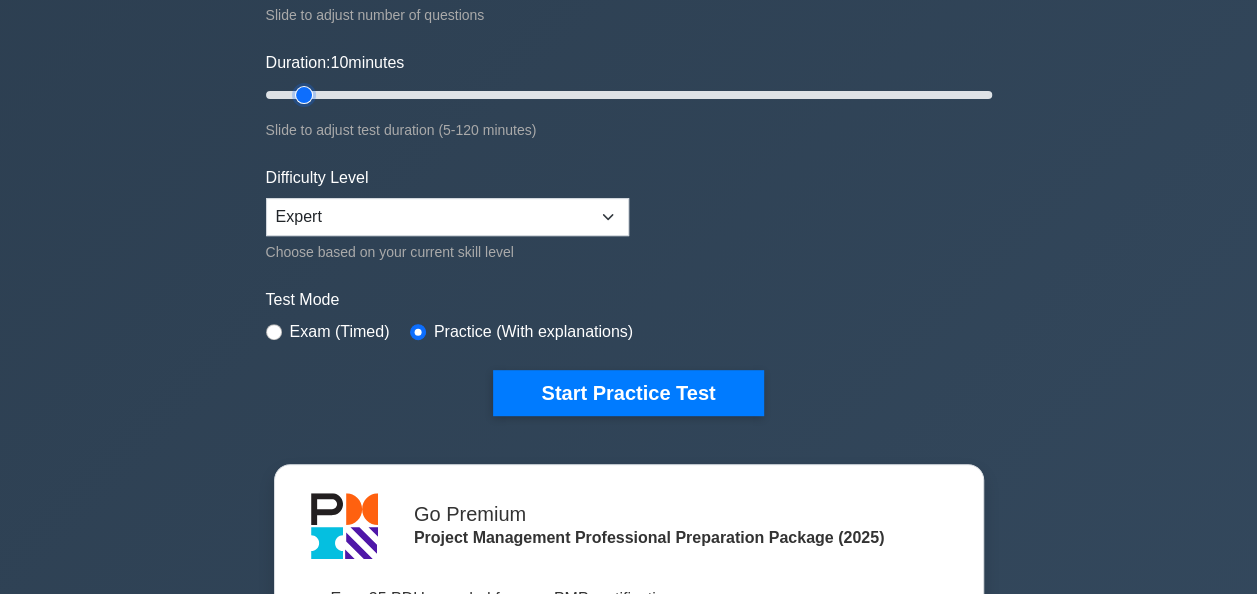 click on "Duration:  10  minutes" at bounding box center [629, 95] 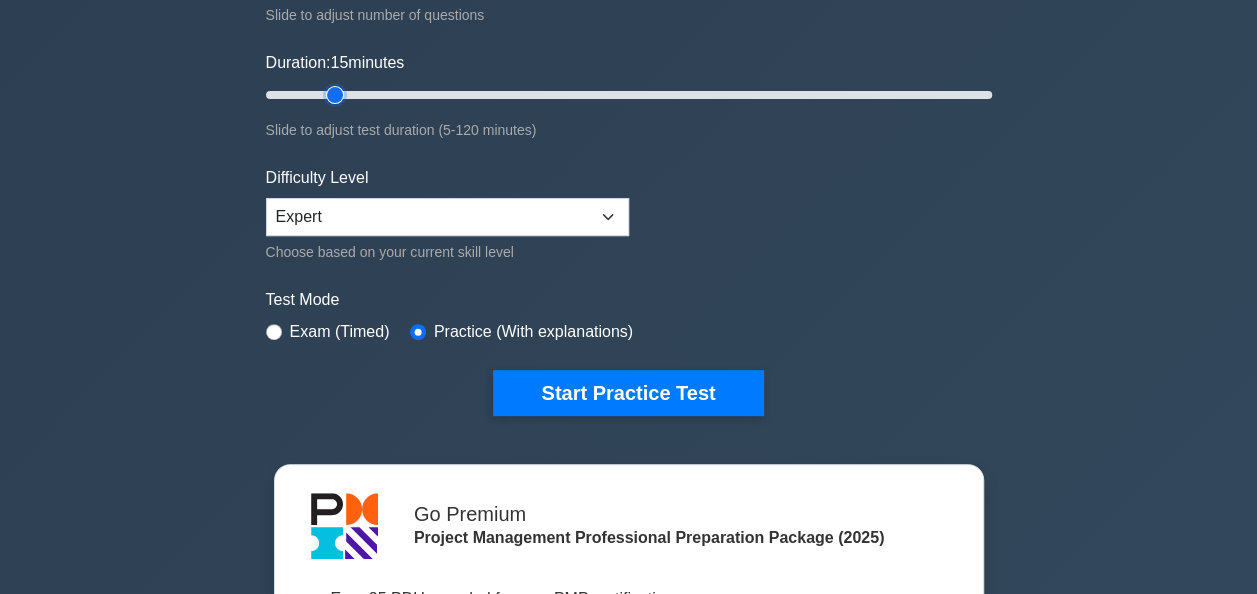 type on "15" 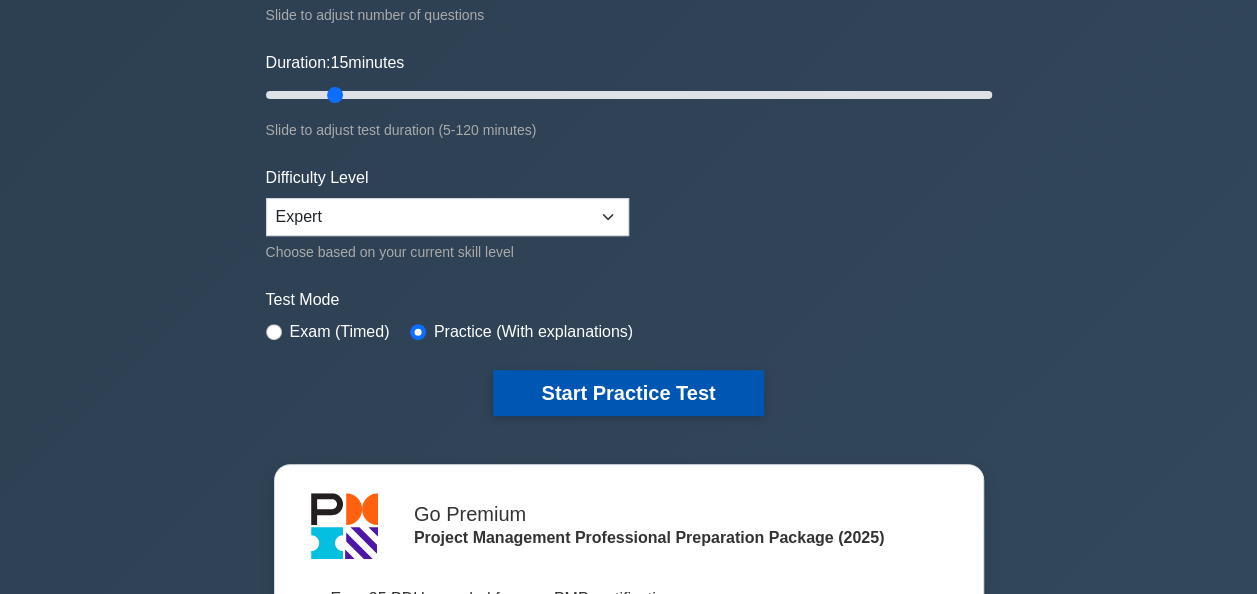 click on "Start Practice Test" at bounding box center [628, 393] 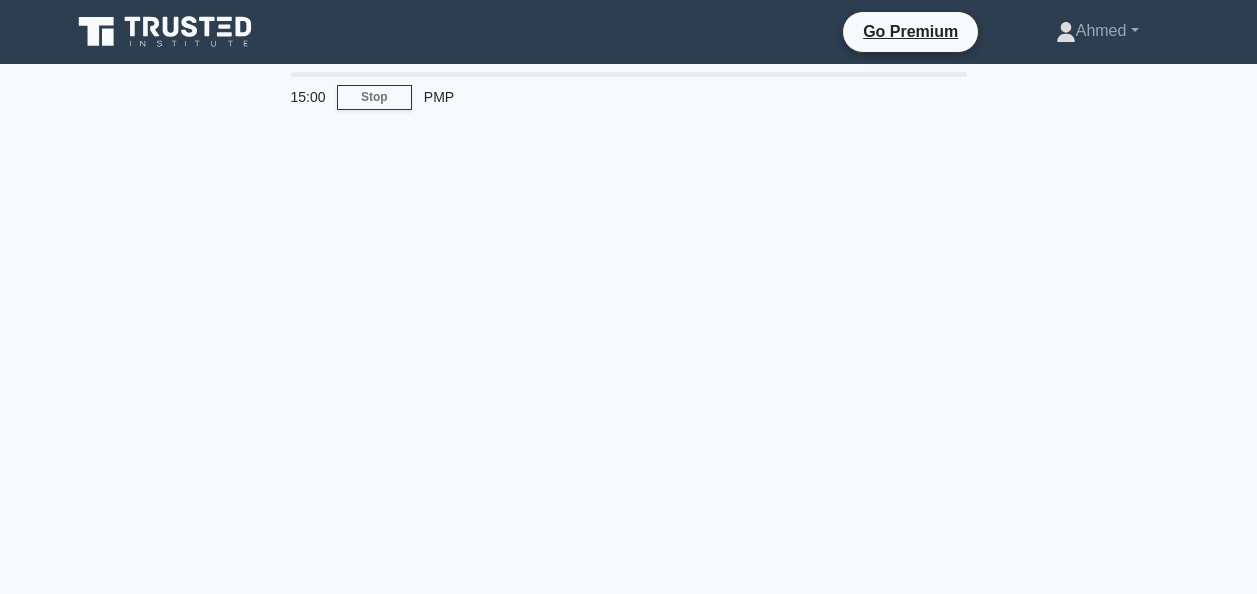 scroll, scrollTop: 0, scrollLeft: 0, axis: both 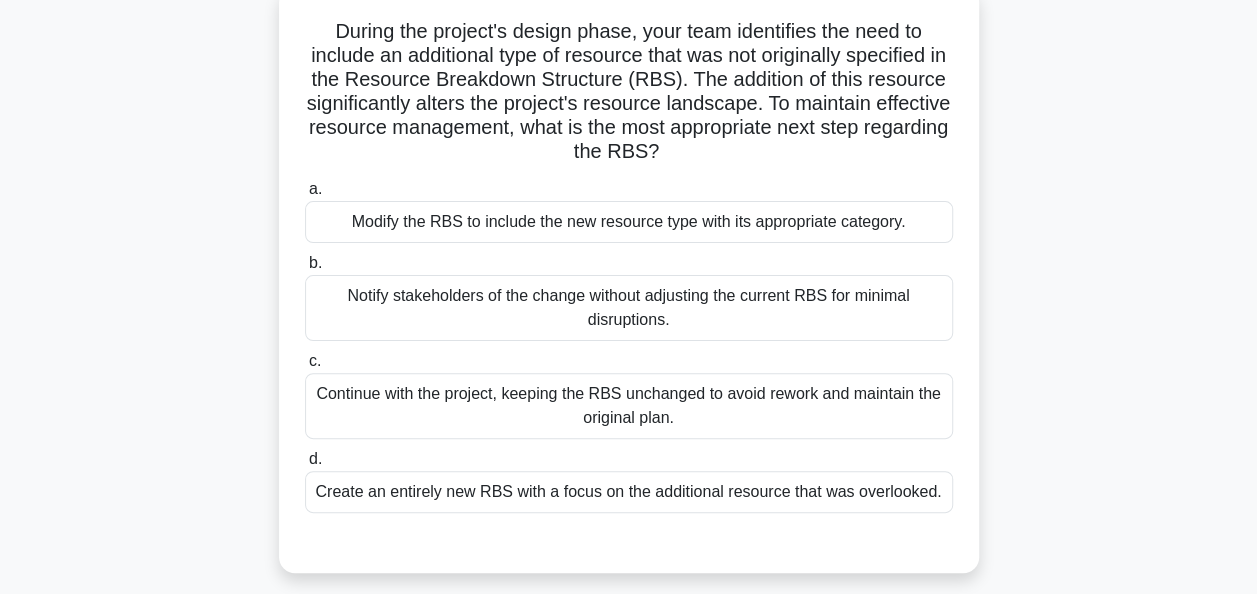 click on "Modify the RBS to include the new resource type with its appropriate category." at bounding box center [629, 222] 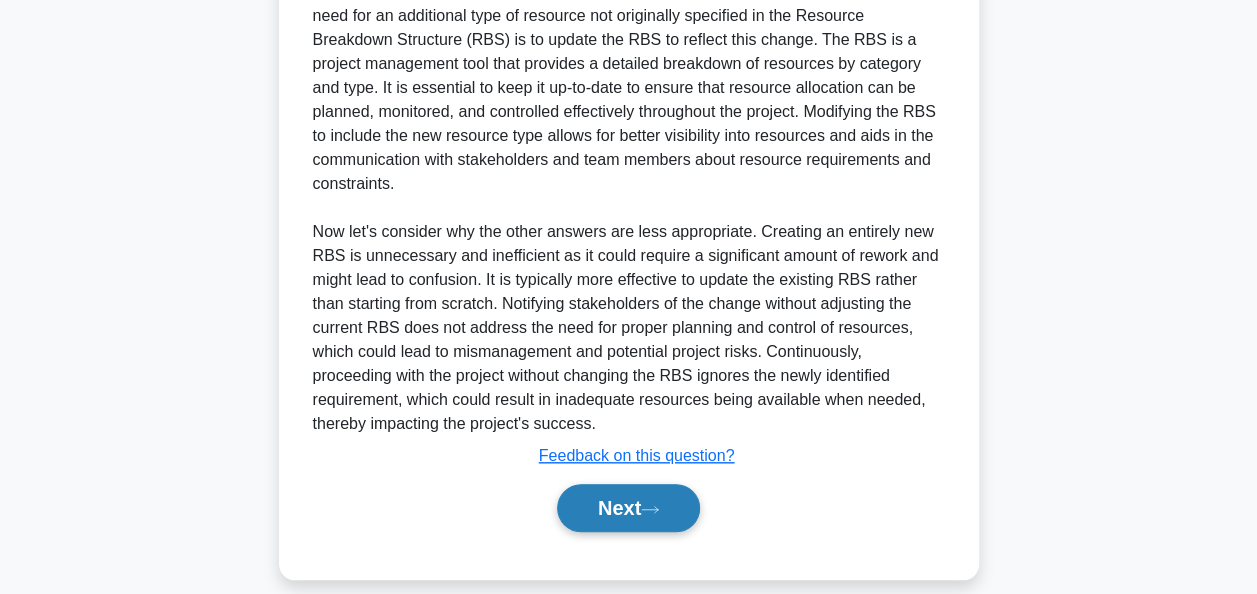click on "Next" at bounding box center [628, 508] 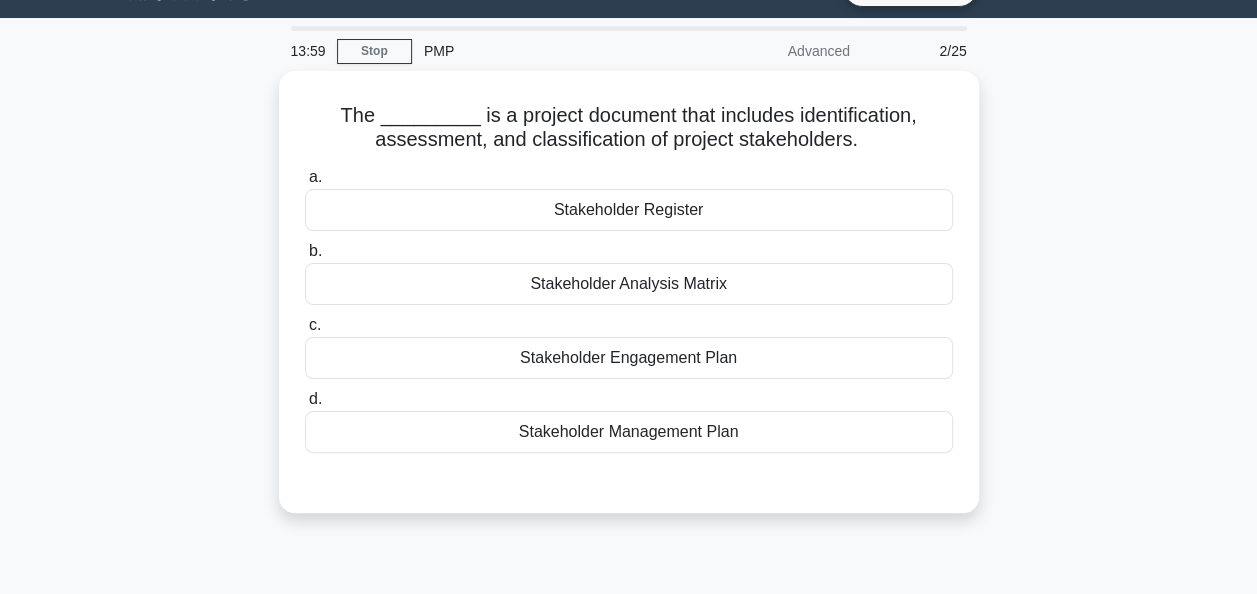 scroll, scrollTop: 32, scrollLeft: 0, axis: vertical 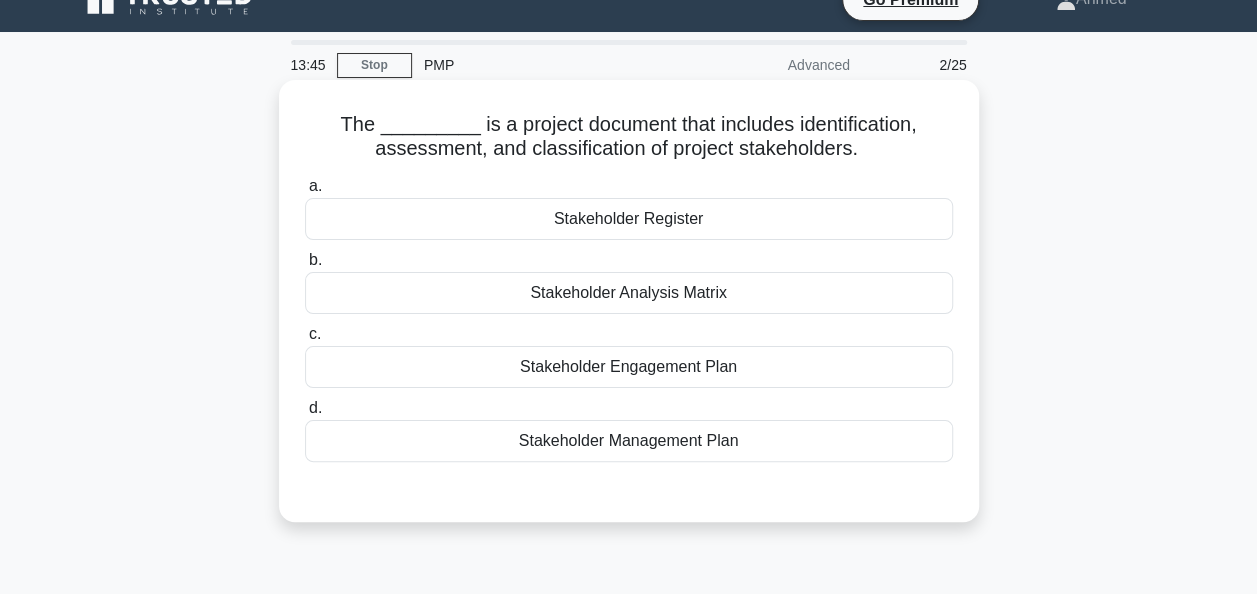 click on "Stakeholder Register" at bounding box center [629, 219] 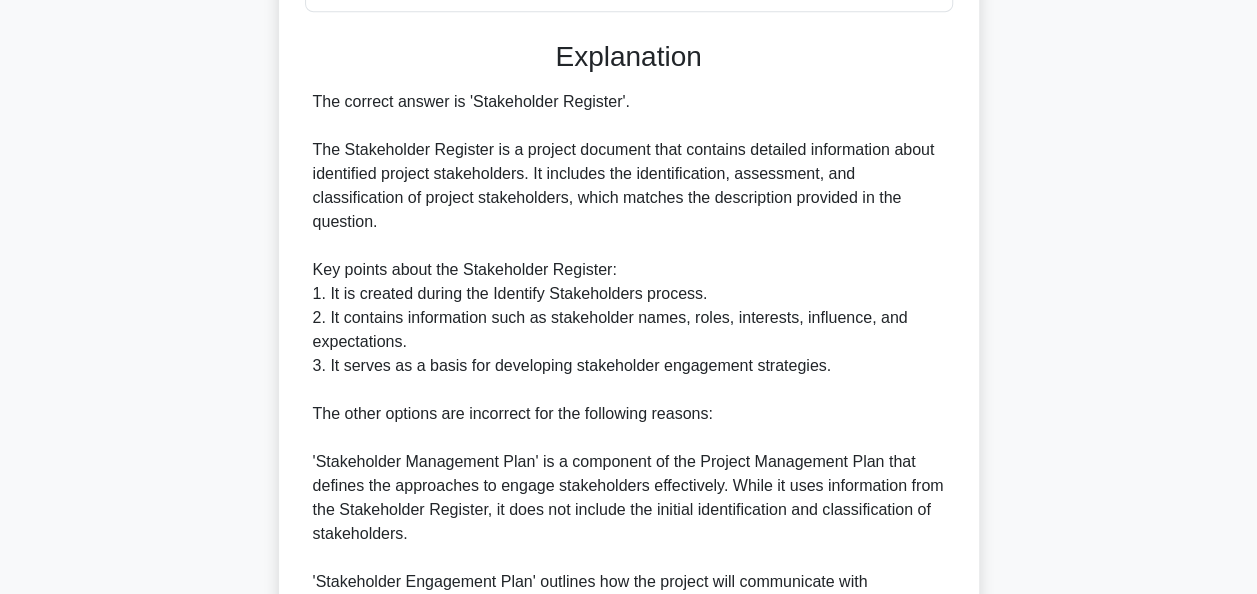 scroll, scrollTop: 828, scrollLeft: 0, axis: vertical 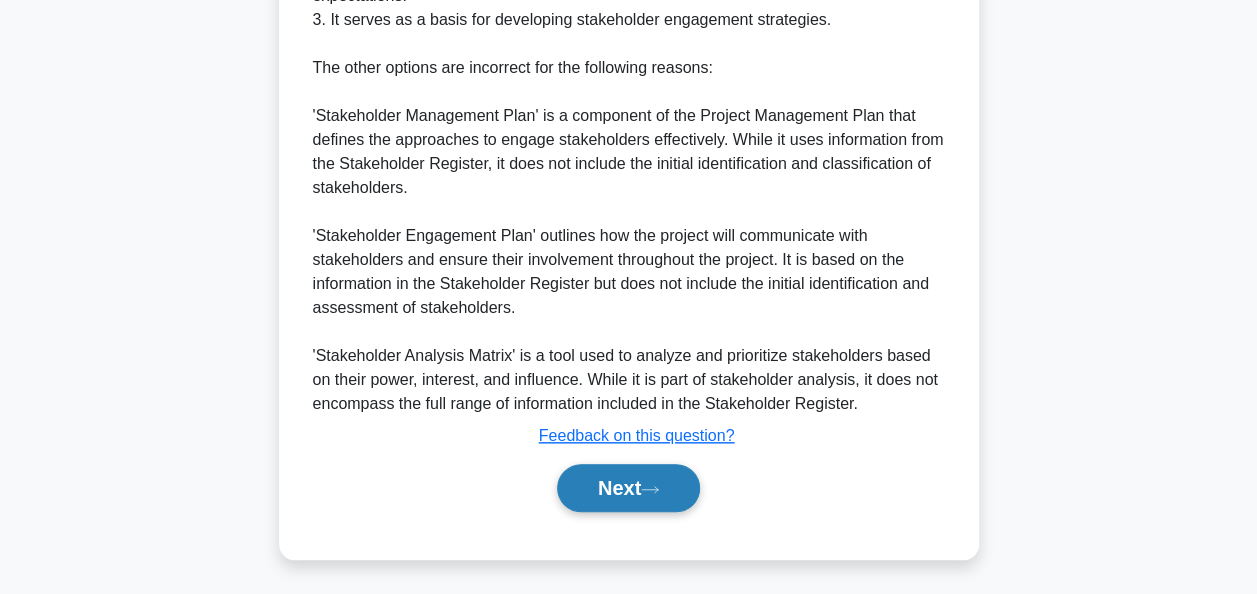 click on "Next" at bounding box center [628, 488] 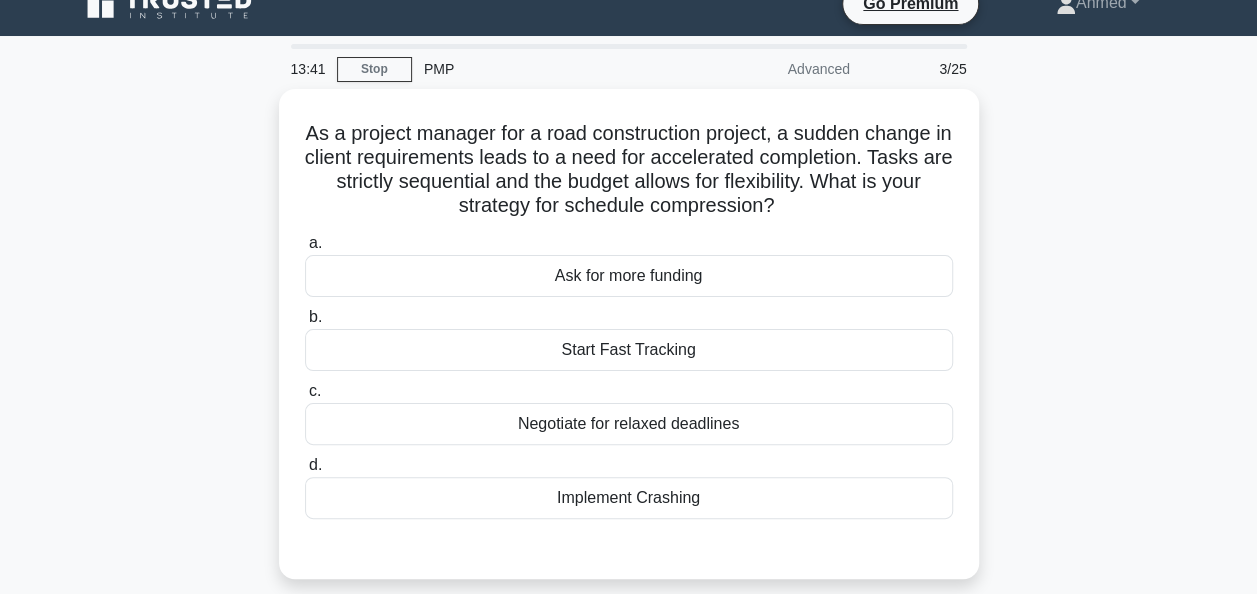 scroll, scrollTop: 28, scrollLeft: 0, axis: vertical 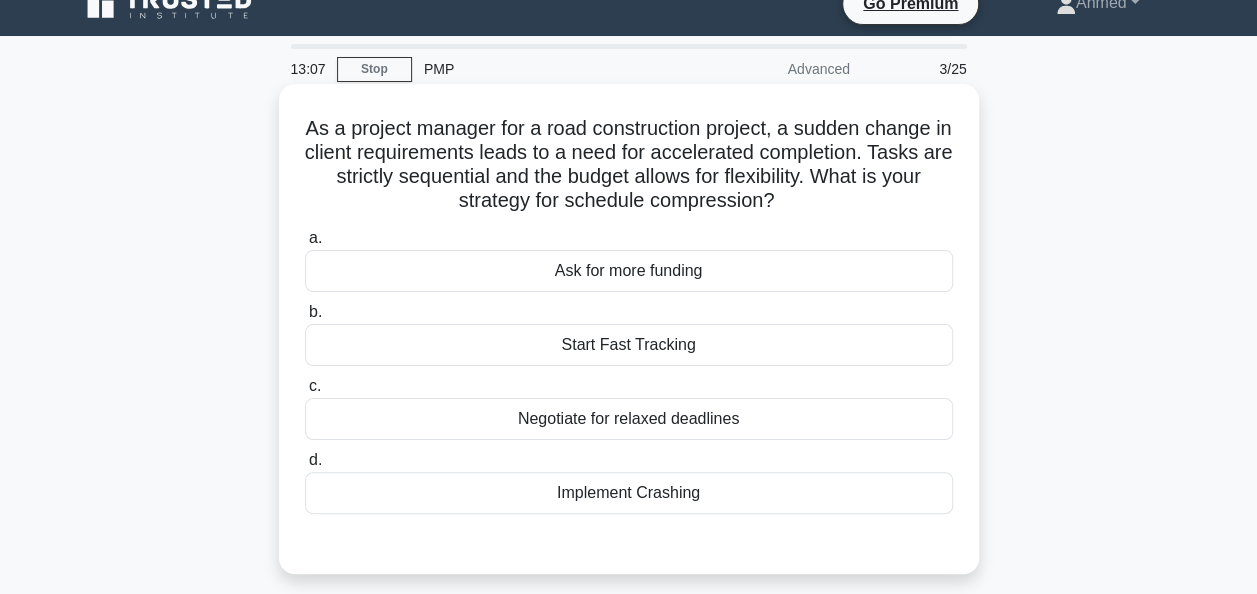 click on "Implement Crashing" at bounding box center (629, 493) 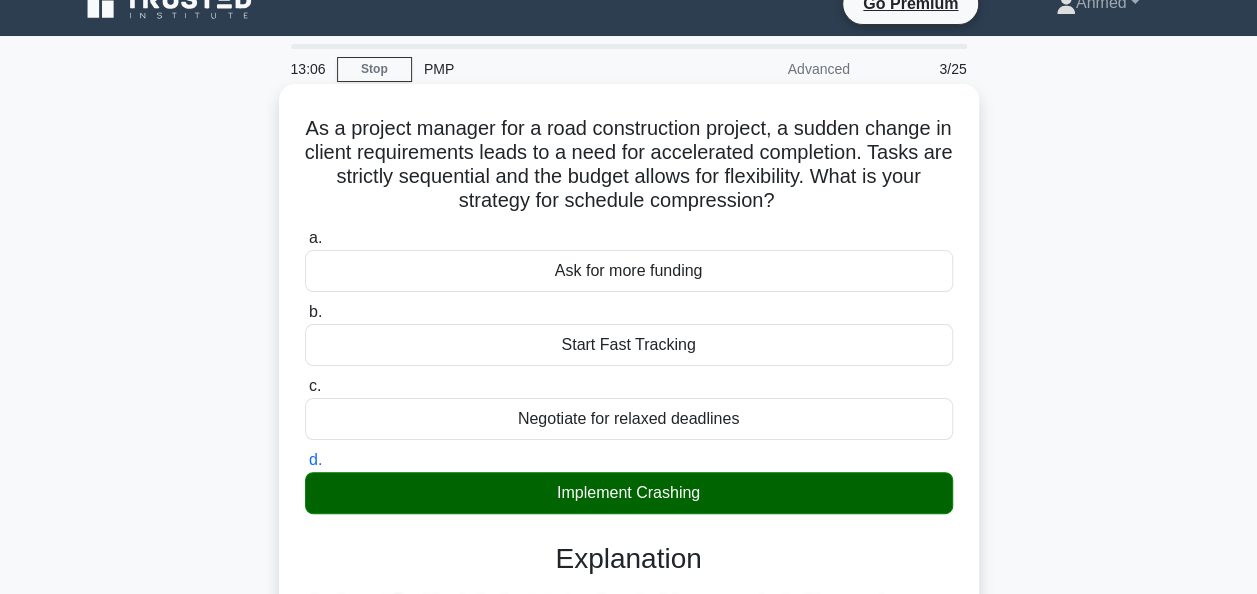 scroll, scrollTop: 540, scrollLeft: 0, axis: vertical 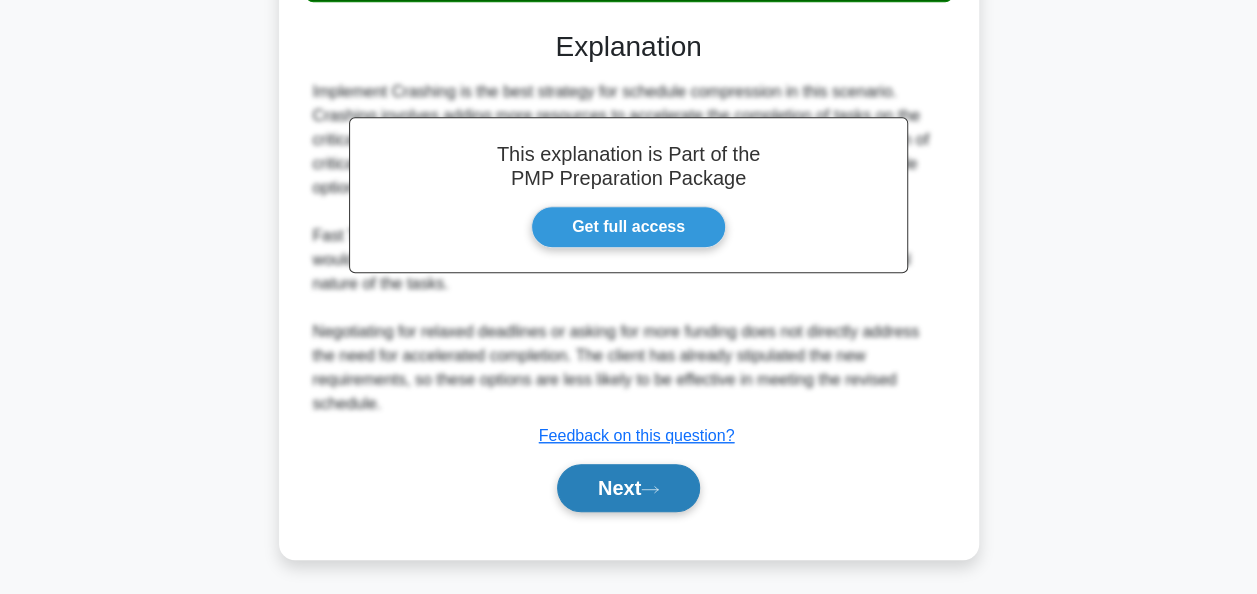 click on "Next" at bounding box center (628, 488) 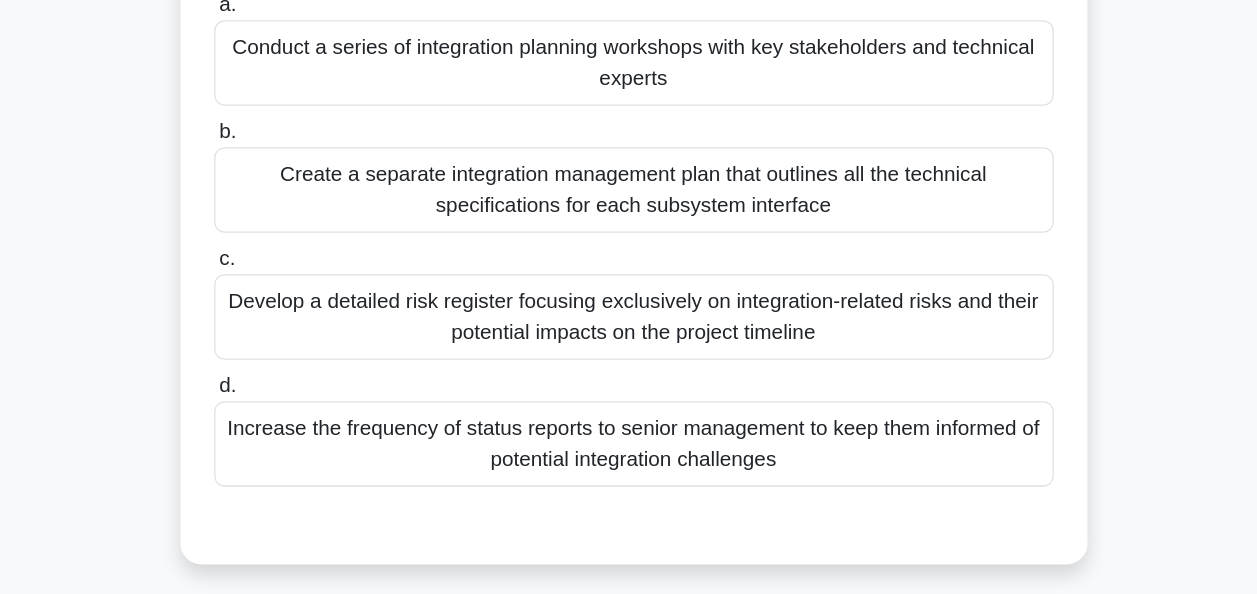 scroll, scrollTop: 131, scrollLeft: 0, axis: vertical 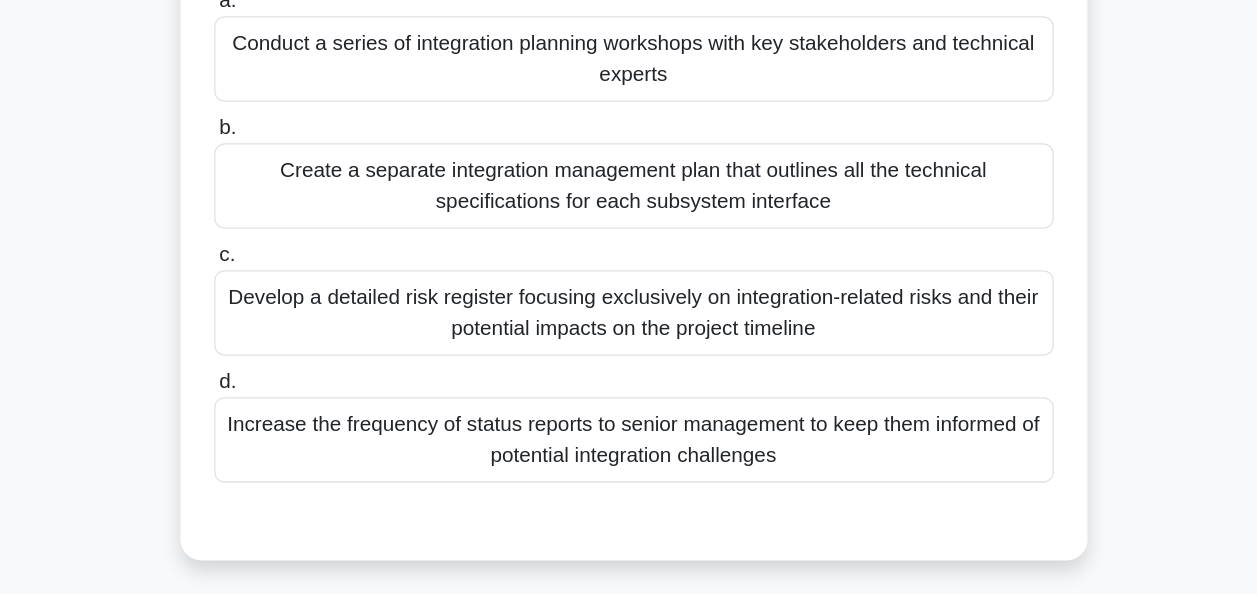 click on "Develop a detailed risk register focusing exclusively on integration-related risks and their potential impacts on the project timeline" at bounding box center [629, 376] 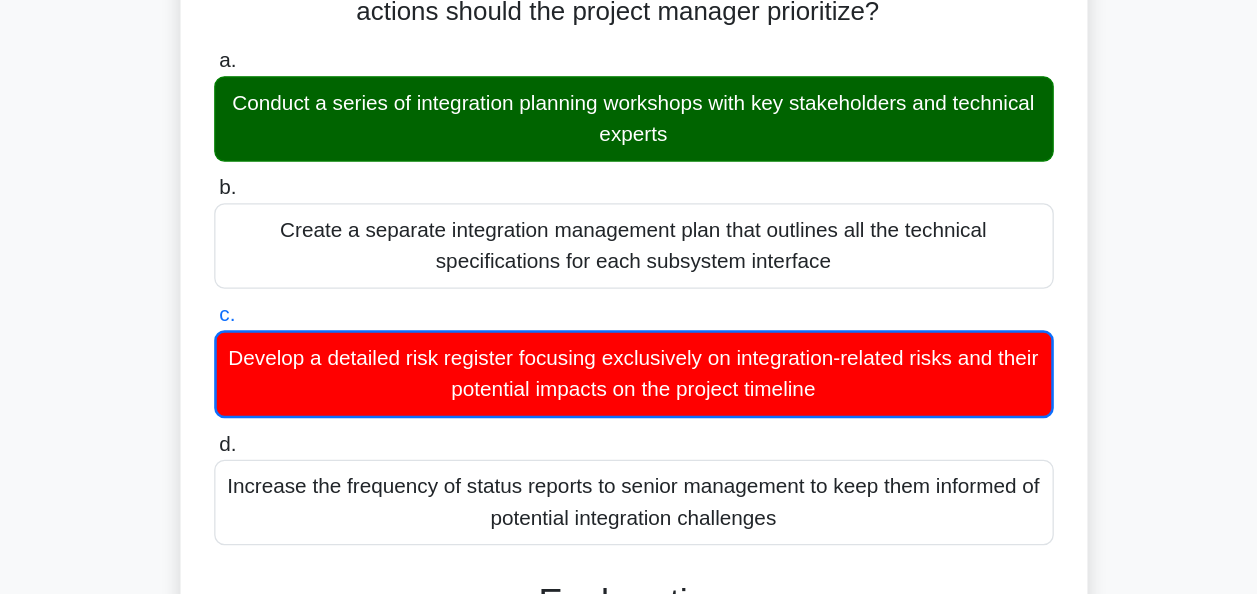 scroll, scrollTop: 131, scrollLeft: 0, axis: vertical 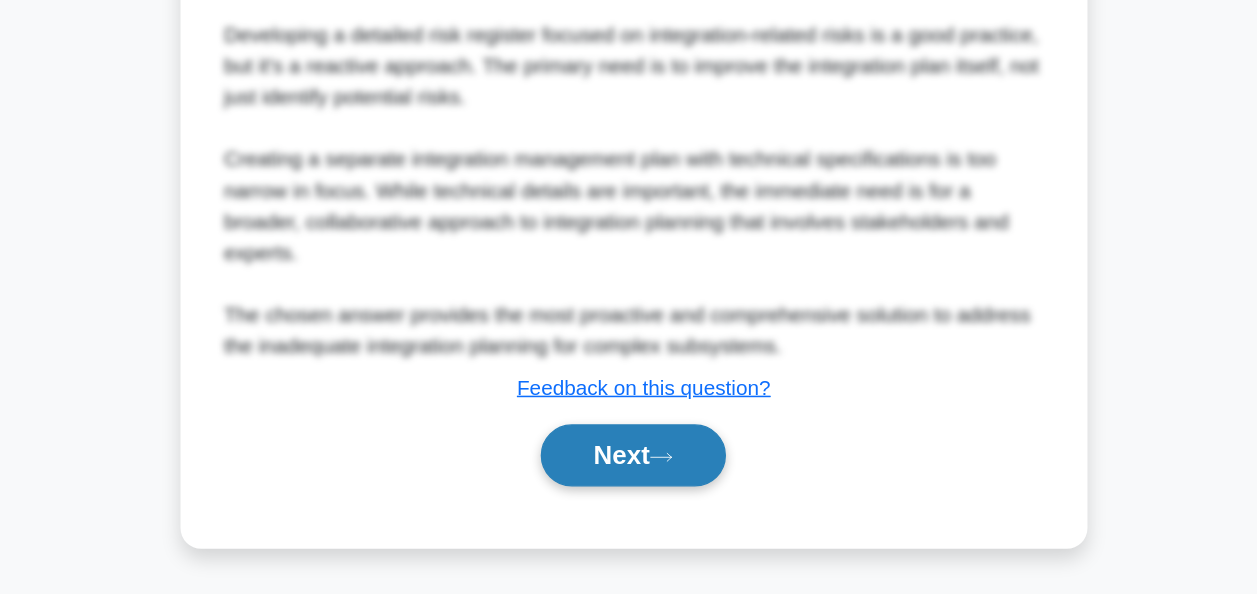 click on "Next" at bounding box center [628, 487] 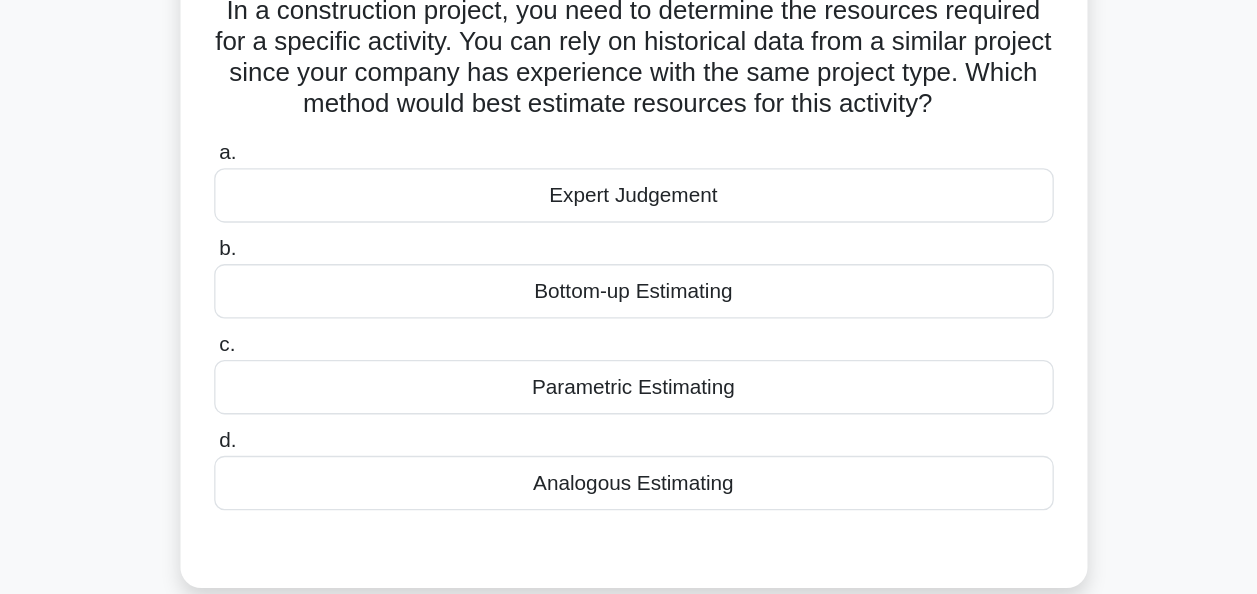 scroll, scrollTop: 14, scrollLeft: 0, axis: vertical 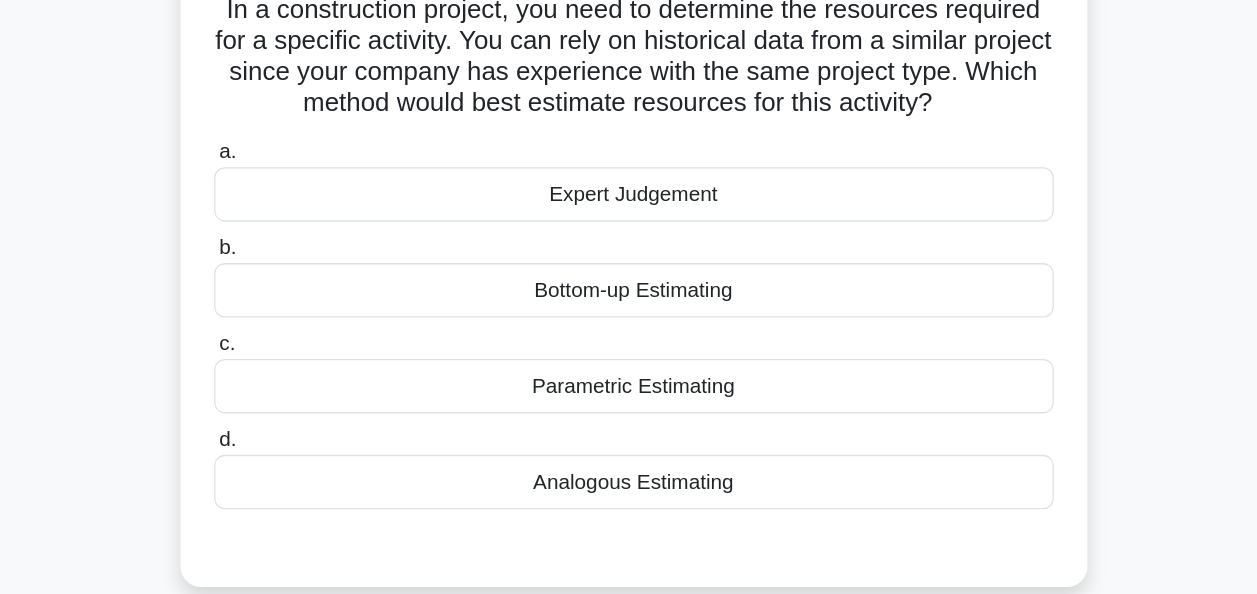 click on "Analogous Estimating" at bounding box center (629, 507) 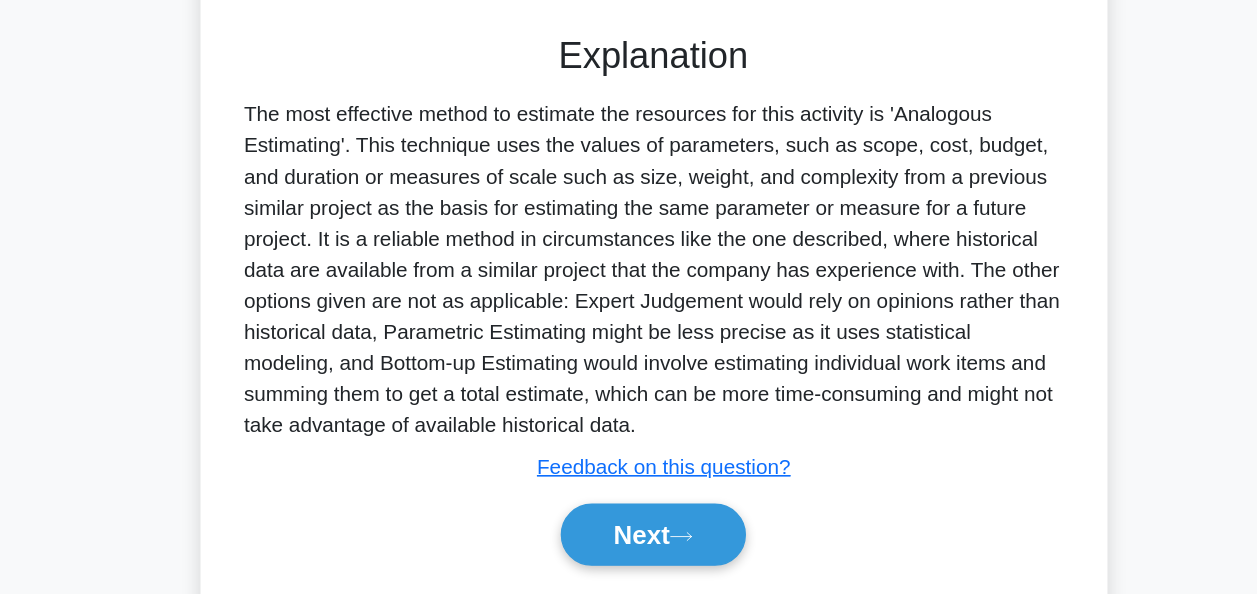 scroll, scrollTop: 486, scrollLeft: 0, axis: vertical 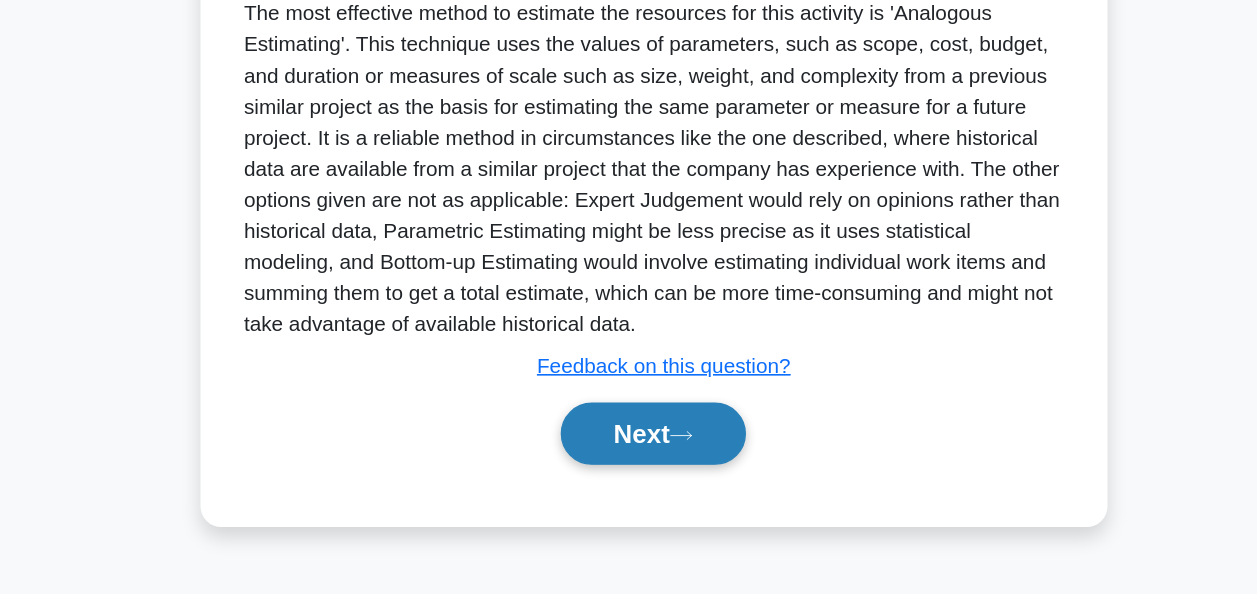 click on "Next" at bounding box center [628, 470] 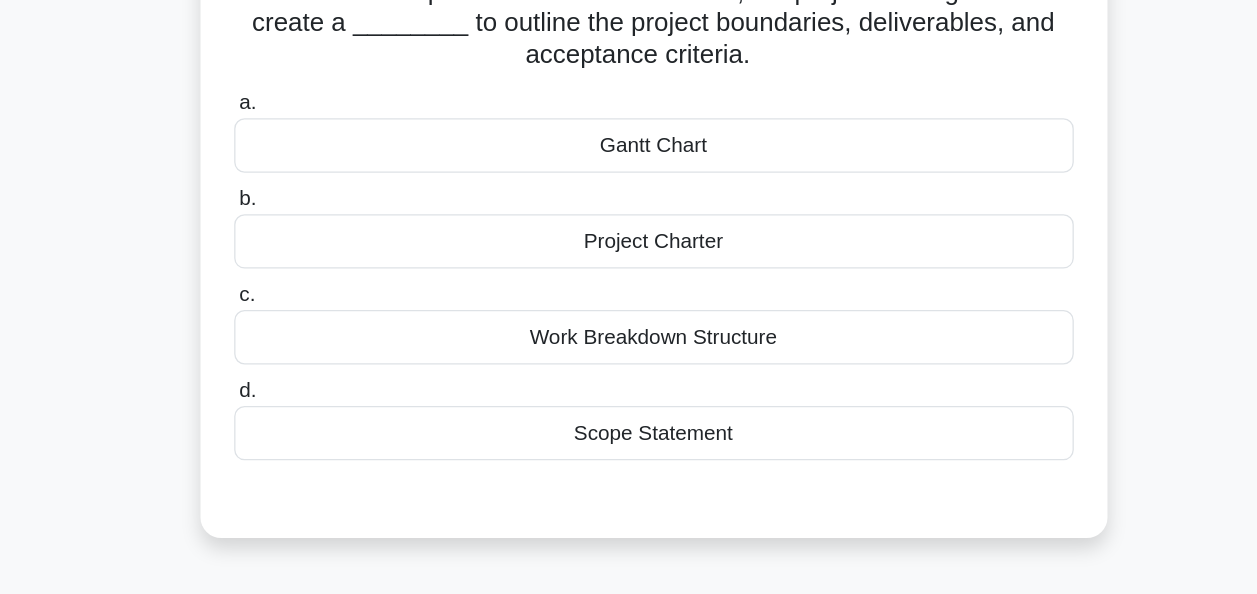 scroll, scrollTop: 76, scrollLeft: 0, axis: vertical 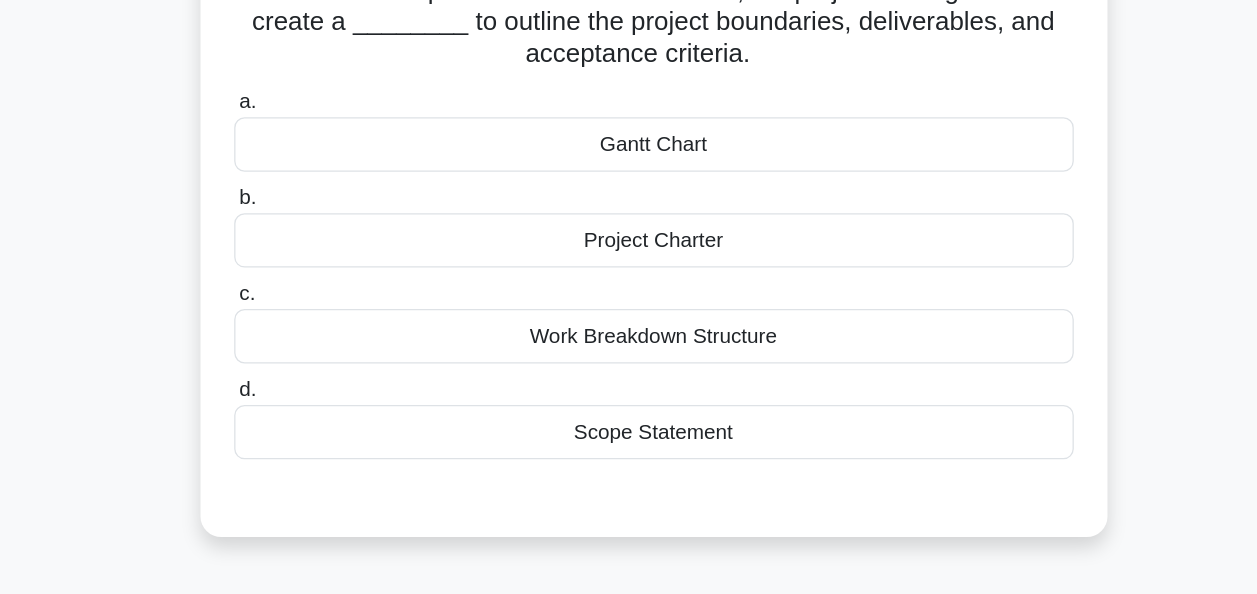 click on "Project Charter" at bounding box center [629, 321] 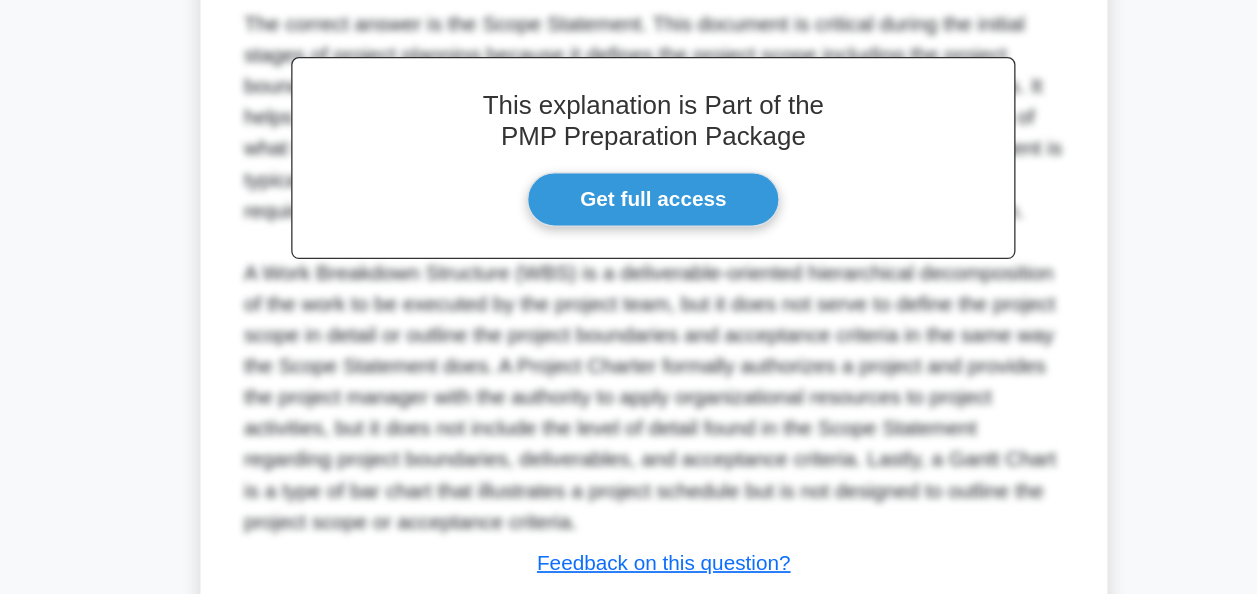 scroll, scrollTop: 639, scrollLeft: 0, axis: vertical 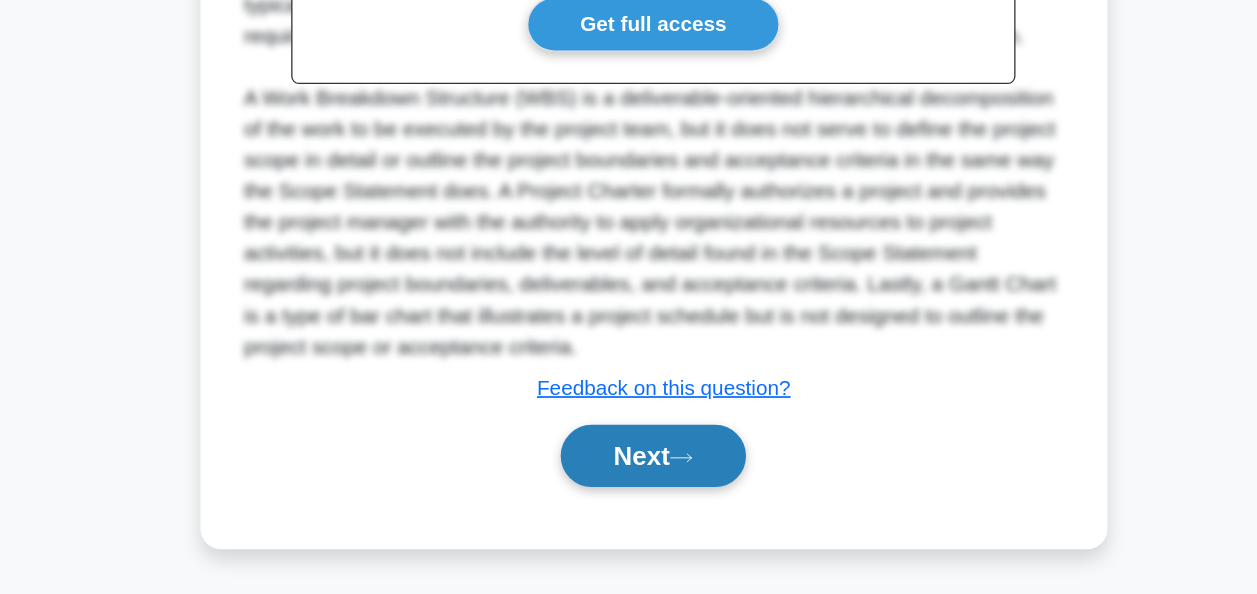 click on "Next" at bounding box center [628, 487] 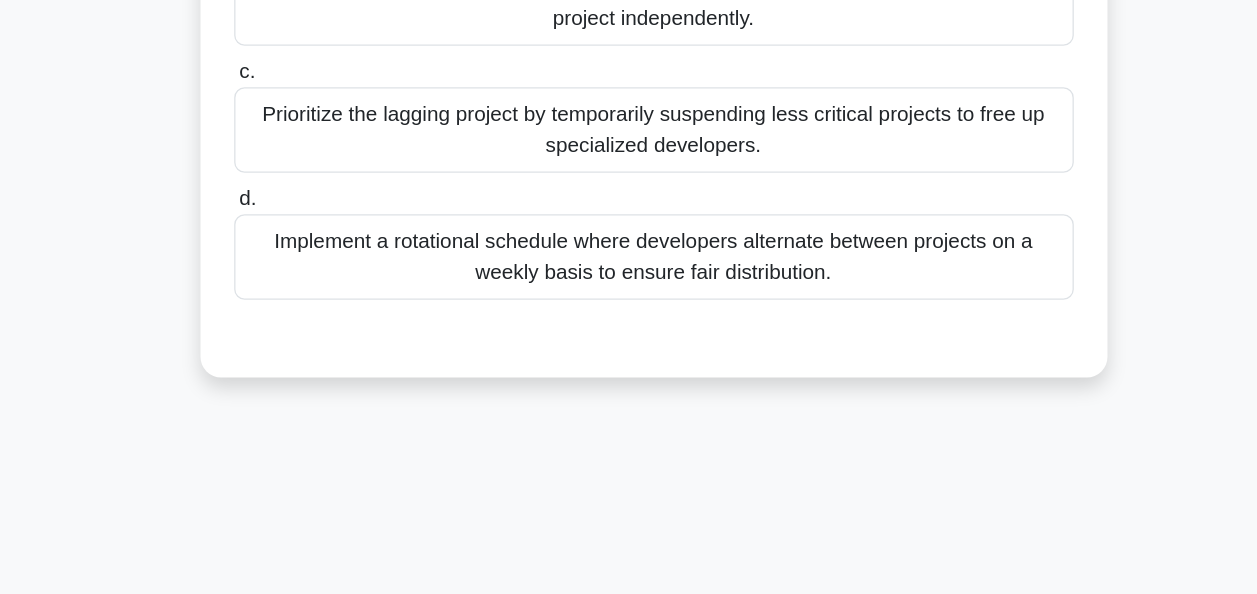 scroll, scrollTop: 296, scrollLeft: 0, axis: vertical 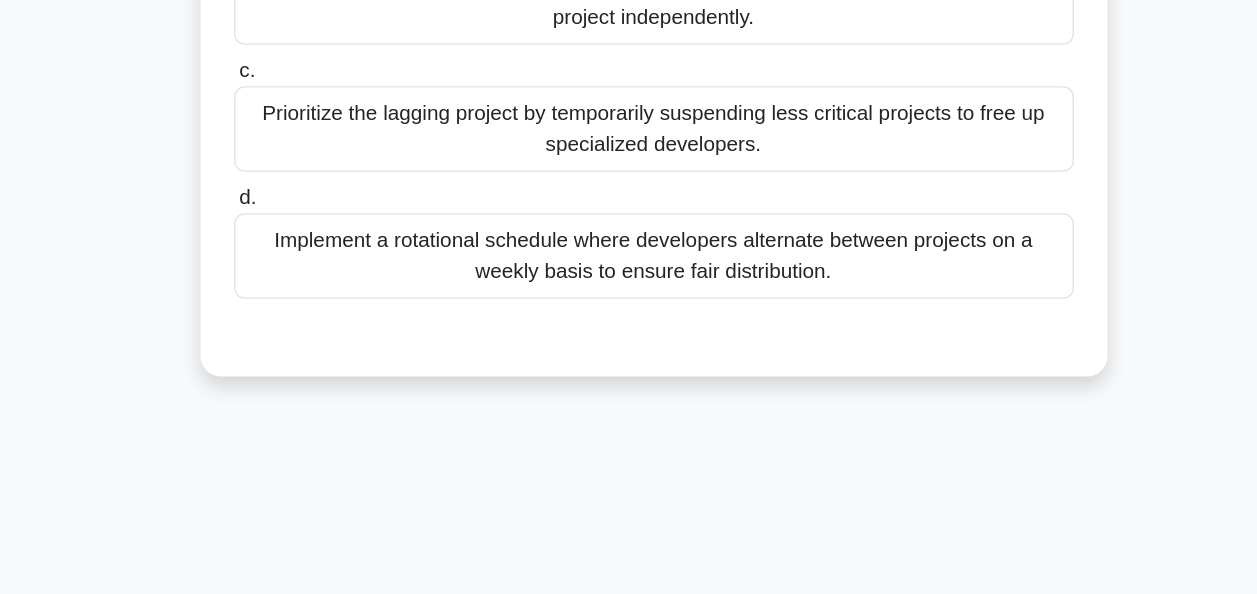 click on "Implement a rotational schedule where developers alternate between projects on a weekly basis to ensure fair distribution." at bounding box center (629, 333) 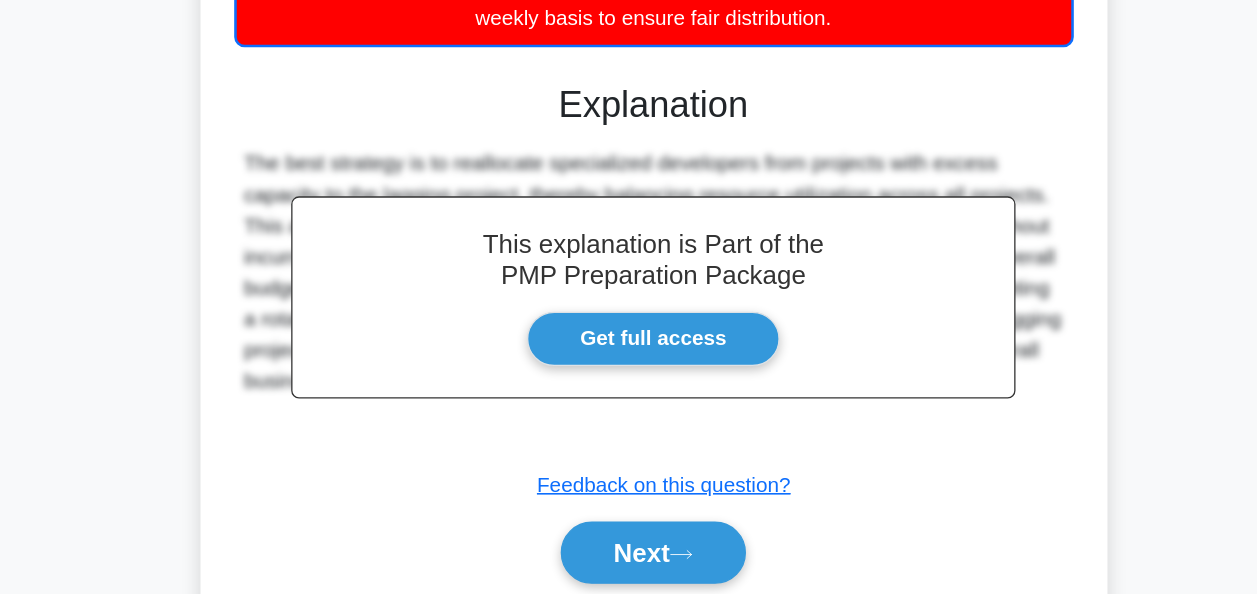 scroll, scrollTop: 591, scrollLeft: 0, axis: vertical 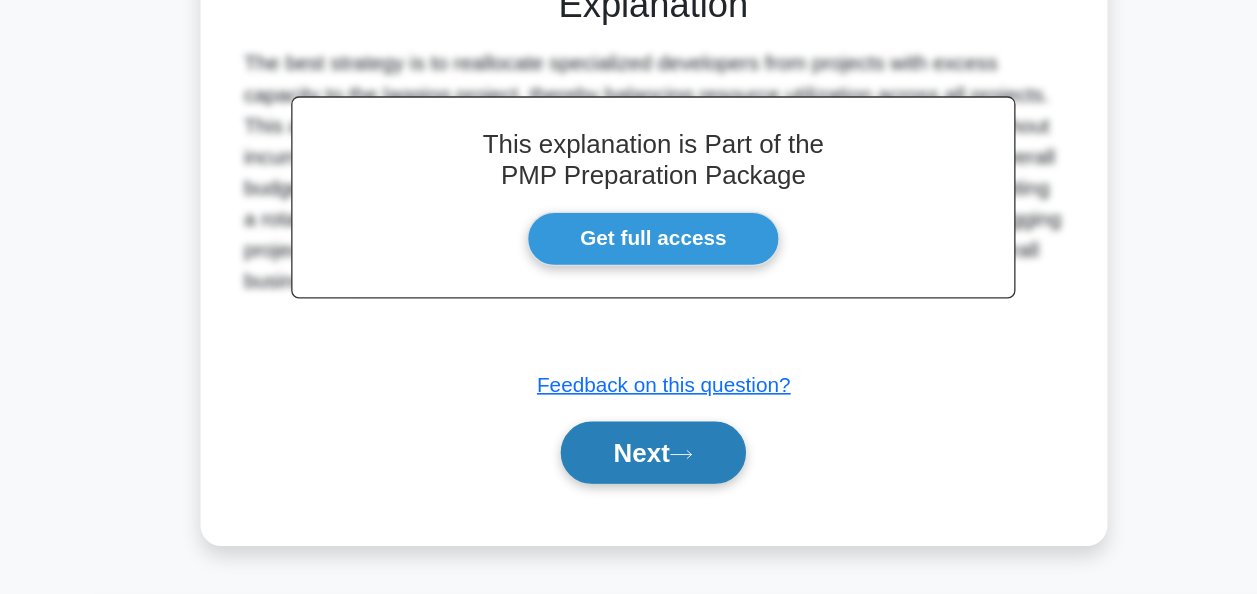 click on "Next" at bounding box center [628, 485] 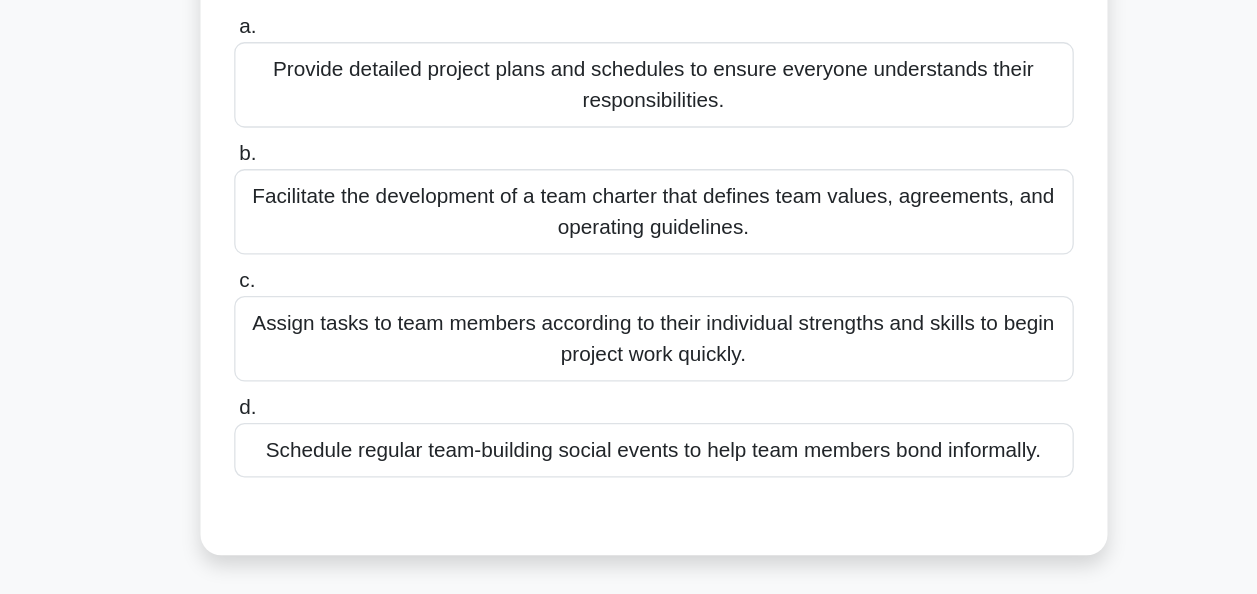 scroll, scrollTop: 86, scrollLeft: 0, axis: vertical 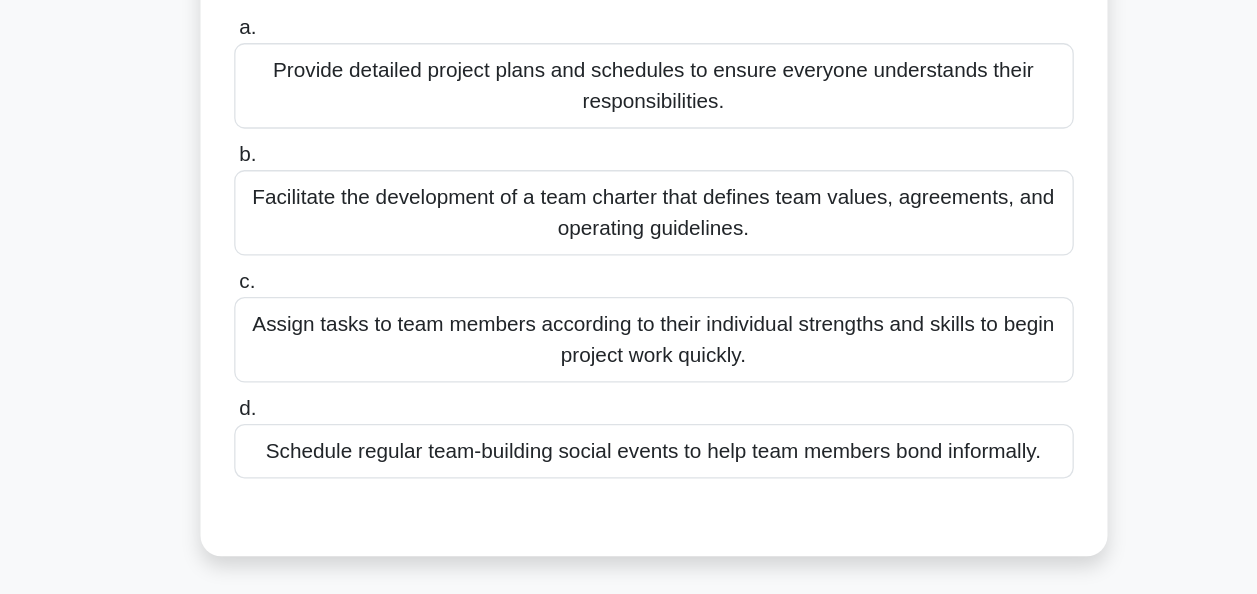 click on "Facilitate the development of a team charter that defines team values, agreements, and operating guidelines." at bounding box center (629, 299) 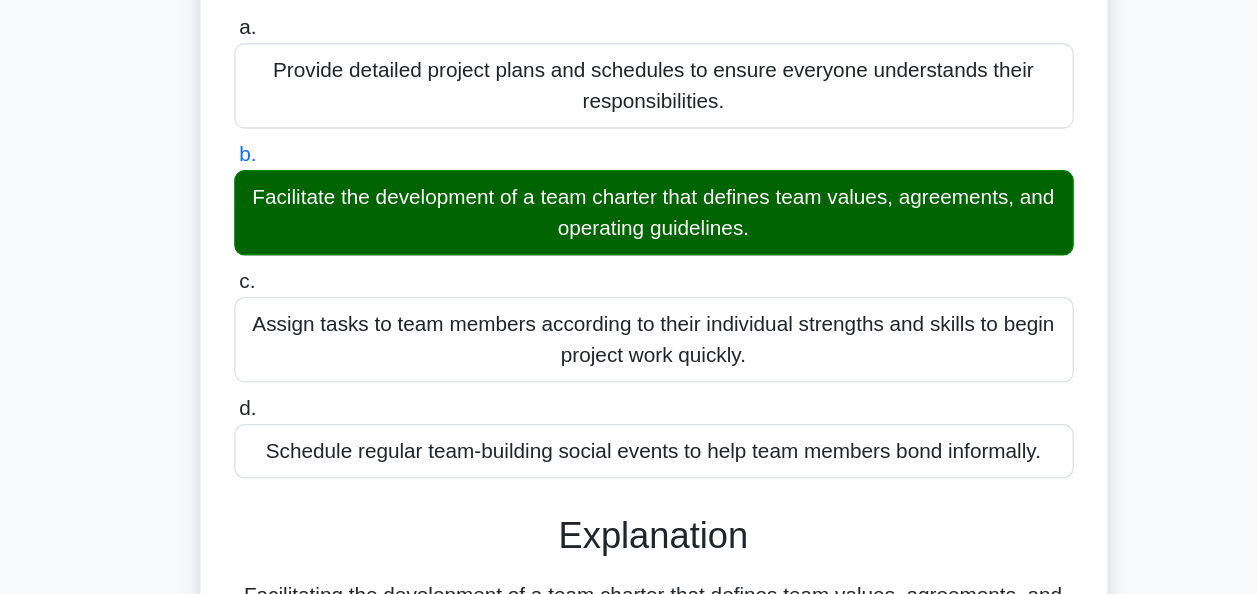 scroll, scrollTop: 708, scrollLeft: 0, axis: vertical 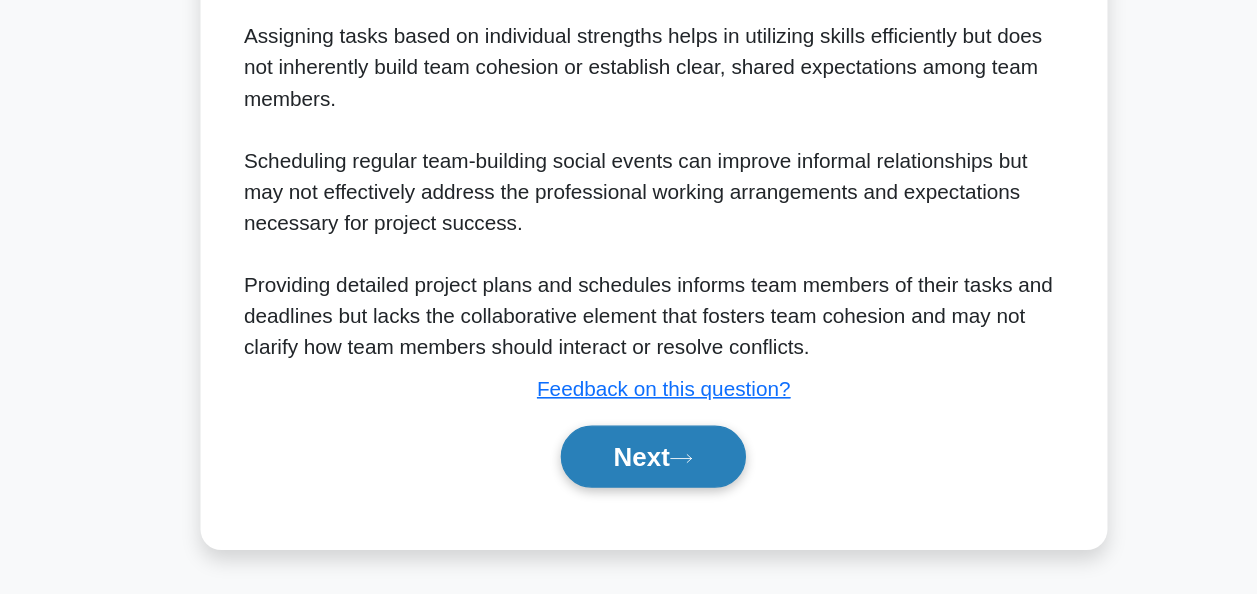 click on "Next" at bounding box center (628, 488) 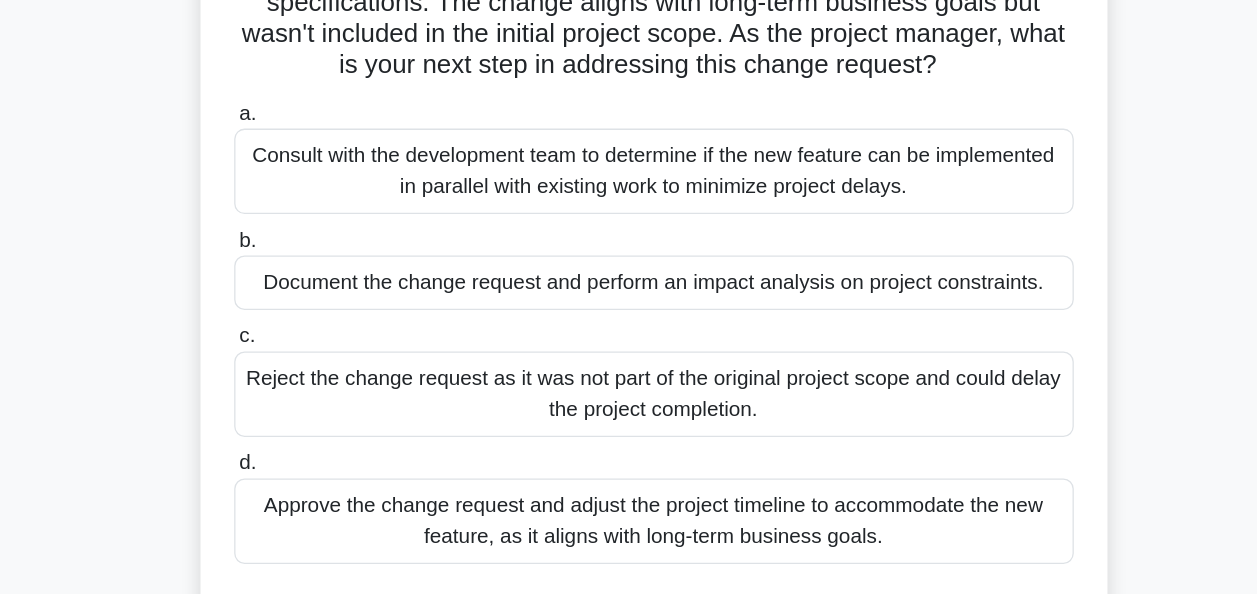 scroll, scrollTop: 191, scrollLeft: 0, axis: vertical 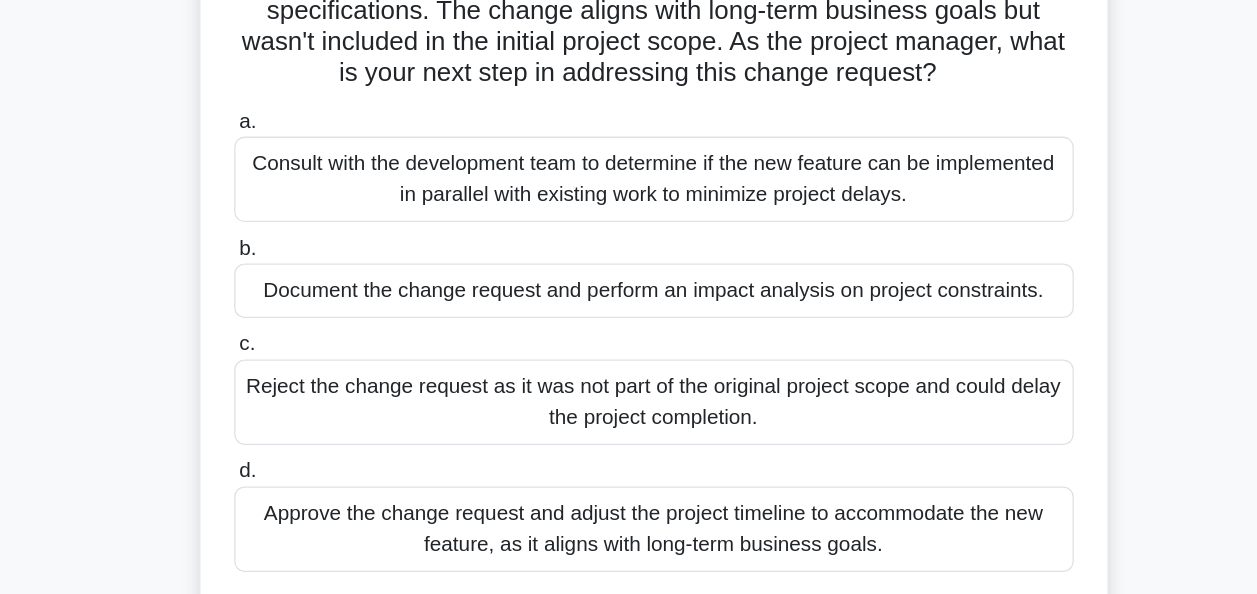 click on "Document the change request and perform an impact analysis on project constraints." at bounding box center (629, 301) 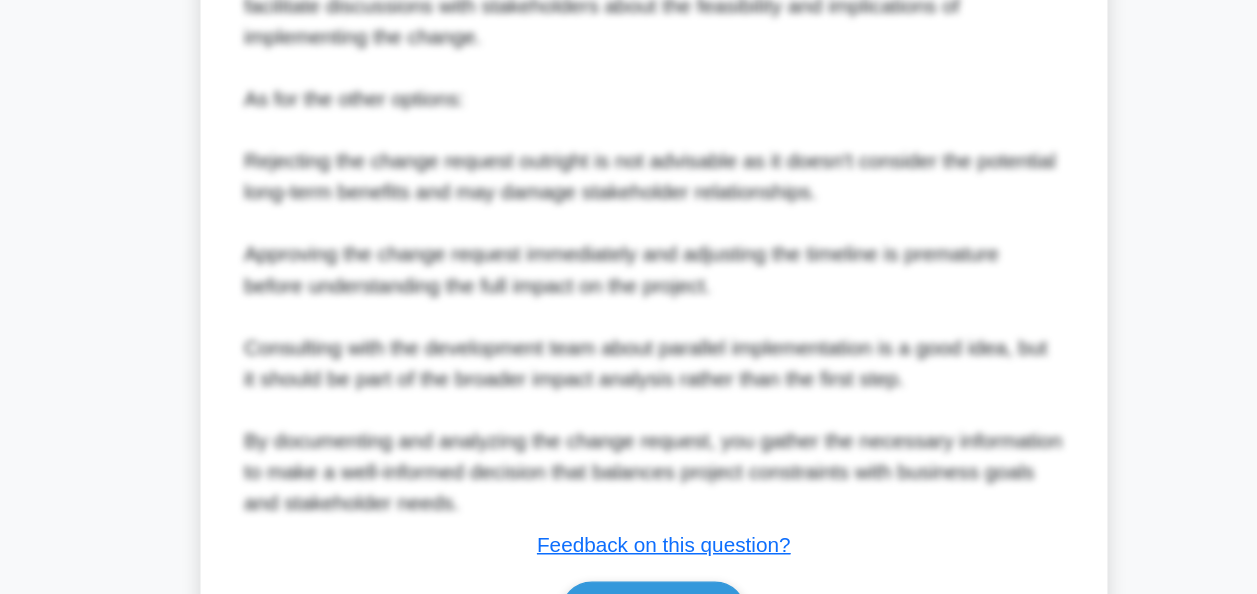 scroll, scrollTop: 1188, scrollLeft: 0, axis: vertical 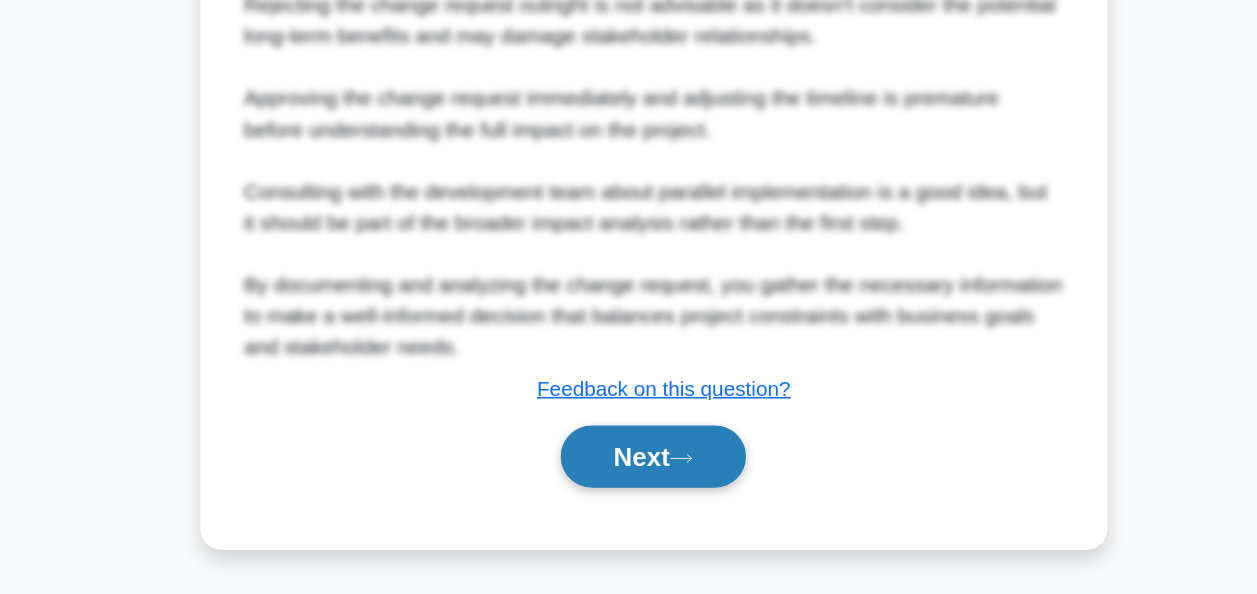 click on "Next" at bounding box center [628, 488] 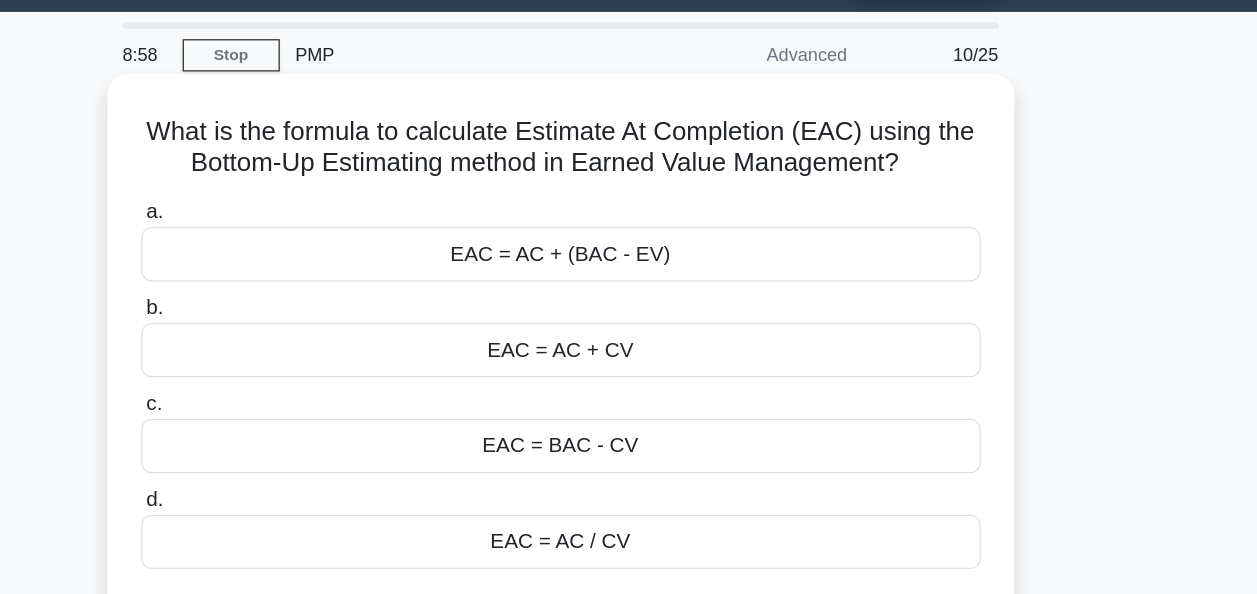 scroll, scrollTop: 30, scrollLeft: 0, axis: vertical 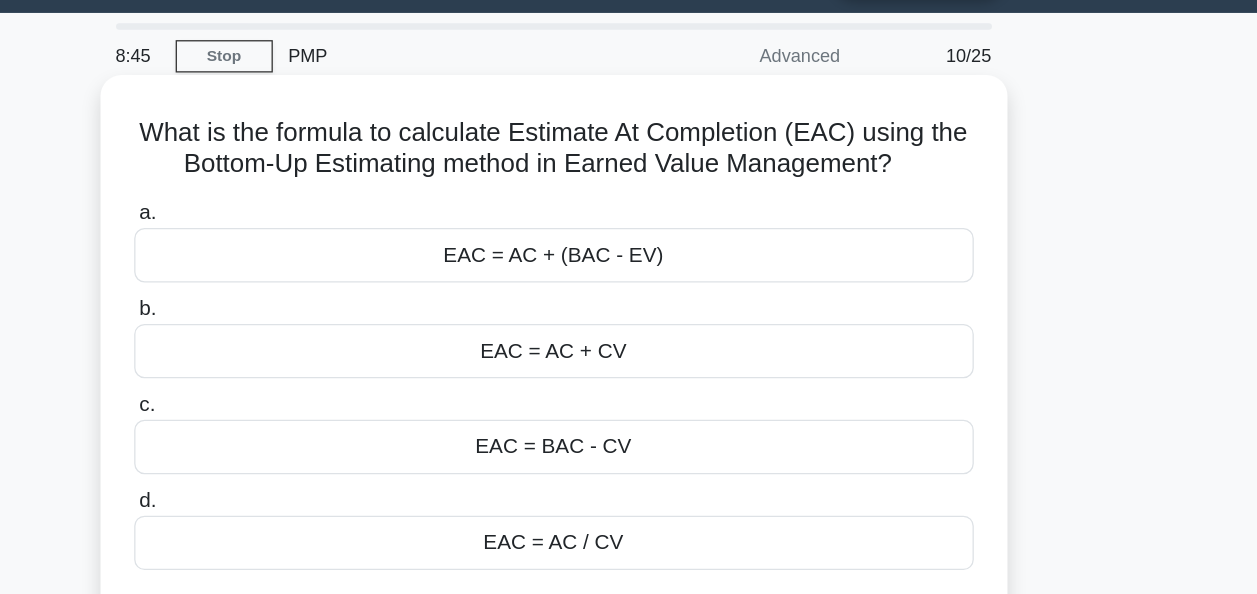 click on "EAC = AC / CV" at bounding box center (629, 443) 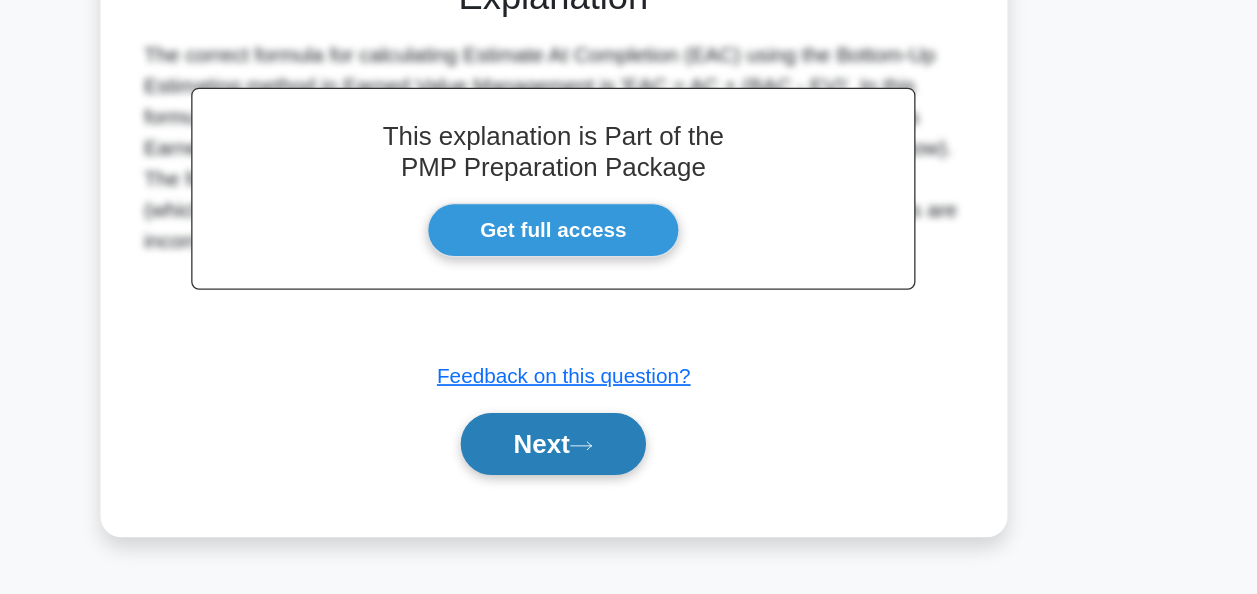 scroll, scrollTop: 411, scrollLeft: 0, axis: vertical 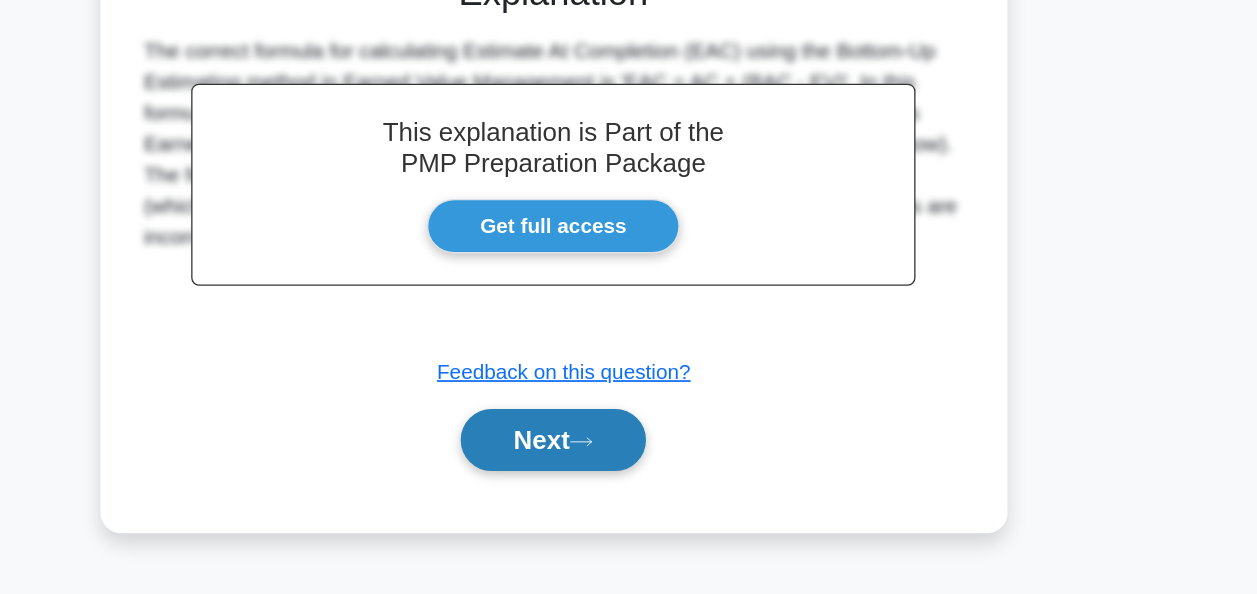 click on "Next" at bounding box center [628, 475] 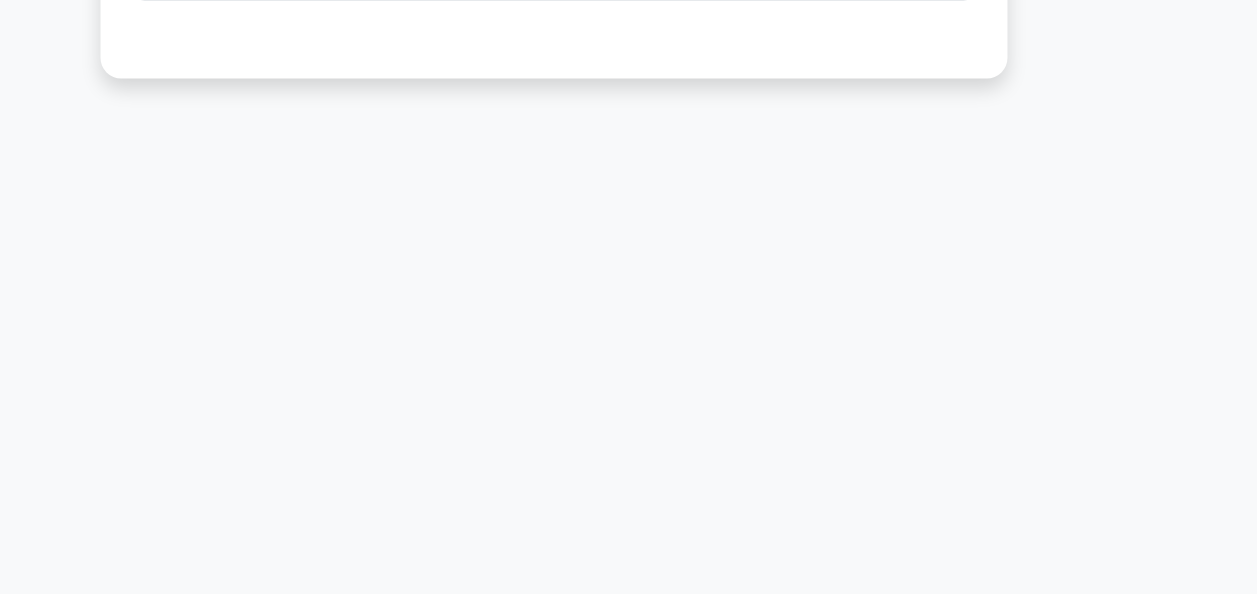 scroll, scrollTop: 0, scrollLeft: 0, axis: both 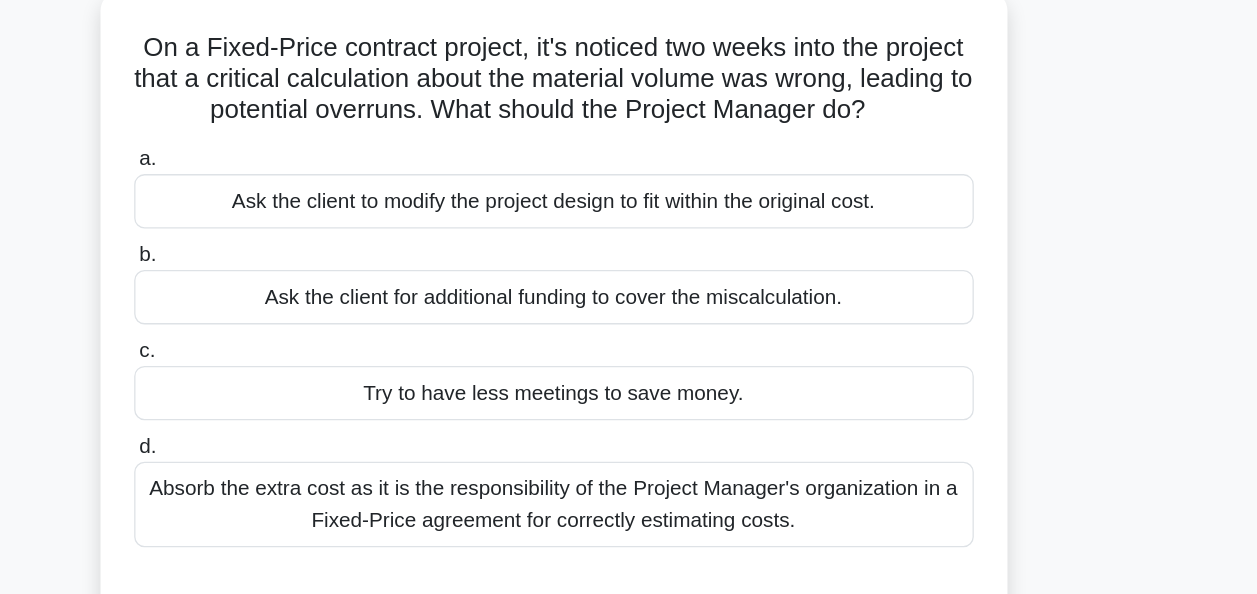 click on "Absorb the extra cost as it is the responsibility of the Project Manager's organization in a Fixed-Price agreement for correctly estimating costs." at bounding box center (629, 509) 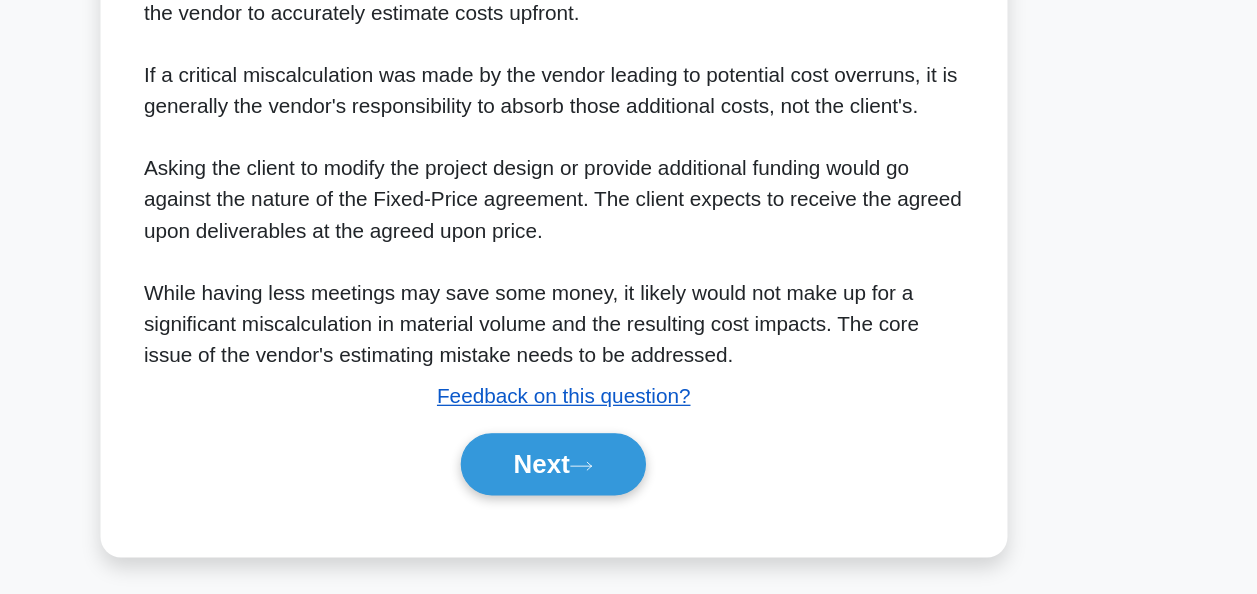 scroll, scrollTop: 612, scrollLeft: 0, axis: vertical 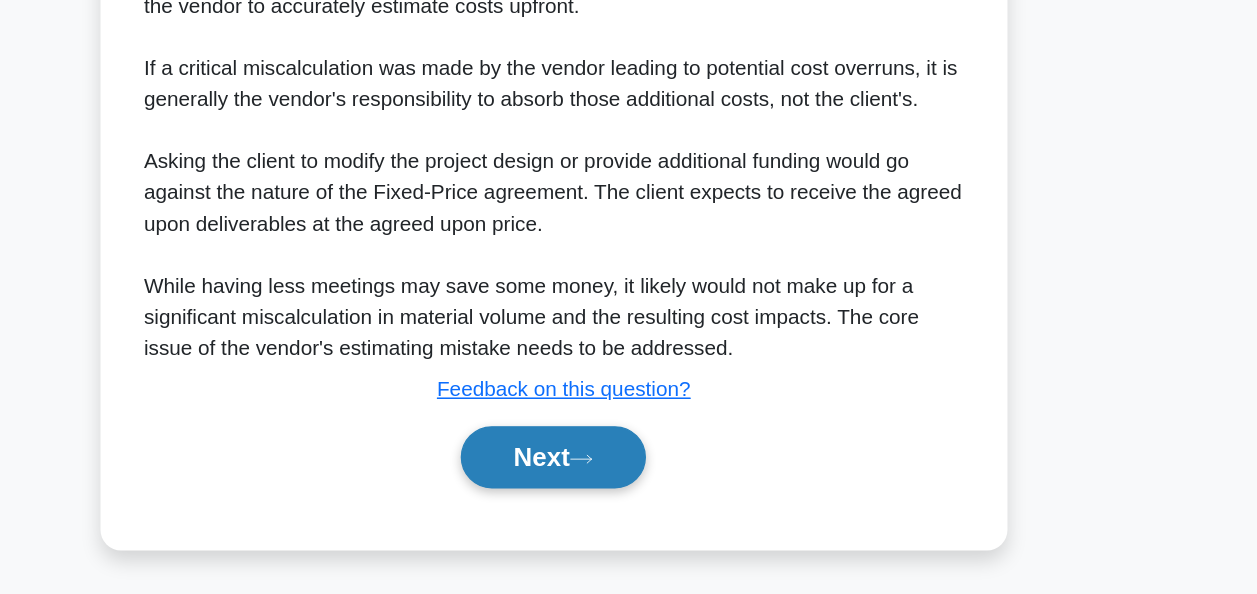 click on "Next" at bounding box center [628, 488] 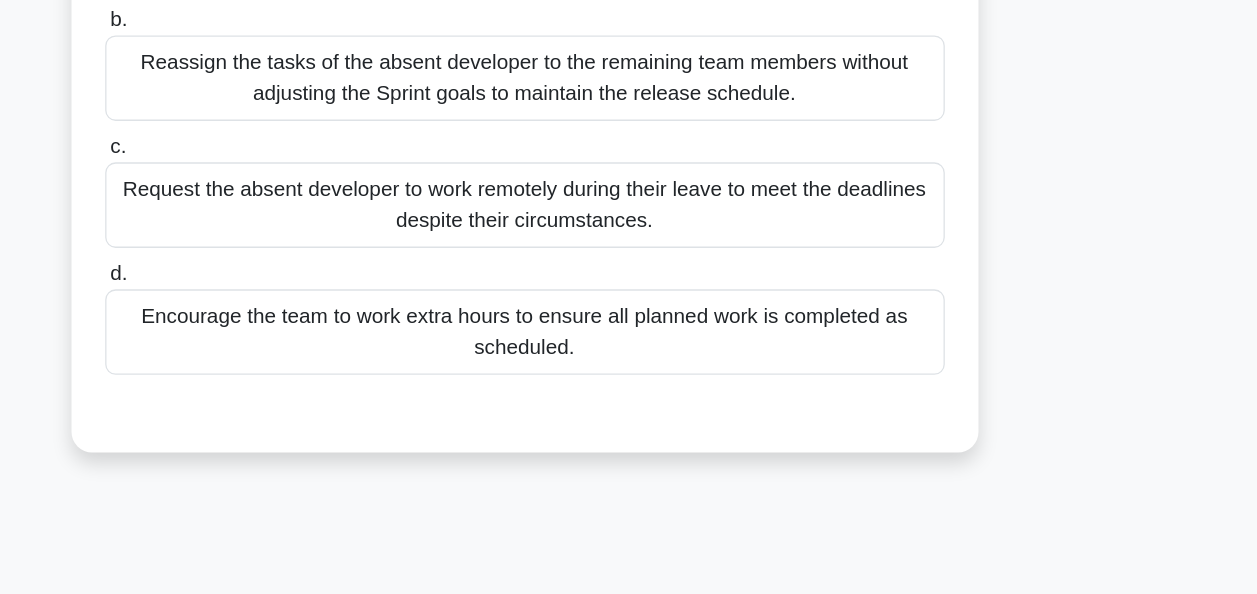 scroll, scrollTop: 262, scrollLeft: 0, axis: vertical 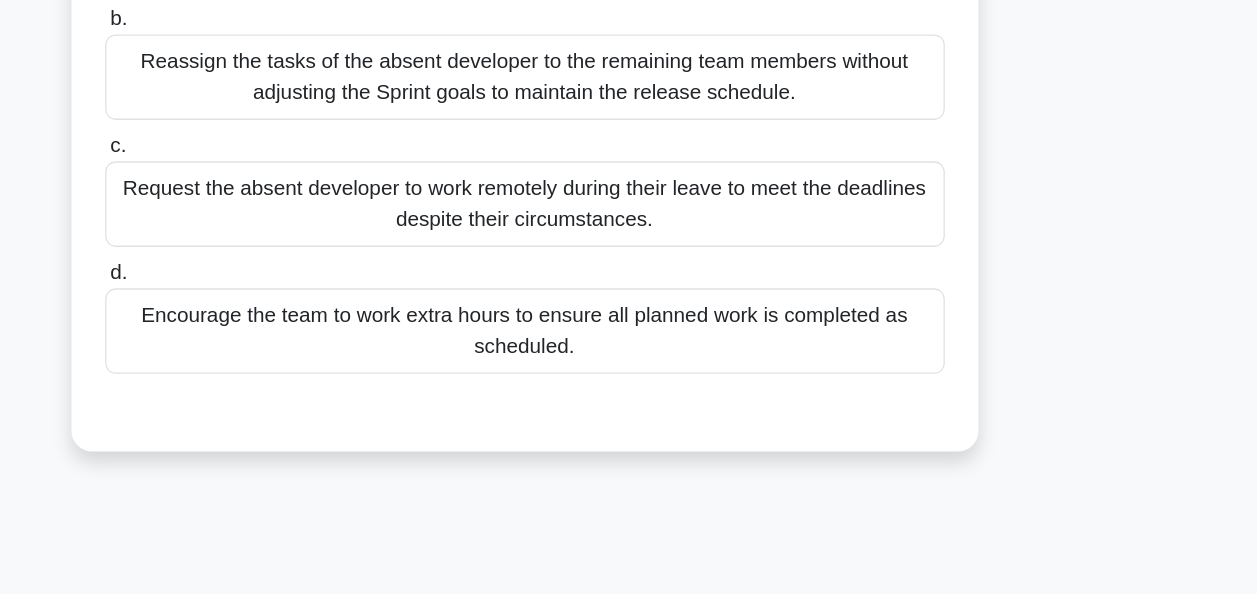 click on "d.
Encourage the team to work extra hours to ensure all planned work is completed as scheduled." at bounding box center (629, 379) 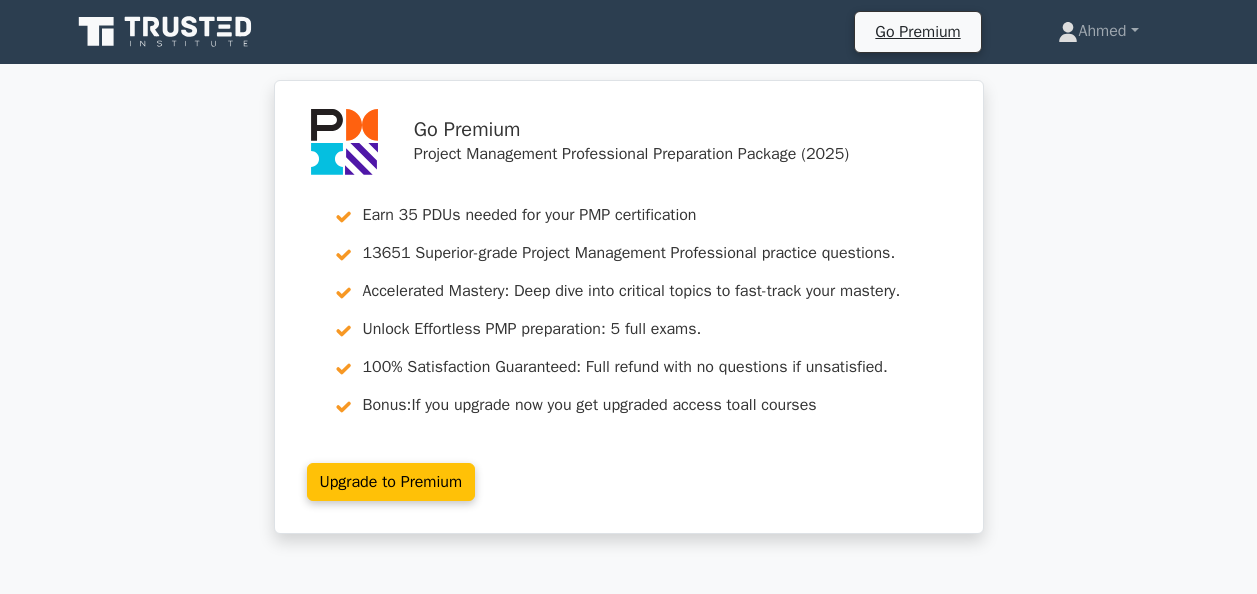 scroll, scrollTop: 622, scrollLeft: 0, axis: vertical 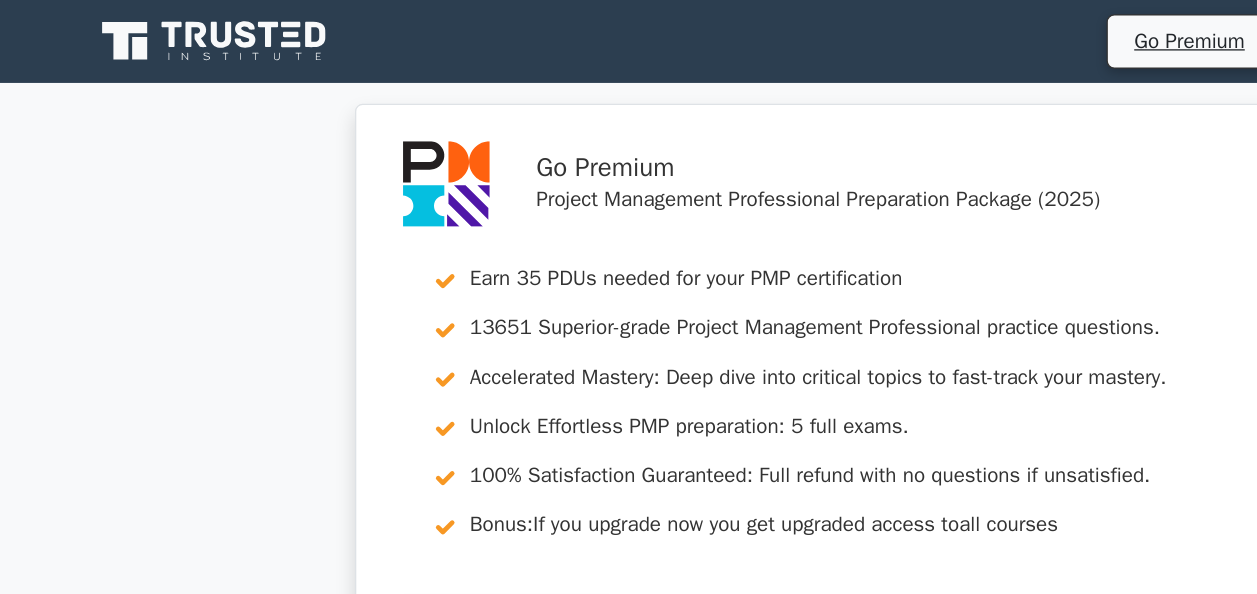 click on "Go Premium
Project Management Professional Preparation Package (2025)
Earn 35 PDUs needed for your PMP certification
13651 Superior-grade  Project Management Professional practice questions.
Accelerated Mastery: Deep dive into critical topics to fast-track your mastery.
Unlock Effortless PMP preparation: 5 full exams.
100% Satisfaction Guaranteed: Full refund with no questions if unsatisfied.
Bonus: all courses" at bounding box center (628, 2213) 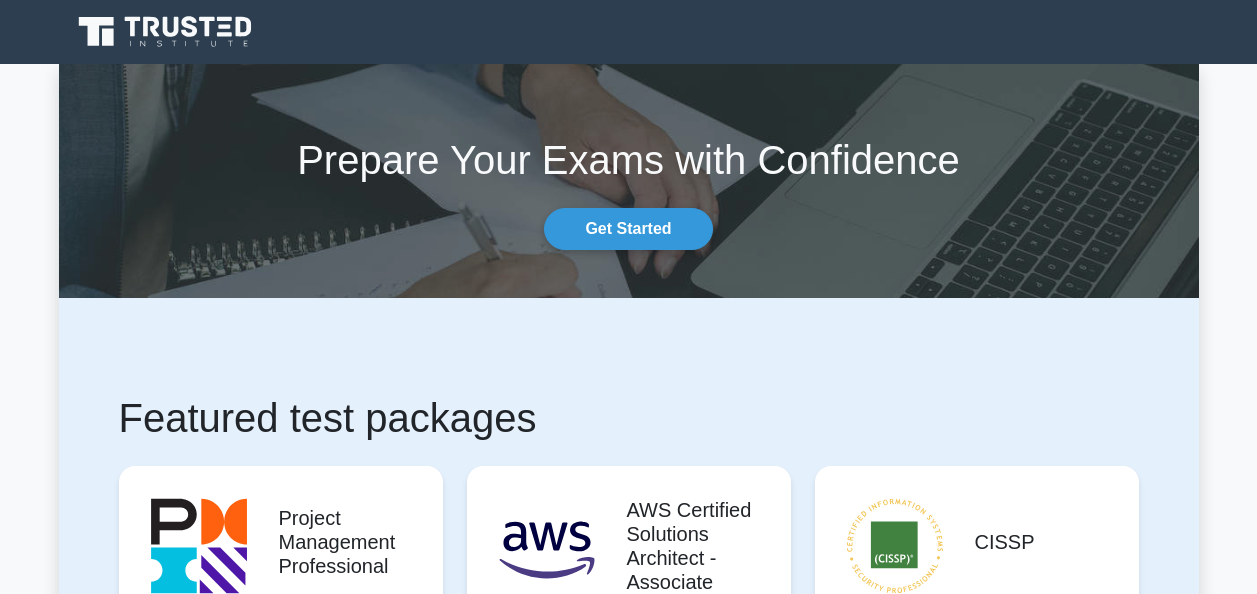 scroll, scrollTop: 0, scrollLeft: 0, axis: both 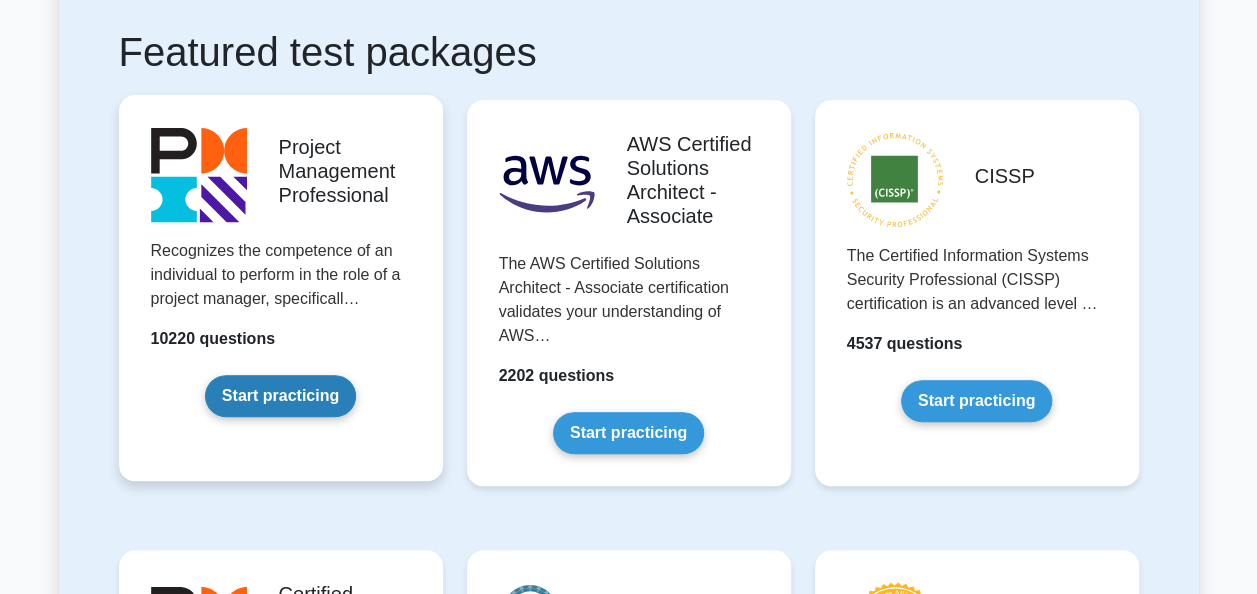 click on "Start practicing" at bounding box center [280, 396] 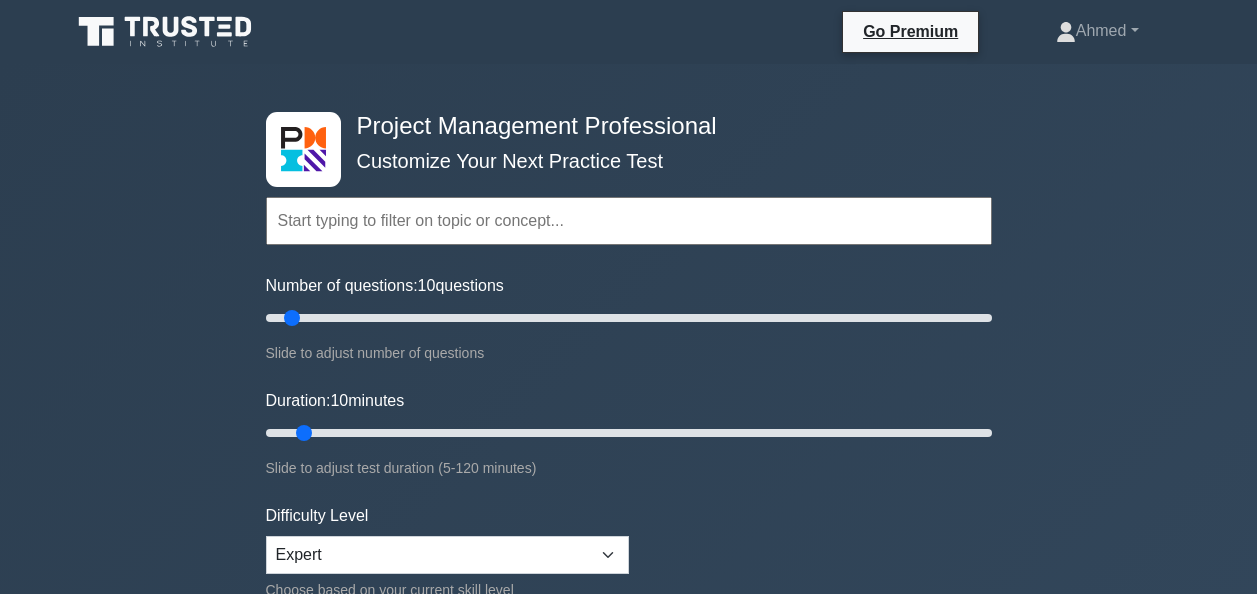 scroll, scrollTop: 131, scrollLeft: 0, axis: vertical 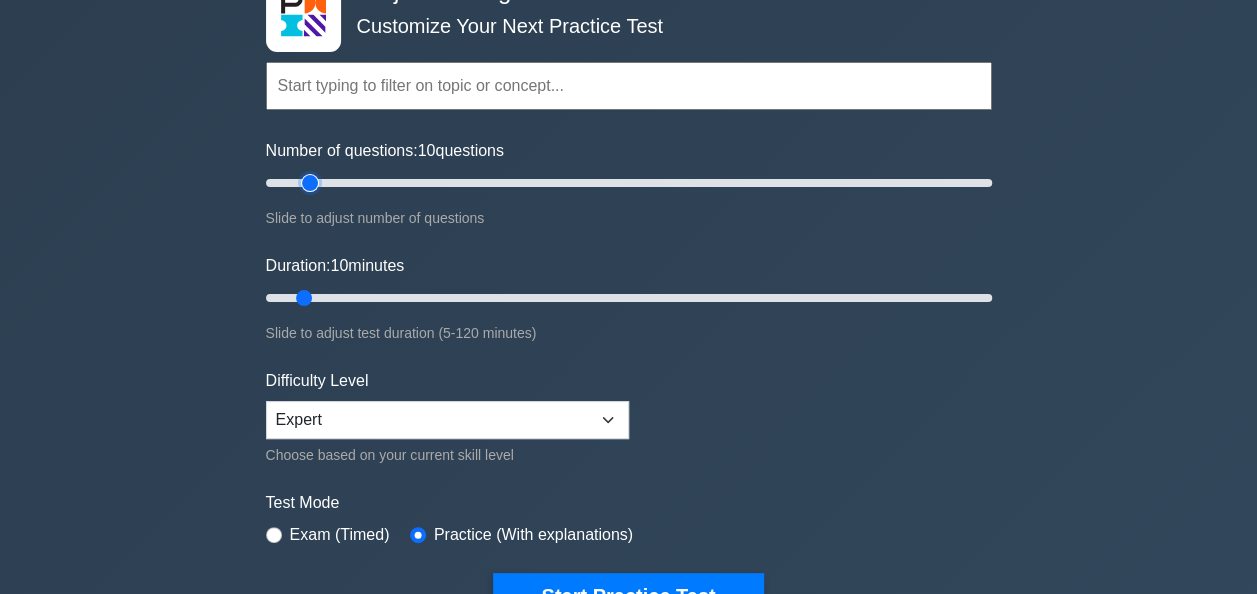 click on "Number of questions:  10  questions" at bounding box center (629, 183) 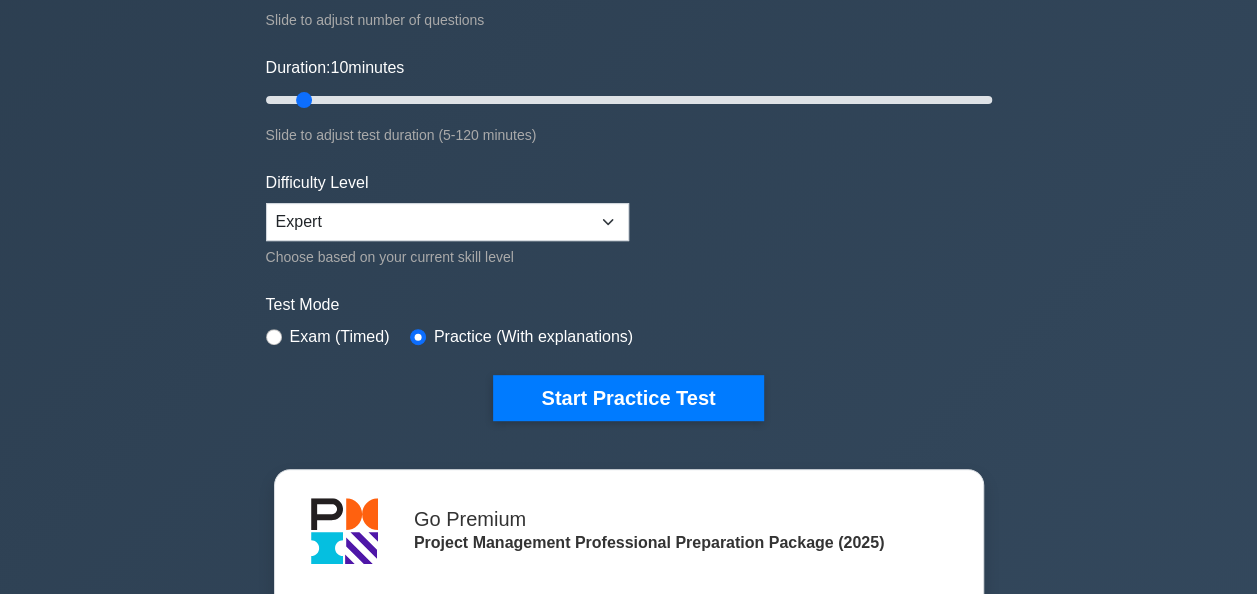 scroll, scrollTop: 58, scrollLeft: 0, axis: vertical 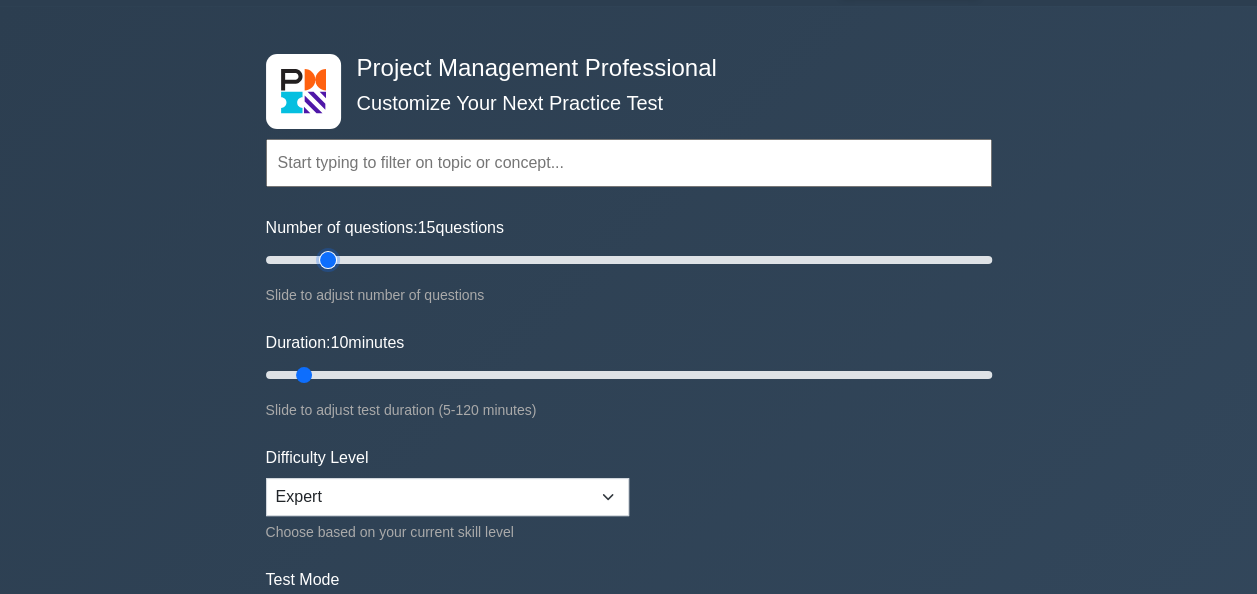 type on "20" 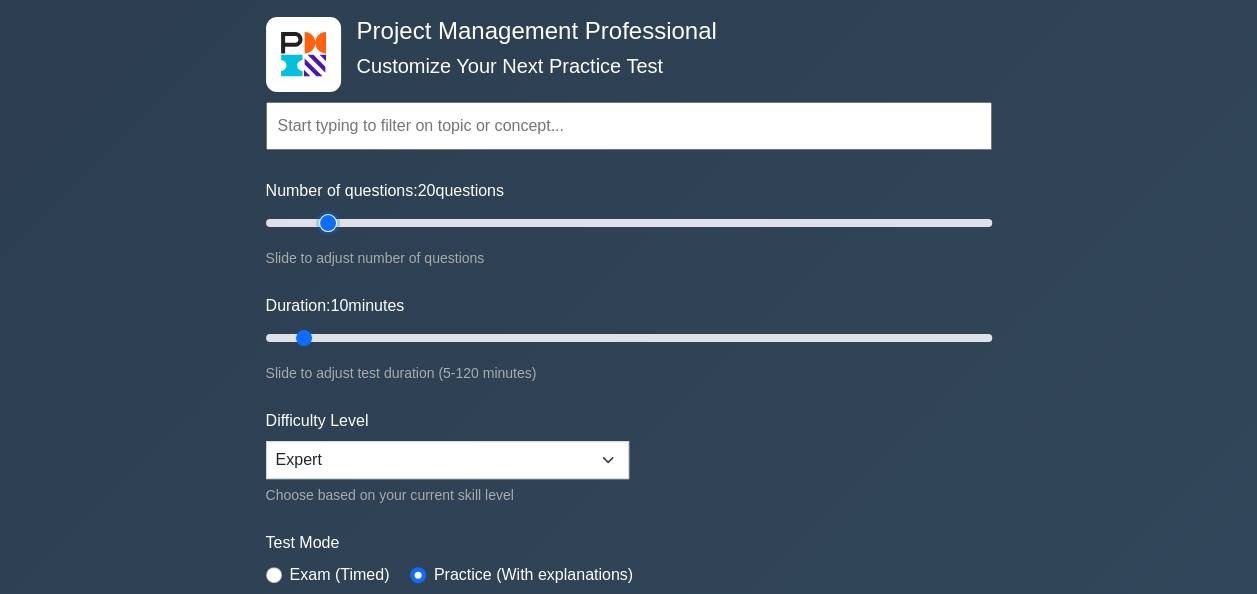 scroll, scrollTop: 0, scrollLeft: 0, axis: both 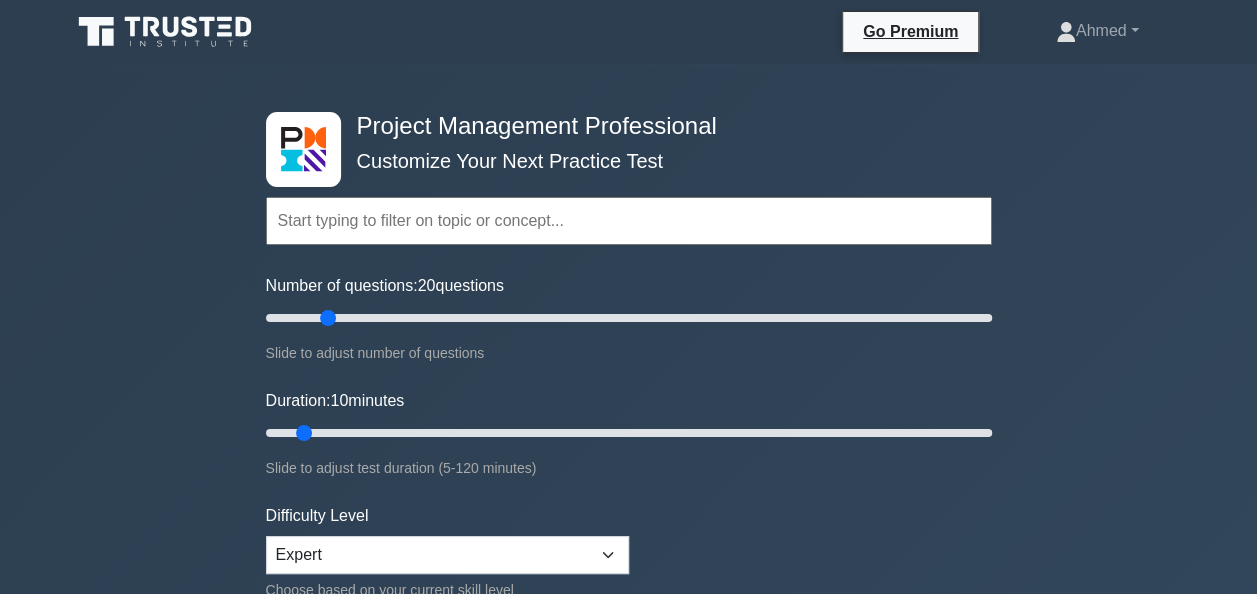 click 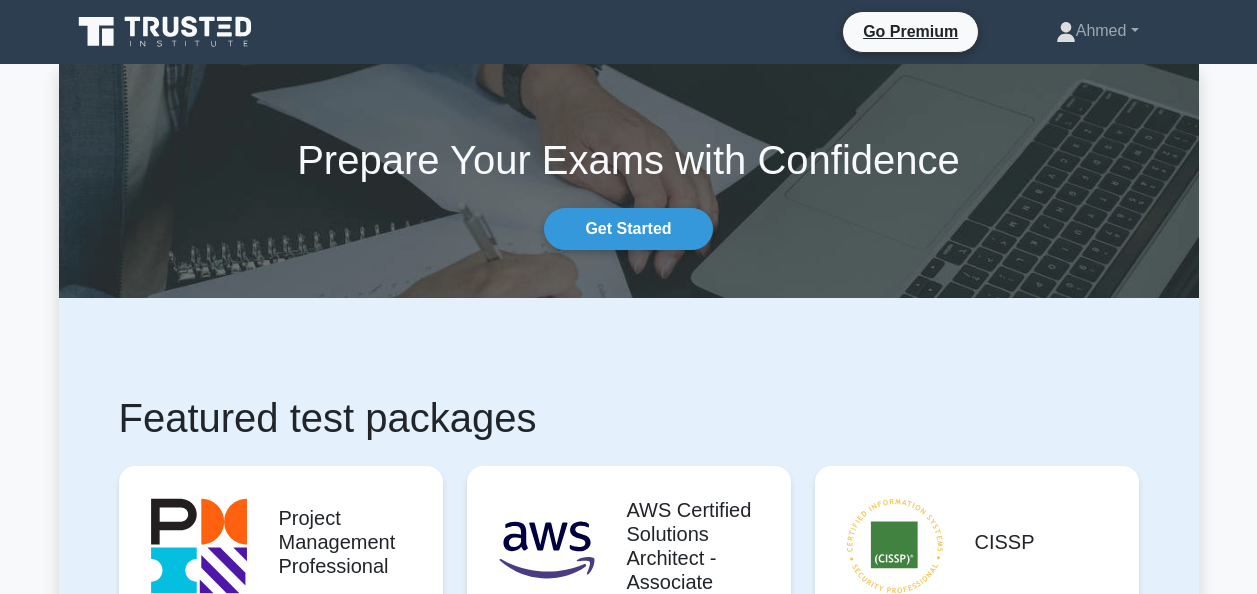scroll, scrollTop: 0, scrollLeft: 0, axis: both 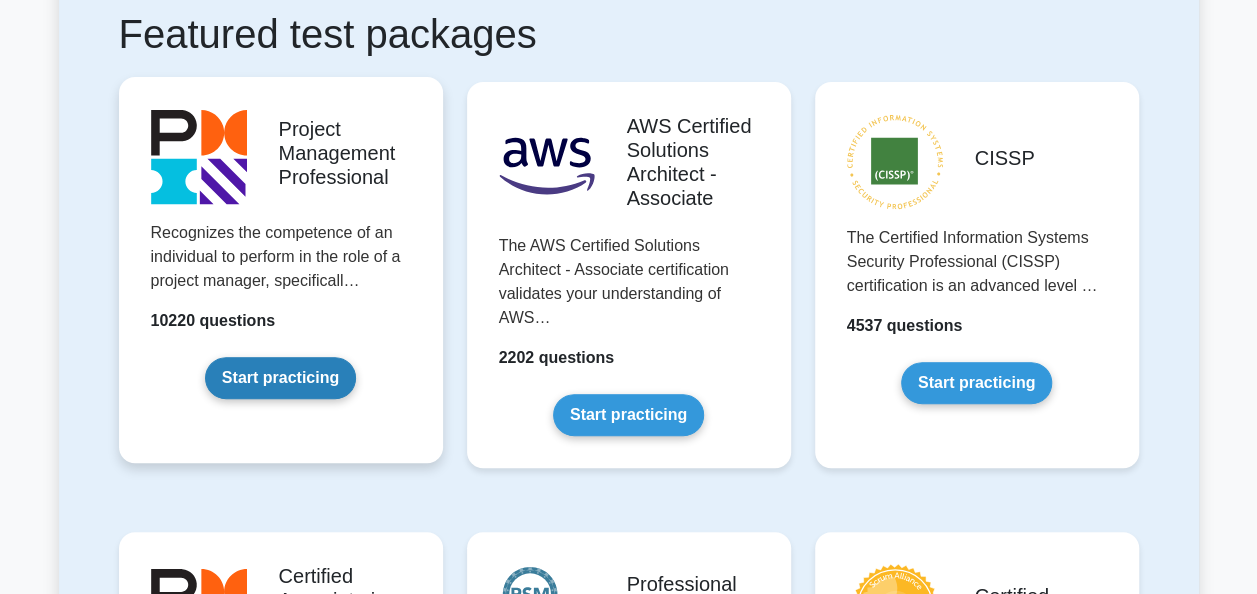 click on "Start practicing" at bounding box center (280, 378) 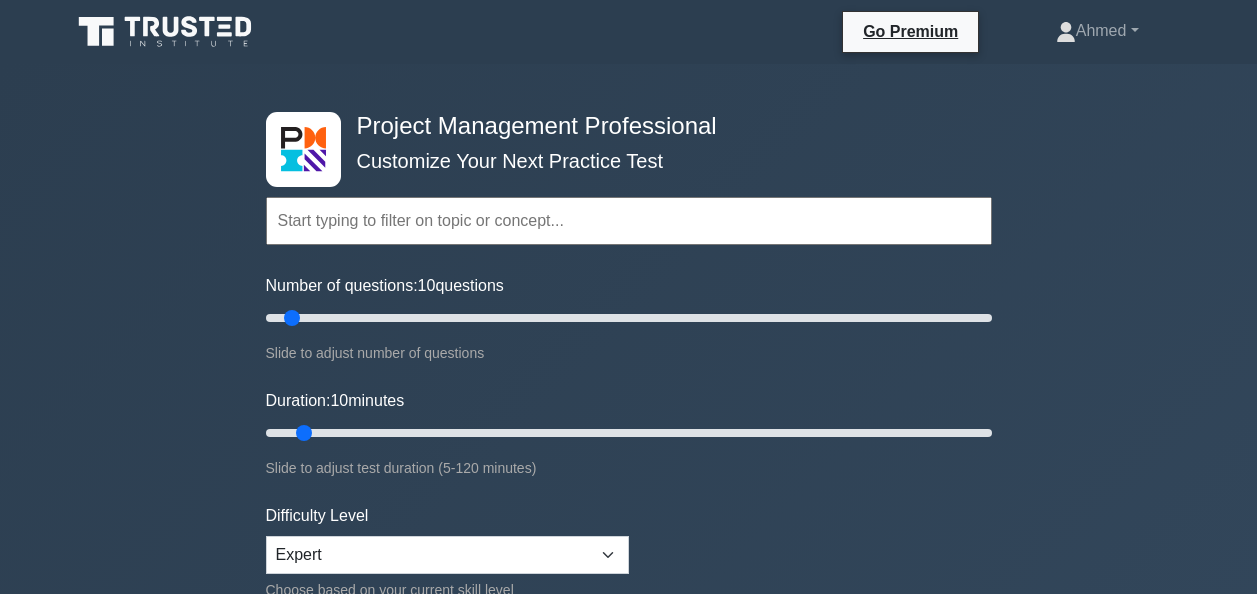 scroll, scrollTop: 0, scrollLeft: 0, axis: both 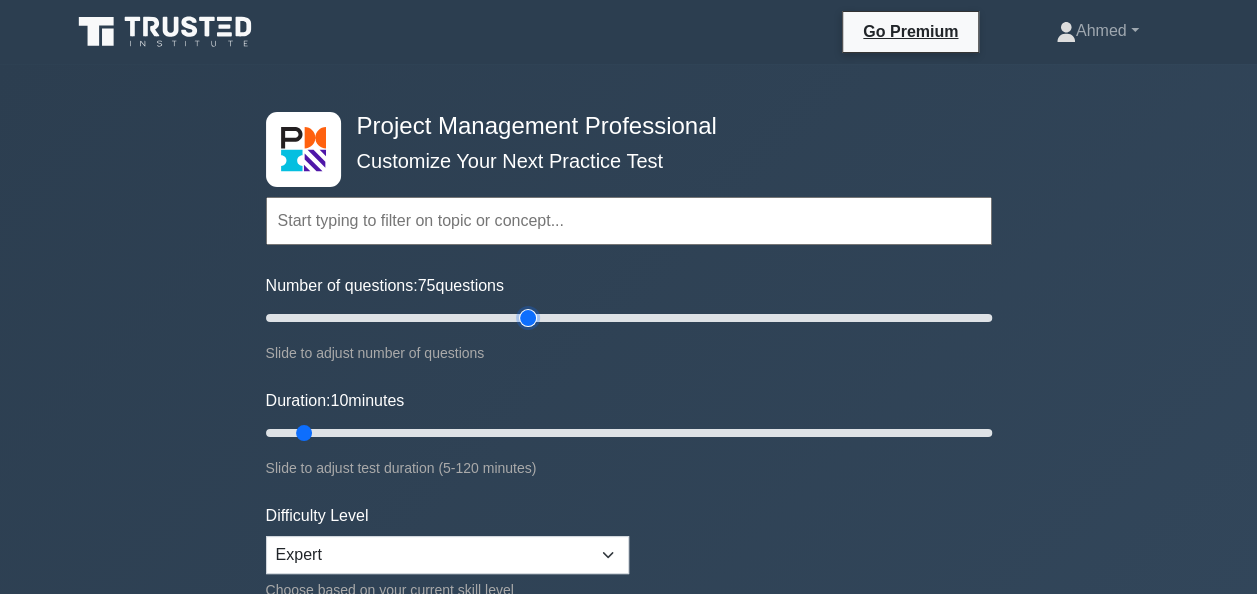 click on "Number of questions:  75  questions" at bounding box center [629, 318] 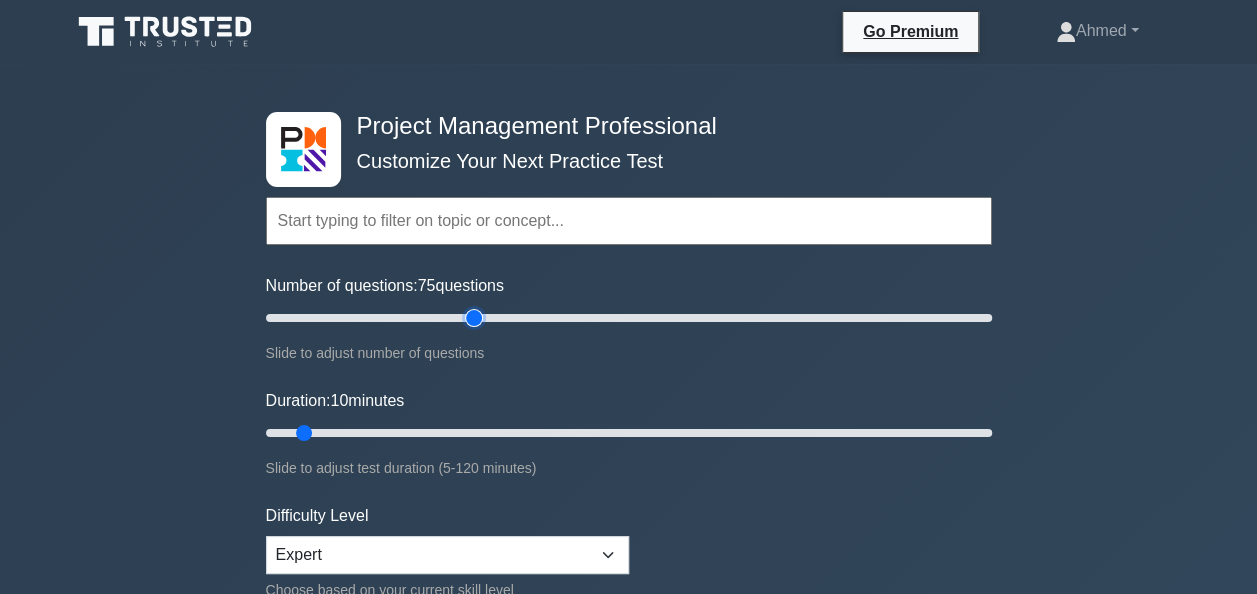 type on "60" 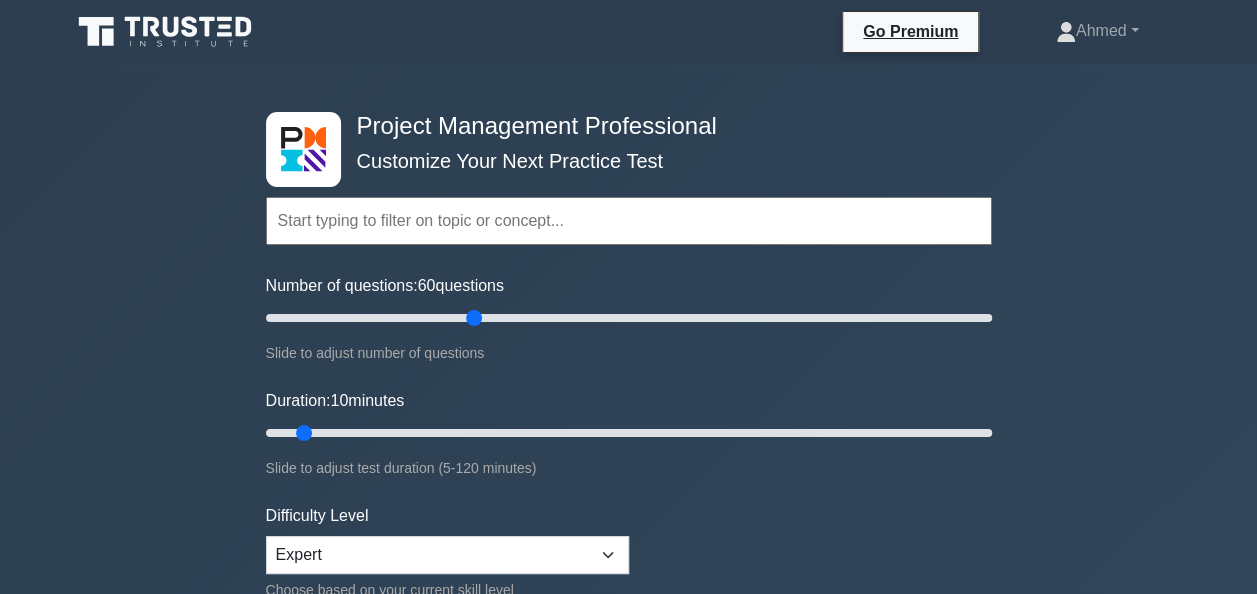 click on "Duration:  10  minutes
Slide to adjust test duration (5-120 minutes)" at bounding box center (629, 434) 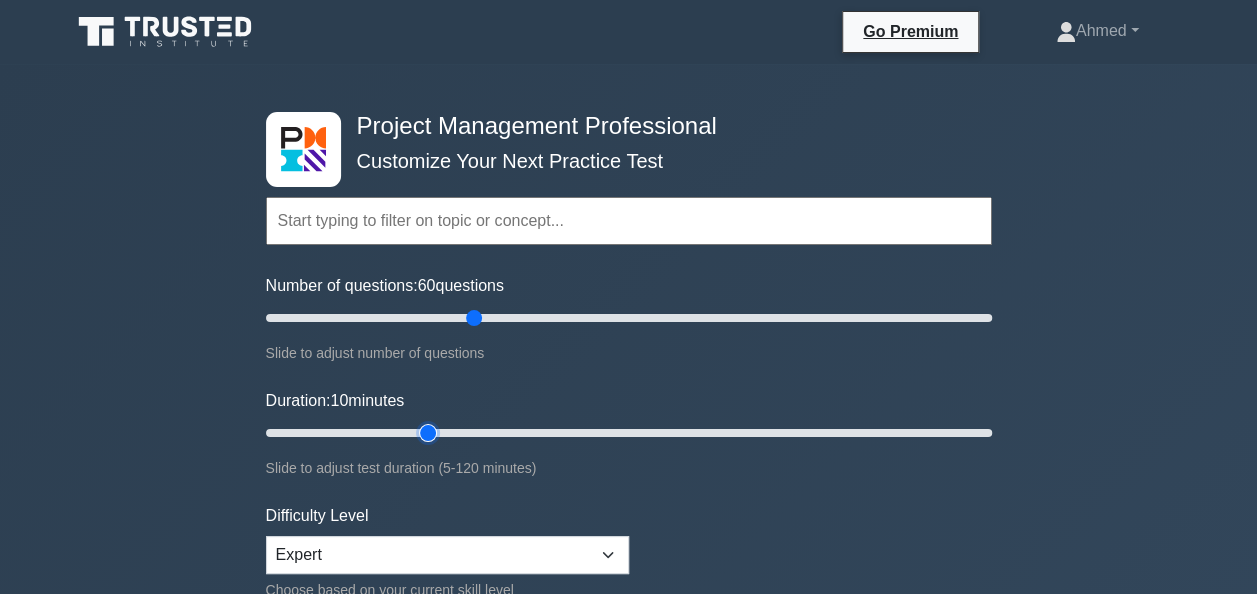 click on "Duration:  10  minutes" at bounding box center (629, 433) 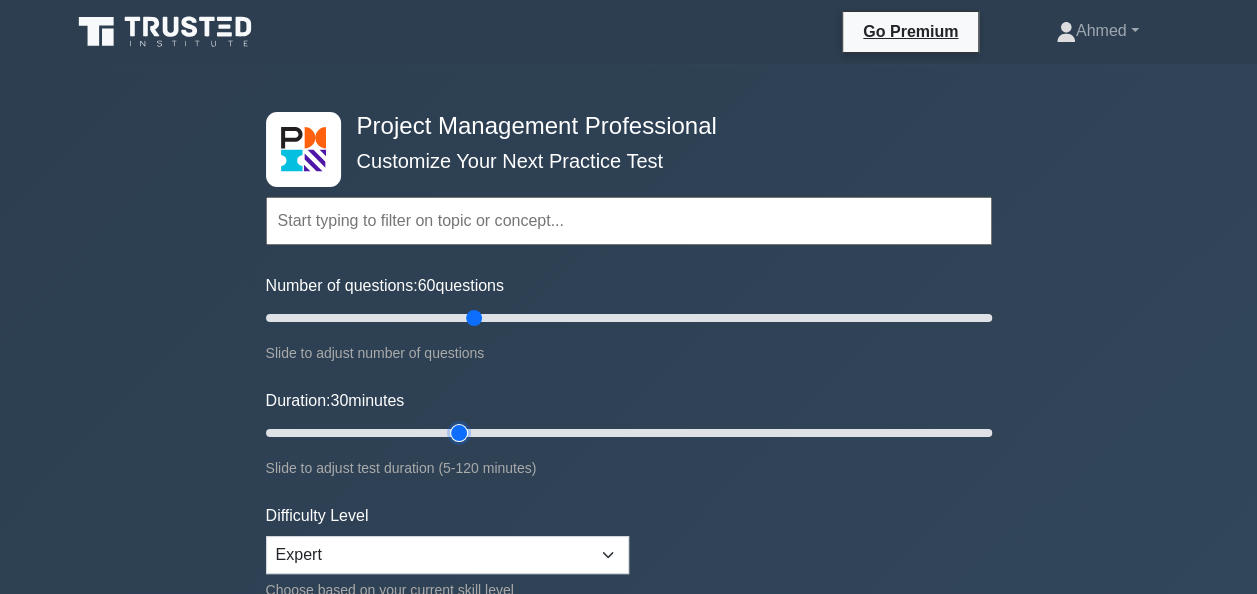 click on "Duration:  30  minutes" at bounding box center (629, 433) 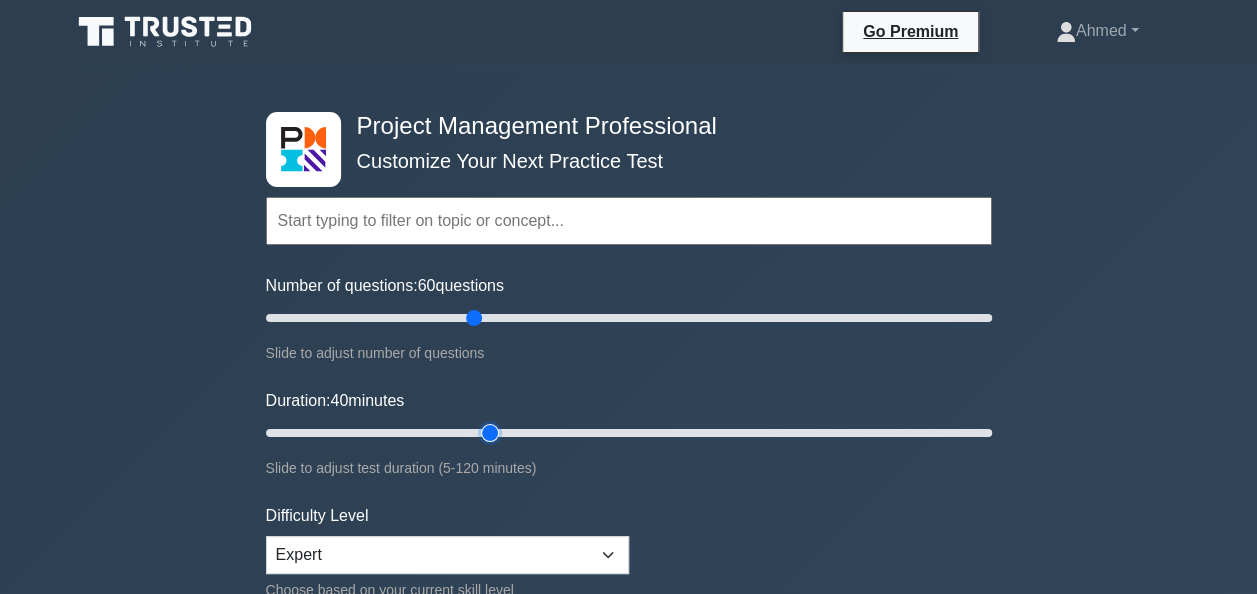 click on "Duration:  40  minutes" at bounding box center (629, 433) 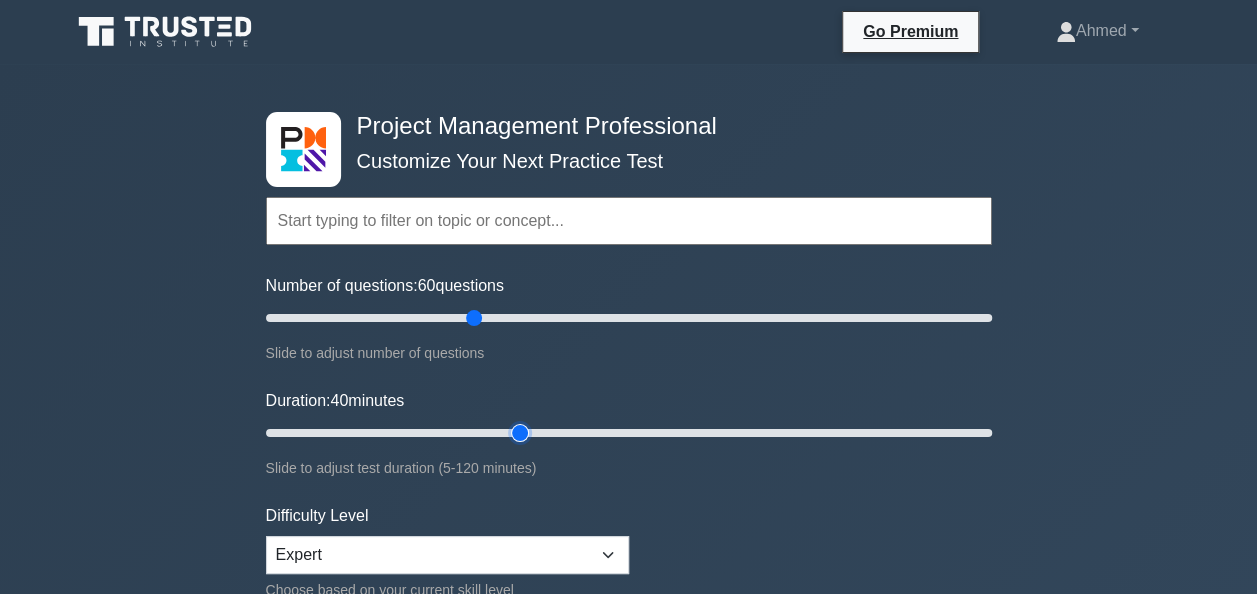 click on "Duration:  40  minutes" at bounding box center [629, 433] 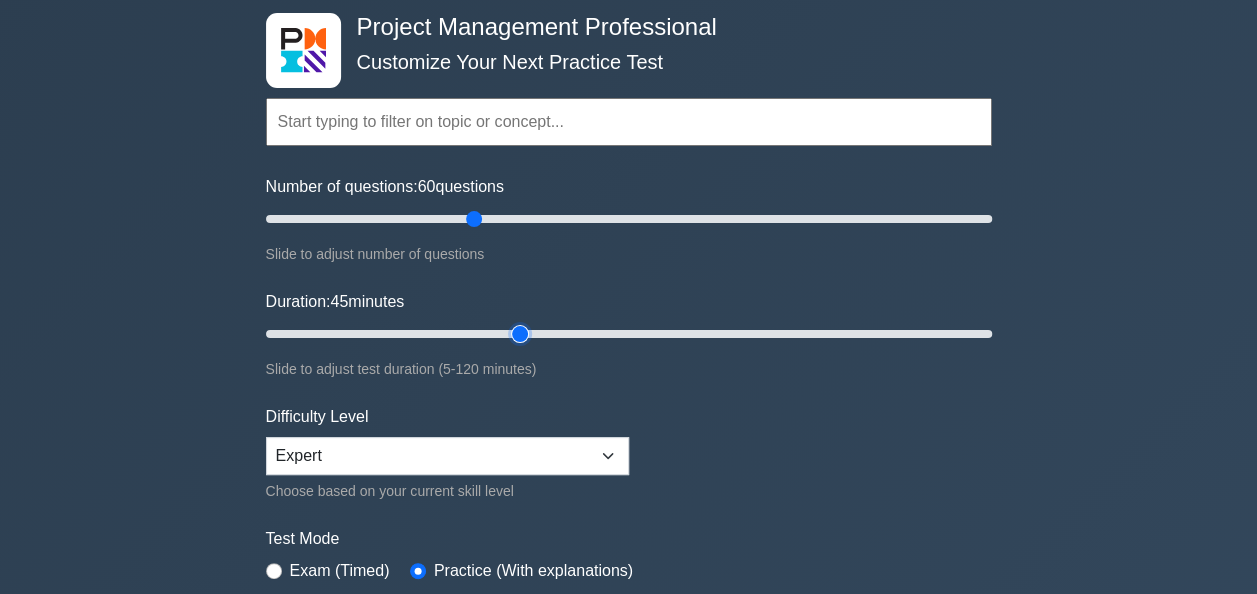 scroll, scrollTop: 100, scrollLeft: 0, axis: vertical 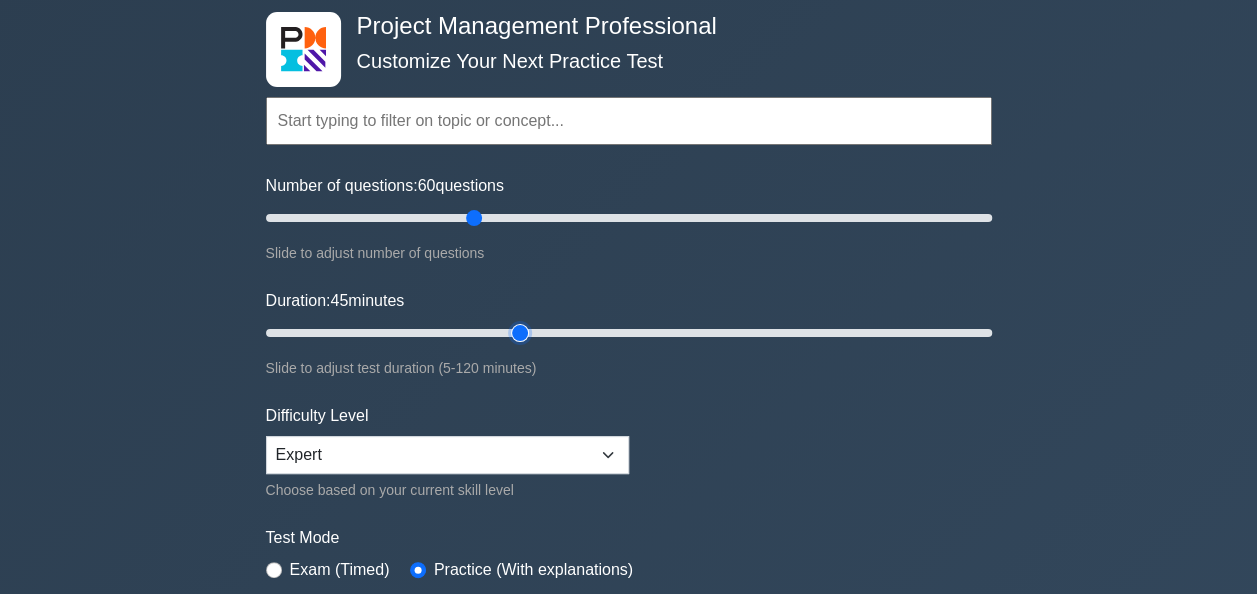 click on "Duration:  45  minutes" at bounding box center (629, 333) 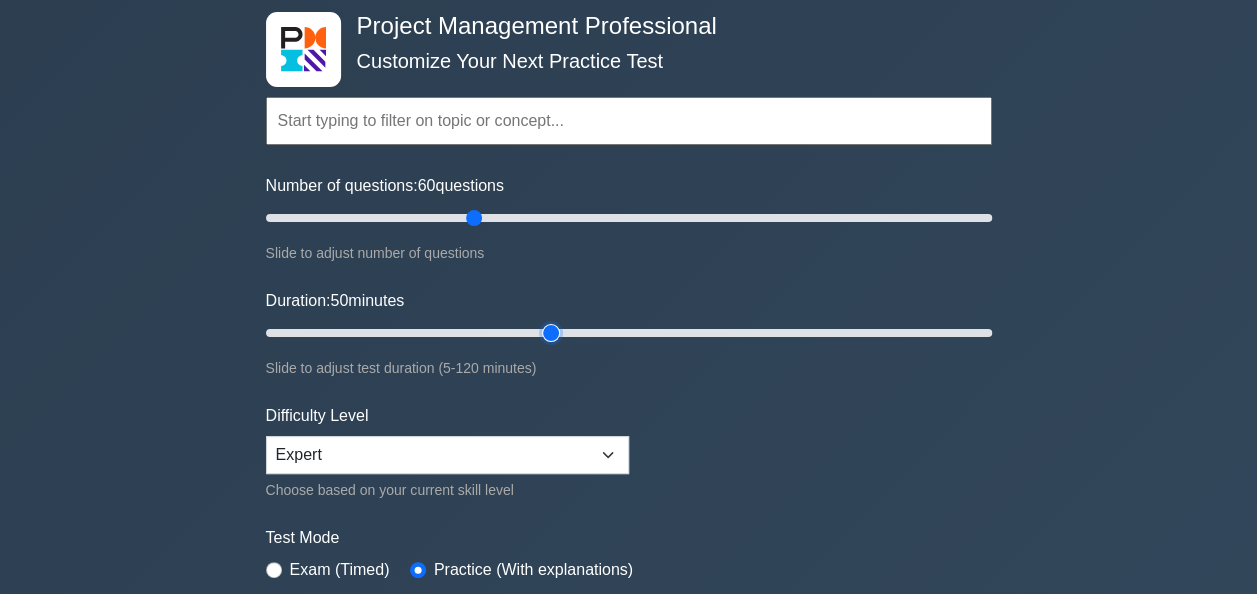 type on "50" 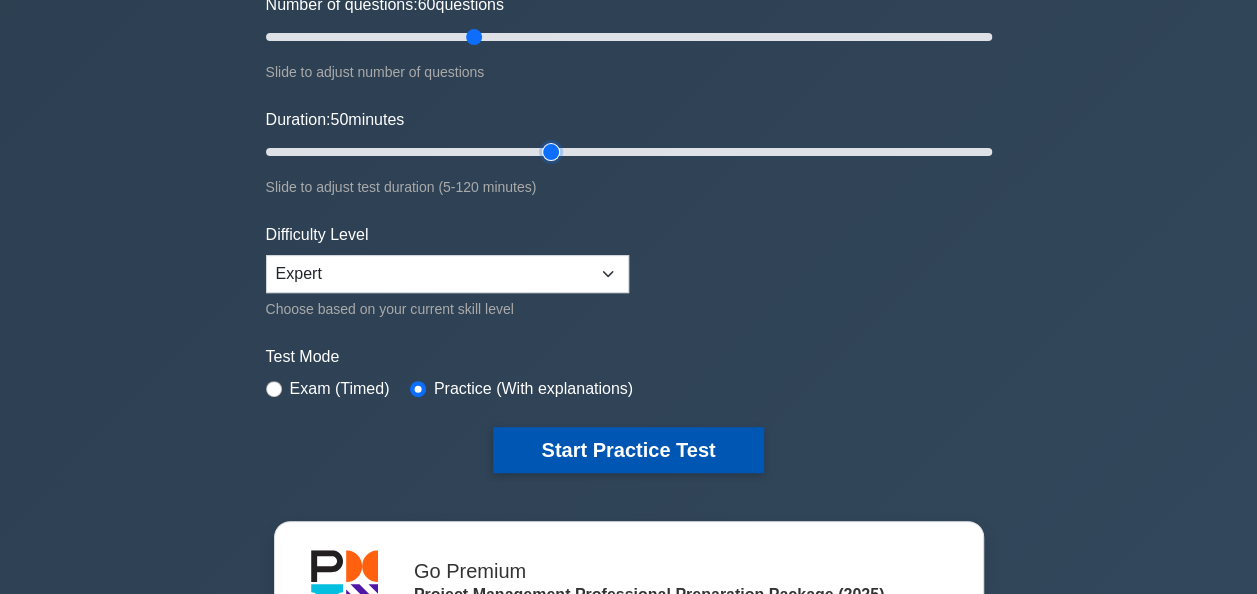 scroll, scrollTop: 285, scrollLeft: 0, axis: vertical 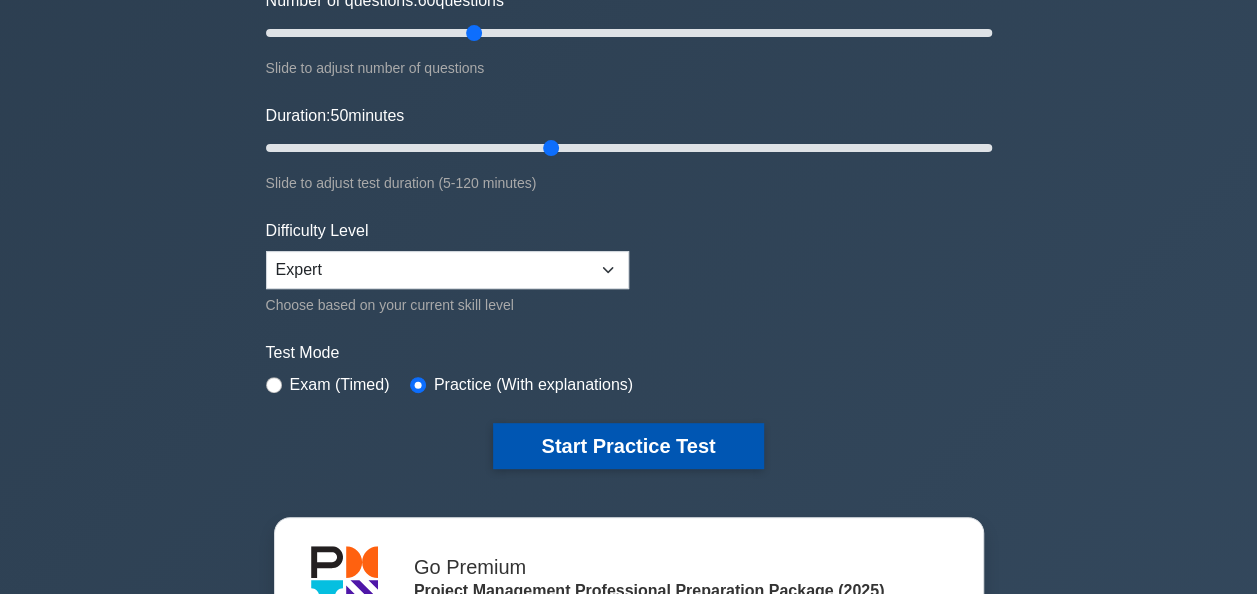 click on "Start Practice Test" at bounding box center (628, 446) 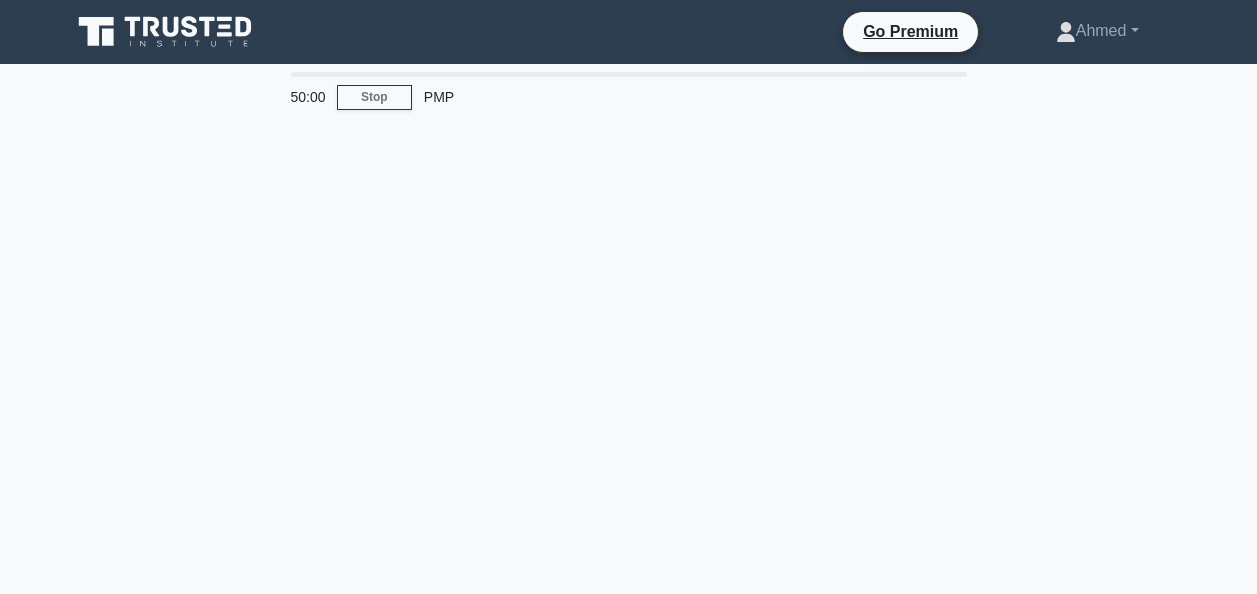scroll, scrollTop: 0, scrollLeft: 0, axis: both 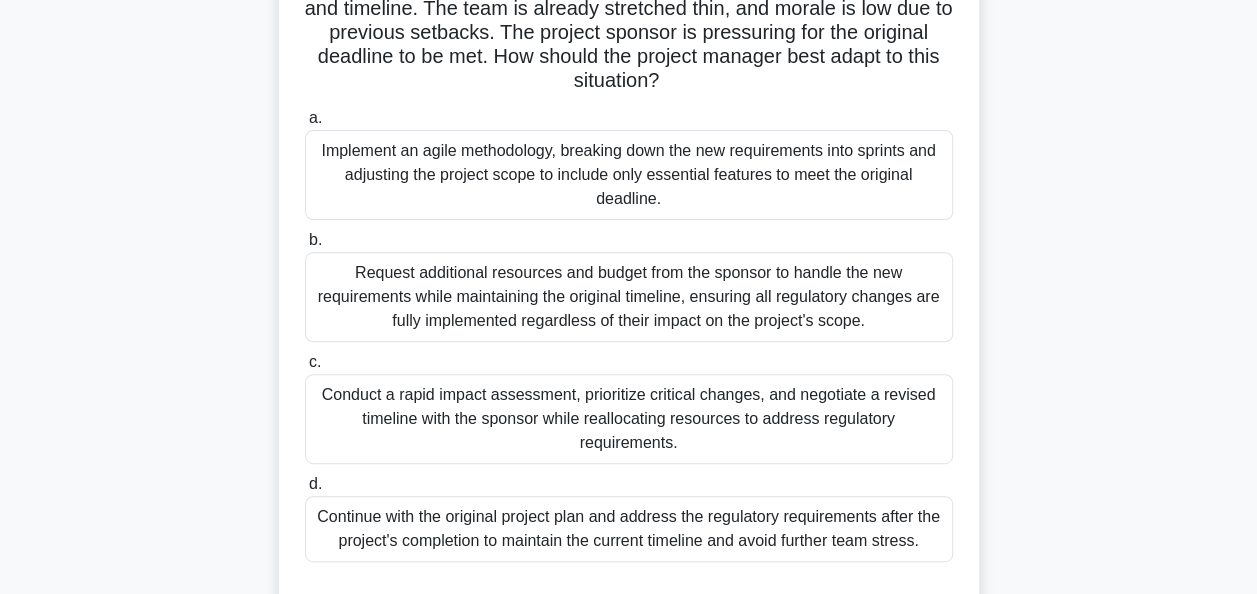 click on "Conduct a rapid impact assessment, prioritize critical changes, and negotiate a revised timeline with the sponsor while reallocating resources to address regulatory requirements." at bounding box center [629, 419] 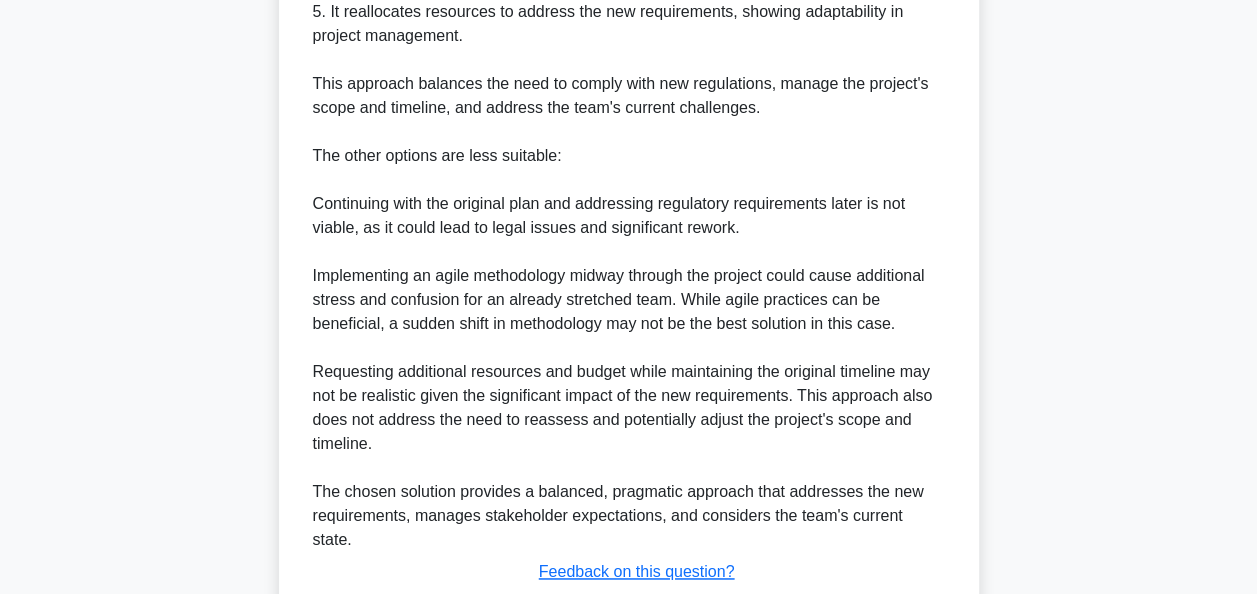 scroll, scrollTop: 1260, scrollLeft: 0, axis: vertical 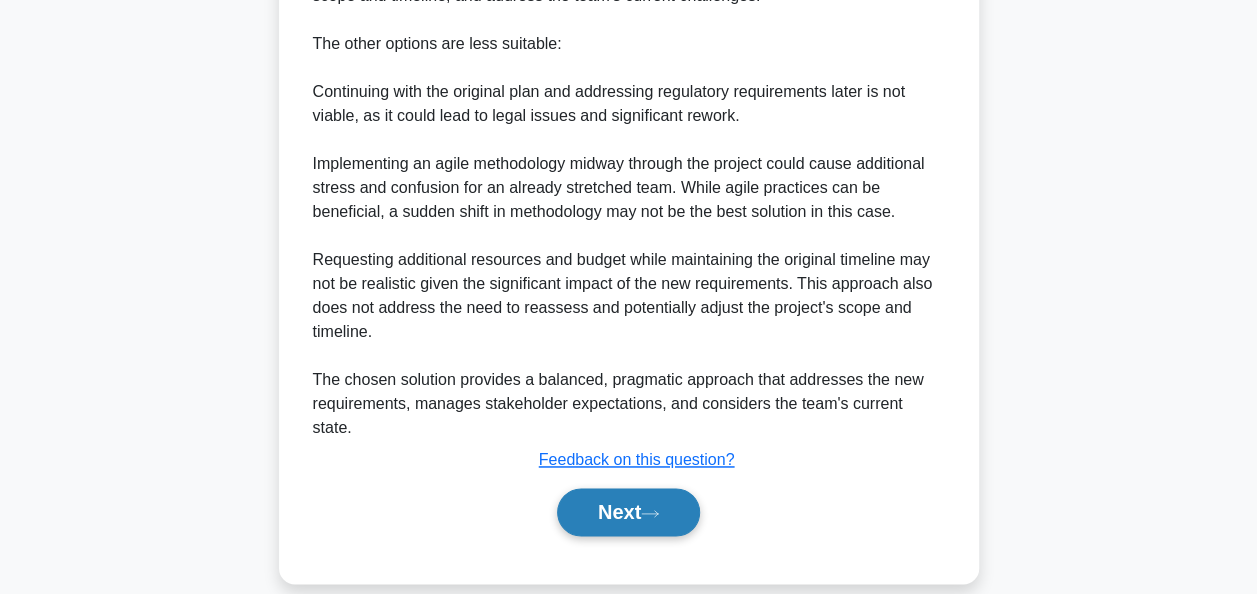 click on "Next" at bounding box center (628, 512) 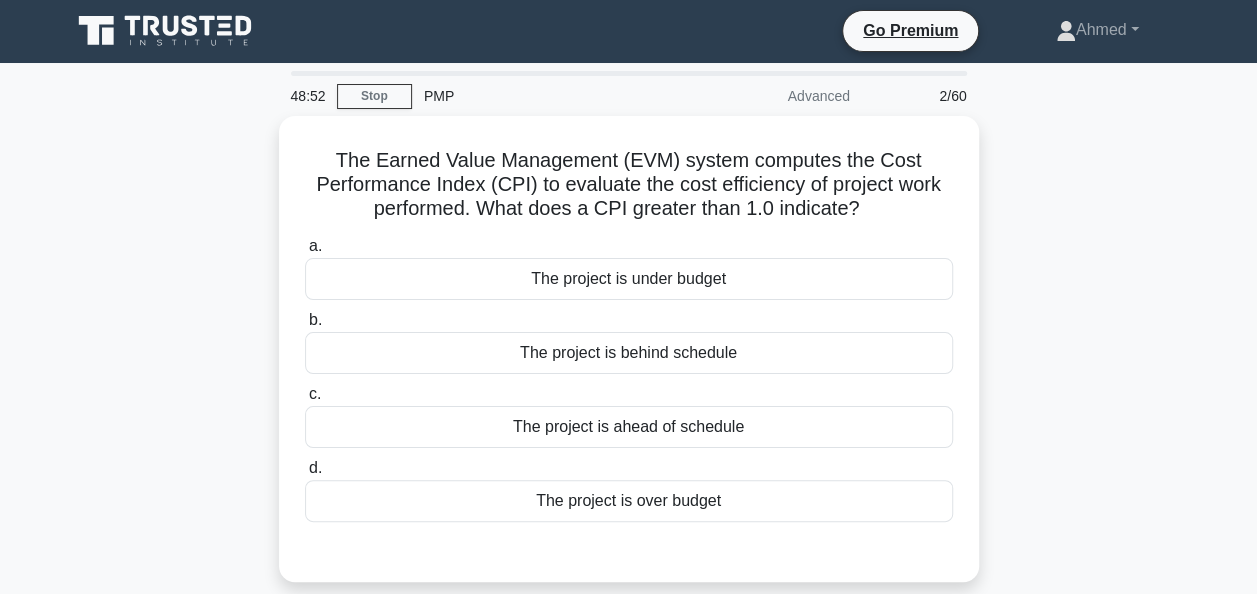 scroll, scrollTop: 0, scrollLeft: 0, axis: both 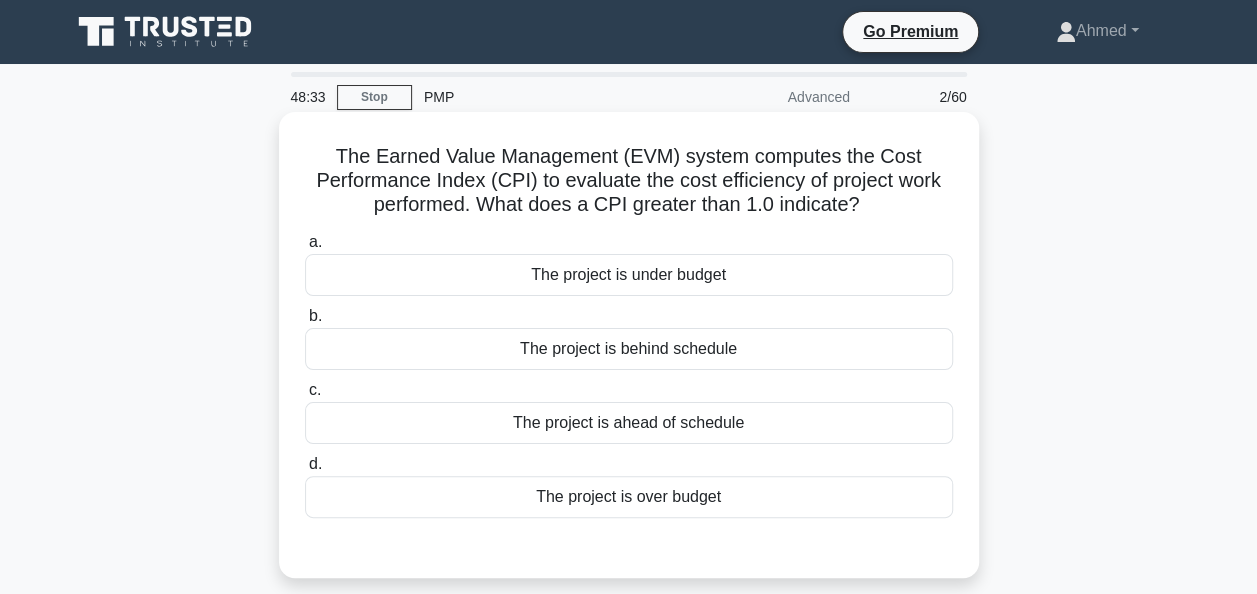 click on "The project is under budget" at bounding box center (629, 275) 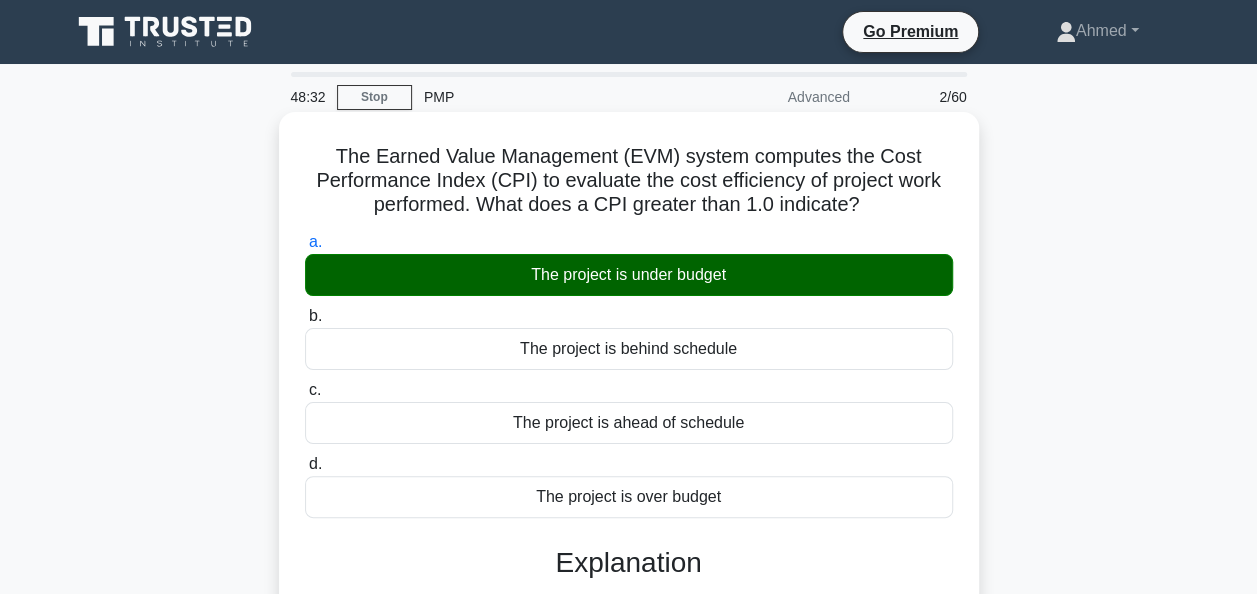 scroll, scrollTop: 486, scrollLeft: 0, axis: vertical 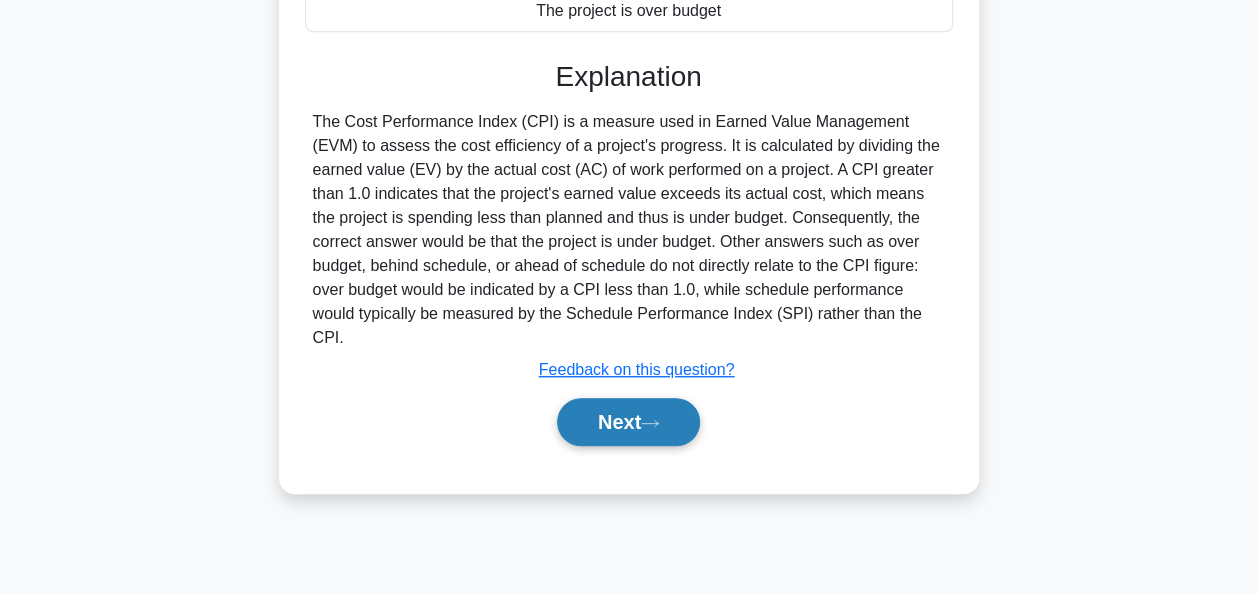 click on "Next" at bounding box center [628, 422] 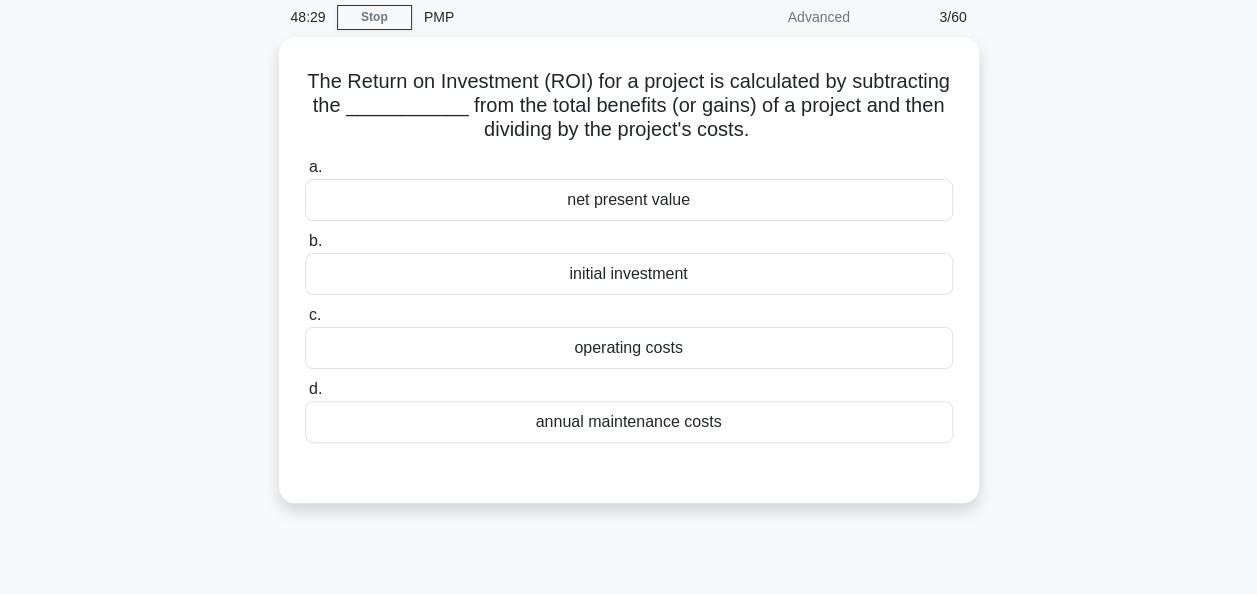 scroll, scrollTop: 48, scrollLeft: 0, axis: vertical 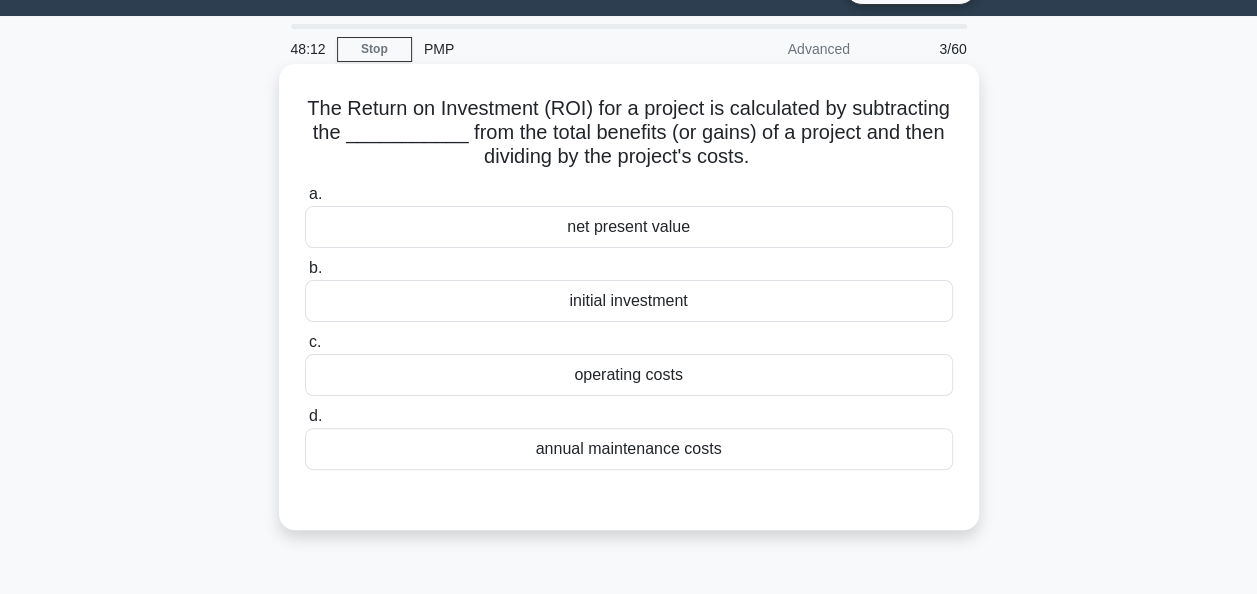 click on "initial investment" at bounding box center (629, 301) 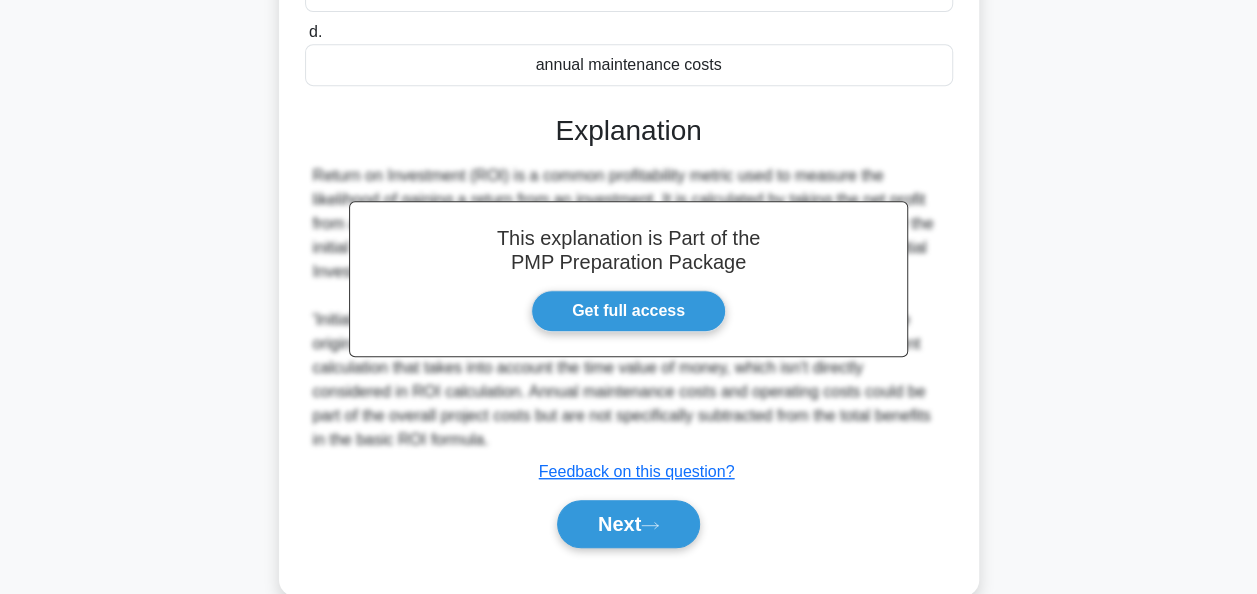 scroll, scrollTop: 486, scrollLeft: 0, axis: vertical 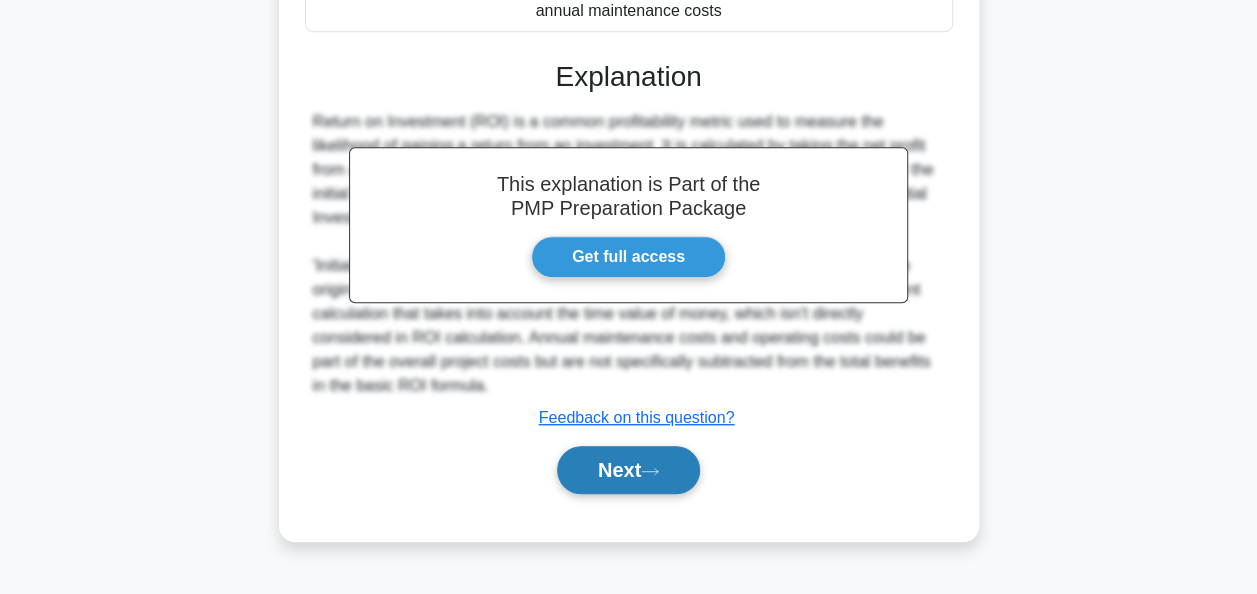 click on "Next" at bounding box center [628, 470] 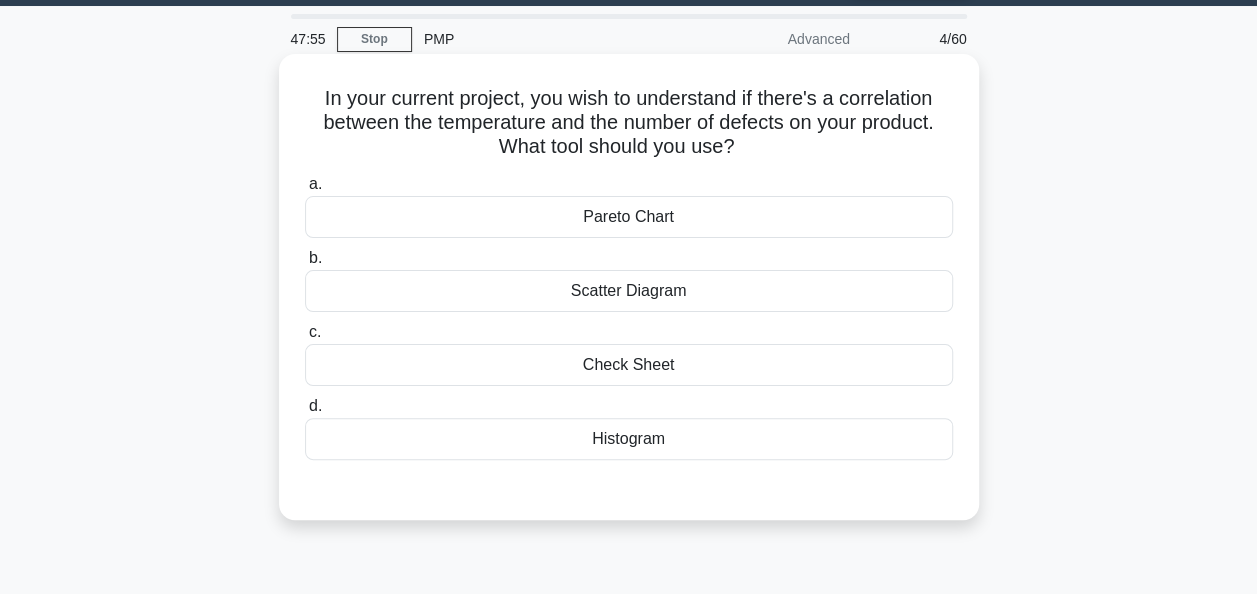 scroll, scrollTop: 59, scrollLeft: 0, axis: vertical 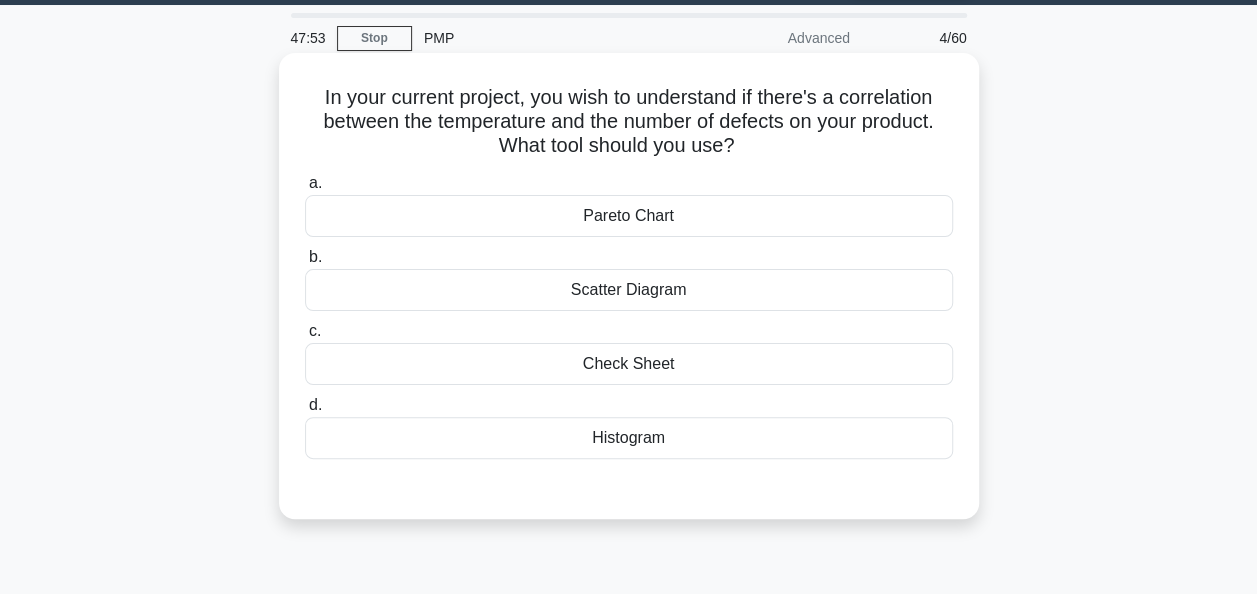 click on "Scatter Diagram" at bounding box center [629, 290] 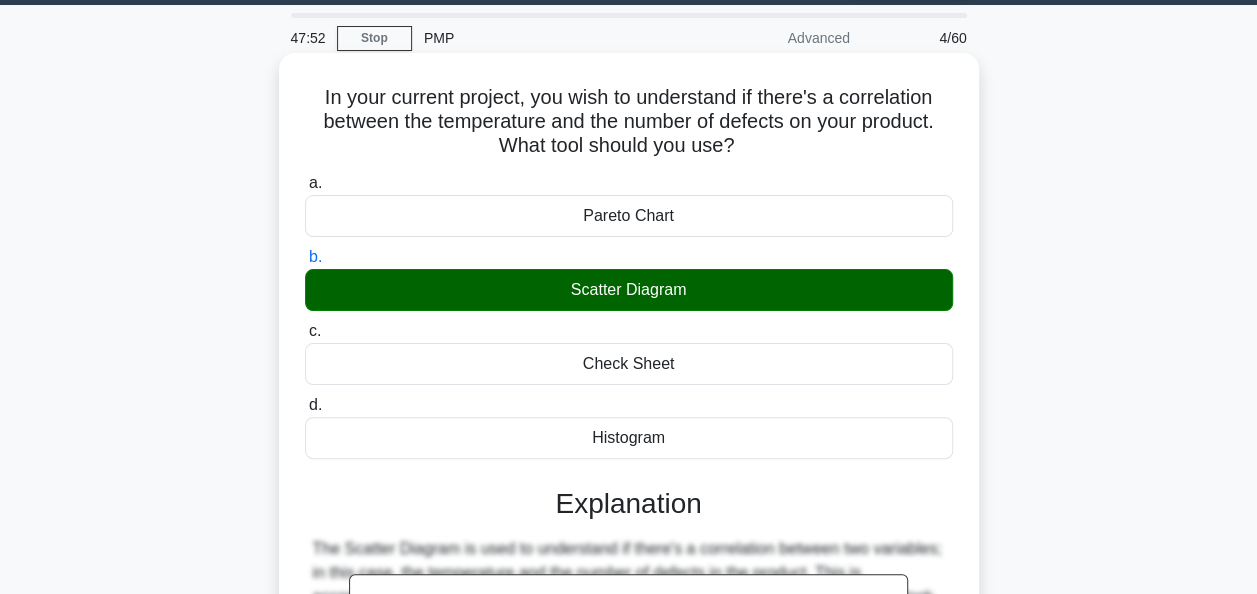 scroll, scrollTop: 486, scrollLeft: 0, axis: vertical 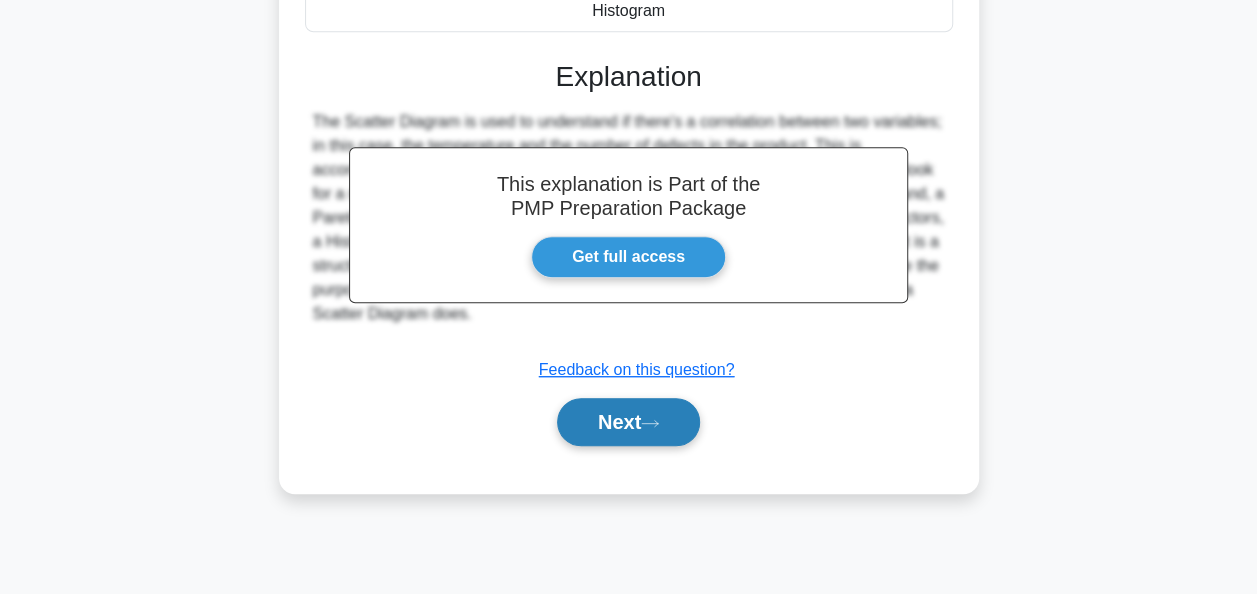 click on "Next" at bounding box center [628, 422] 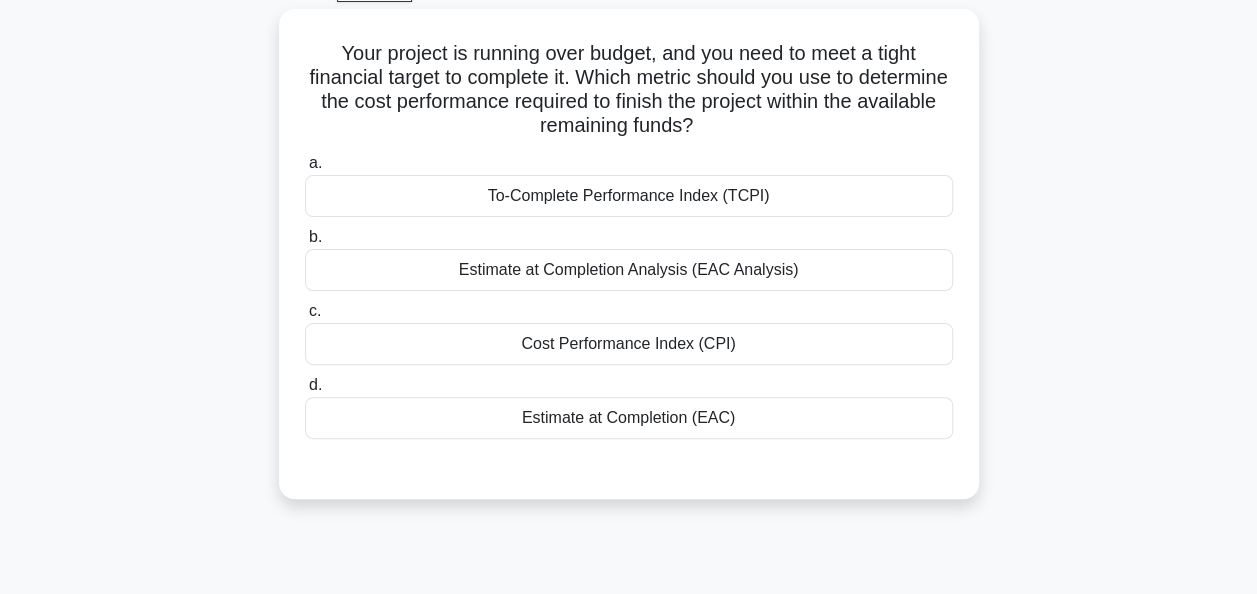scroll, scrollTop: 0, scrollLeft: 0, axis: both 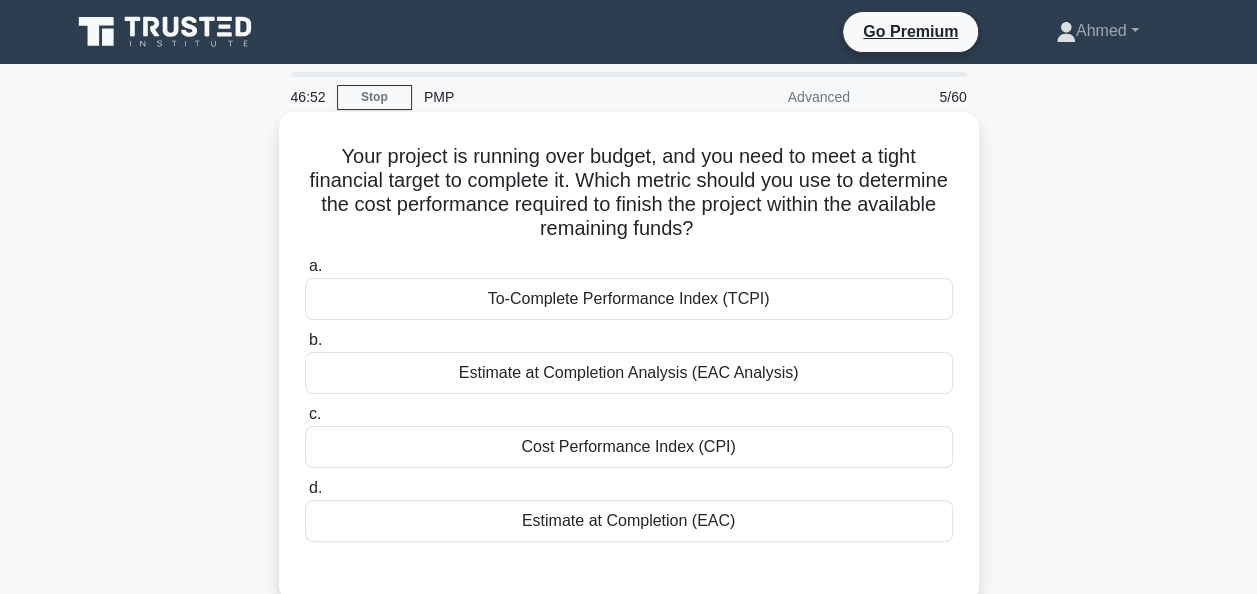 click on "Cost Performance Index (CPI)" at bounding box center (629, 447) 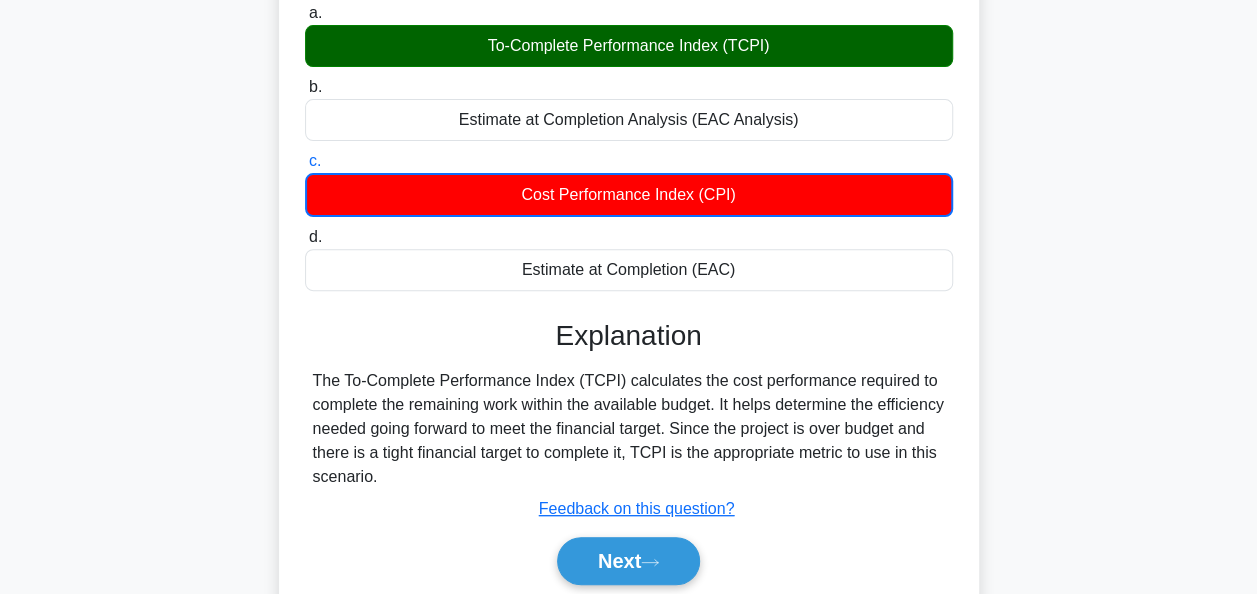 scroll, scrollTop: 486, scrollLeft: 0, axis: vertical 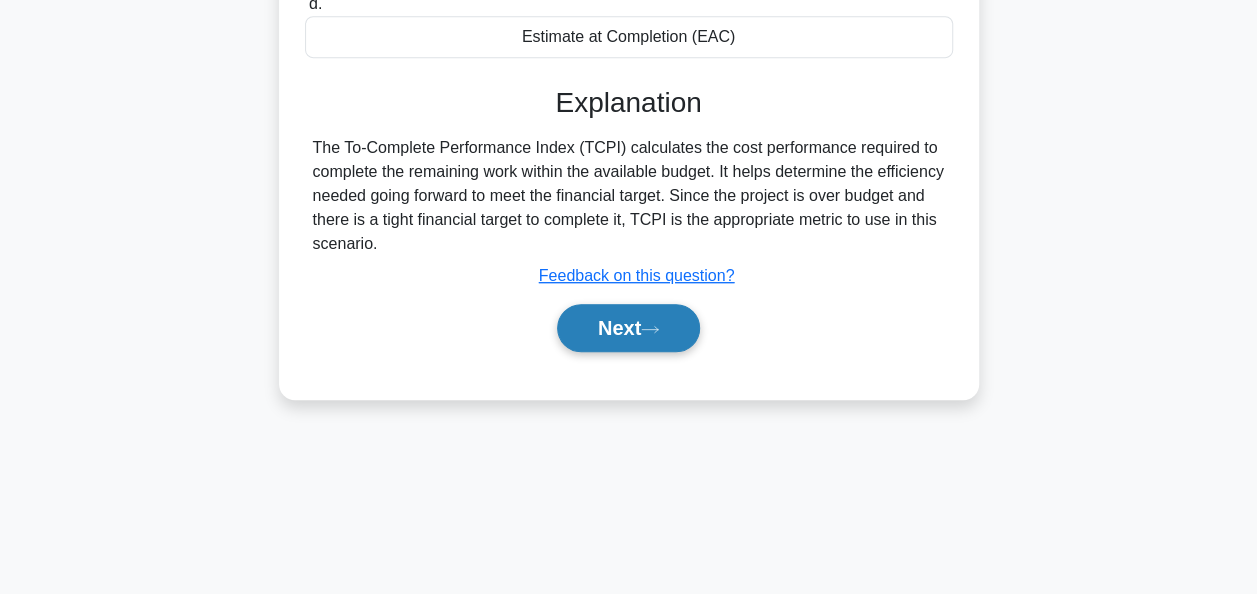 click on "Next" at bounding box center (628, 328) 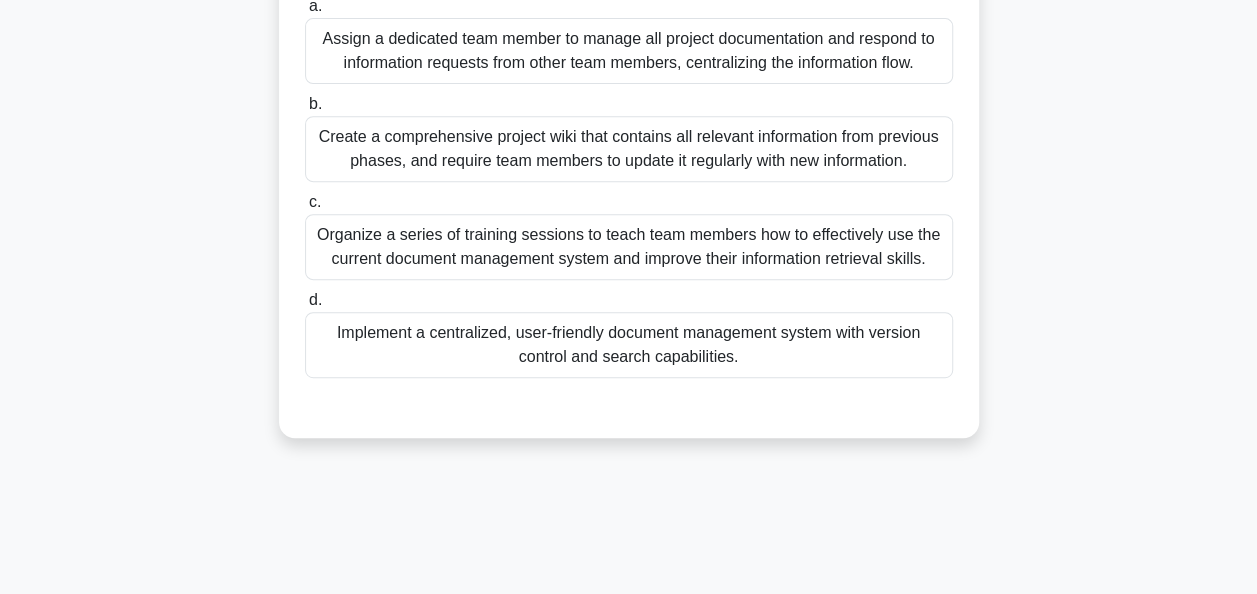 scroll, scrollTop: 381, scrollLeft: 0, axis: vertical 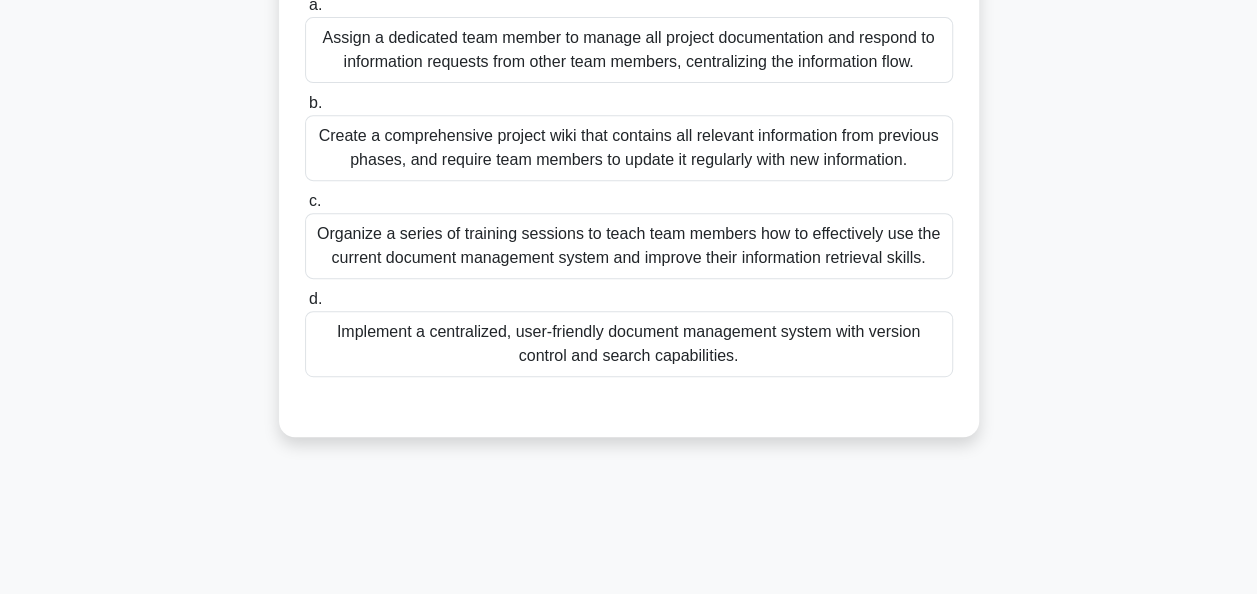 click on "Organize a series of training sessions to teach team members how to effectively use the current document management system and improve their information retrieval skills." at bounding box center [629, 246] 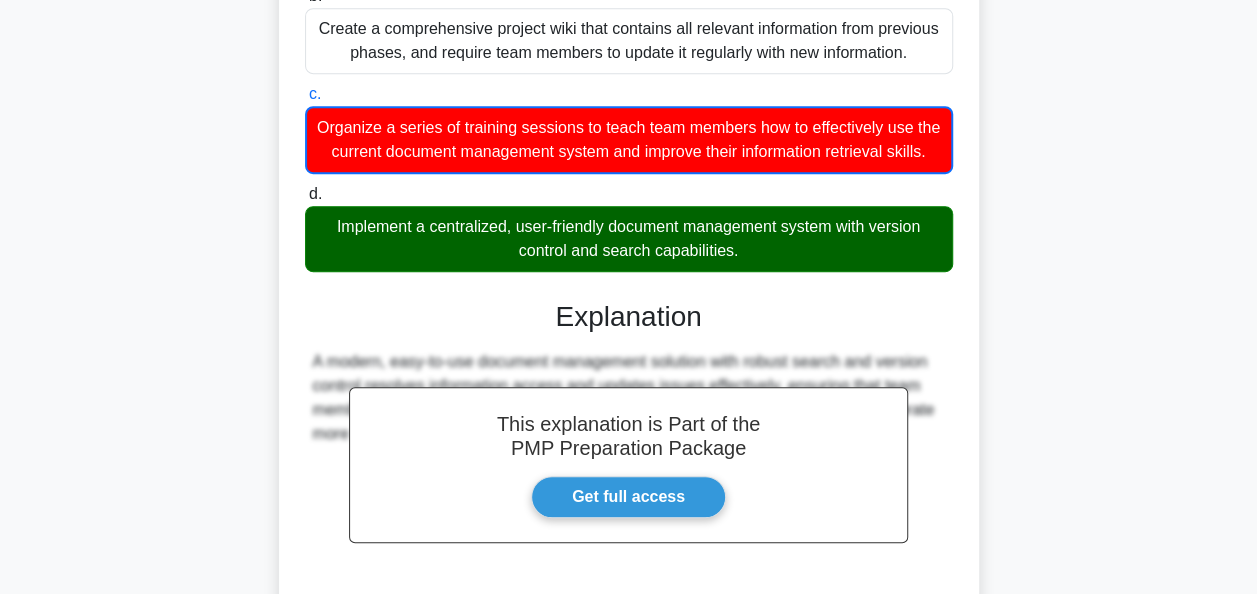scroll, scrollTop: 687, scrollLeft: 0, axis: vertical 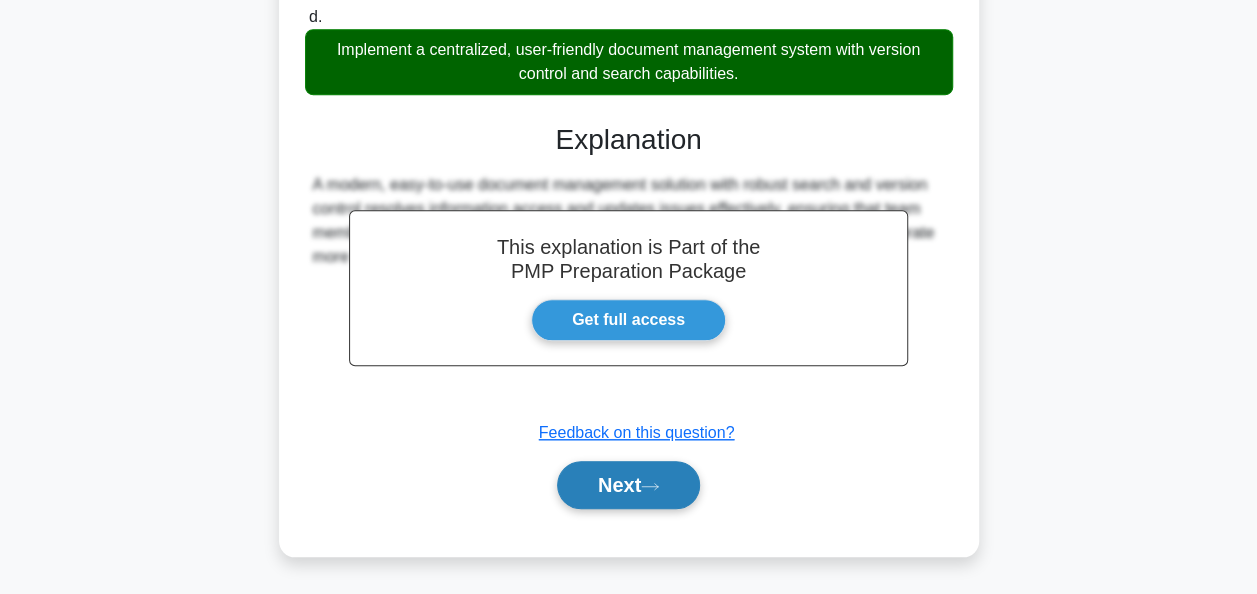 click on "Next" at bounding box center (628, 485) 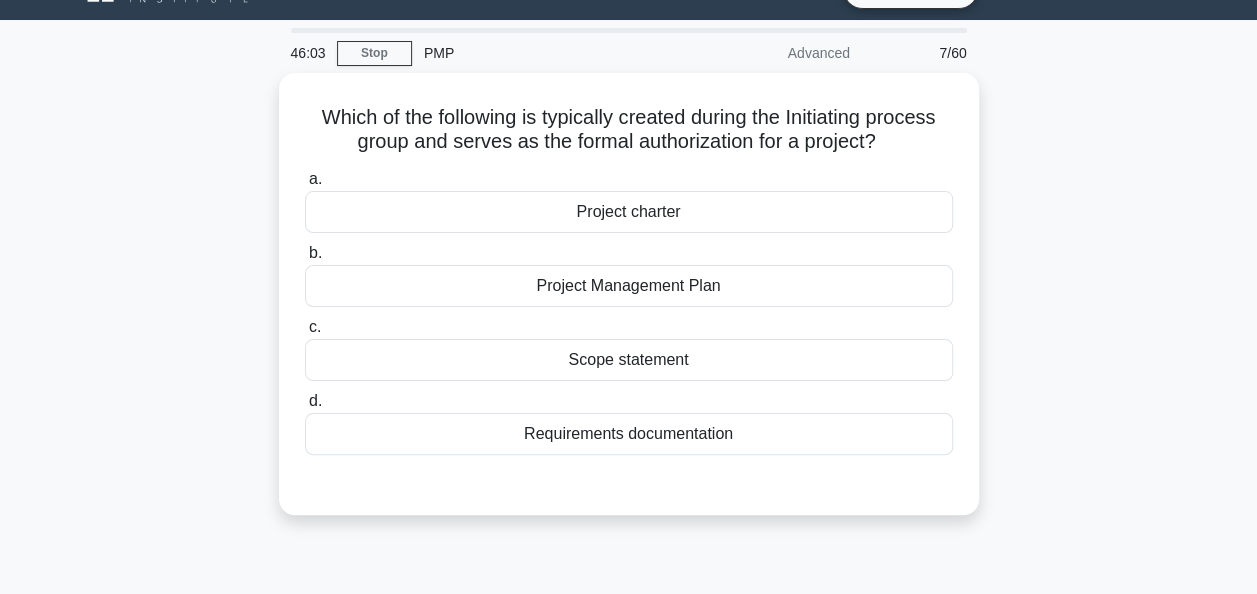 scroll, scrollTop: 0, scrollLeft: 0, axis: both 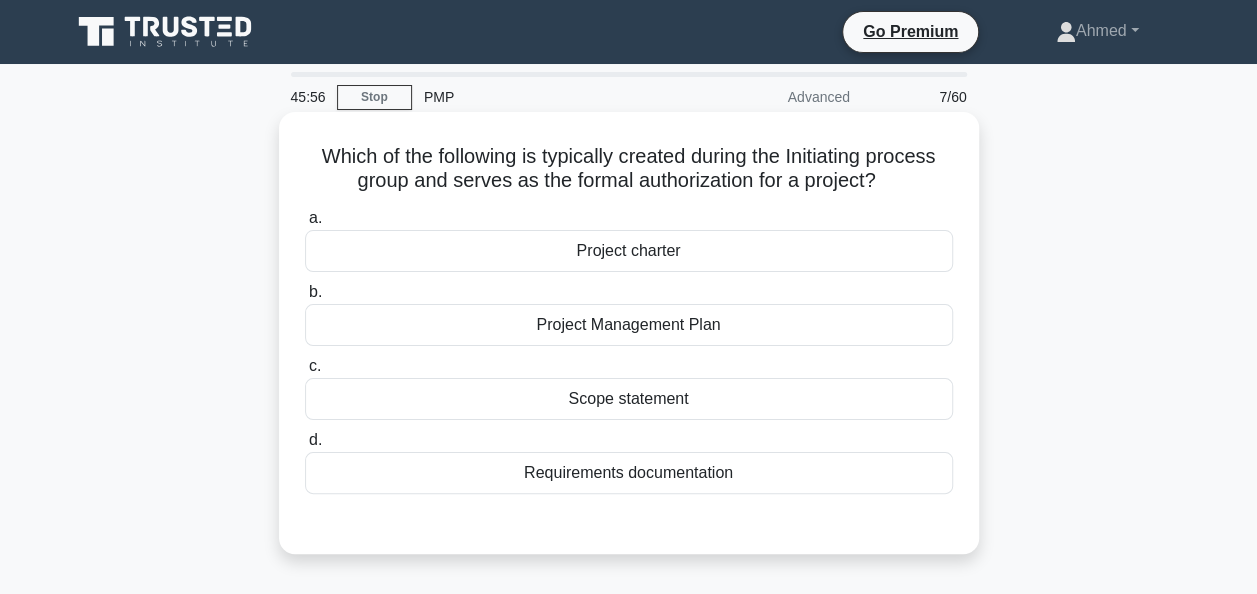 click on "Project charter" at bounding box center (629, 251) 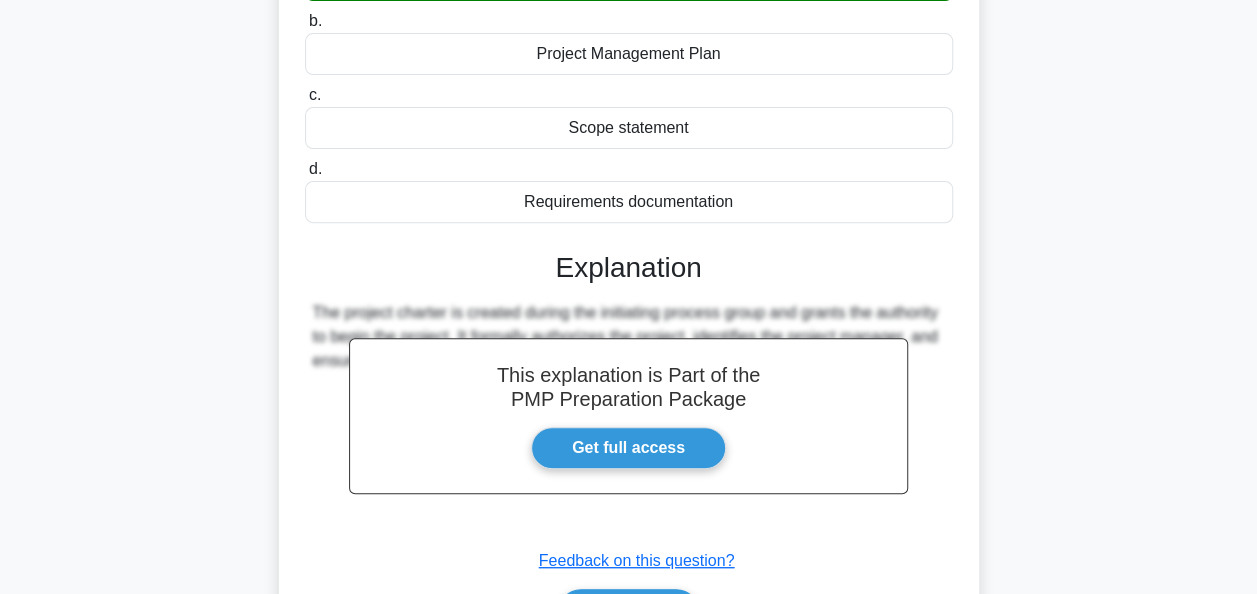 scroll, scrollTop: 486, scrollLeft: 0, axis: vertical 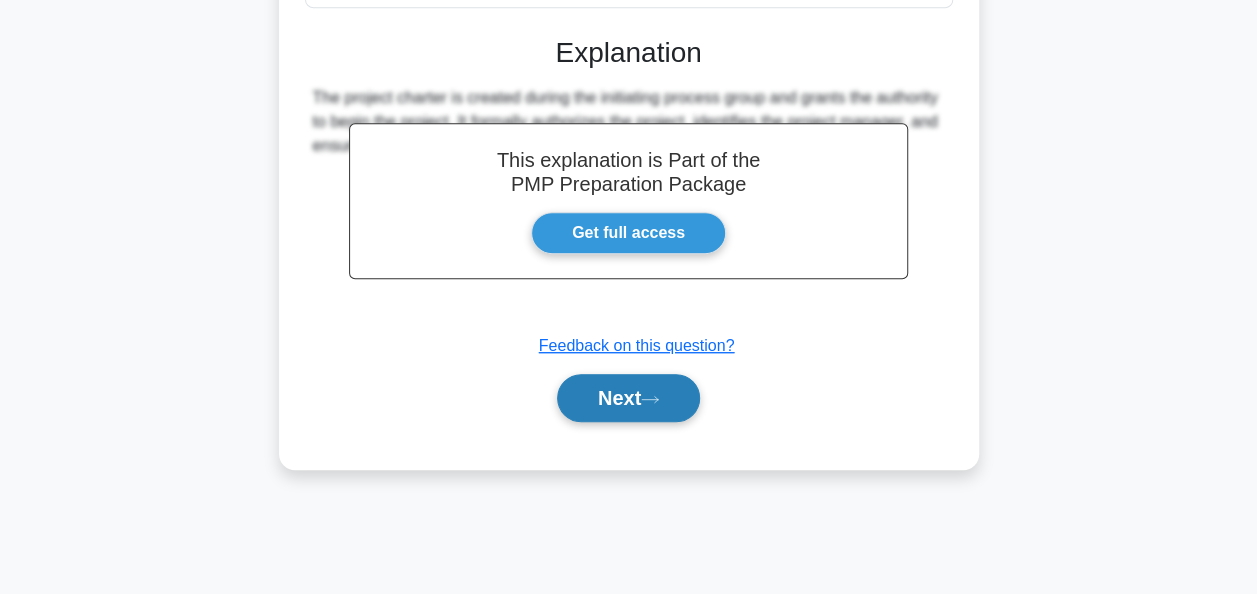click on "Next" at bounding box center (628, 398) 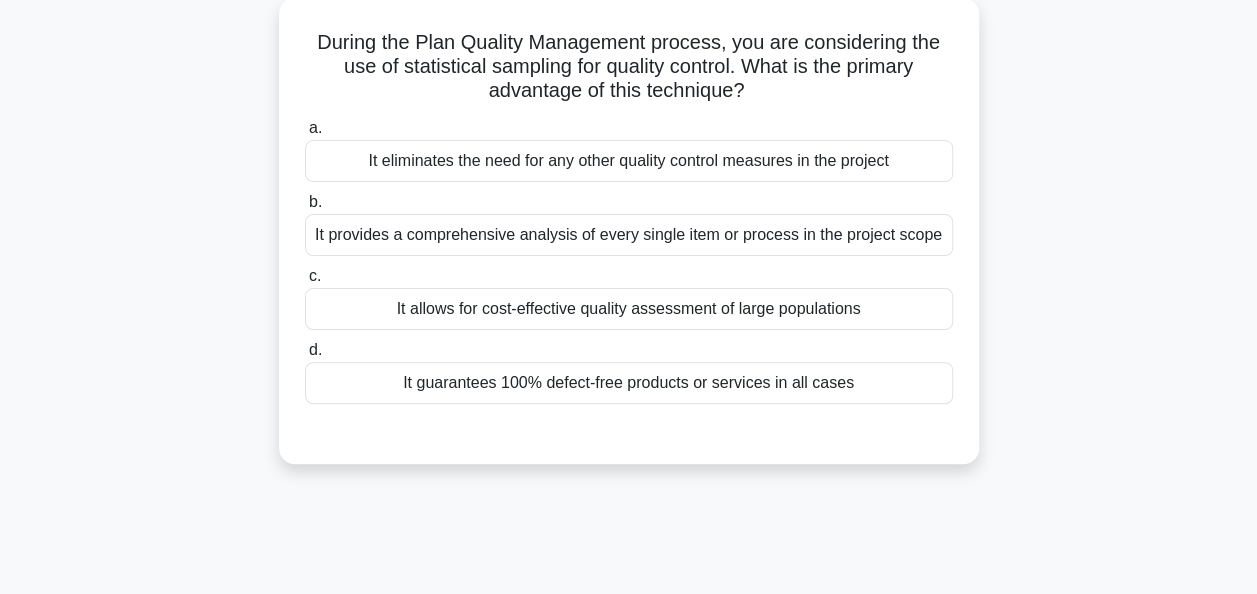 scroll, scrollTop: 122, scrollLeft: 0, axis: vertical 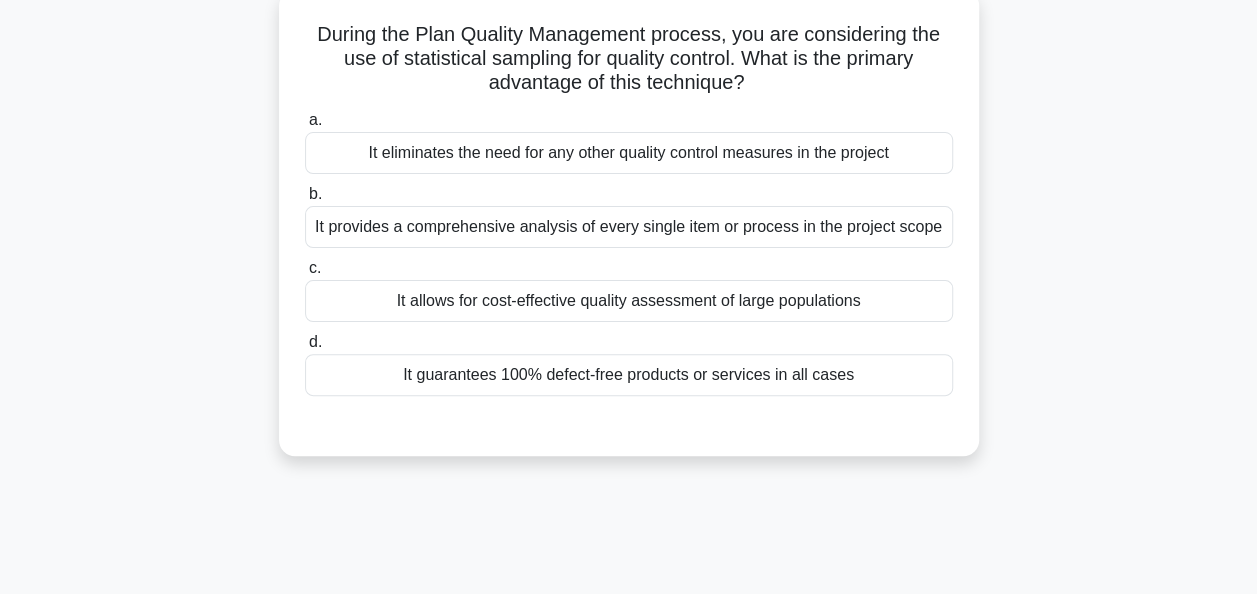 click on "It provides a comprehensive analysis of every single item or process in the project scope" at bounding box center (629, 227) 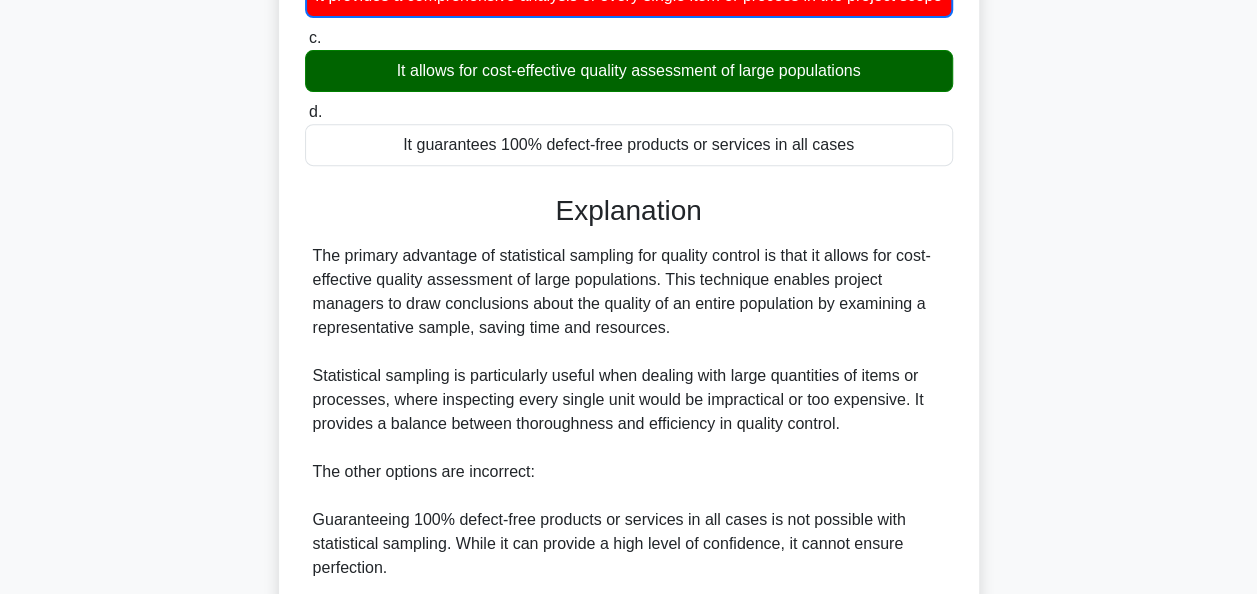 scroll, scrollTop: 711, scrollLeft: 0, axis: vertical 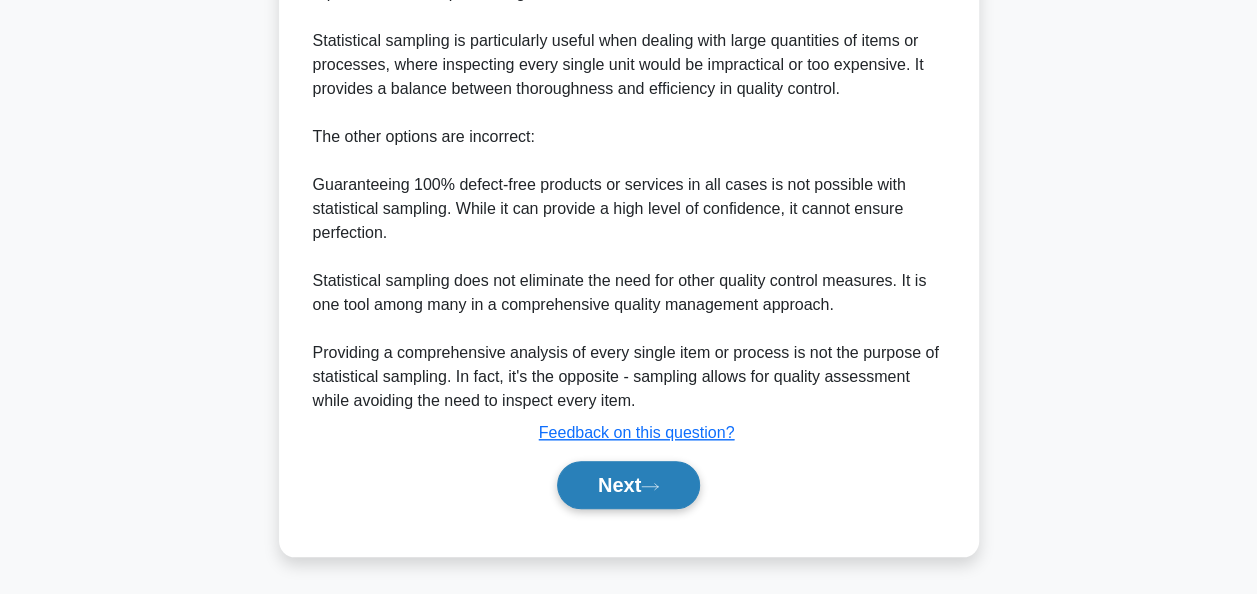 click on "Next" at bounding box center (628, 485) 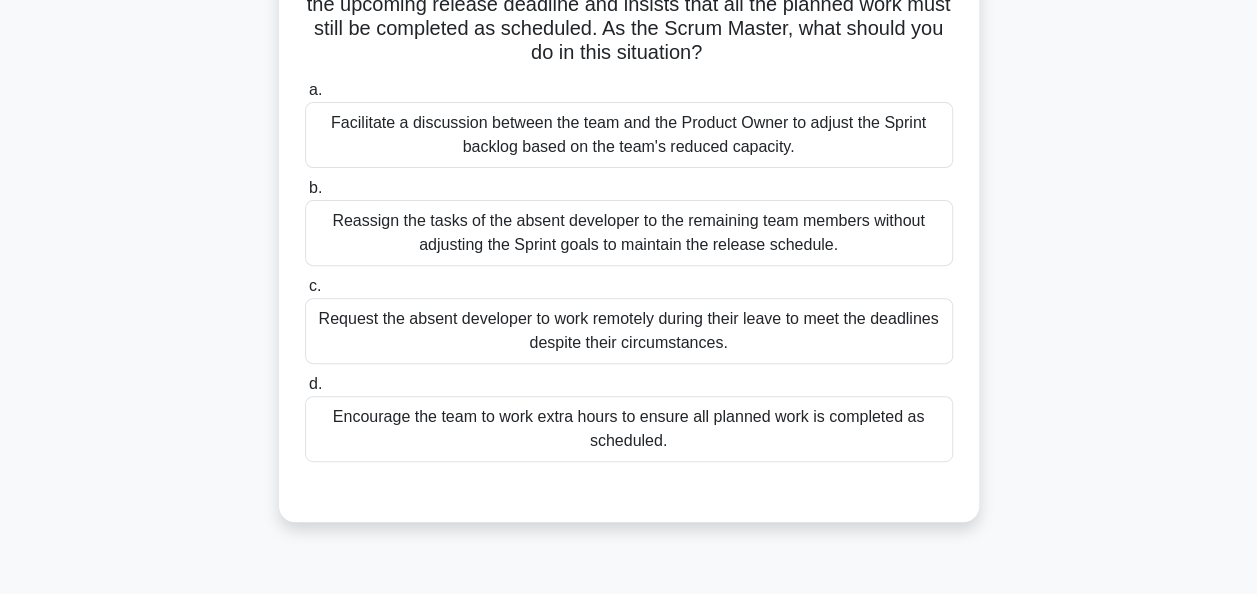 scroll, scrollTop: 216, scrollLeft: 0, axis: vertical 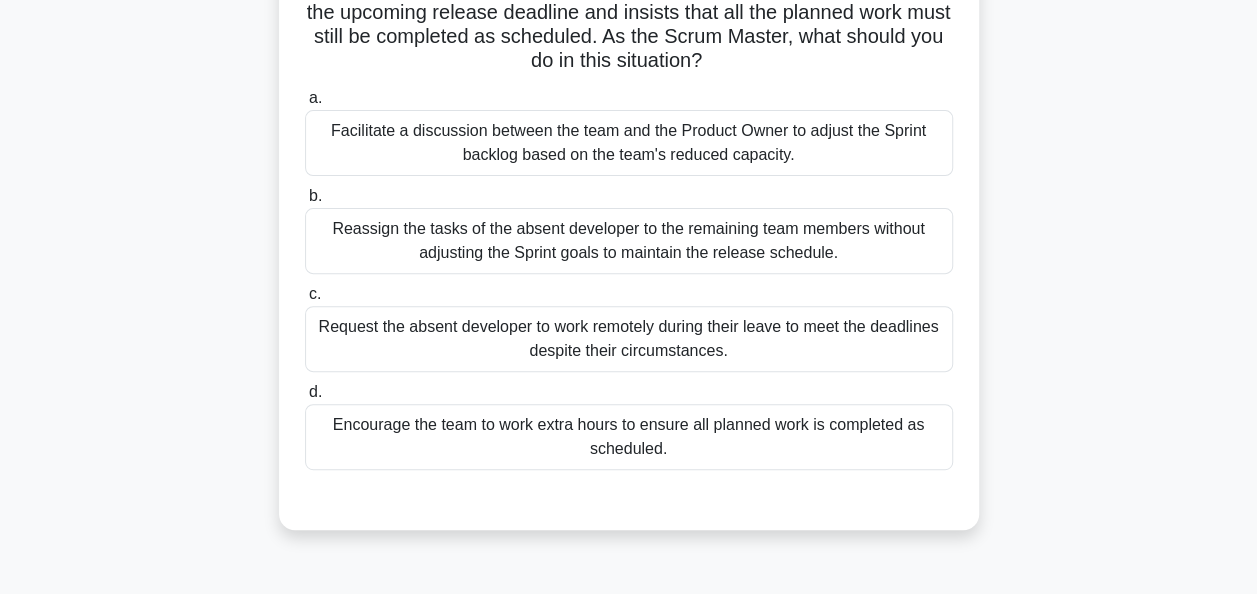 click on "Facilitate a discussion between the team and the Product Owner to adjust the Sprint backlog based on the team's reduced capacity." at bounding box center [629, 143] 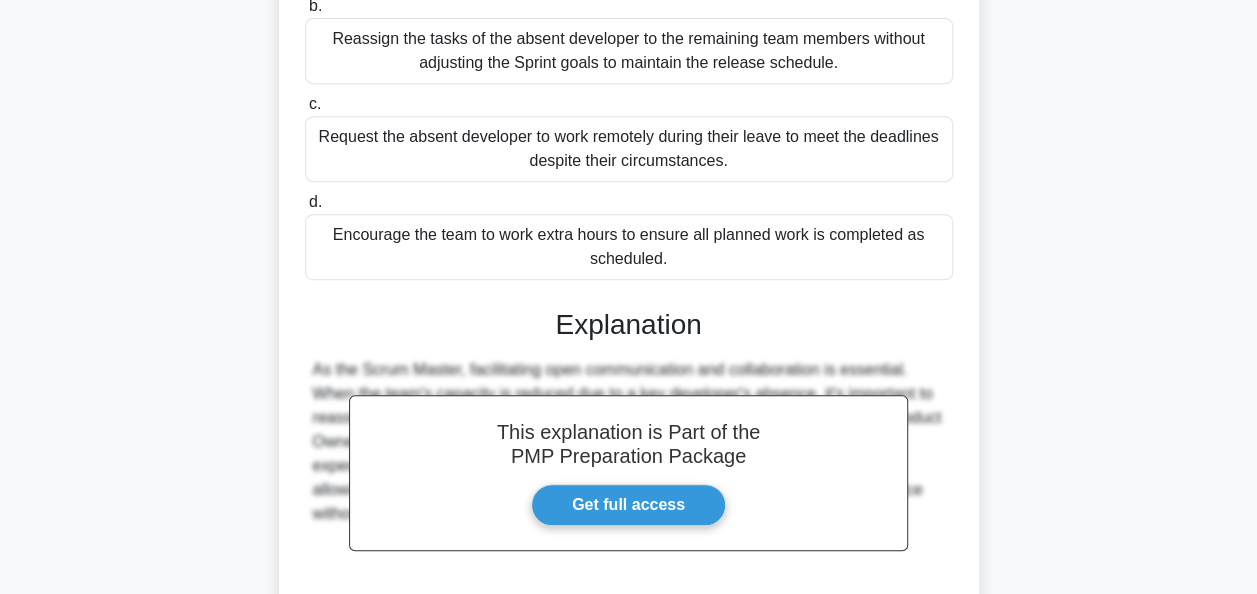 scroll, scrollTop: 588, scrollLeft: 0, axis: vertical 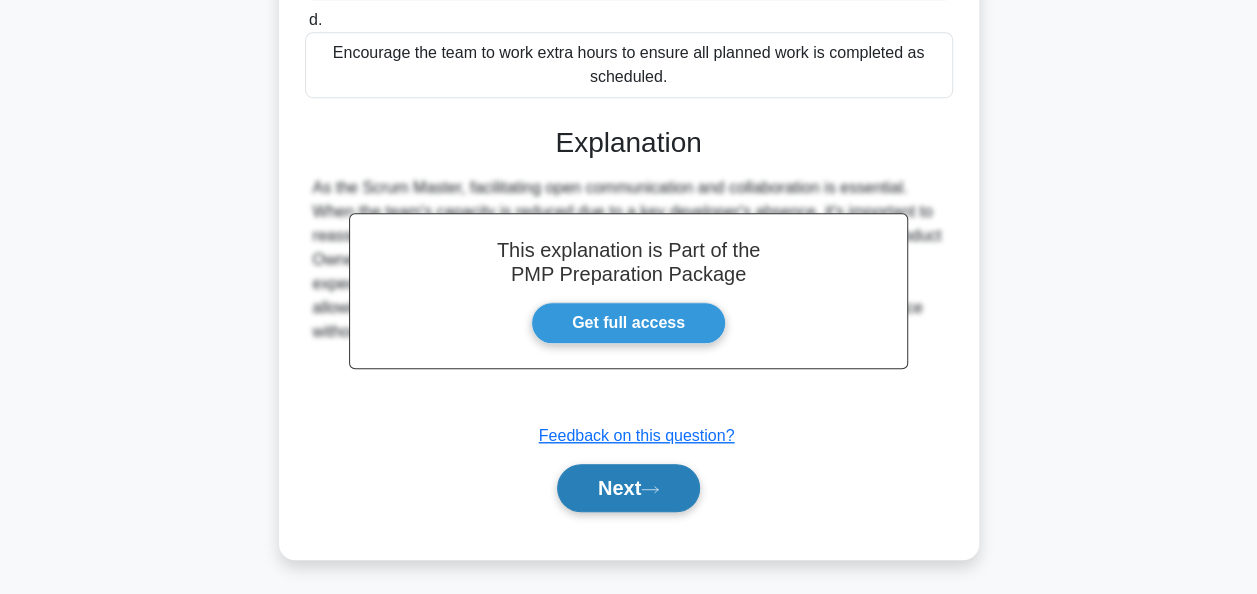 click on "Next" at bounding box center (628, 488) 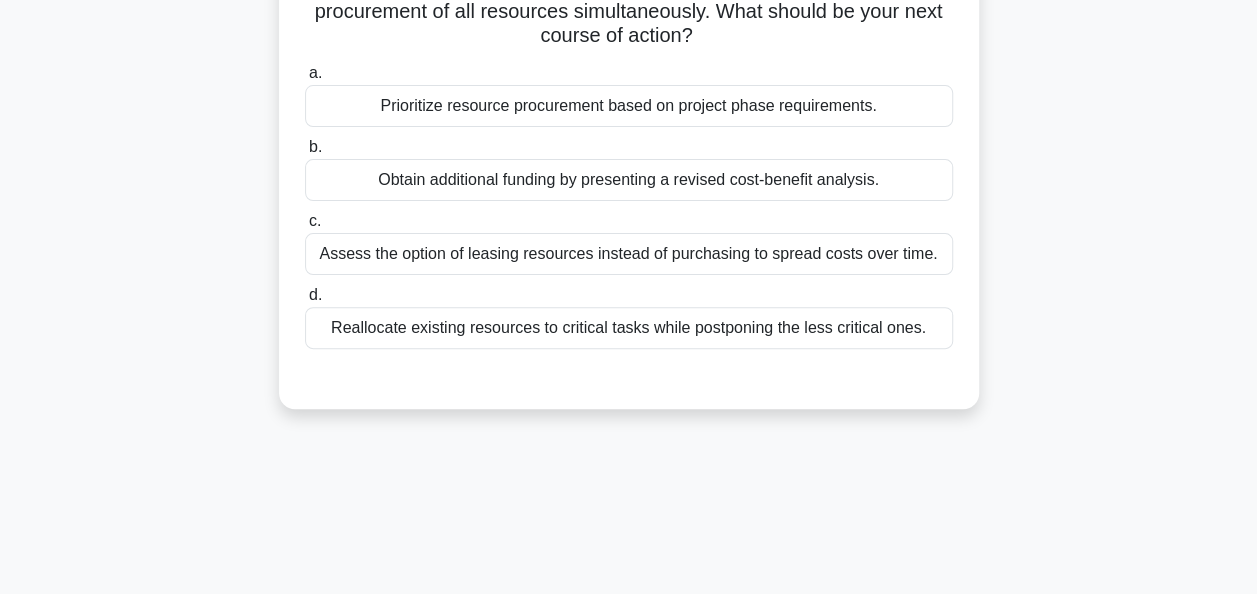 scroll, scrollTop: 167, scrollLeft: 0, axis: vertical 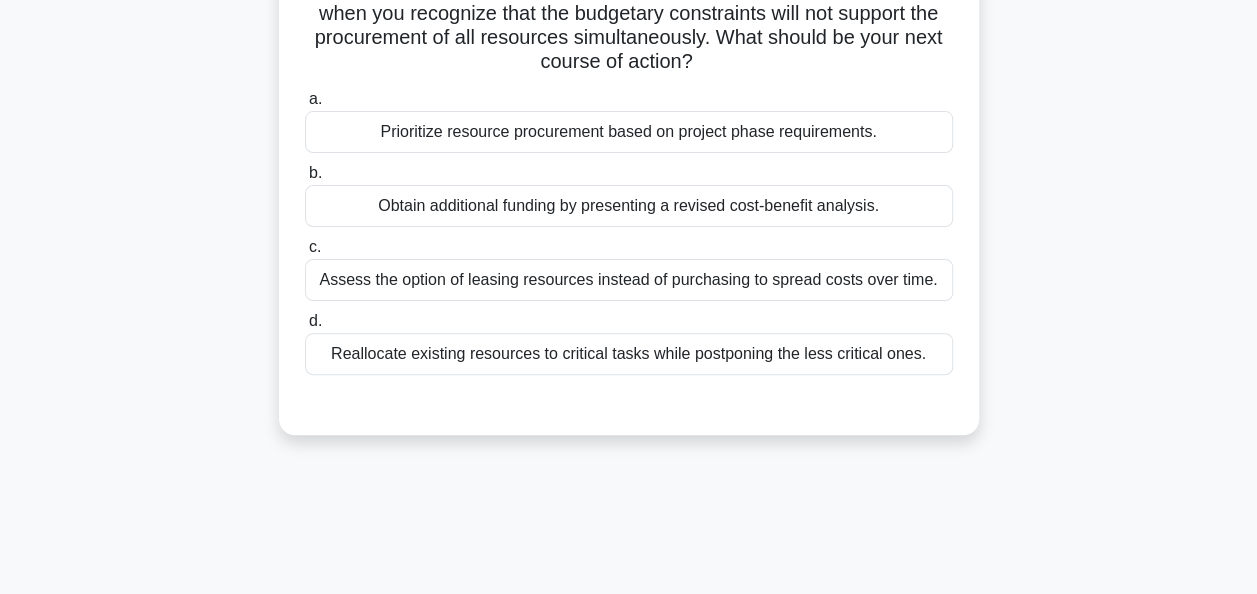 click on "Assess the option of leasing resources instead of purchasing to spread costs over time." at bounding box center [629, 280] 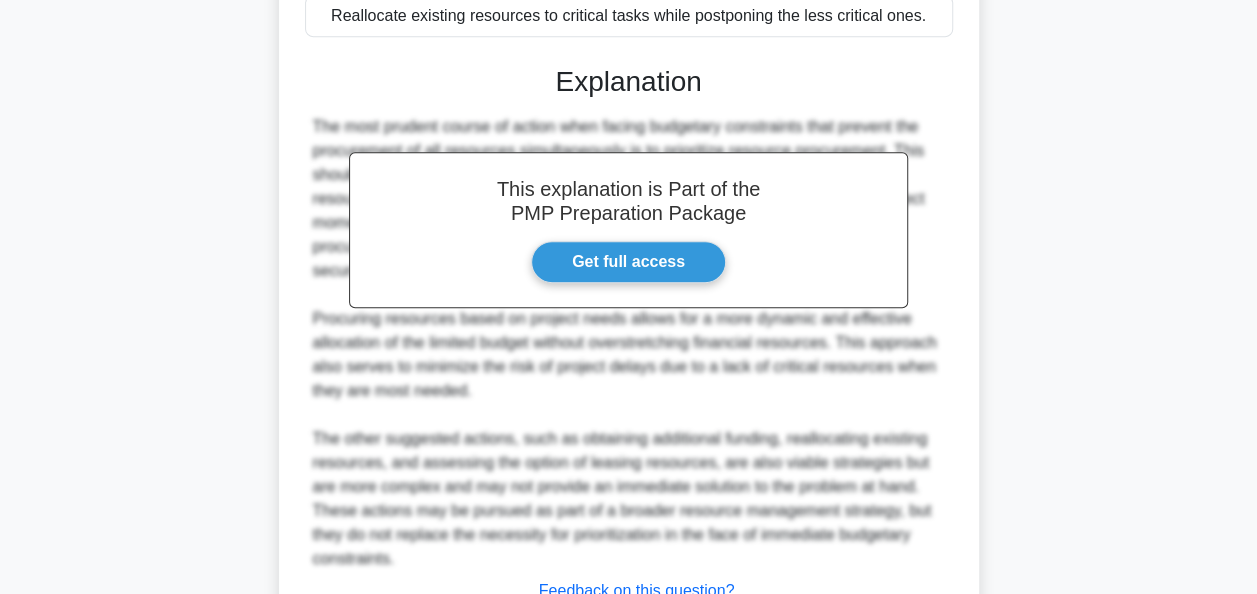 scroll, scrollTop: 639, scrollLeft: 0, axis: vertical 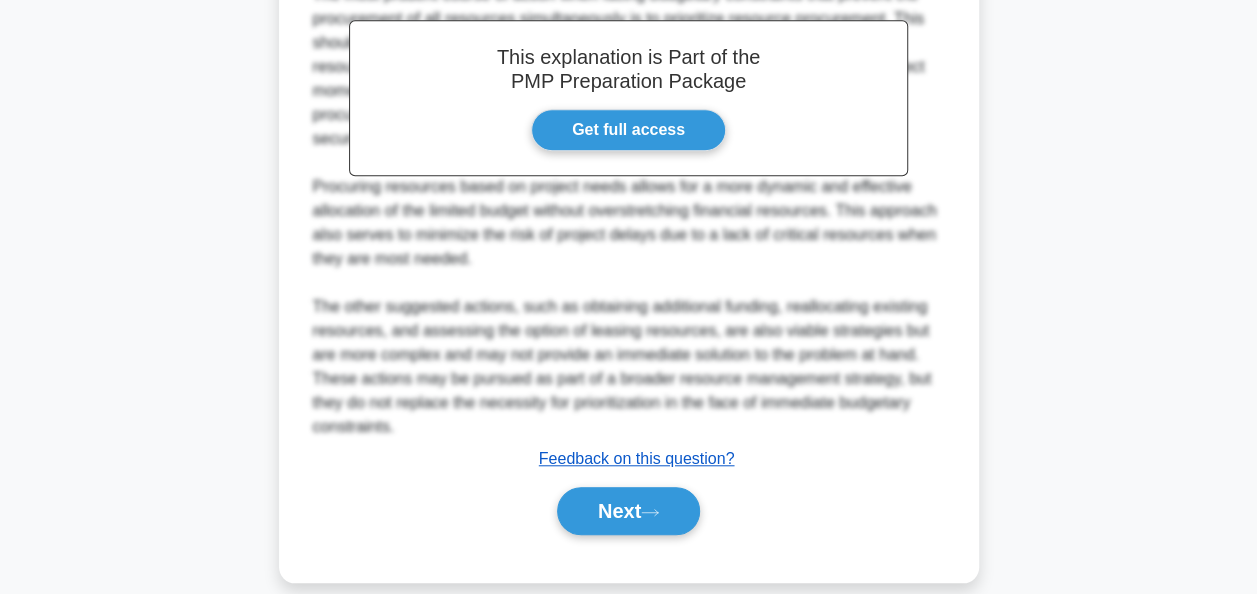 click on "Feedback on this question?" at bounding box center (637, 458) 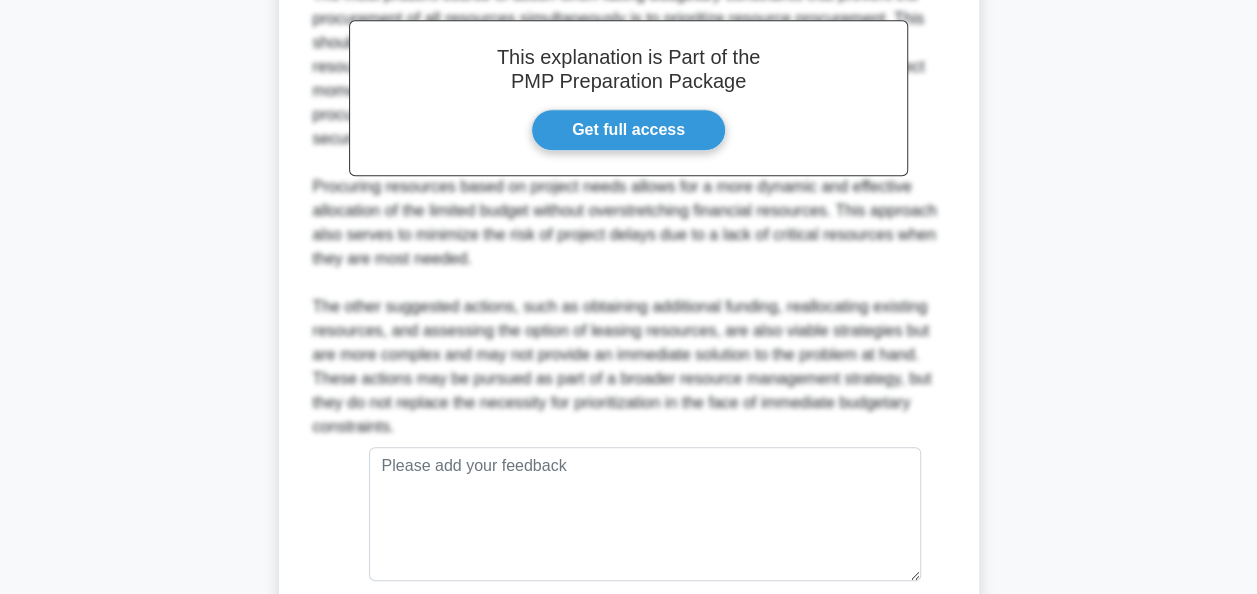 scroll, scrollTop: 814, scrollLeft: 0, axis: vertical 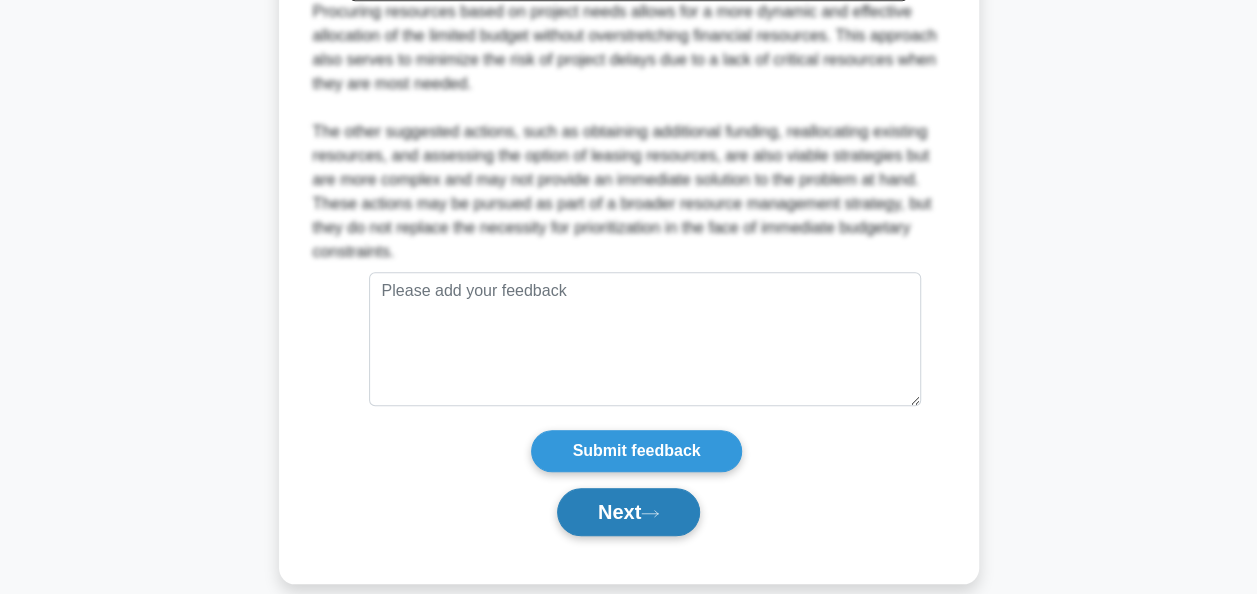 click on "Next" at bounding box center [628, 512] 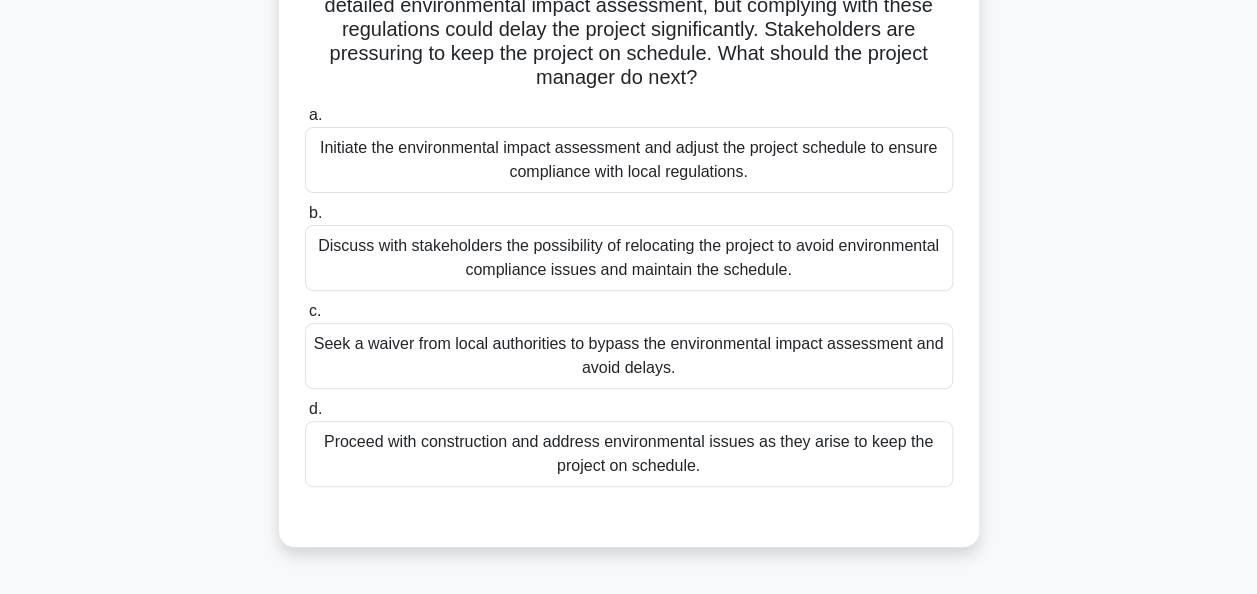 scroll, scrollTop: 224, scrollLeft: 0, axis: vertical 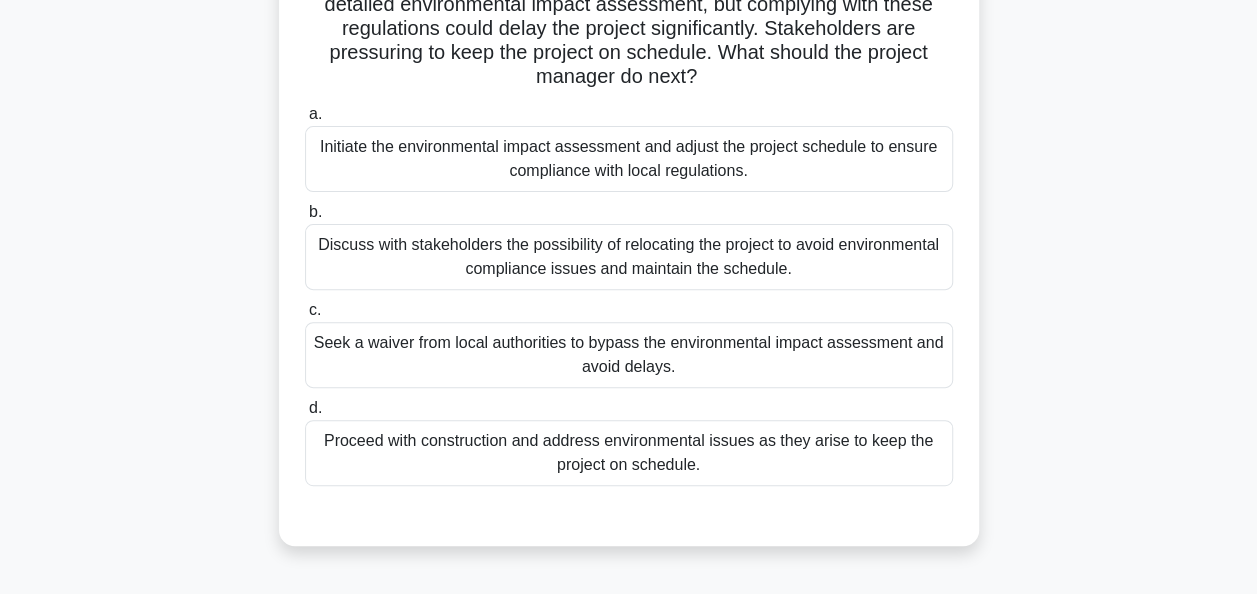 click on "Discuss with stakeholders the possibility of relocating the project to avoid environmental compliance issues and maintain the schedule." at bounding box center [629, 257] 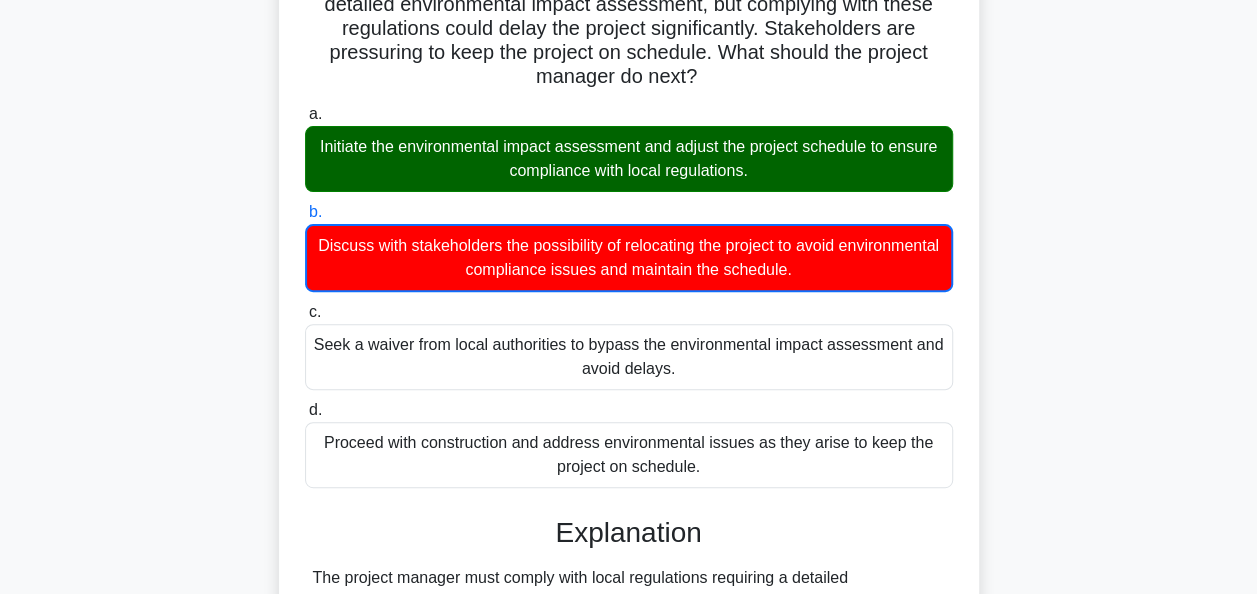 scroll, scrollTop: 543, scrollLeft: 0, axis: vertical 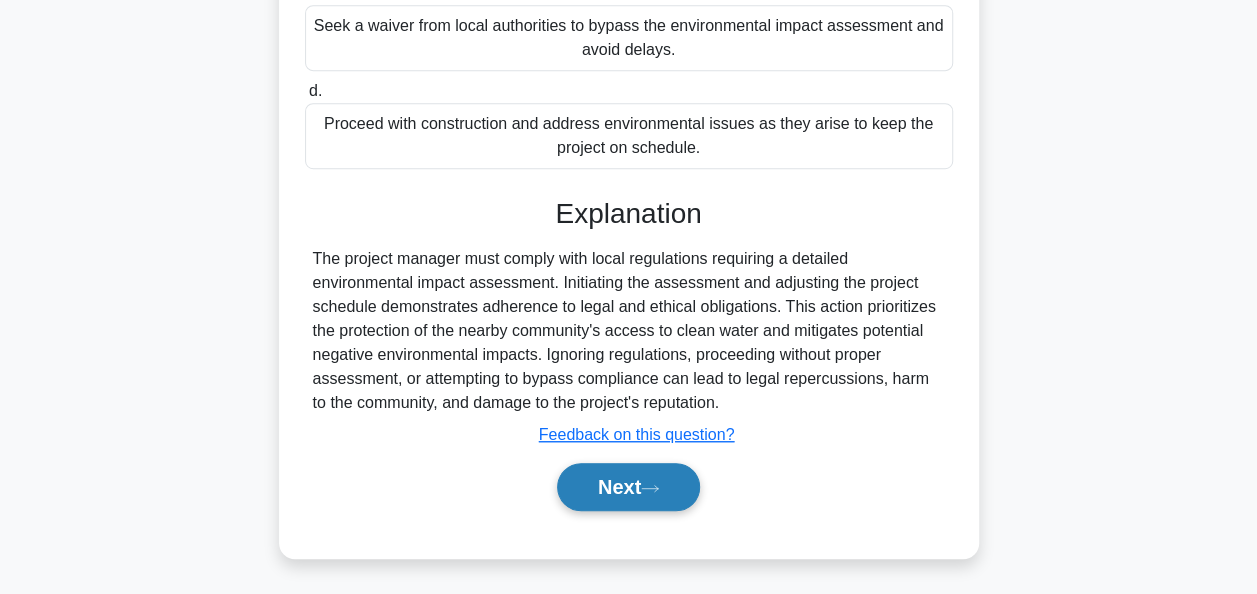 click on "Next" at bounding box center (628, 487) 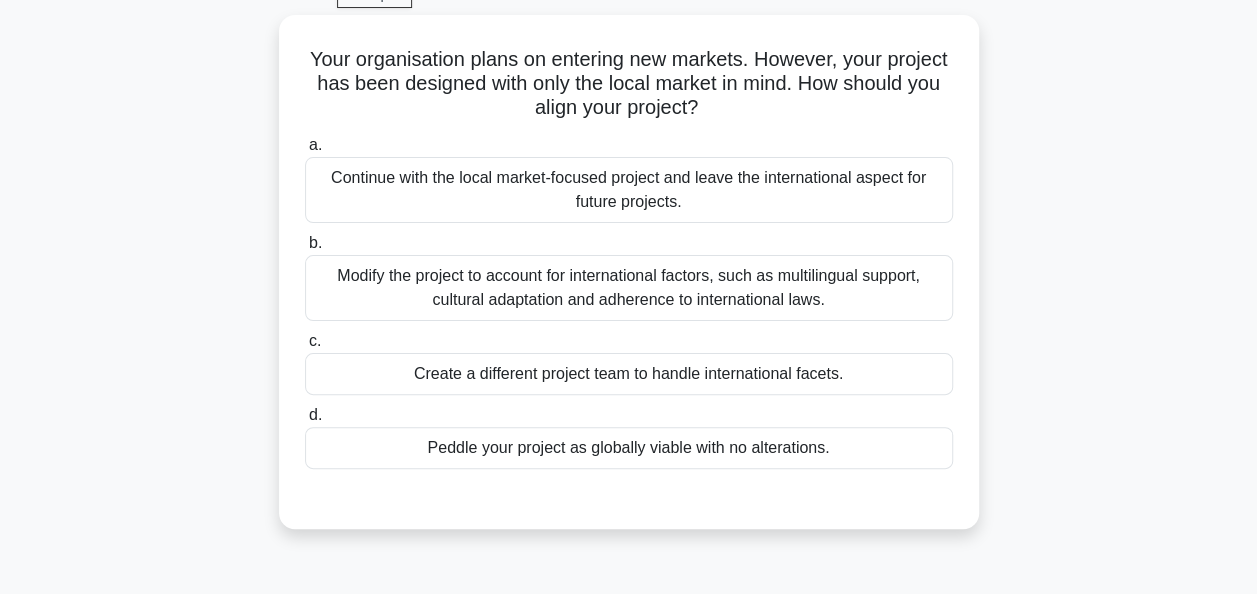scroll, scrollTop: 0, scrollLeft: 0, axis: both 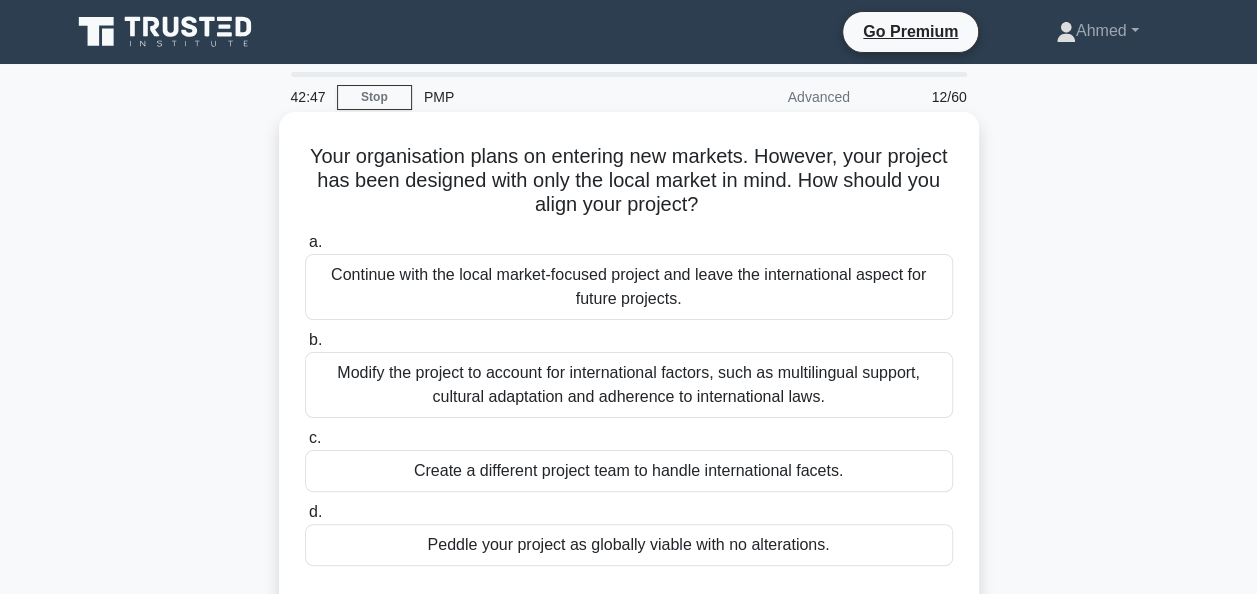click on "Continue with the local market-focused project and leave the international aspect for future projects." at bounding box center (629, 287) 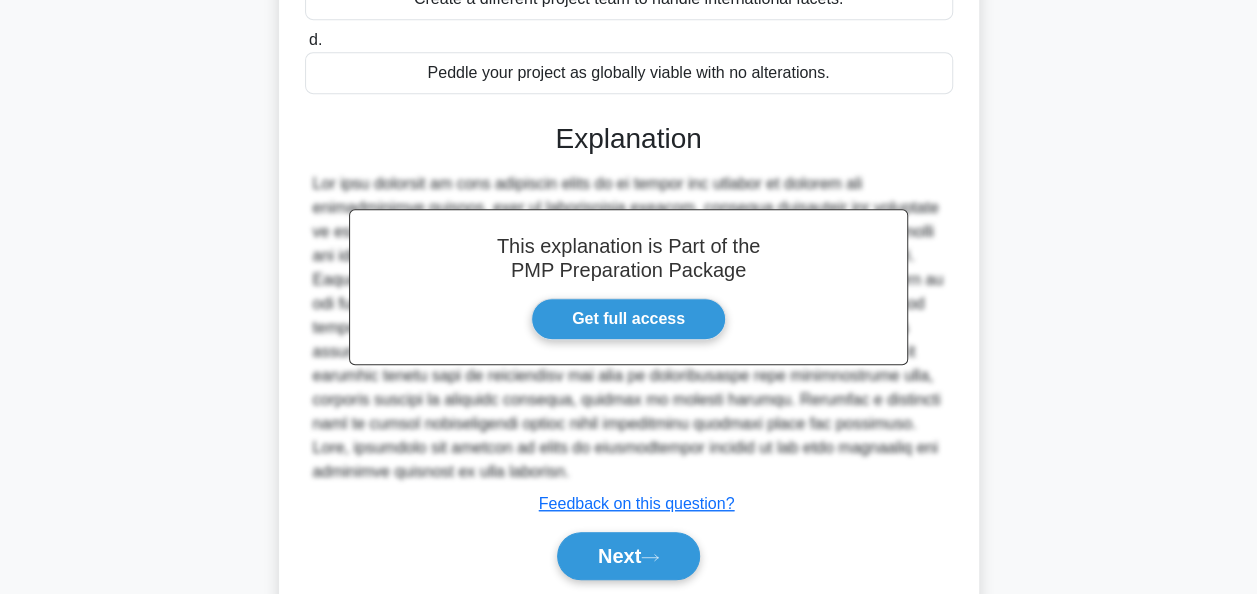 scroll, scrollTop: 503, scrollLeft: 0, axis: vertical 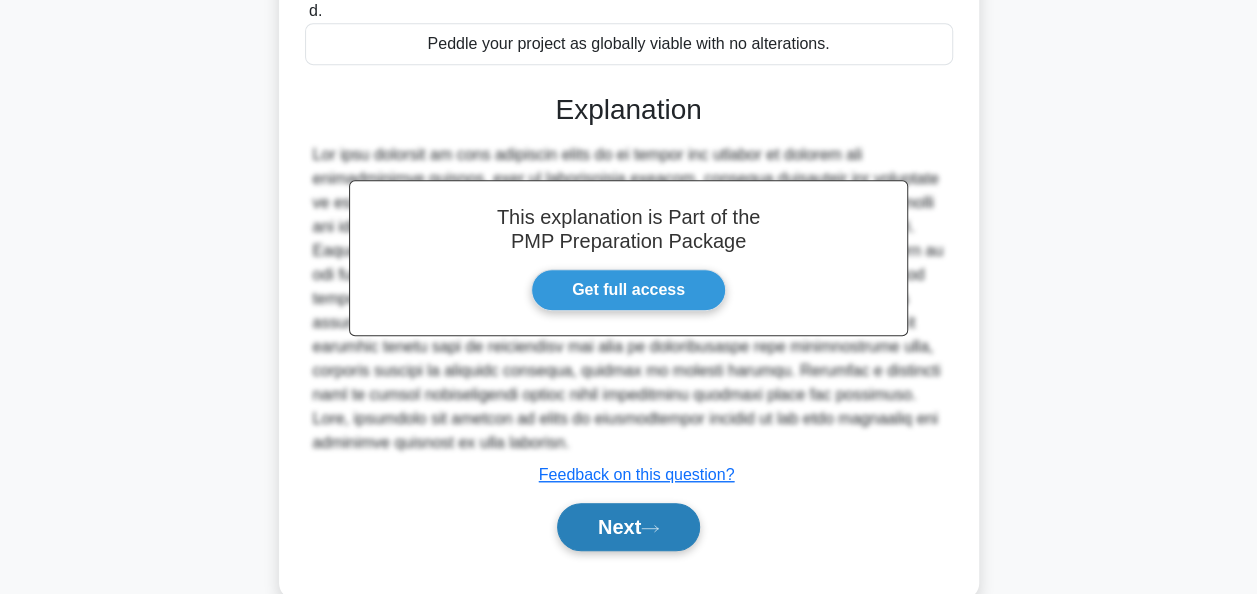 click on "Next" at bounding box center [628, 527] 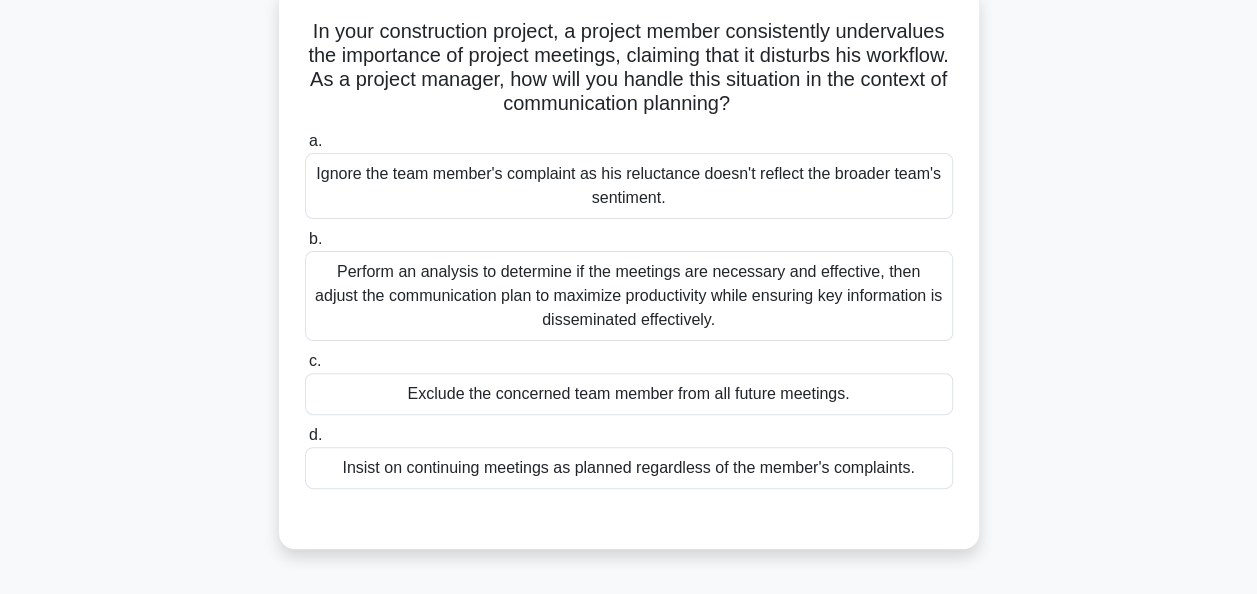 scroll, scrollTop: 0, scrollLeft: 0, axis: both 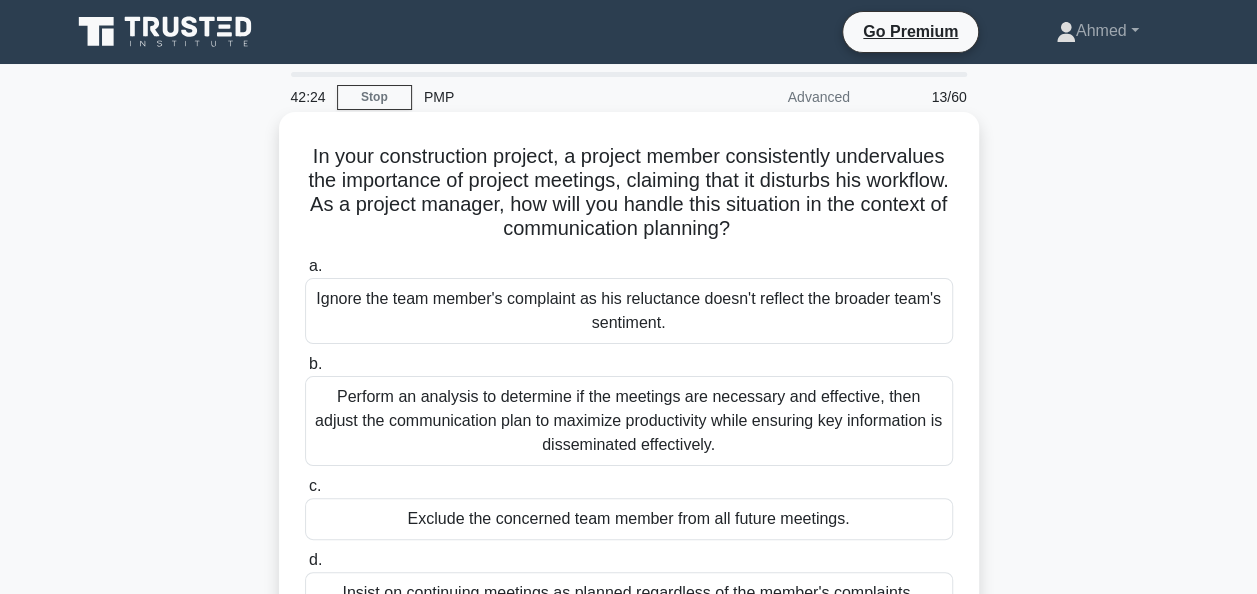 click on "Perform an analysis to determine if the meetings are necessary and effective, then adjust the communication plan to maximize productivity while ensuring key information is disseminated effectively." at bounding box center (629, 421) 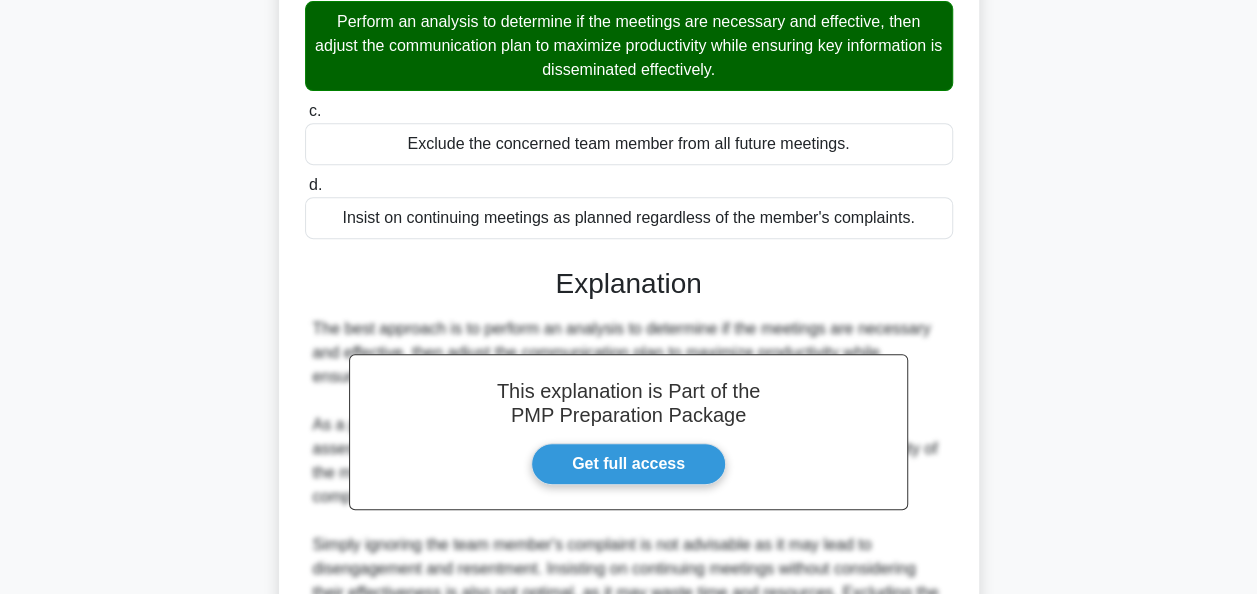 scroll, scrollTop: 708, scrollLeft: 0, axis: vertical 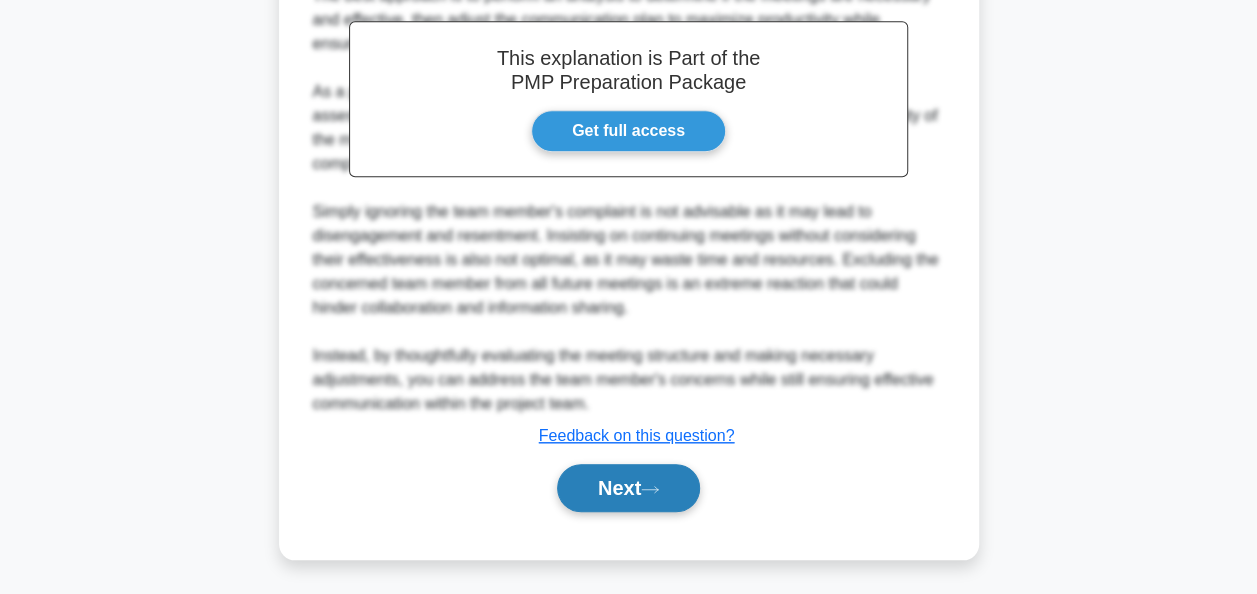 click on "Next" at bounding box center [628, 488] 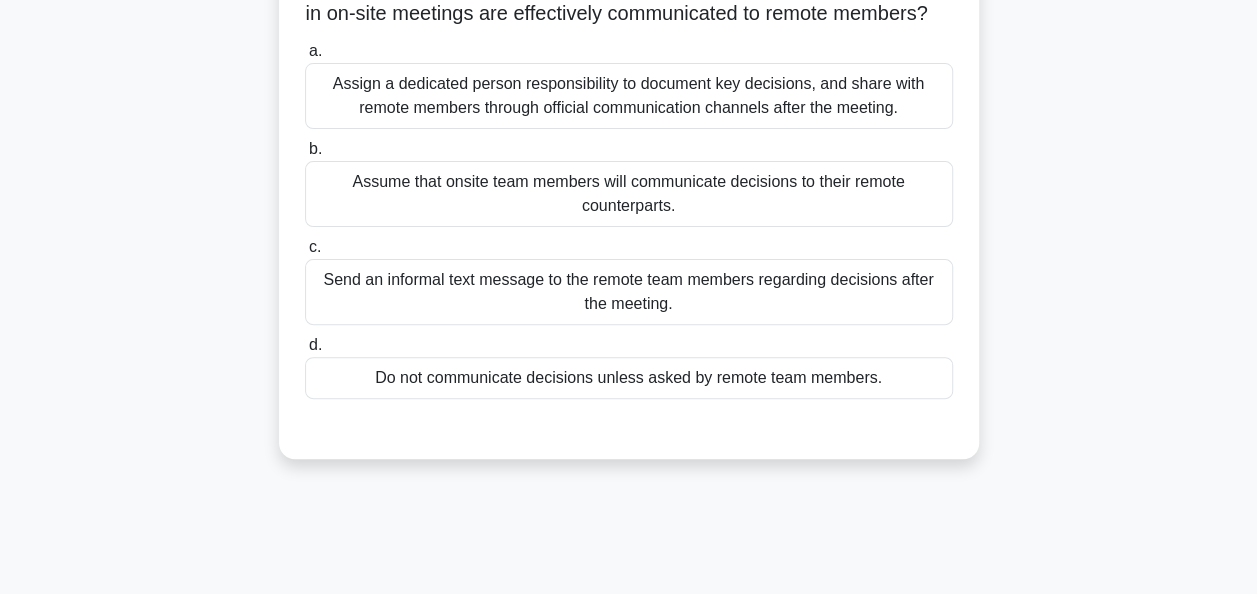 scroll, scrollTop: 210, scrollLeft: 0, axis: vertical 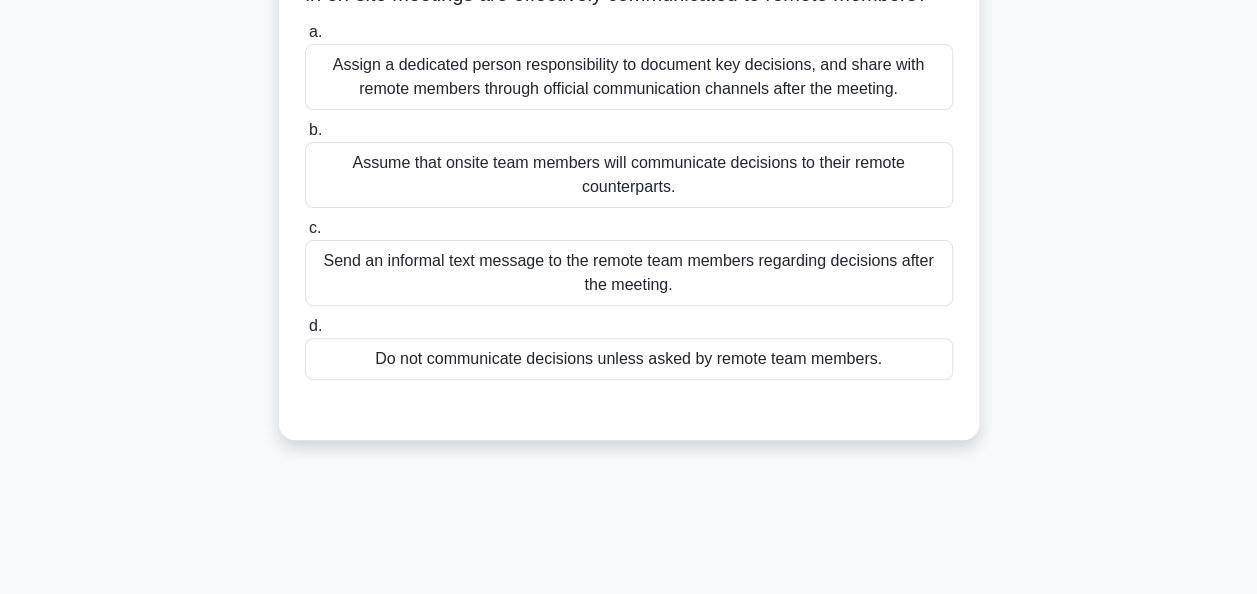 click on "Assign a dedicated person responsibility to document key decisions, and share with remote members through official communication channels after the meeting." at bounding box center [629, 77] 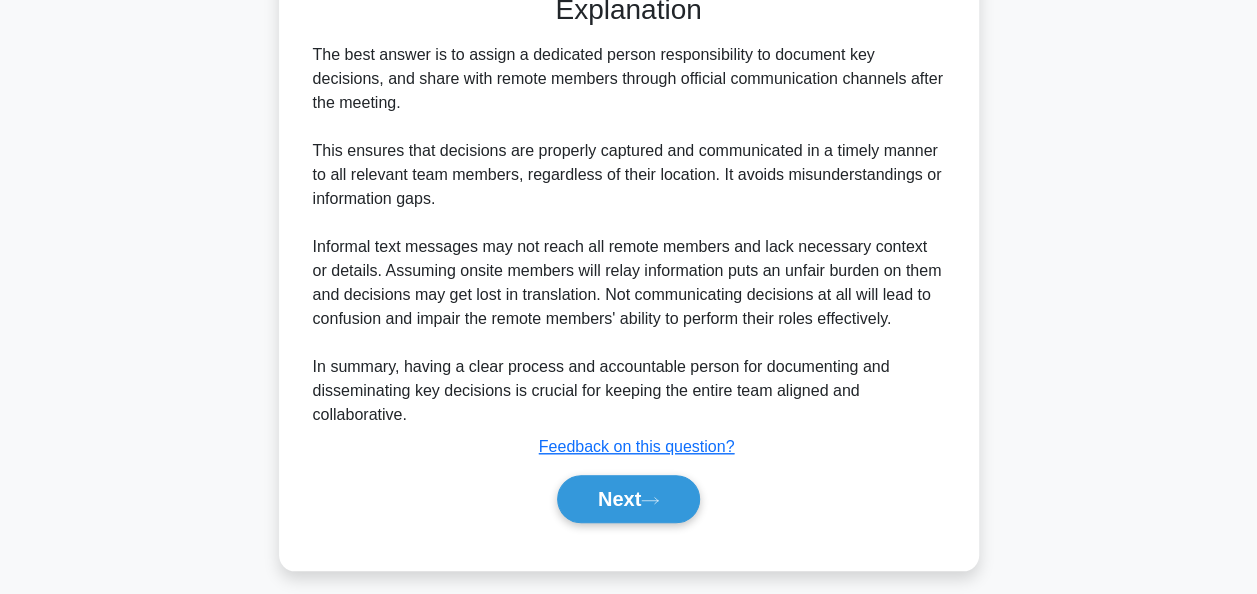 scroll, scrollTop: 660, scrollLeft: 0, axis: vertical 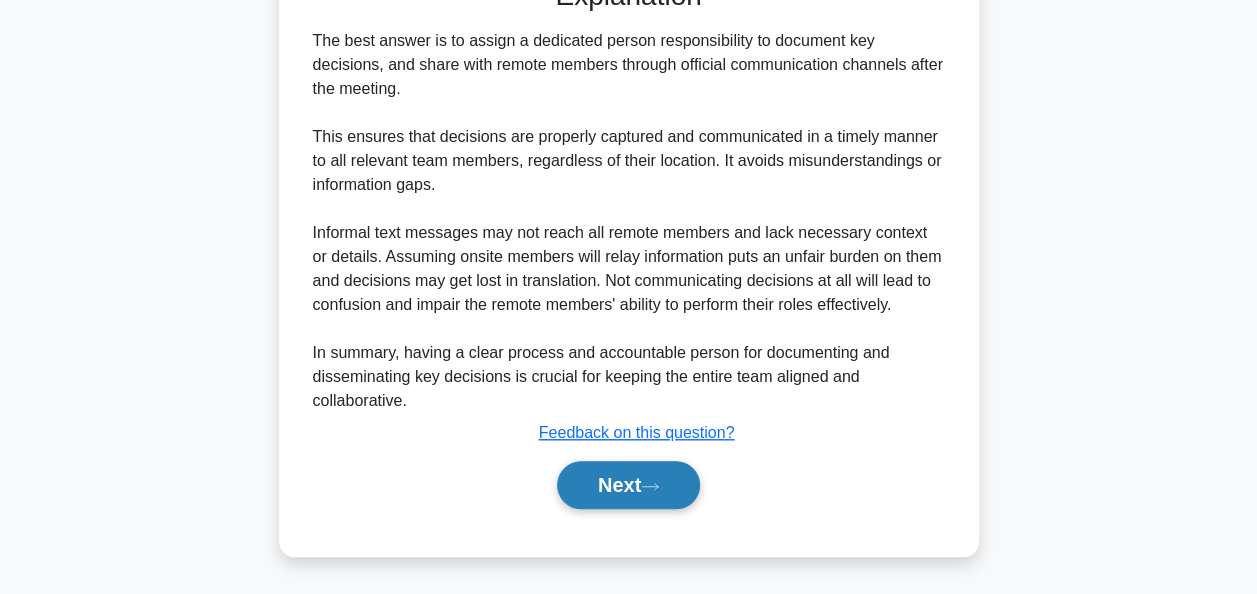click on "Next" at bounding box center (628, 485) 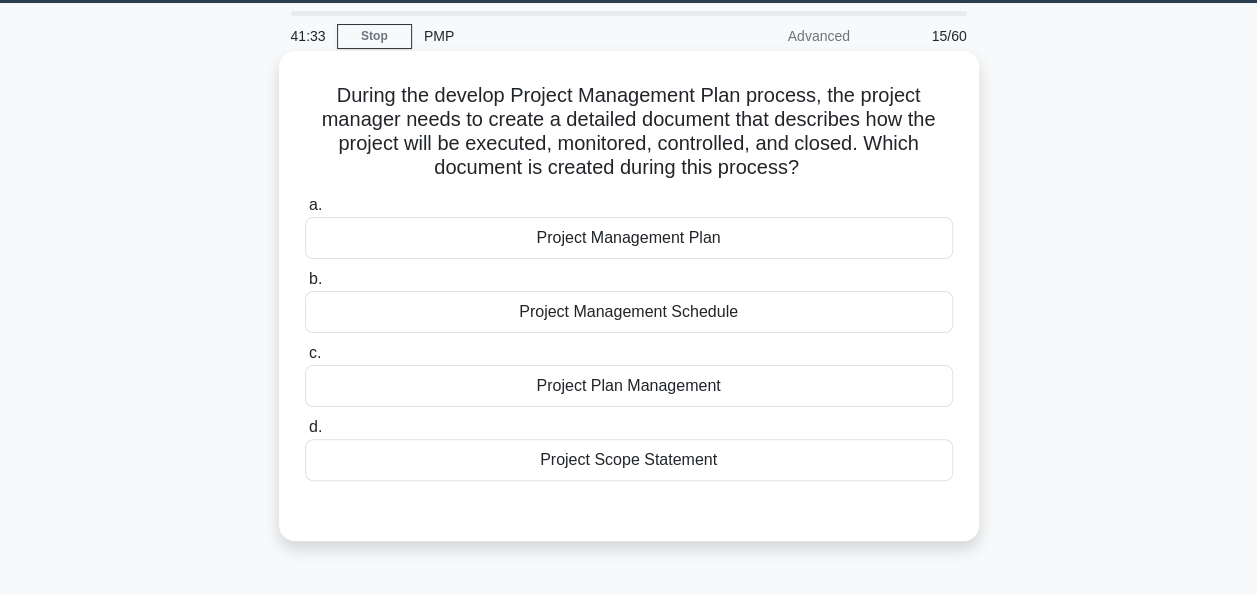 scroll, scrollTop: 62, scrollLeft: 0, axis: vertical 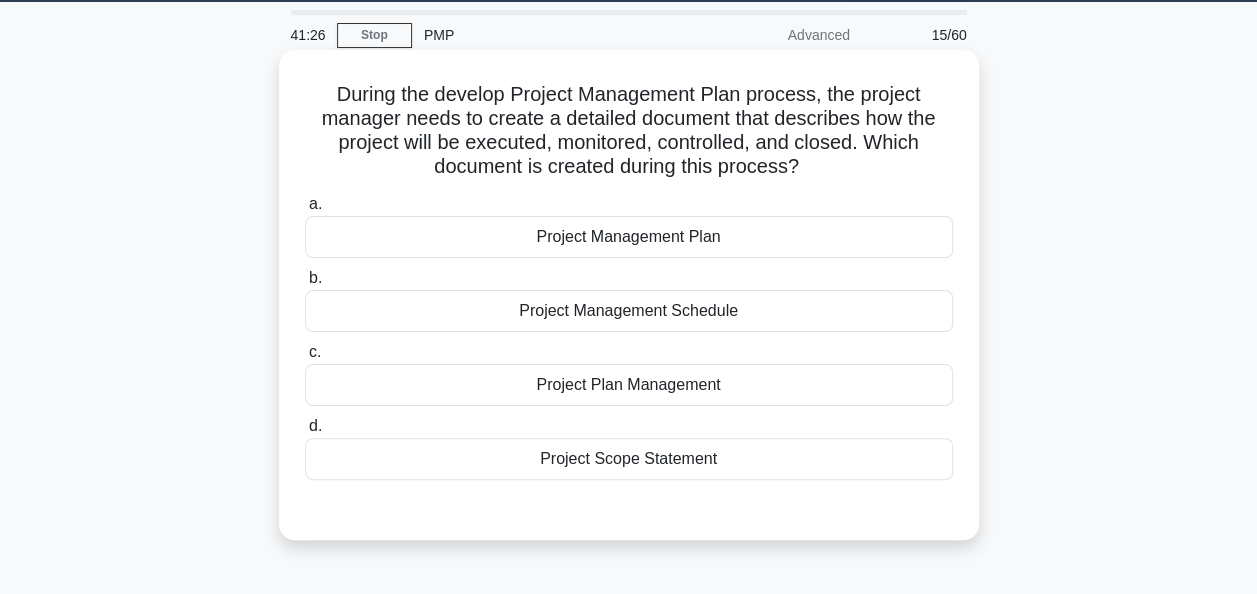 click on "Project Management Plan" at bounding box center [629, 237] 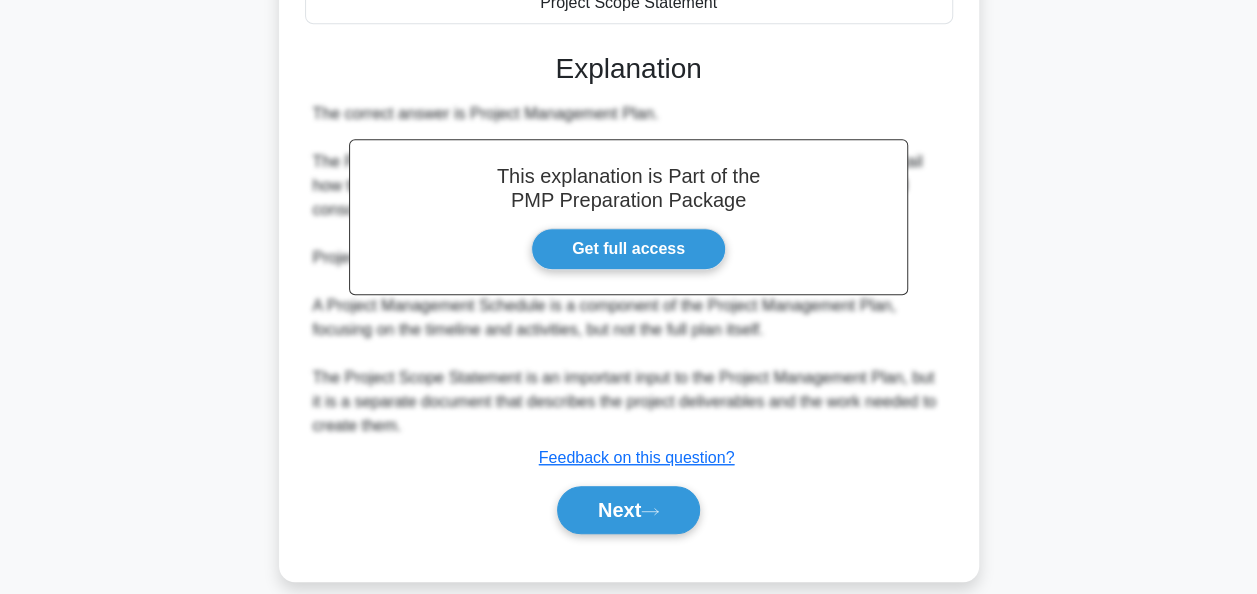scroll, scrollTop: 540, scrollLeft: 0, axis: vertical 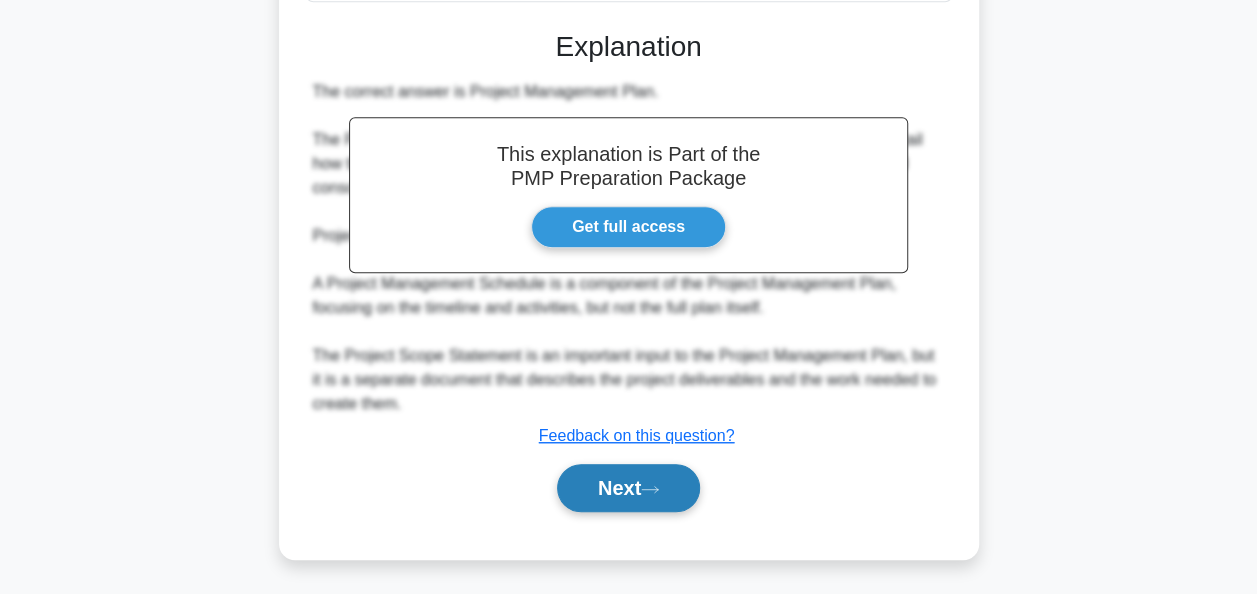 click on "Next" at bounding box center [628, 488] 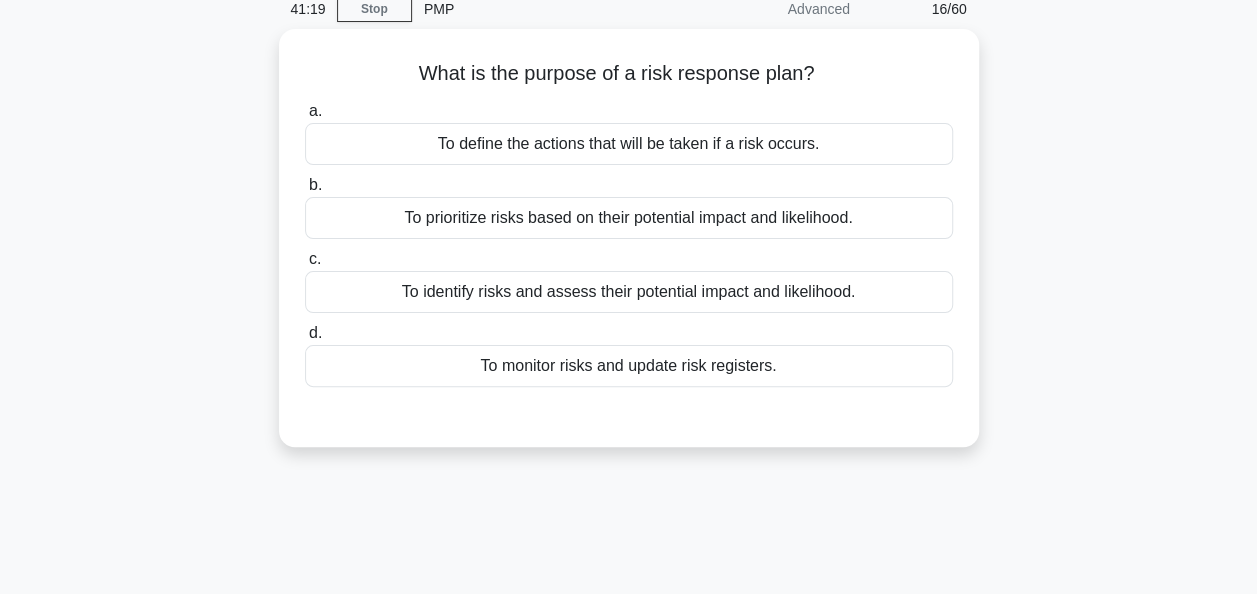 scroll, scrollTop: 0, scrollLeft: 0, axis: both 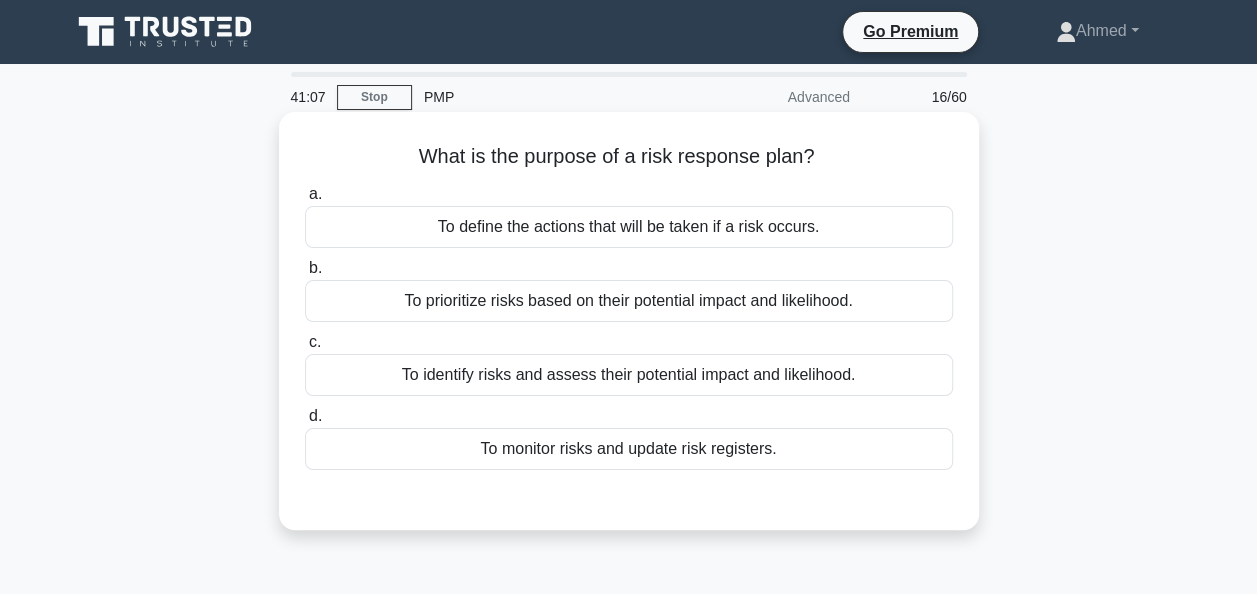click on "To define the actions that will be taken if a risk occurs." at bounding box center [629, 227] 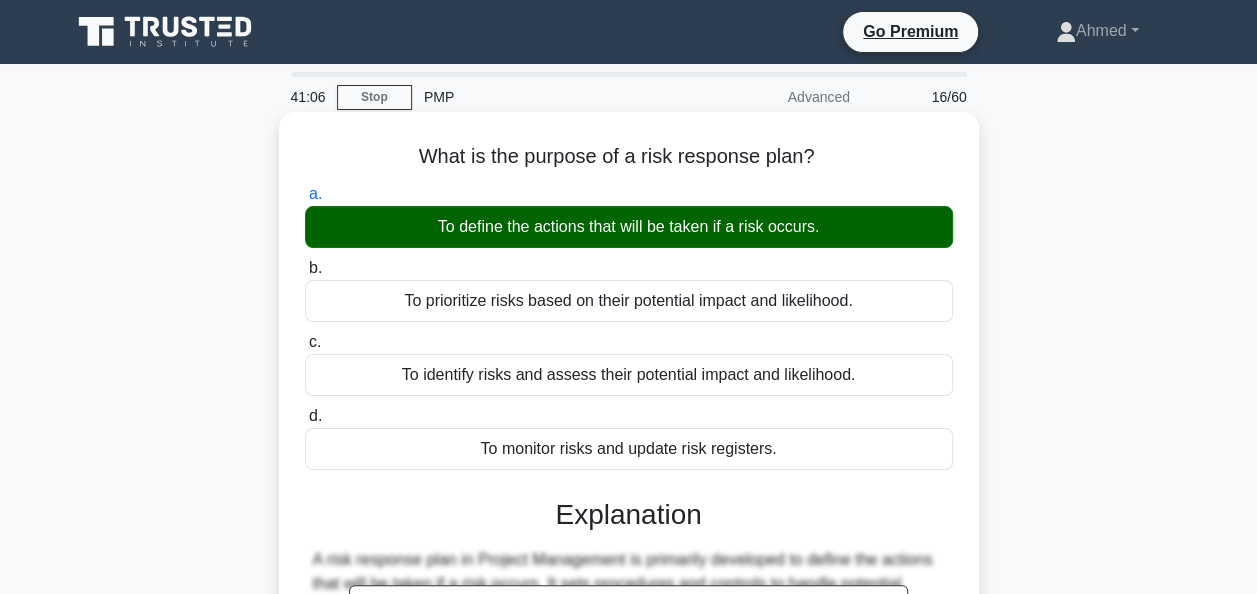 scroll, scrollTop: 486, scrollLeft: 0, axis: vertical 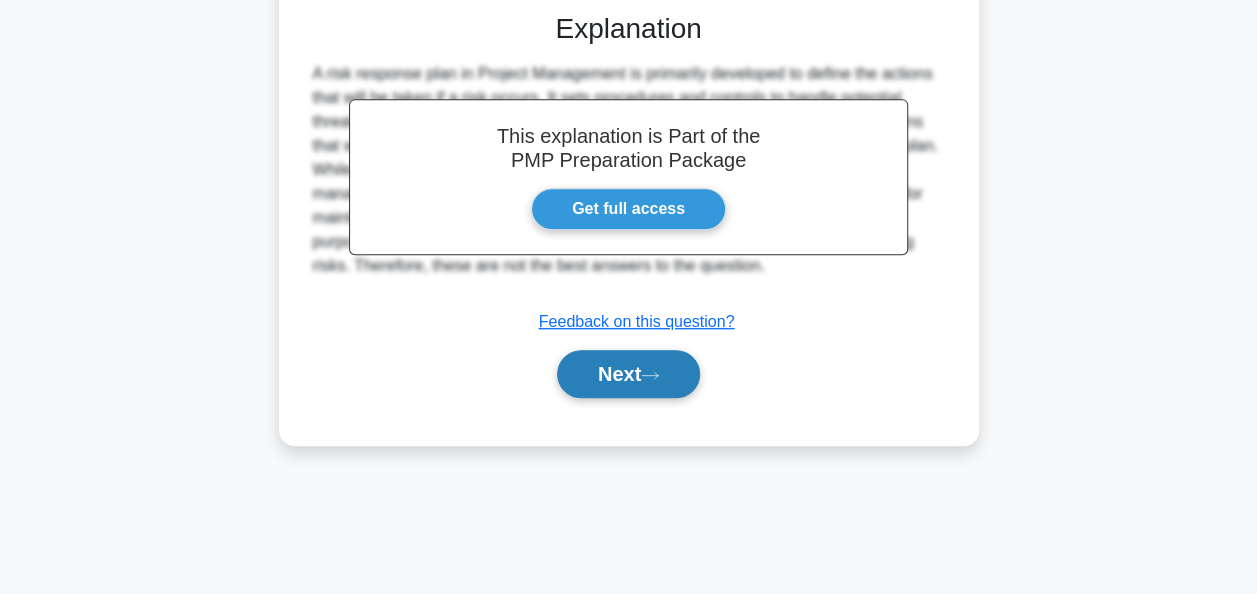 click on "Next" at bounding box center [628, 374] 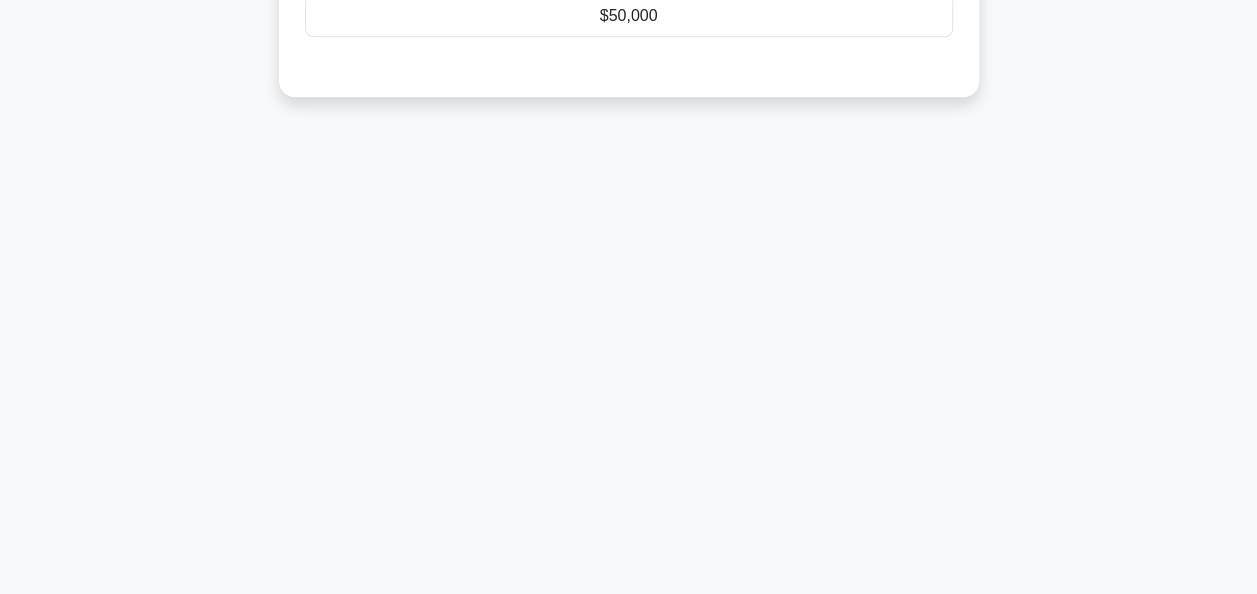 scroll, scrollTop: 0, scrollLeft: 0, axis: both 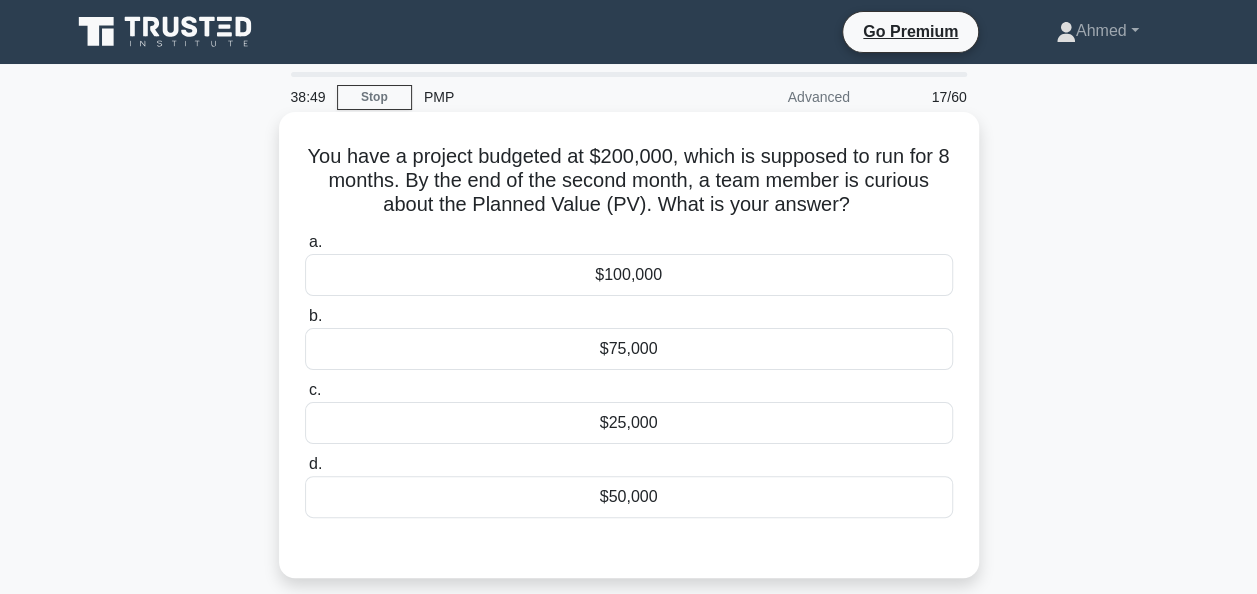 click on "$50,000" at bounding box center (629, 497) 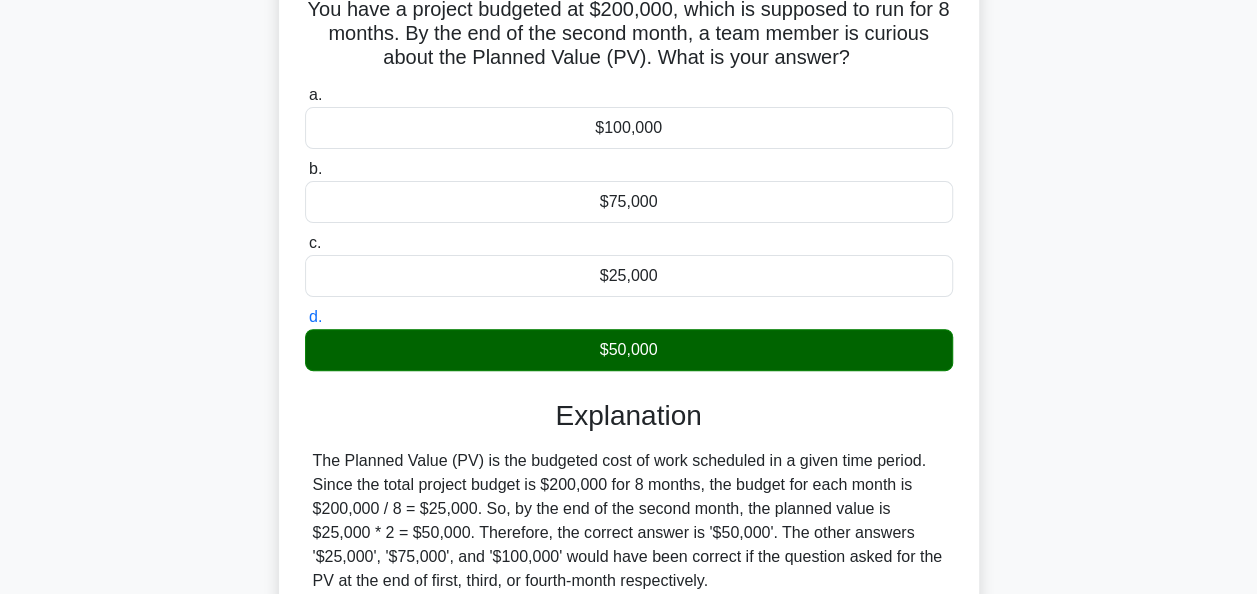 scroll, scrollTop: 486, scrollLeft: 0, axis: vertical 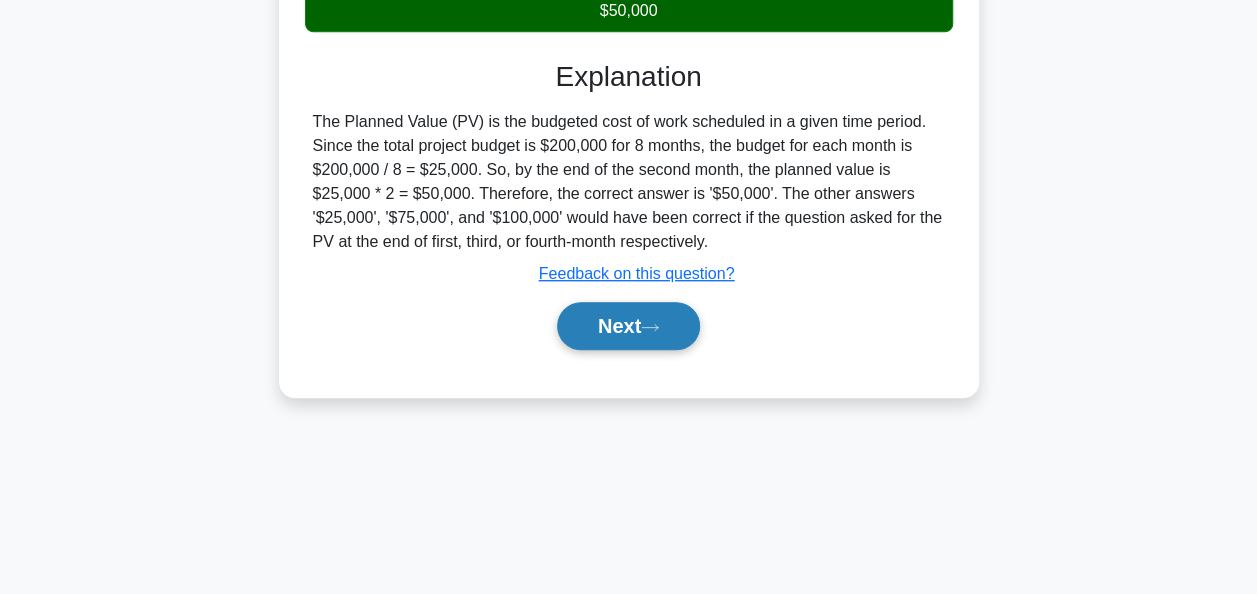 click on "Next" at bounding box center [628, 326] 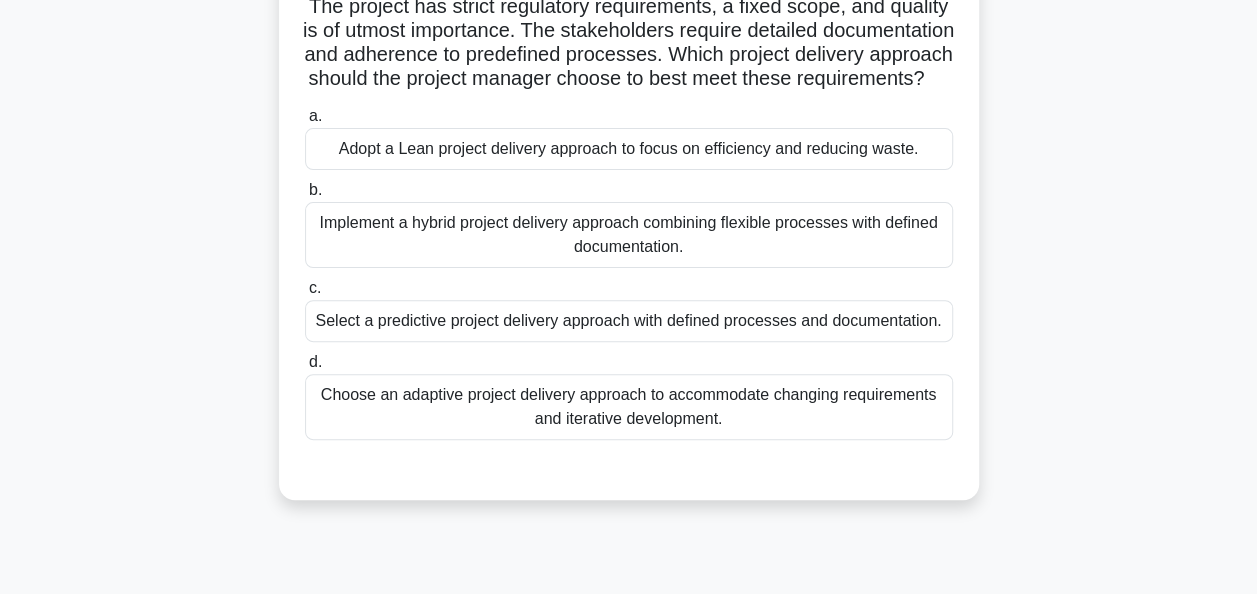 scroll, scrollTop: 173, scrollLeft: 0, axis: vertical 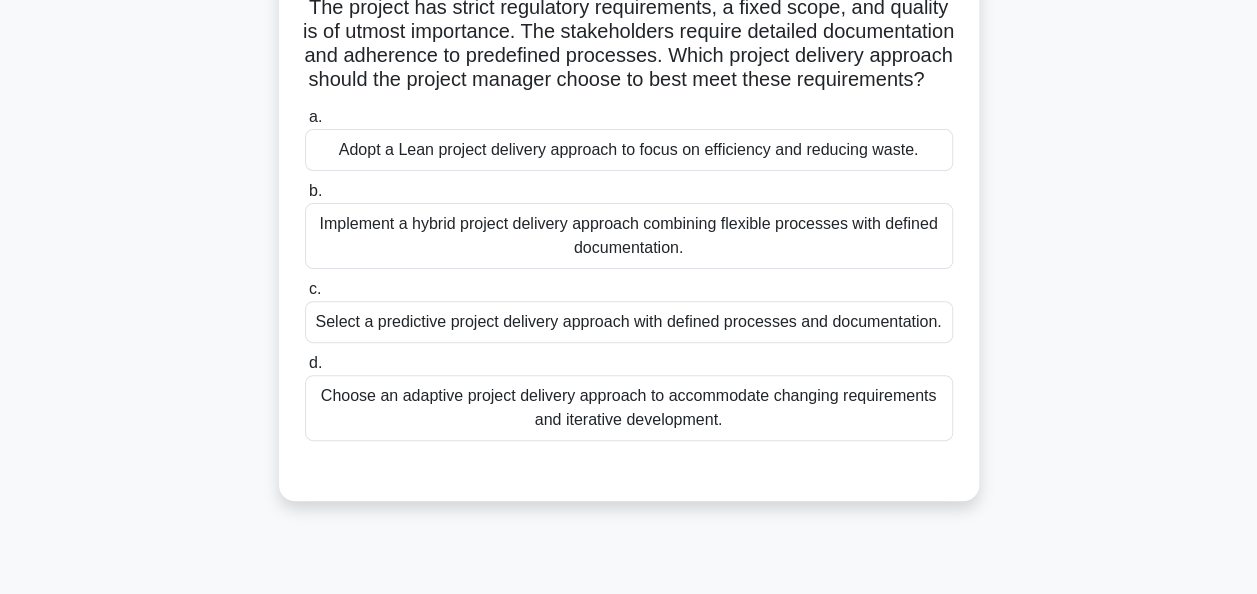click on "Select a predictive project delivery approach with defined processes and documentation." at bounding box center (629, 322) 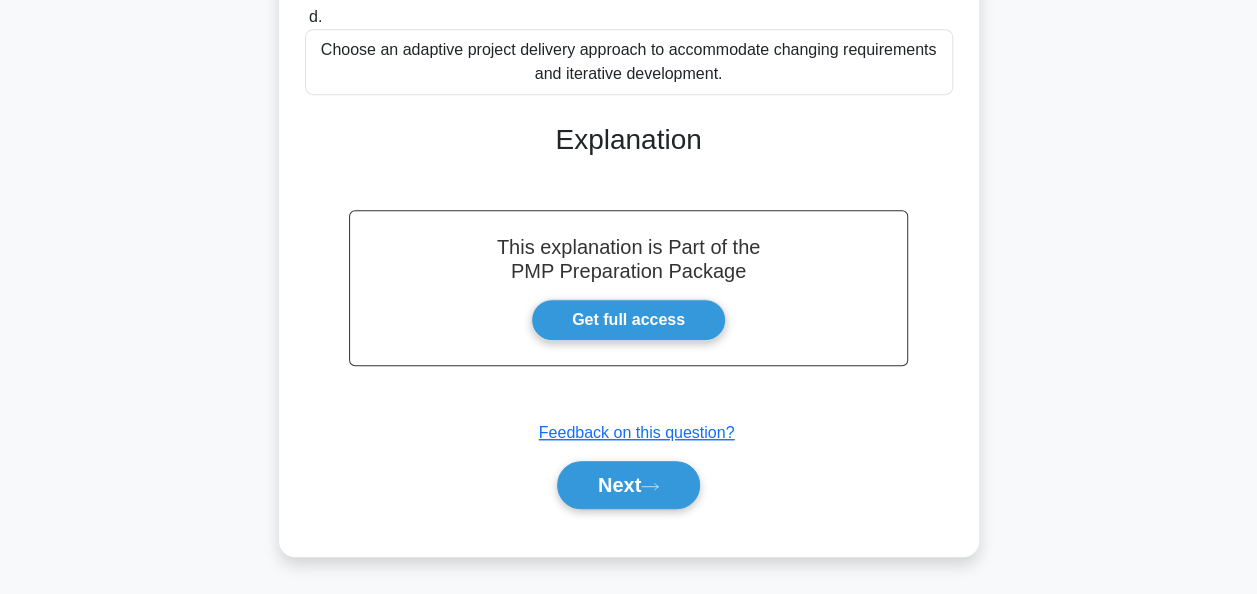 scroll, scrollTop: 564, scrollLeft: 0, axis: vertical 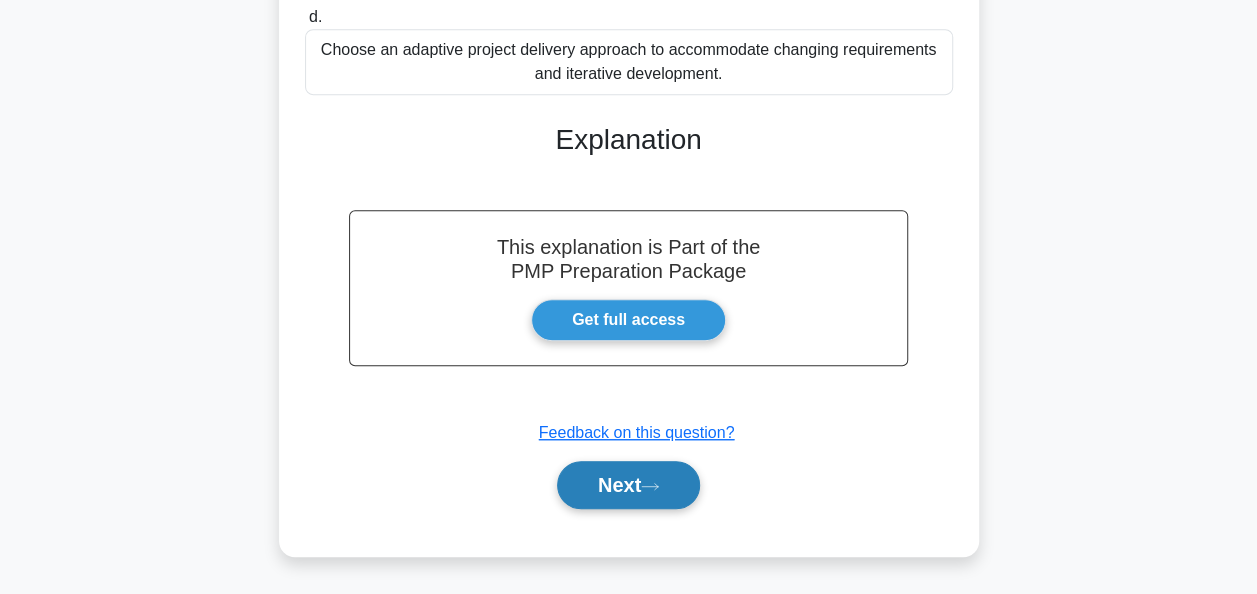 click on "Next" at bounding box center (628, 485) 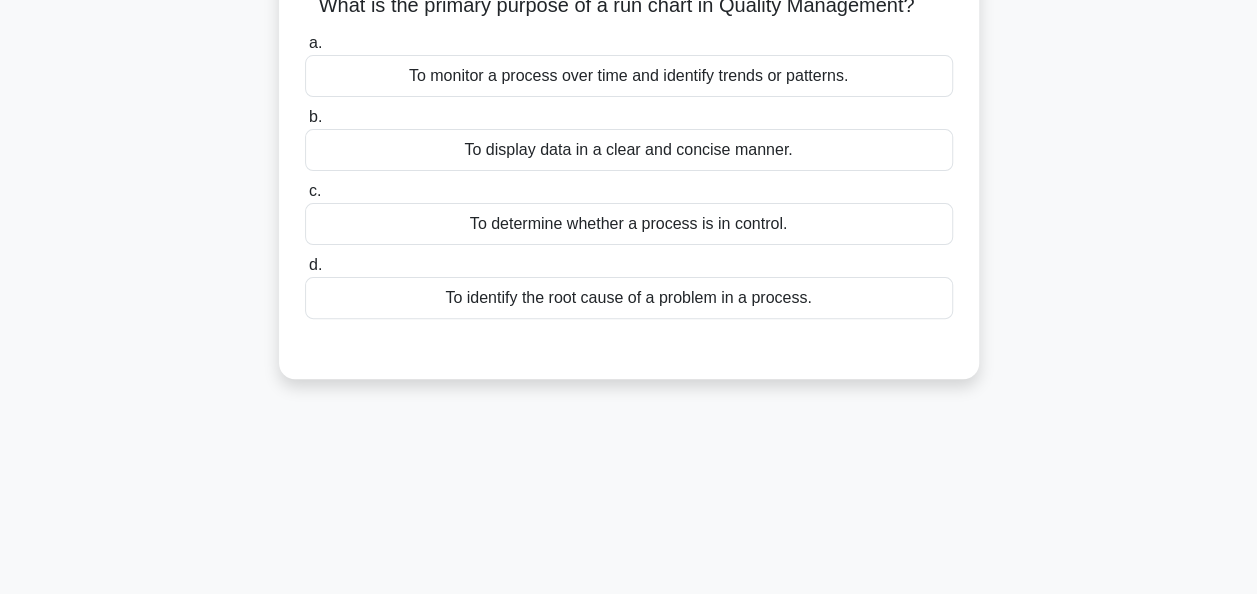scroll, scrollTop: 0, scrollLeft: 0, axis: both 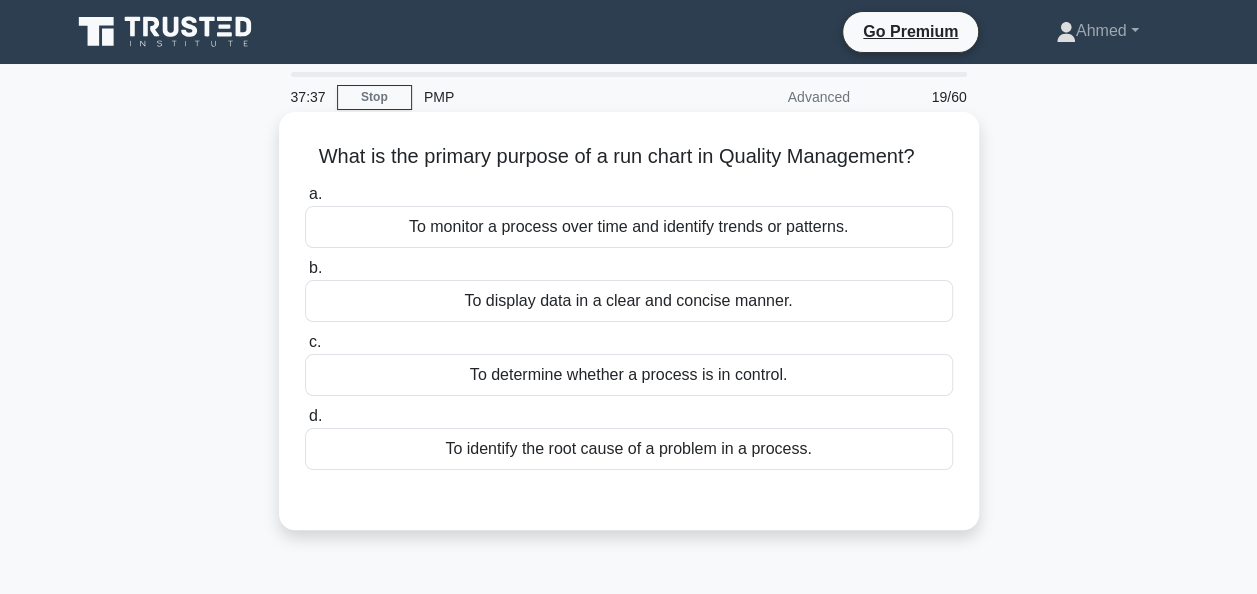 click on "To monitor a process over time and identify trends or patterns." at bounding box center (629, 227) 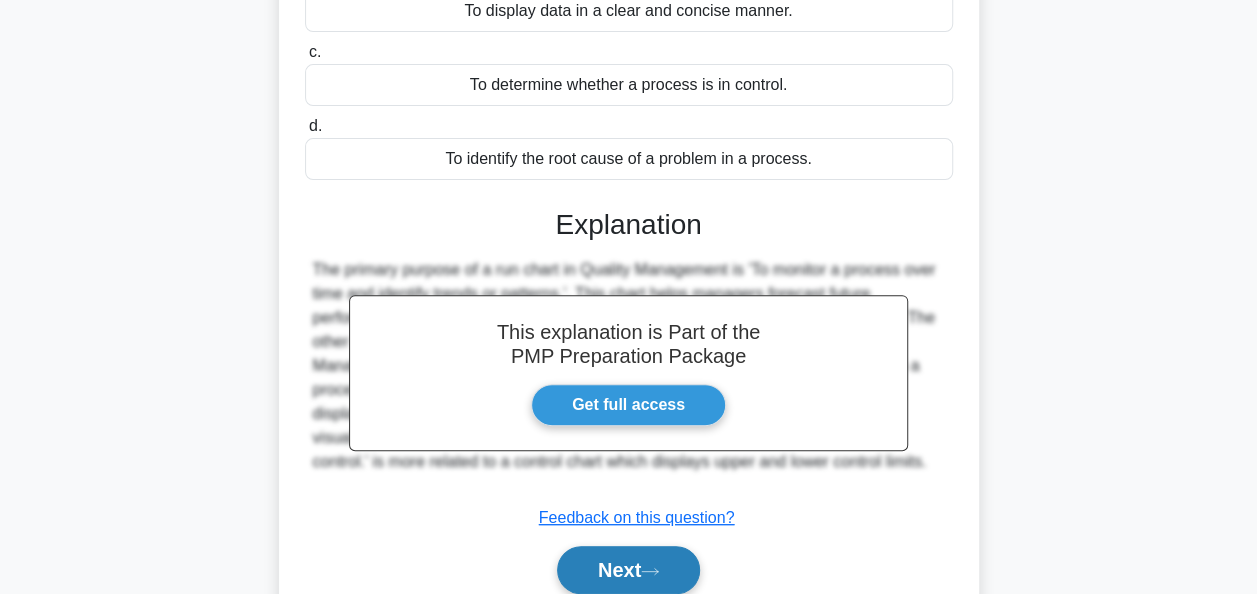 scroll, scrollTop: 310, scrollLeft: 0, axis: vertical 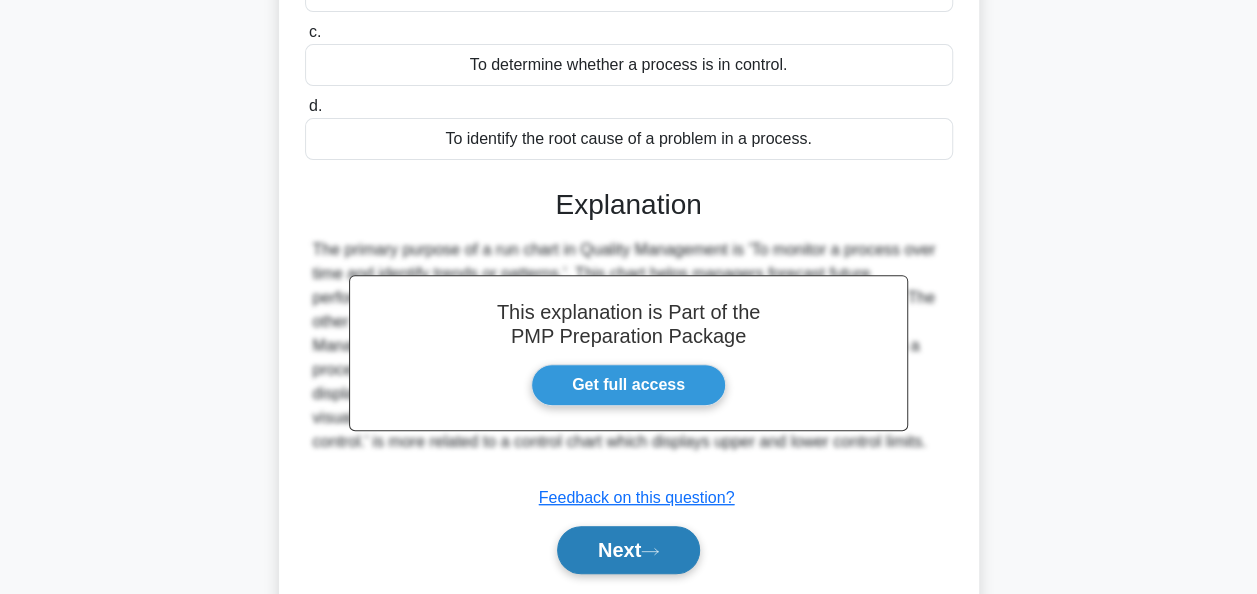 click on "Next" at bounding box center (628, 550) 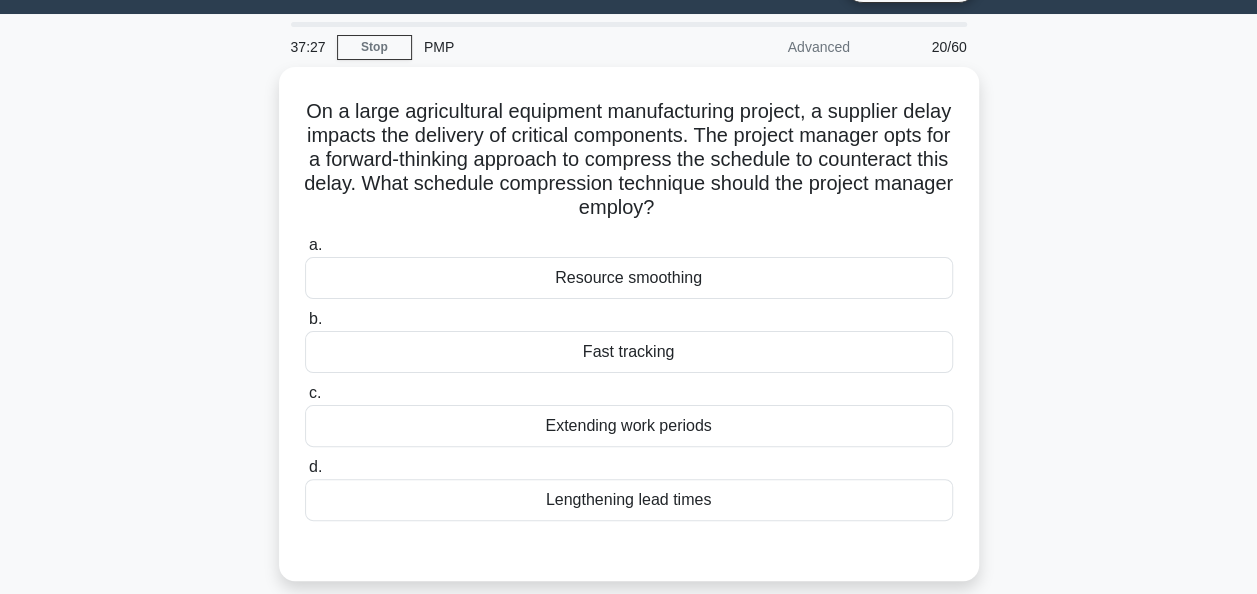 scroll, scrollTop: 66, scrollLeft: 0, axis: vertical 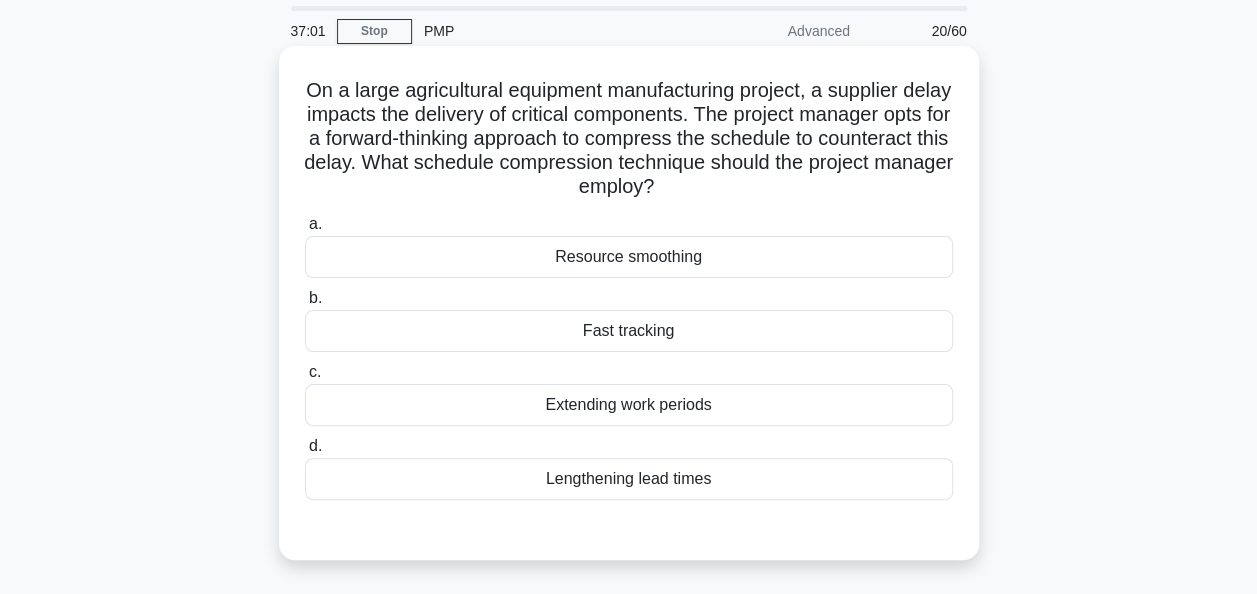 click on "Resource smoothing" at bounding box center (629, 257) 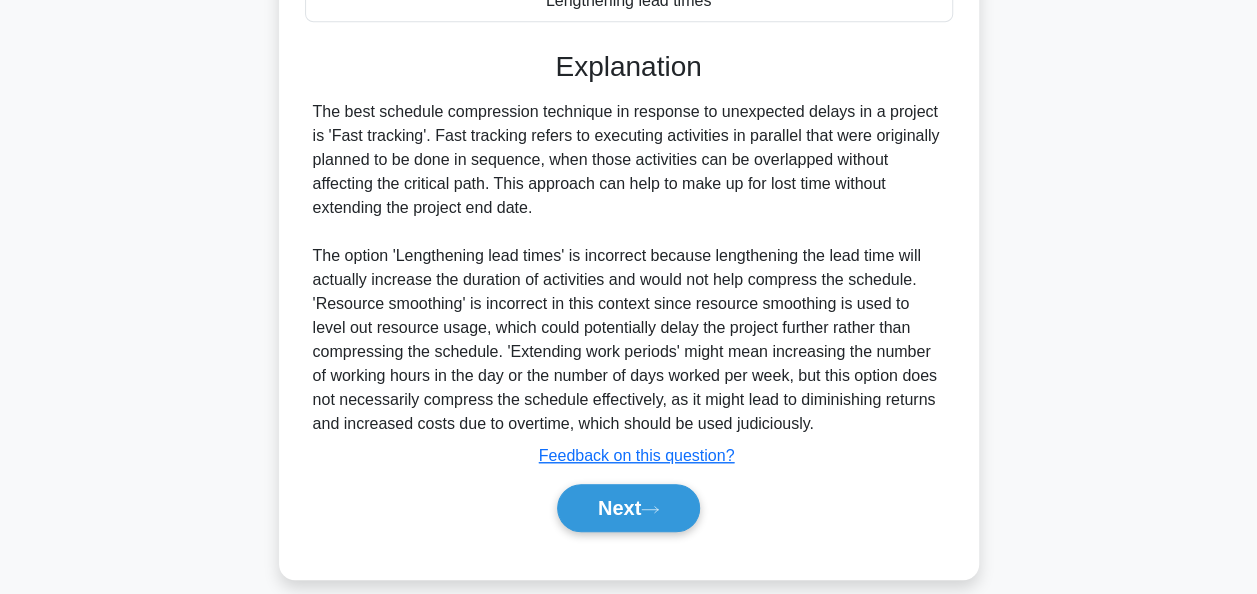 scroll, scrollTop: 567, scrollLeft: 0, axis: vertical 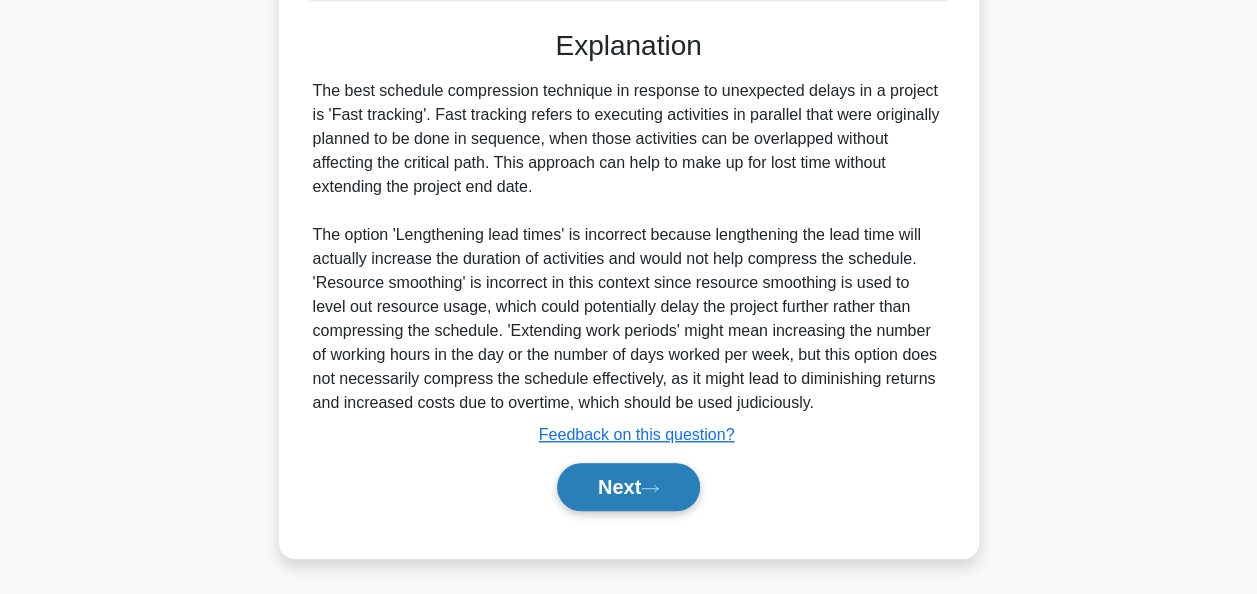 click on "Next" at bounding box center (628, 487) 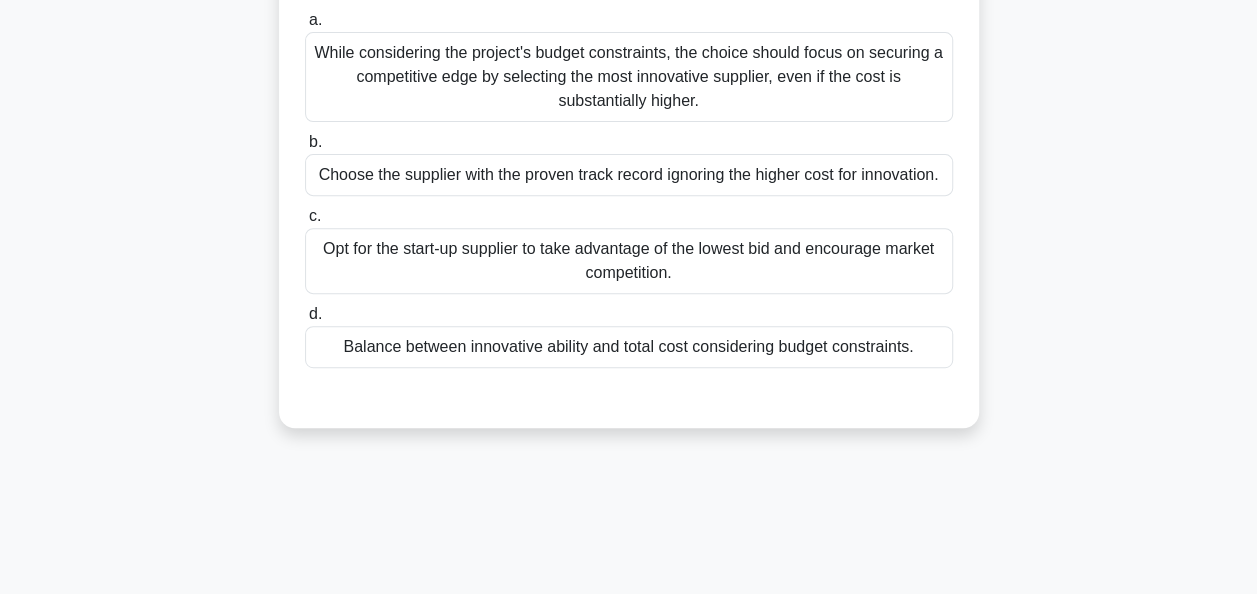 scroll, scrollTop: 305, scrollLeft: 0, axis: vertical 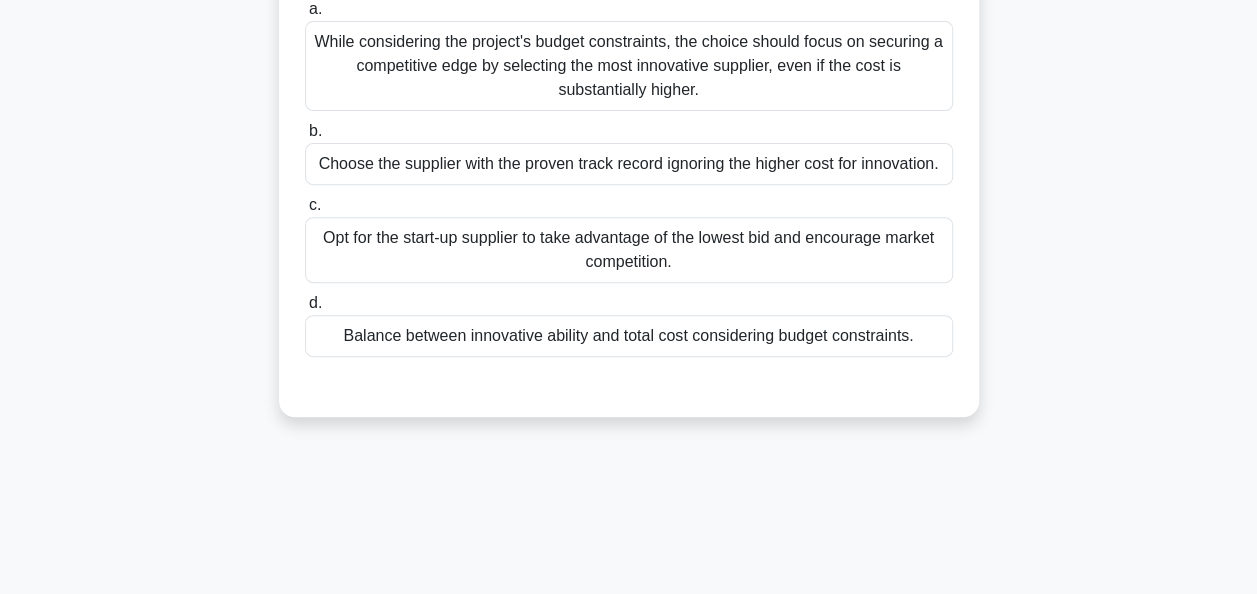 click on "Balance between innovative ability and total cost considering budget constraints." at bounding box center (629, 336) 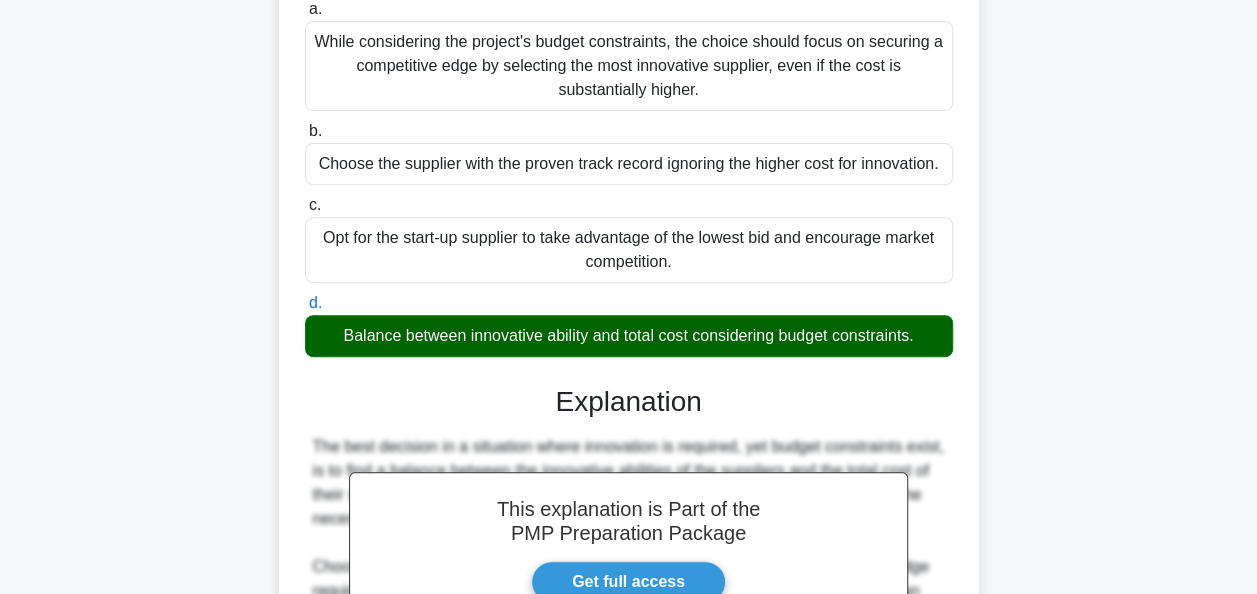 scroll, scrollTop: 756, scrollLeft: 0, axis: vertical 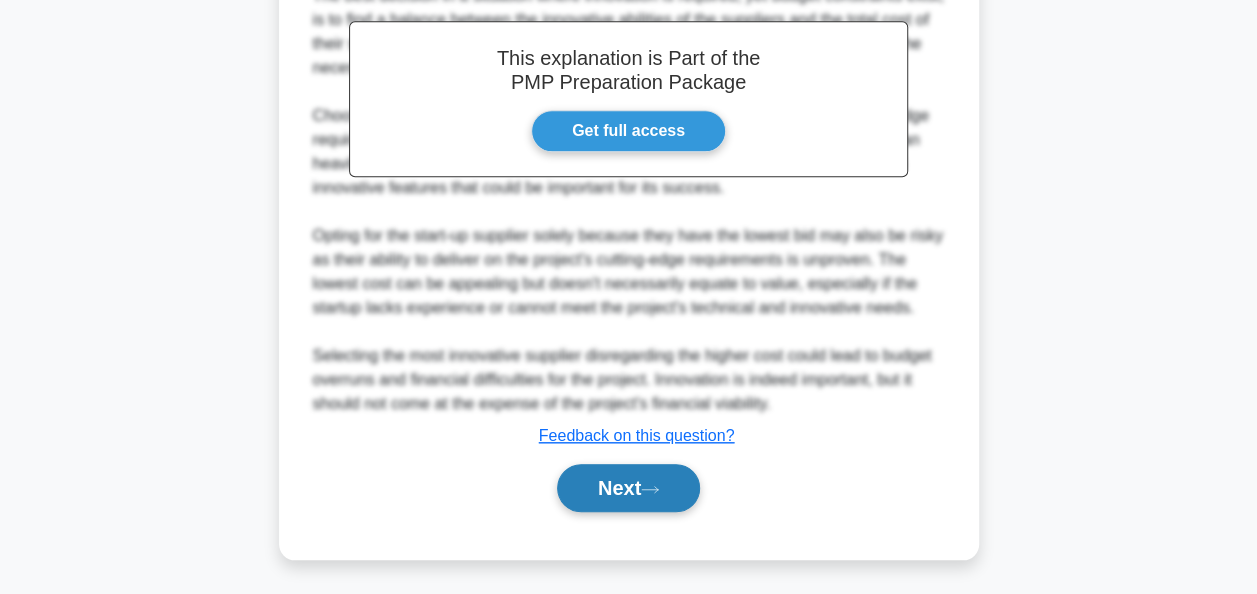 click on "Next" at bounding box center [628, 488] 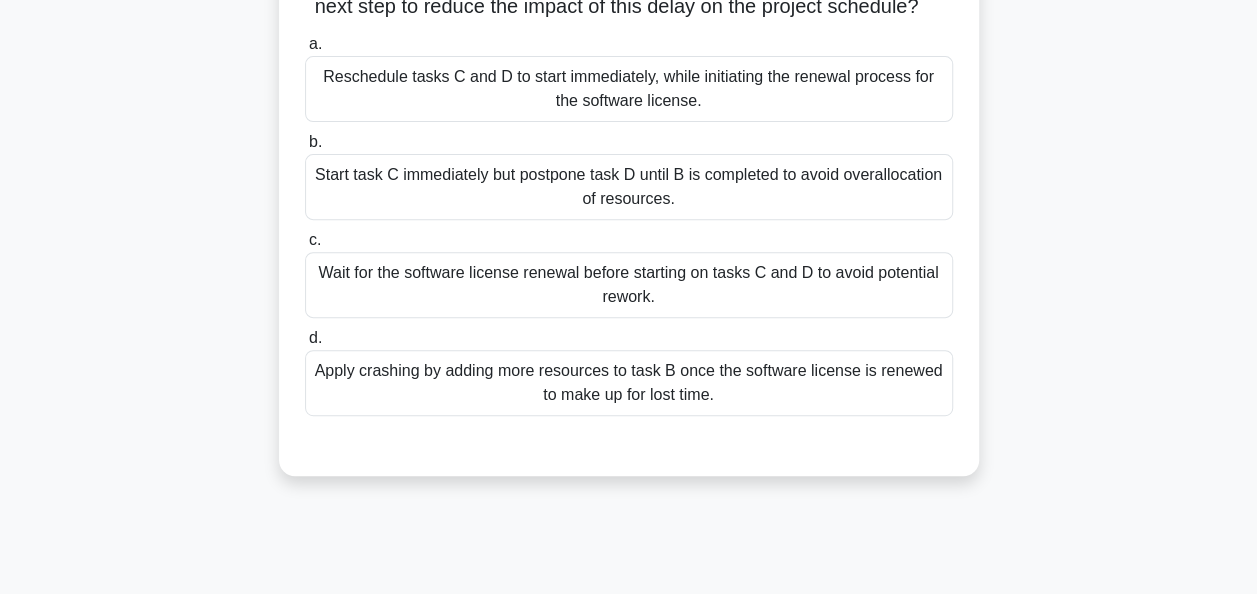 scroll, scrollTop: 267, scrollLeft: 0, axis: vertical 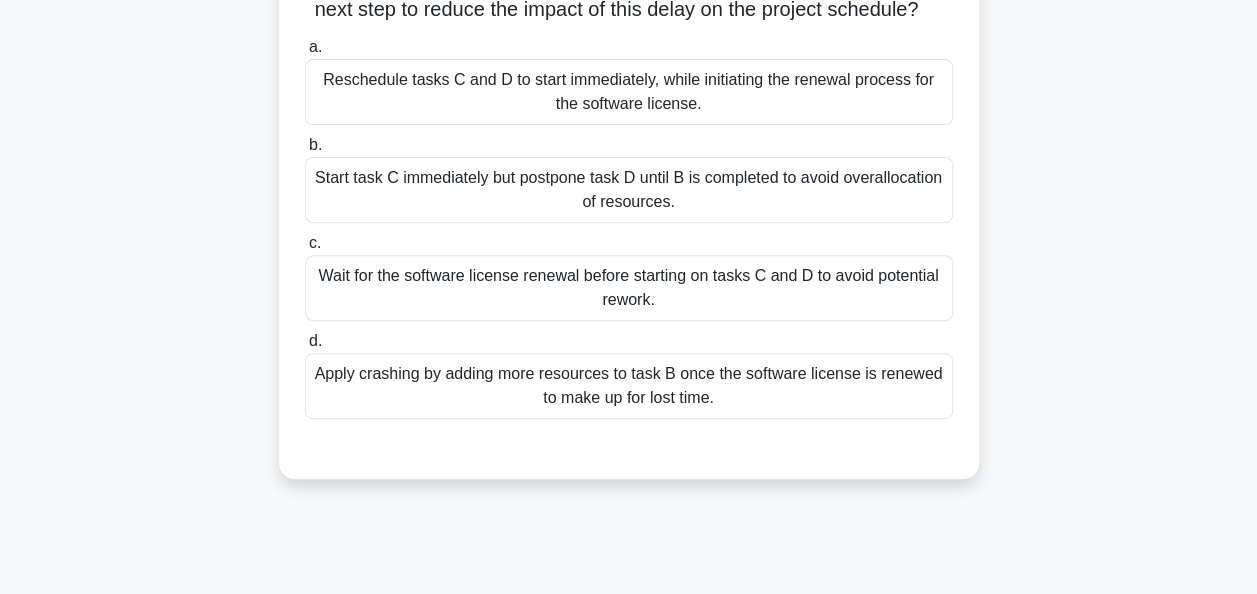 click on "Reschedule tasks C and D to start immediately, while initiating the renewal process for the software license." at bounding box center (629, 92) 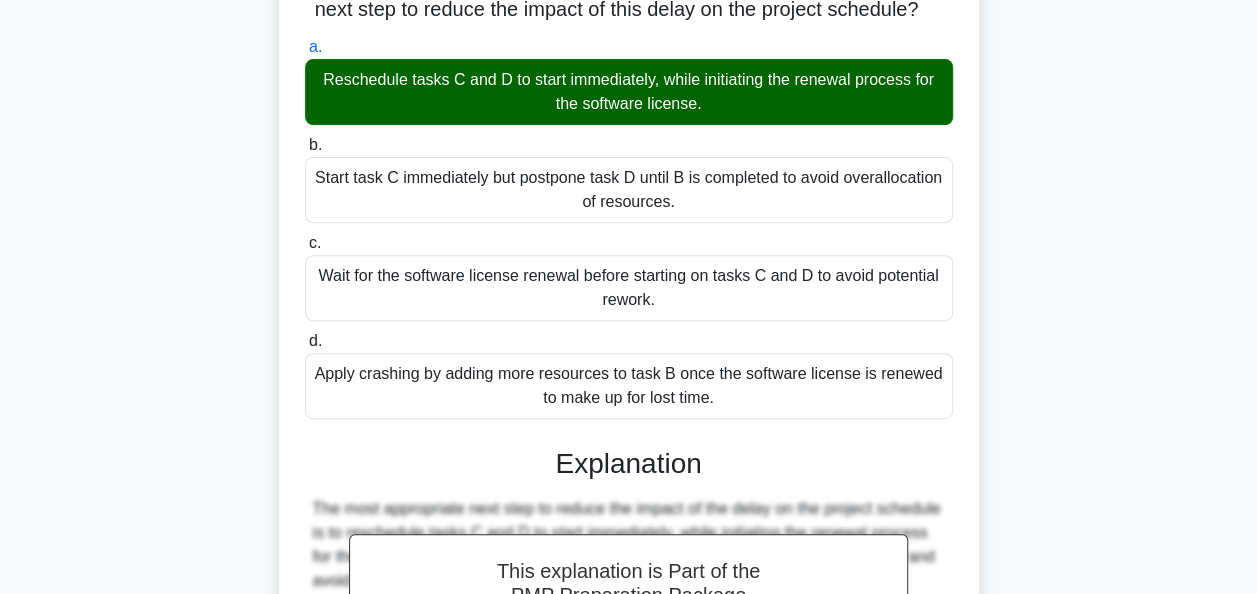 scroll, scrollTop: 804, scrollLeft: 0, axis: vertical 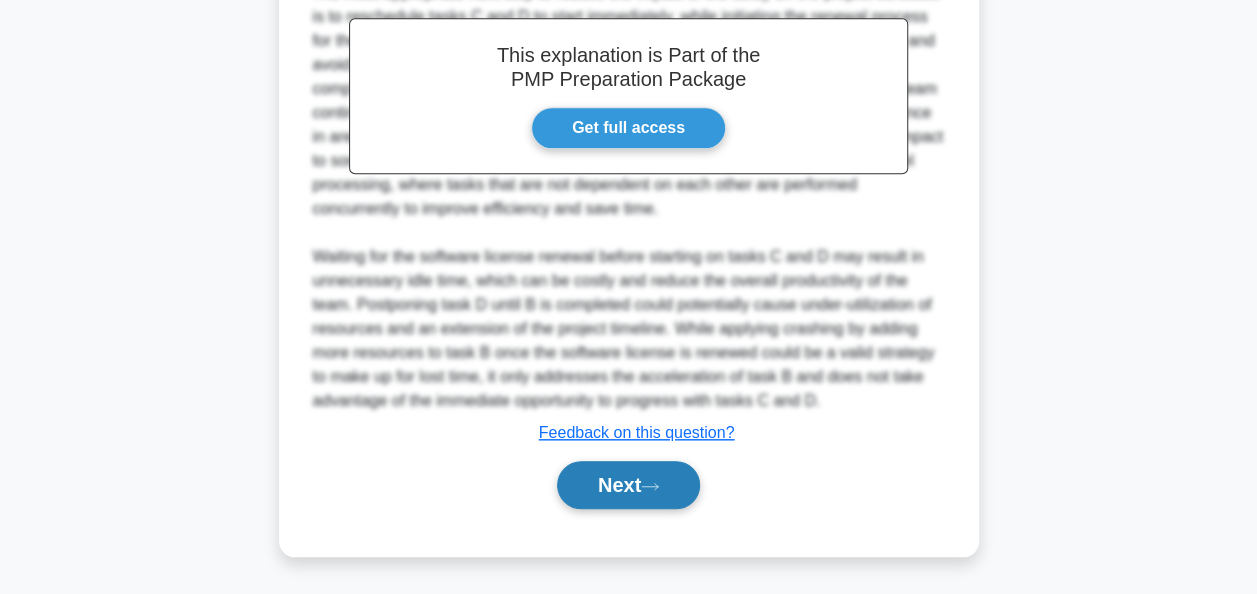 click on "Next" at bounding box center (628, 485) 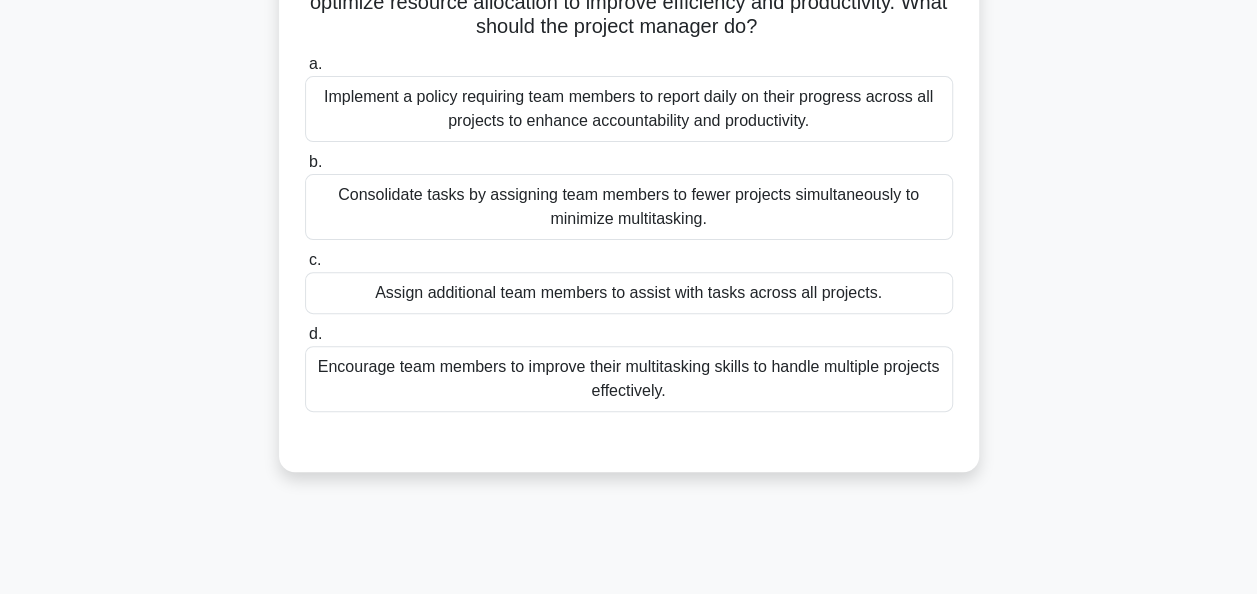 scroll, scrollTop: 225, scrollLeft: 0, axis: vertical 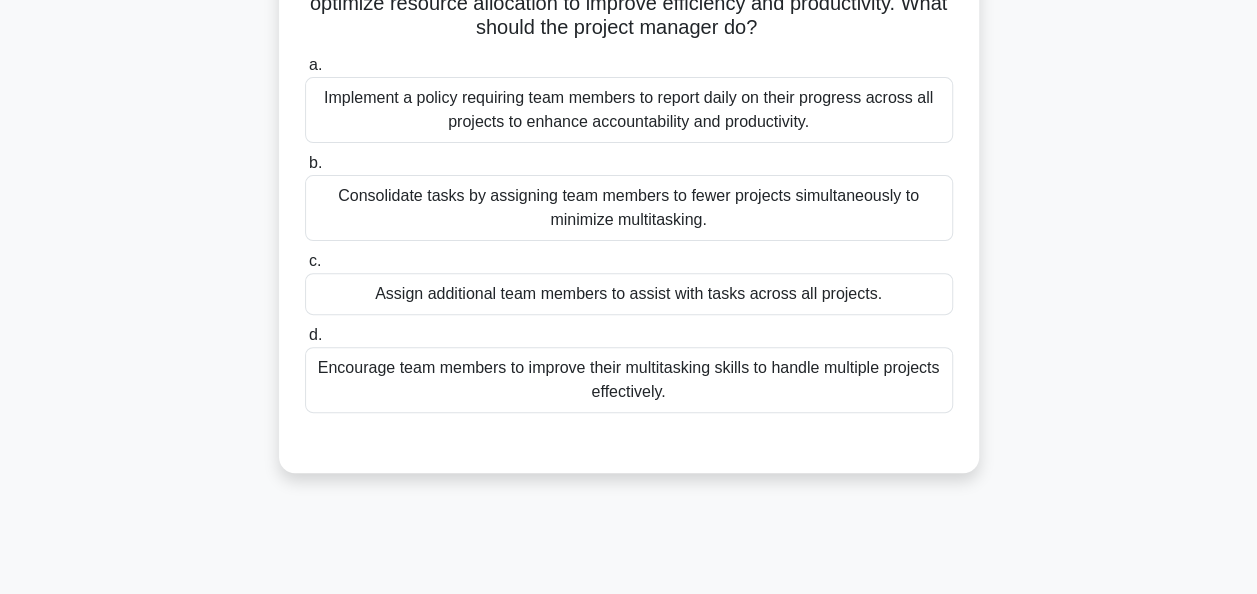 click on "Implement a policy requiring team members to report daily on their progress across all projects to enhance accountability and productivity." at bounding box center (629, 110) 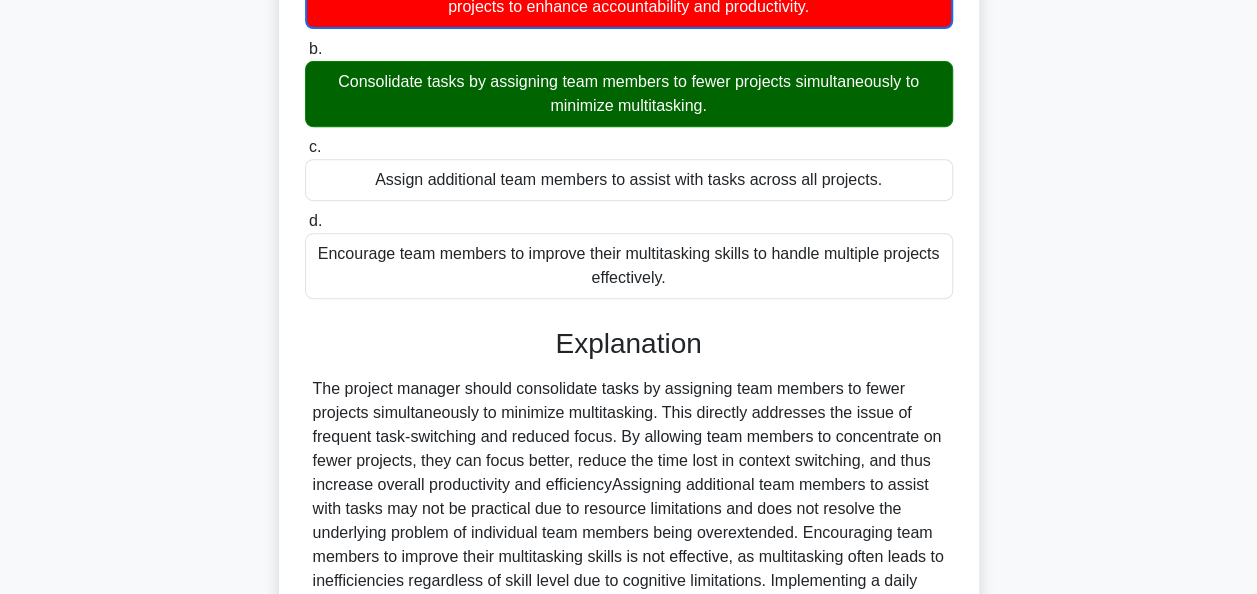 scroll, scrollTop: 591, scrollLeft: 0, axis: vertical 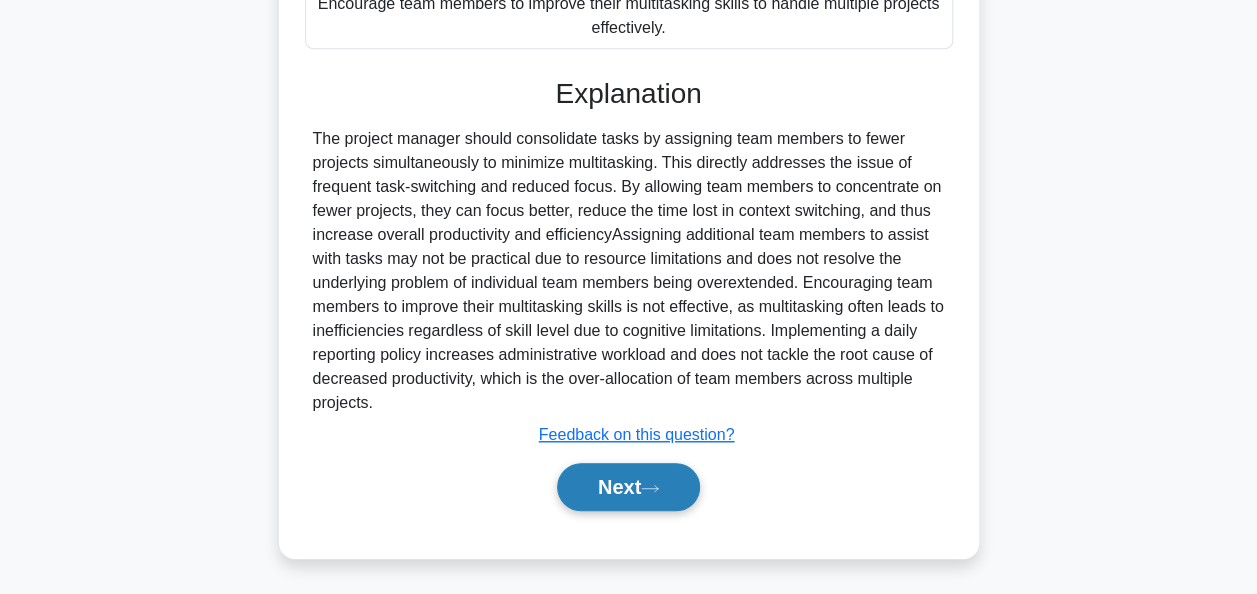 click on "Next" at bounding box center [628, 487] 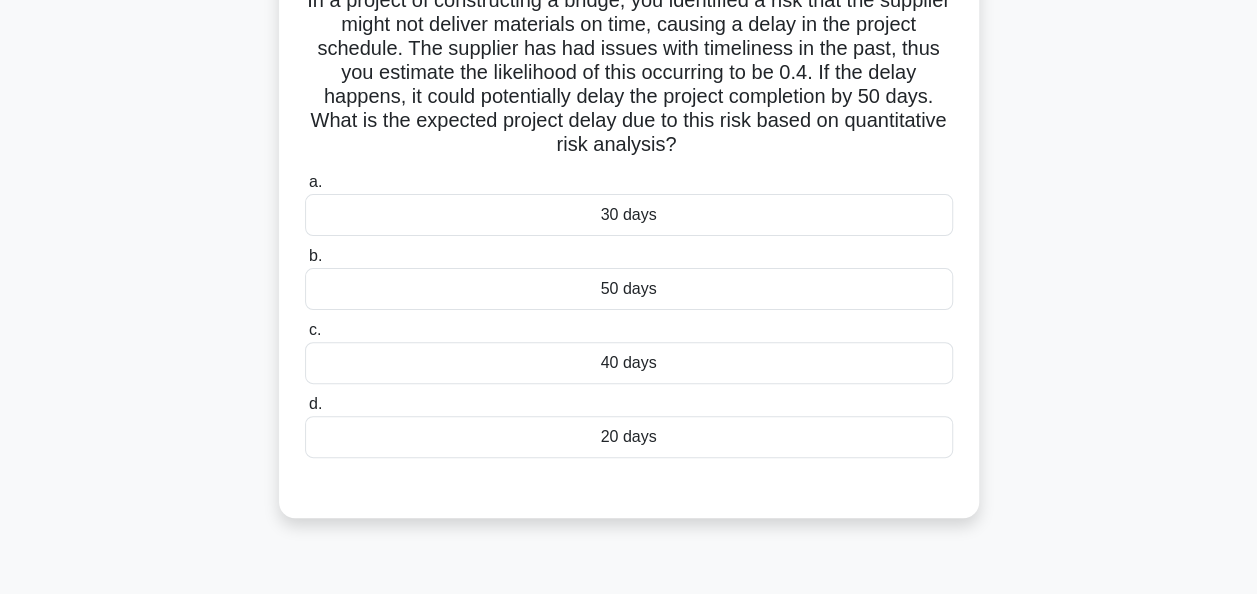 scroll, scrollTop: 168, scrollLeft: 0, axis: vertical 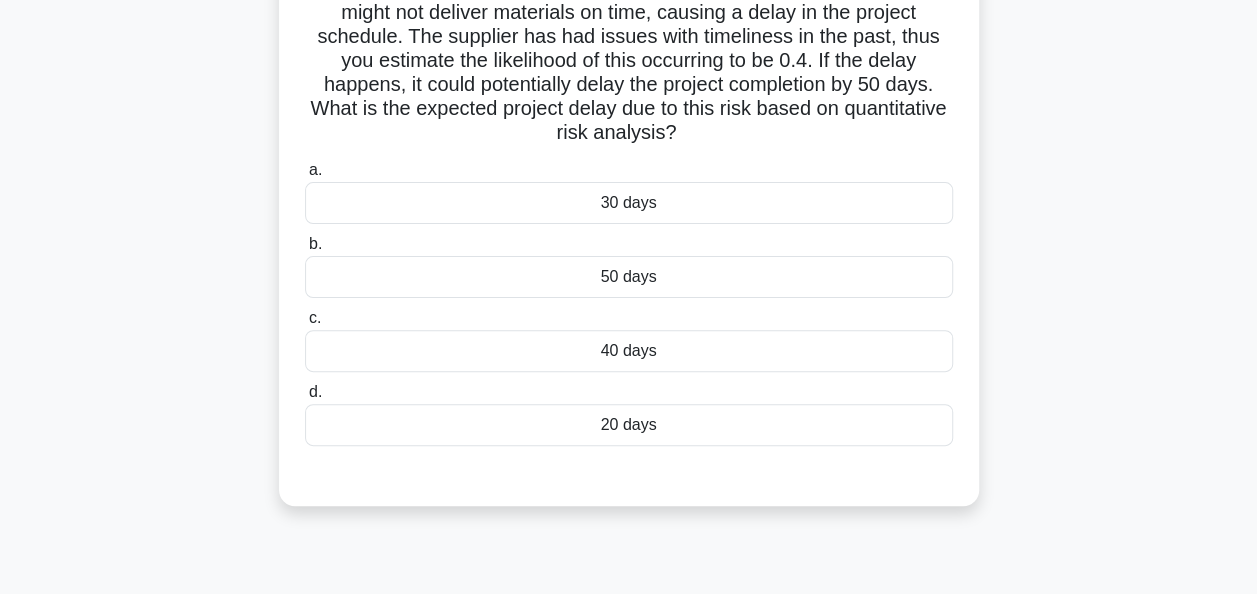 click on "40 days" at bounding box center [629, 351] 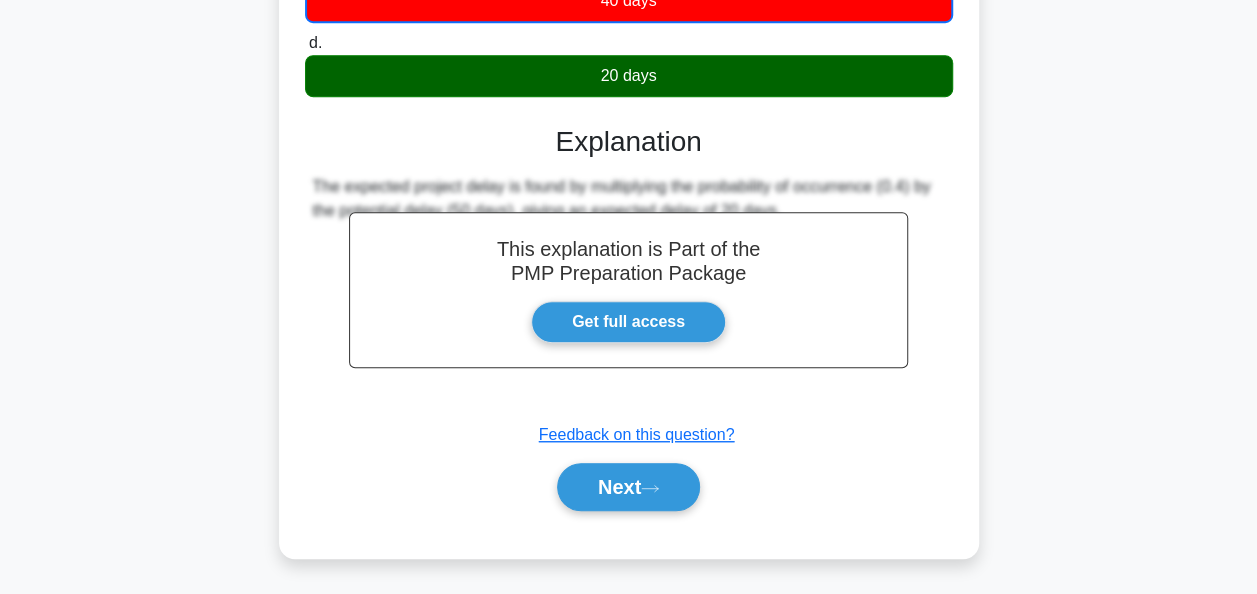 scroll, scrollTop: 519, scrollLeft: 0, axis: vertical 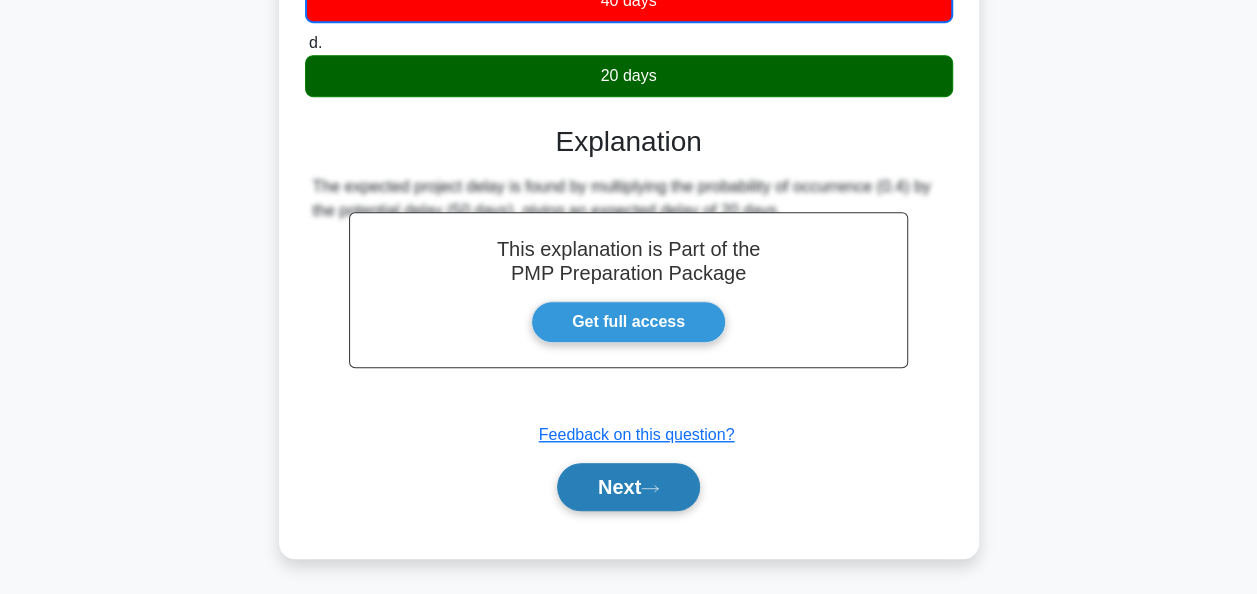 click on "Next" at bounding box center (628, 487) 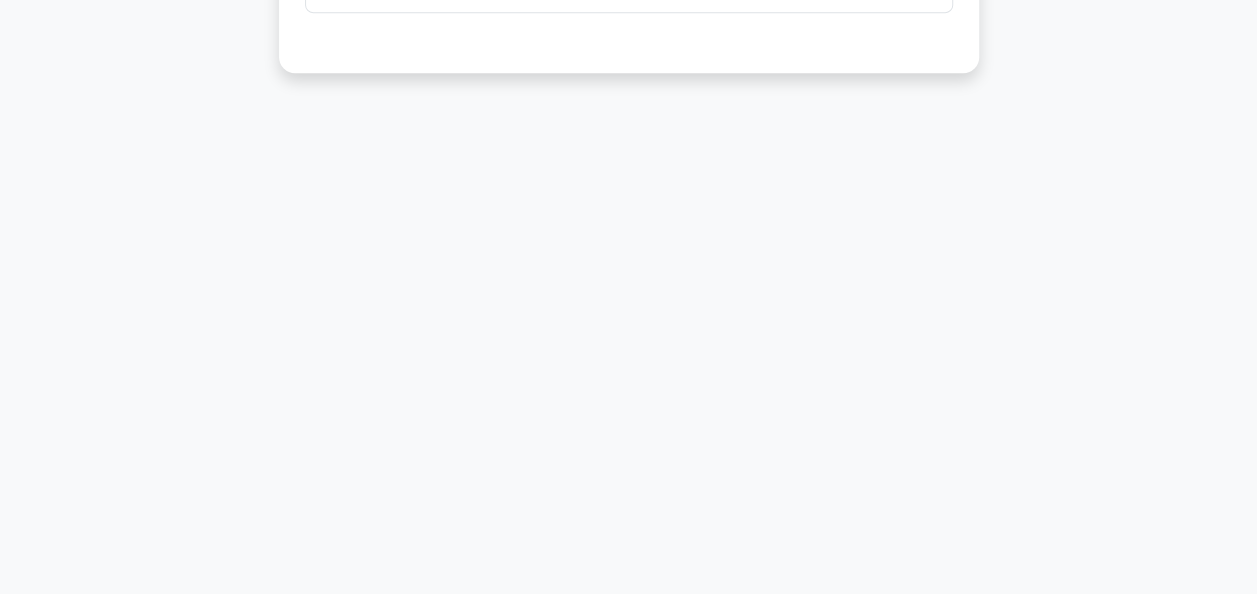 scroll, scrollTop: 0, scrollLeft: 0, axis: both 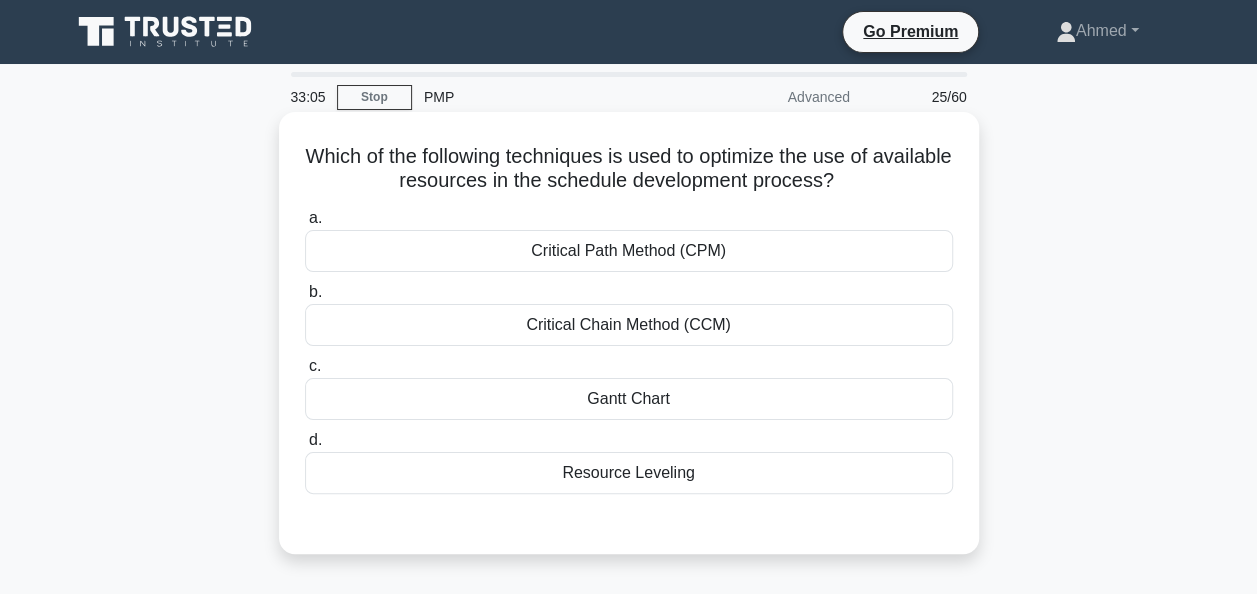 click on "Resource Leveling" at bounding box center [629, 473] 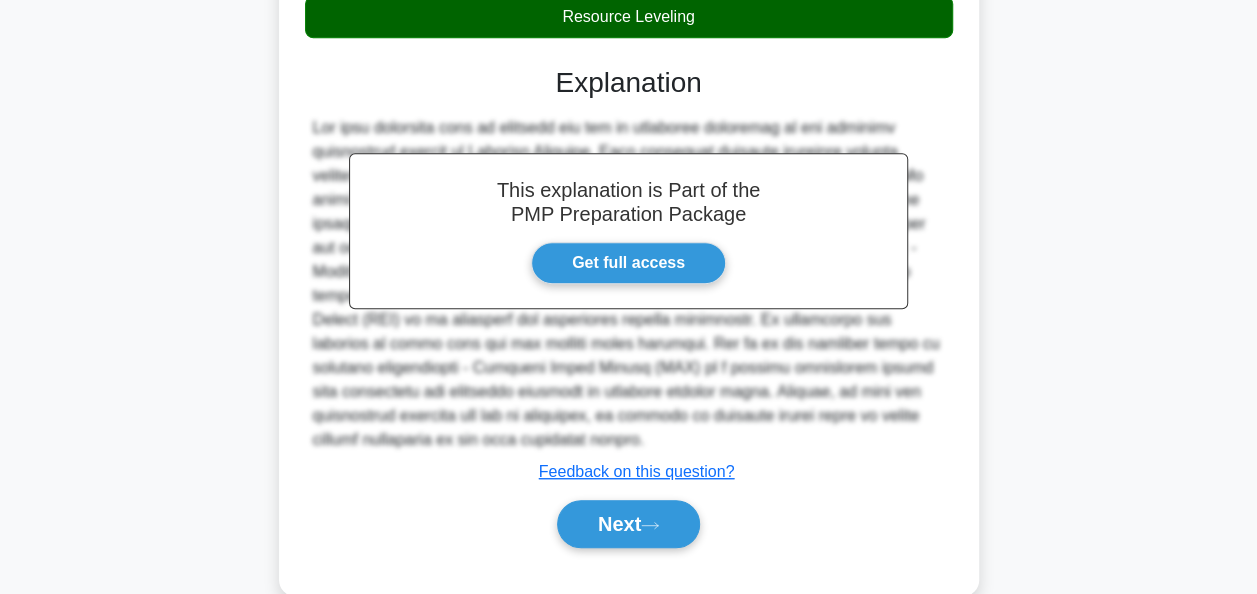 scroll, scrollTop: 490, scrollLeft: 0, axis: vertical 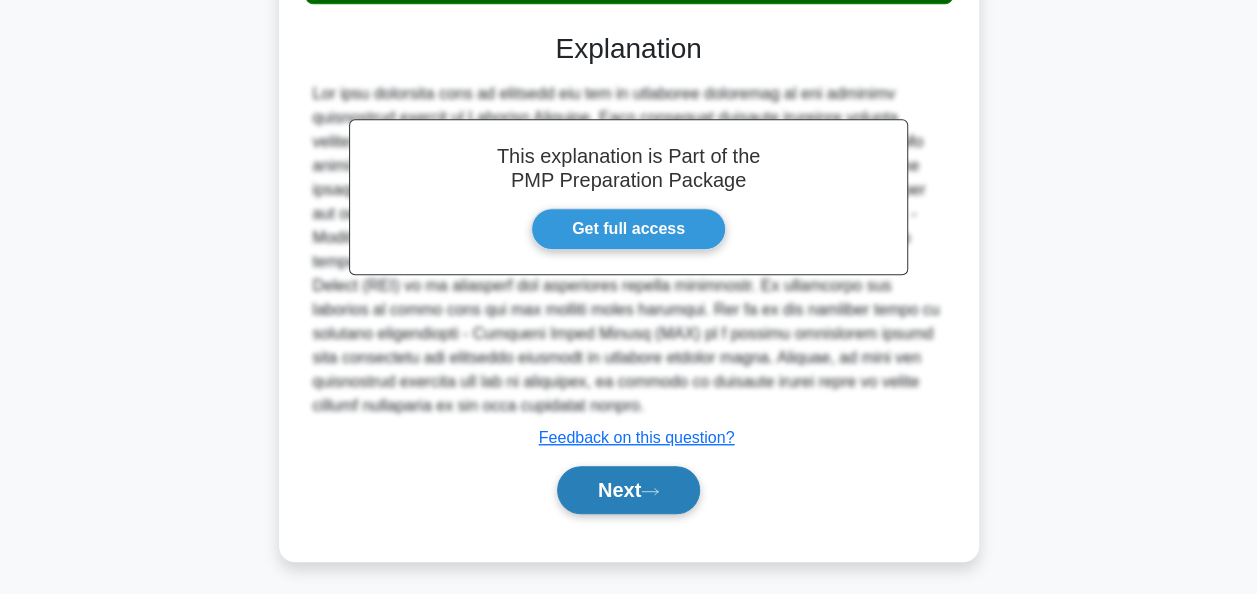 click on "Next" at bounding box center (628, 490) 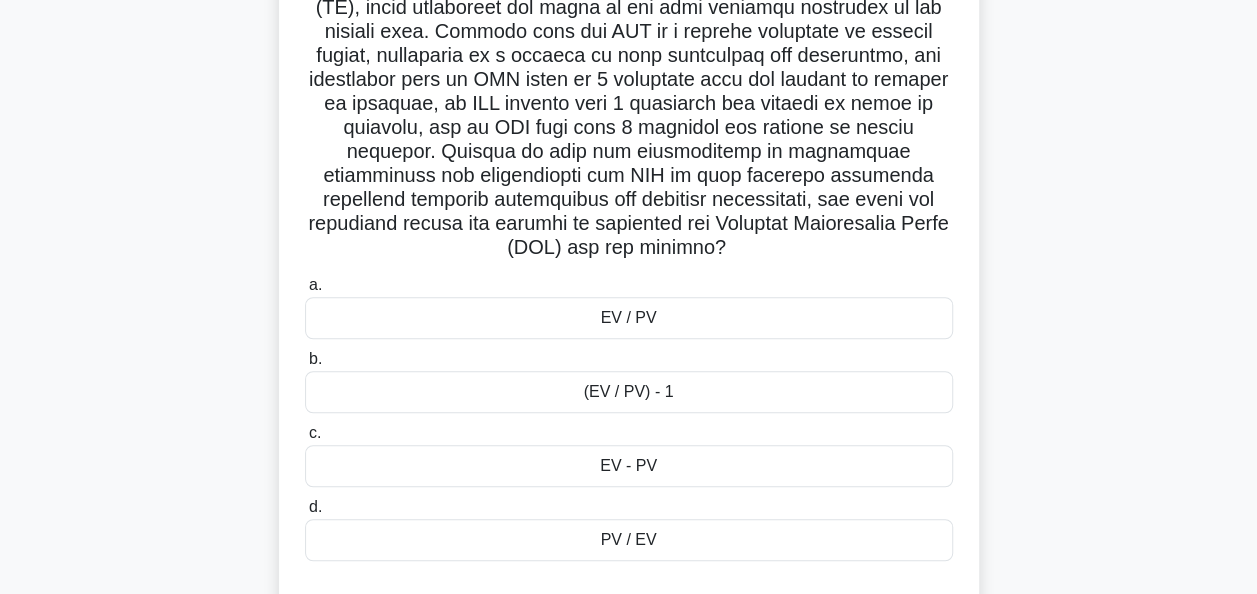 click on ".spinner_0XTQ{transform-origin:center;animation:spinner_y6GP .75s linear infinite}@keyframes spinner_y6GP{100%{transform:rotate(360deg)}}
a.
EV / PV
b." at bounding box center (629, 136) 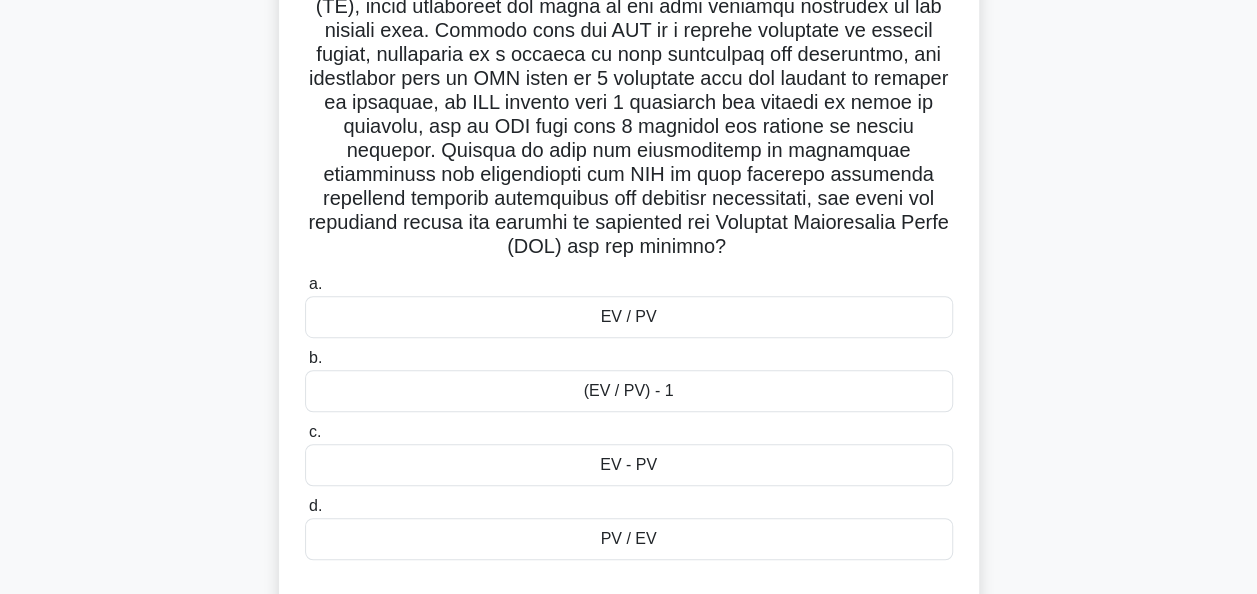 scroll, scrollTop: 548, scrollLeft: 0, axis: vertical 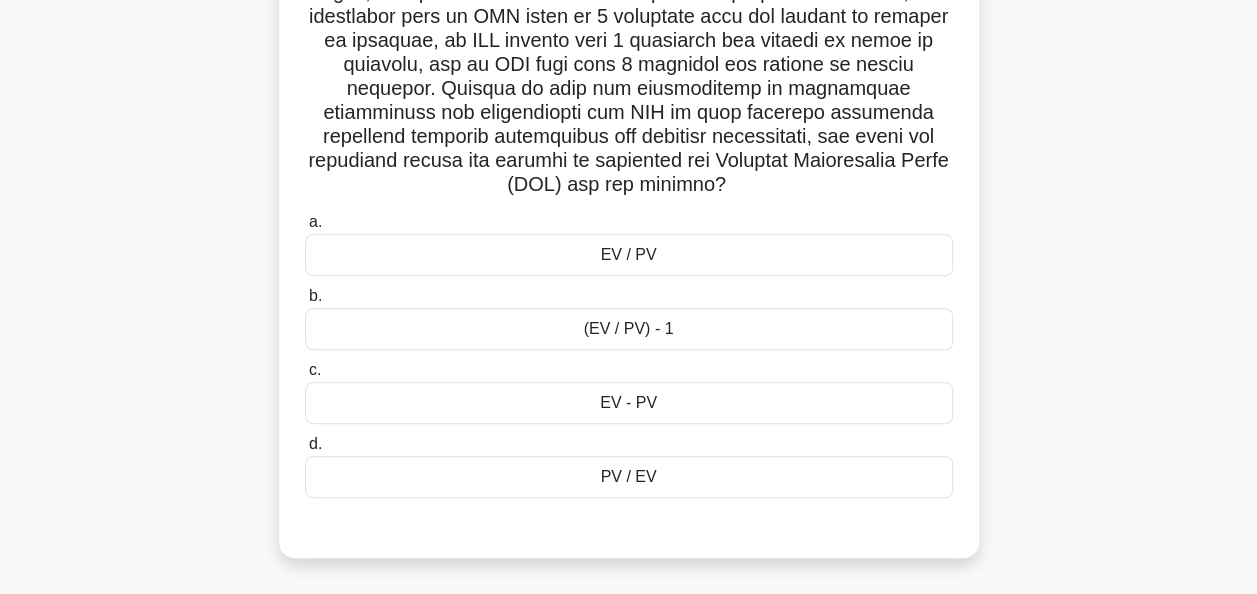 click on "(EV / PV) - 1" at bounding box center (629, 329) 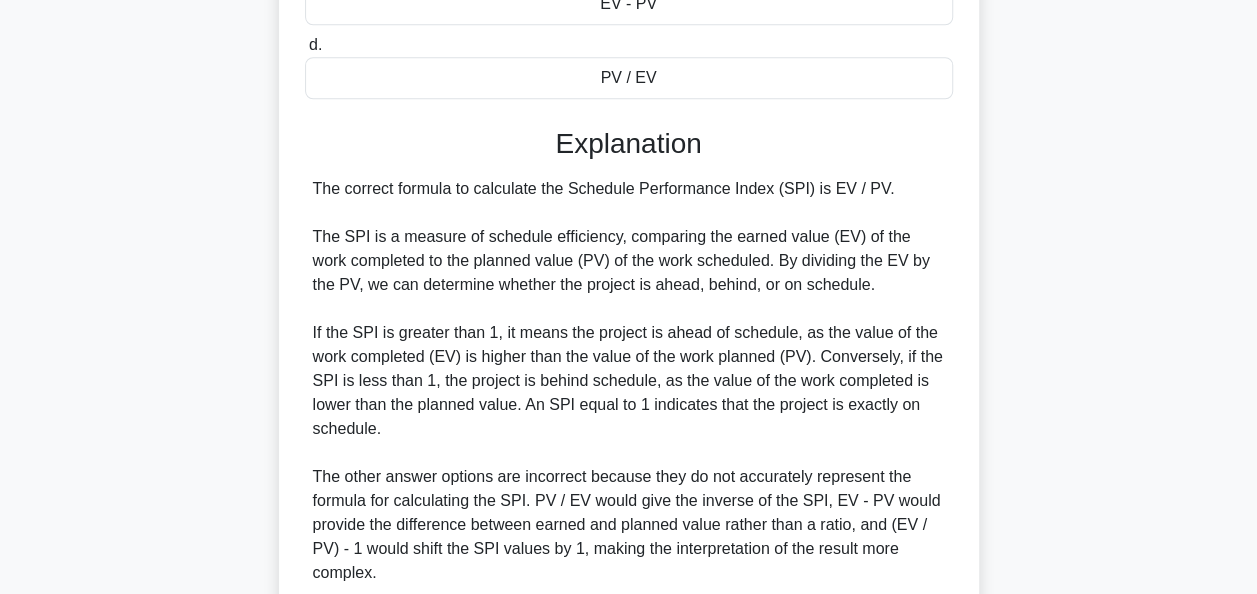 scroll, scrollTop: 1119, scrollLeft: 0, axis: vertical 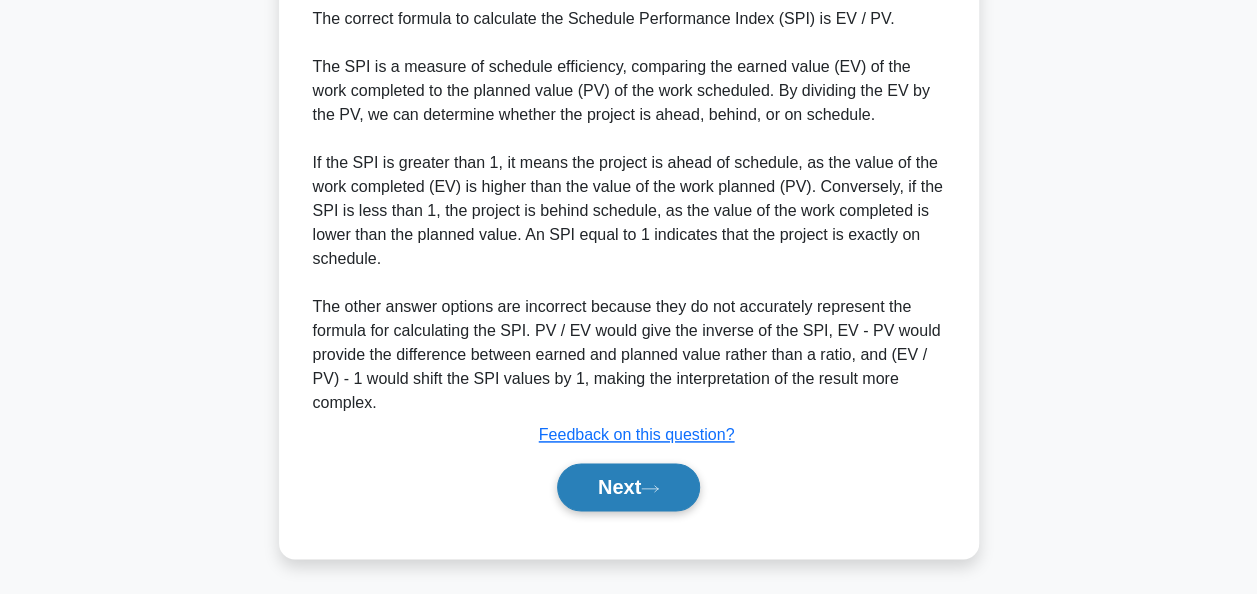 click on "Next" at bounding box center (628, 487) 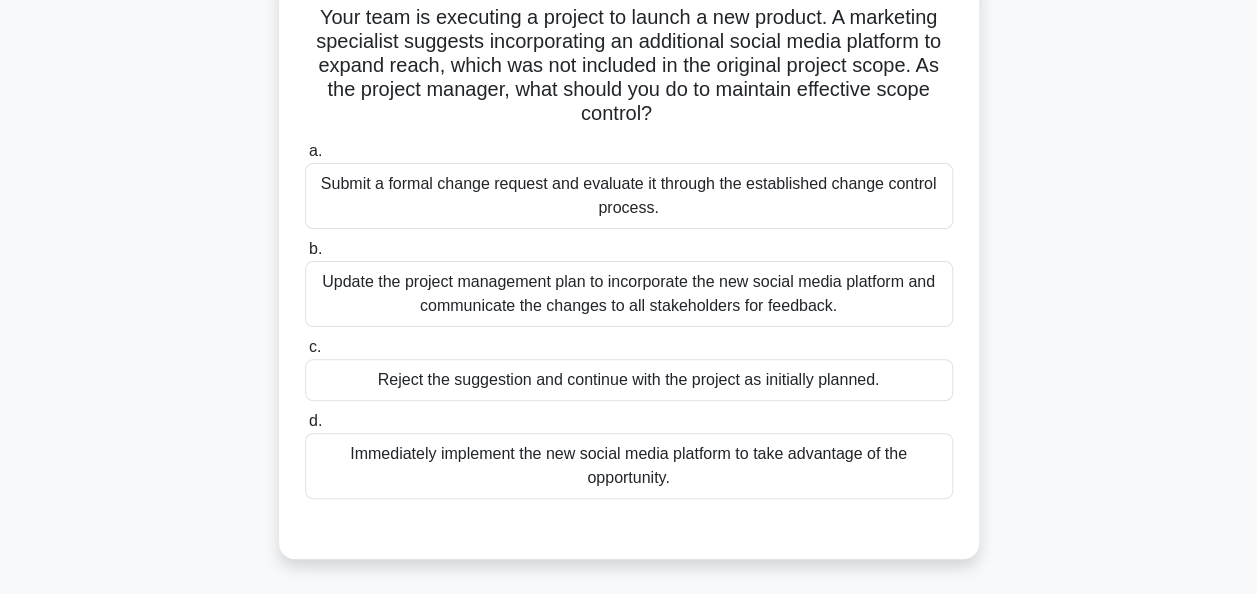 scroll, scrollTop: 42, scrollLeft: 0, axis: vertical 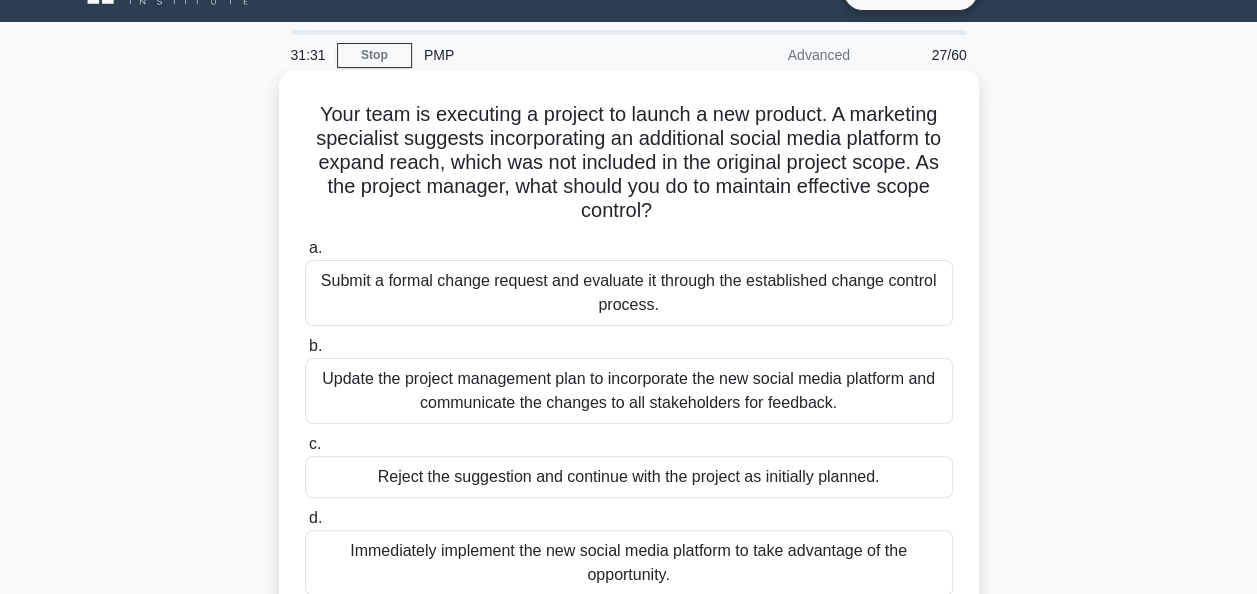 click on "Submit a formal change request and evaluate it through the established change control process." at bounding box center [629, 293] 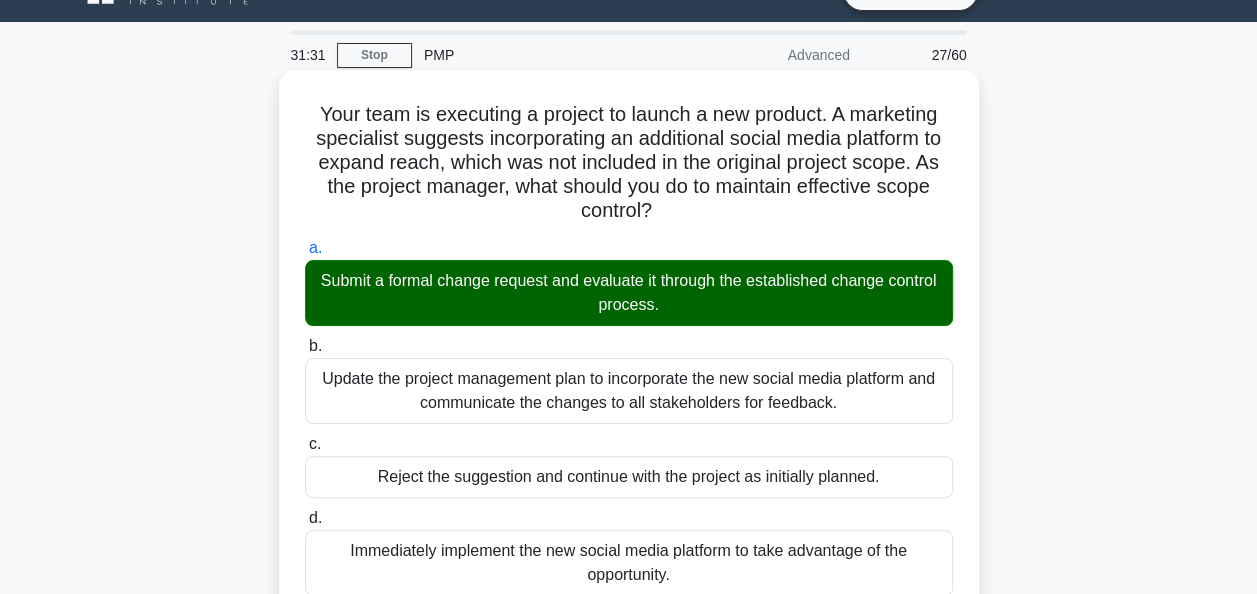 scroll, scrollTop: 540, scrollLeft: 0, axis: vertical 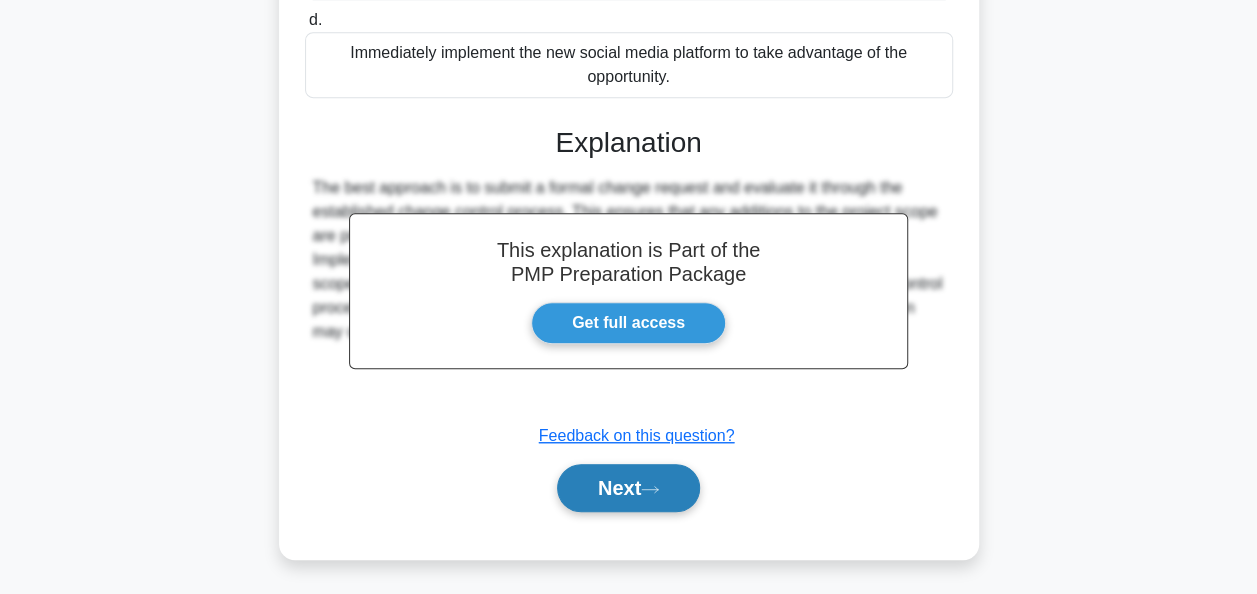 click on "Next" at bounding box center (628, 488) 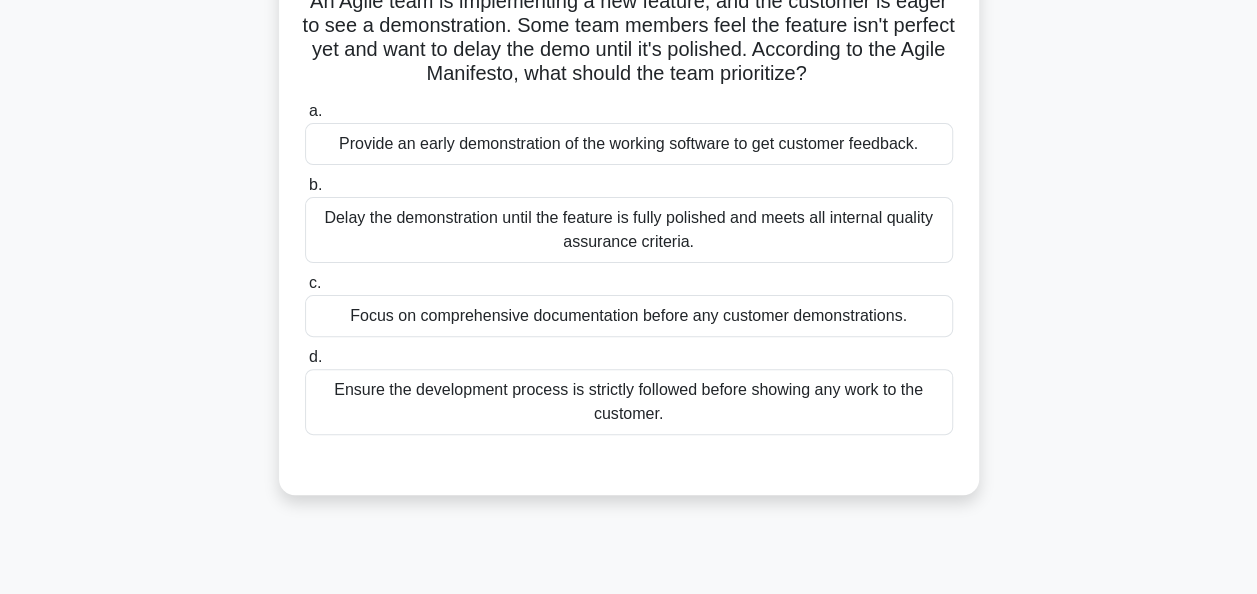 scroll, scrollTop: 30, scrollLeft: 0, axis: vertical 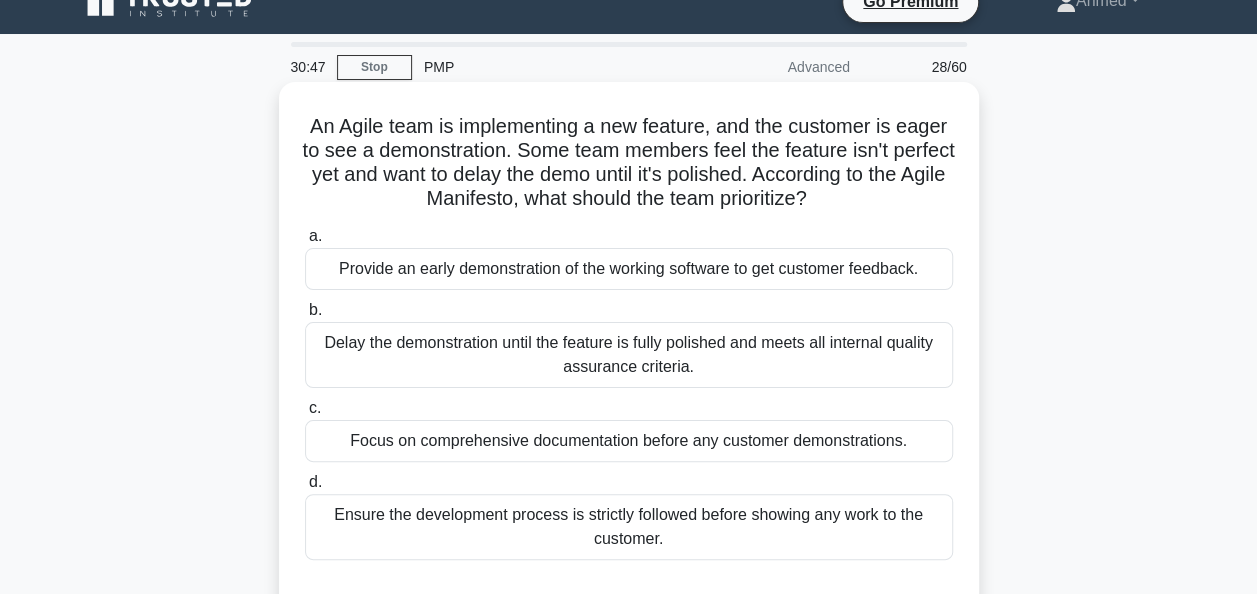 click on "Provide an early demonstration of the working software to get customer feedback." at bounding box center [629, 269] 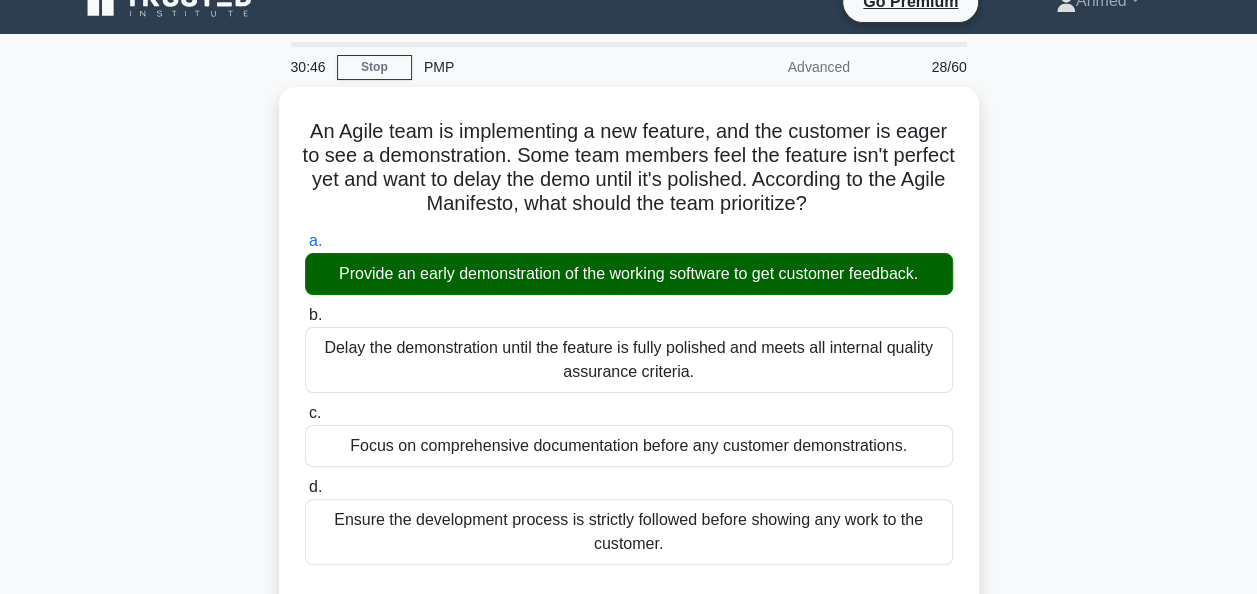 scroll, scrollTop: 492, scrollLeft: 0, axis: vertical 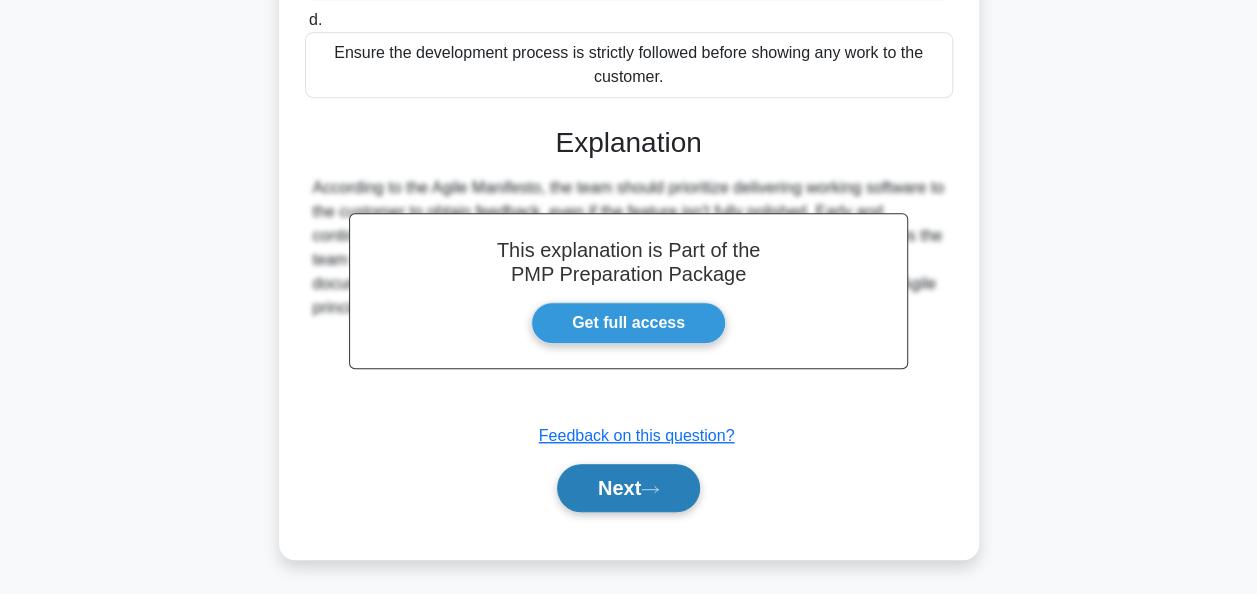 click on "Next" at bounding box center (628, 488) 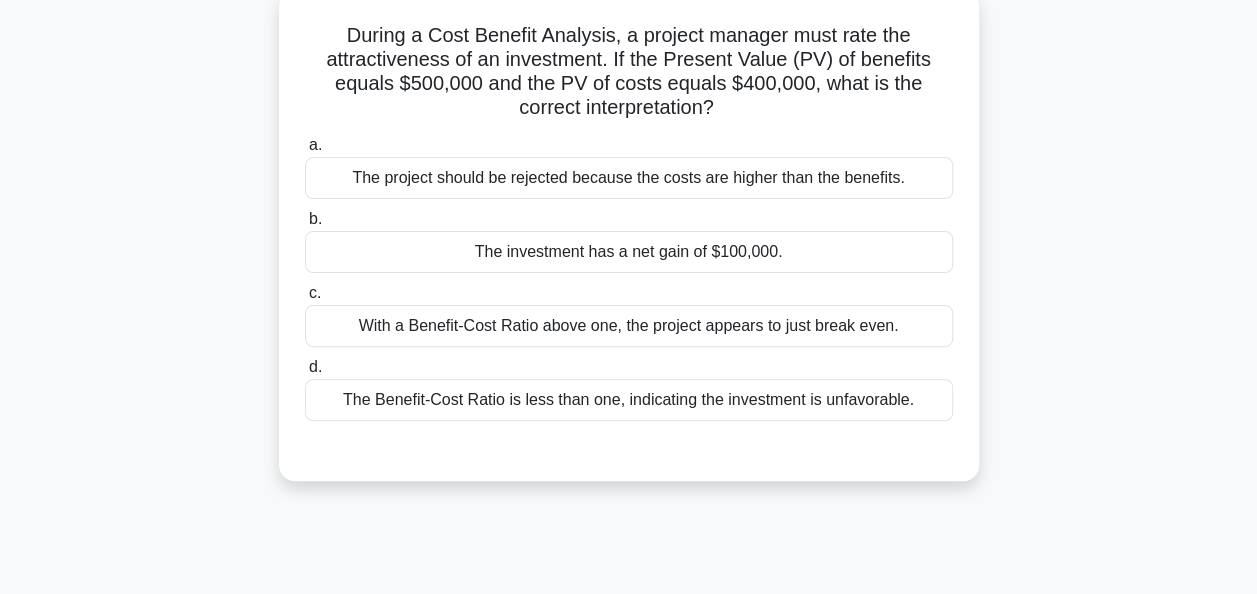 scroll, scrollTop: 0, scrollLeft: 0, axis: both 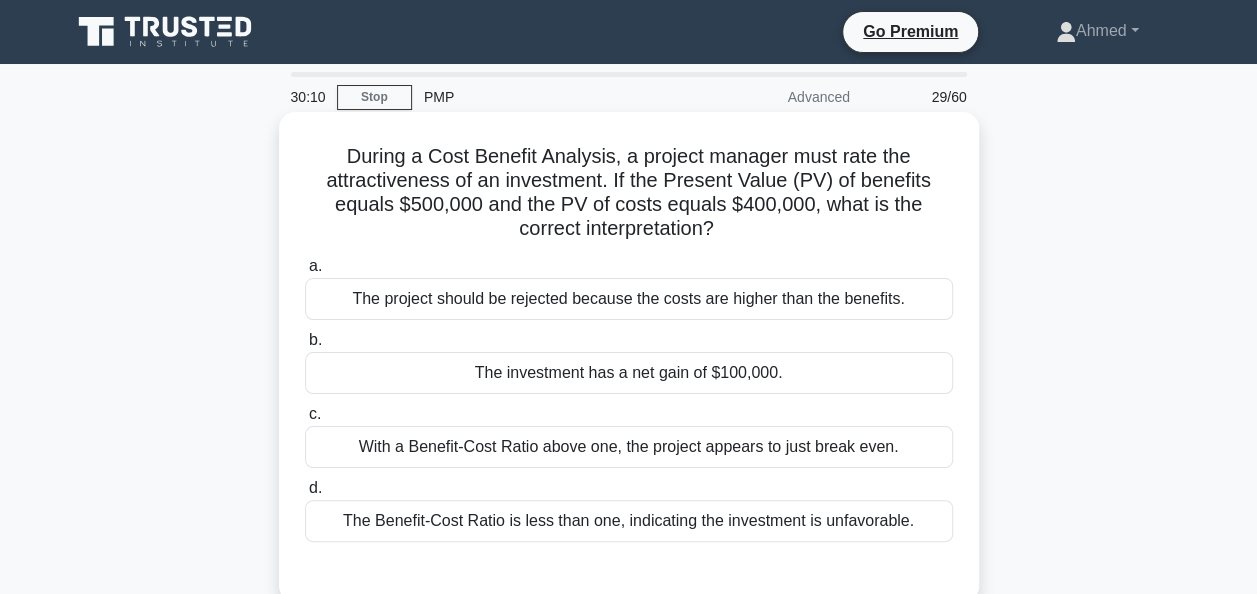 click on "The investment has a net gain of $100,000." at bounding box center (629, 373) 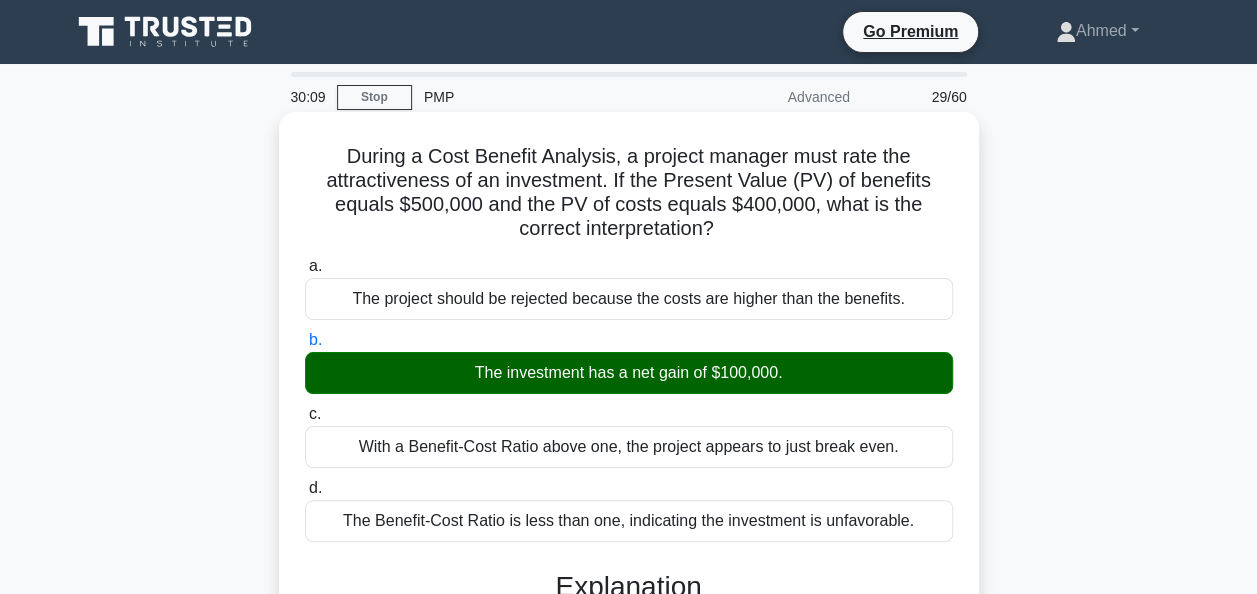 scroll, scrollTop: 486, scrollLeft: 0, axis: vertical 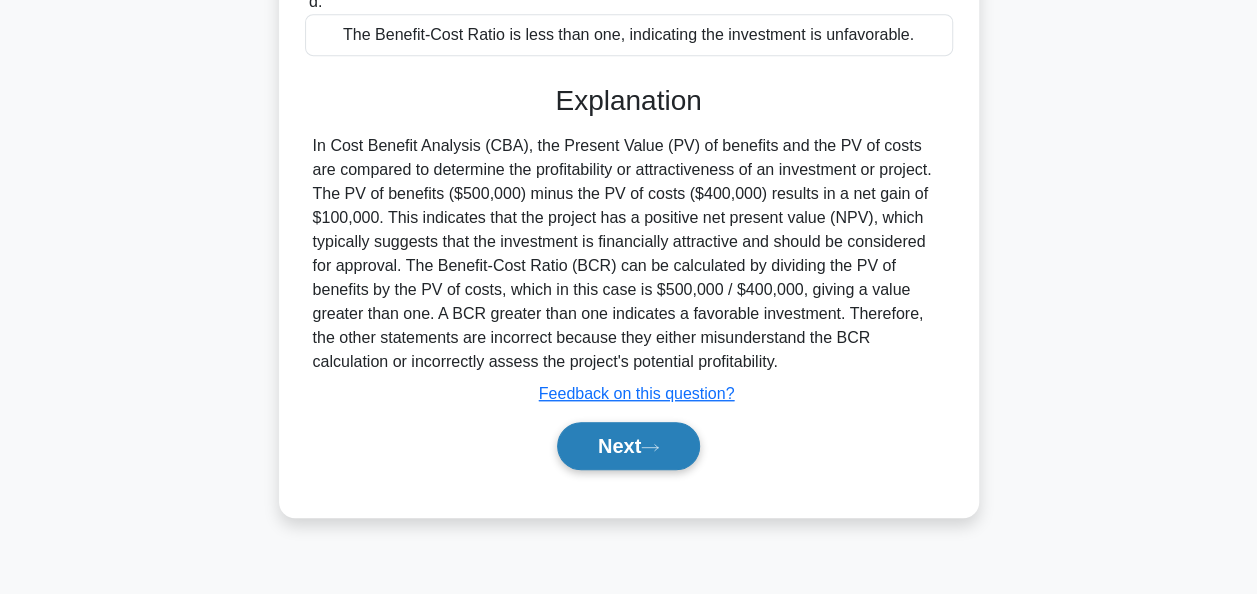 click on "Next" at bounding box center (628, 446) 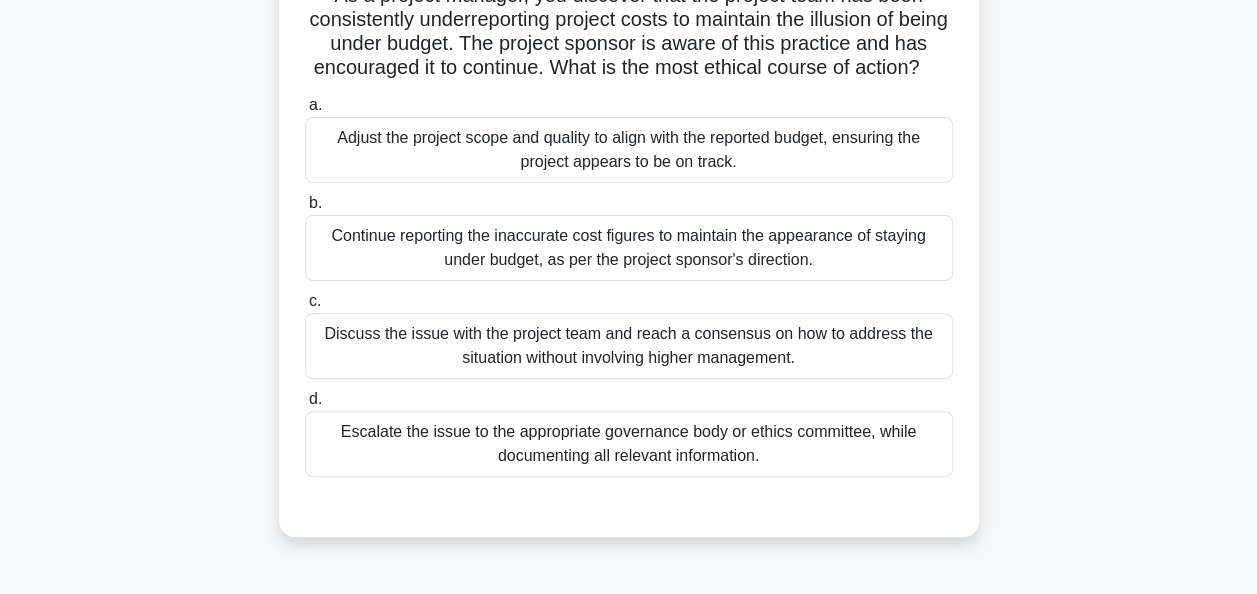 scroll, scrollTop: 179, scrollLeft: 0, axis: vertical 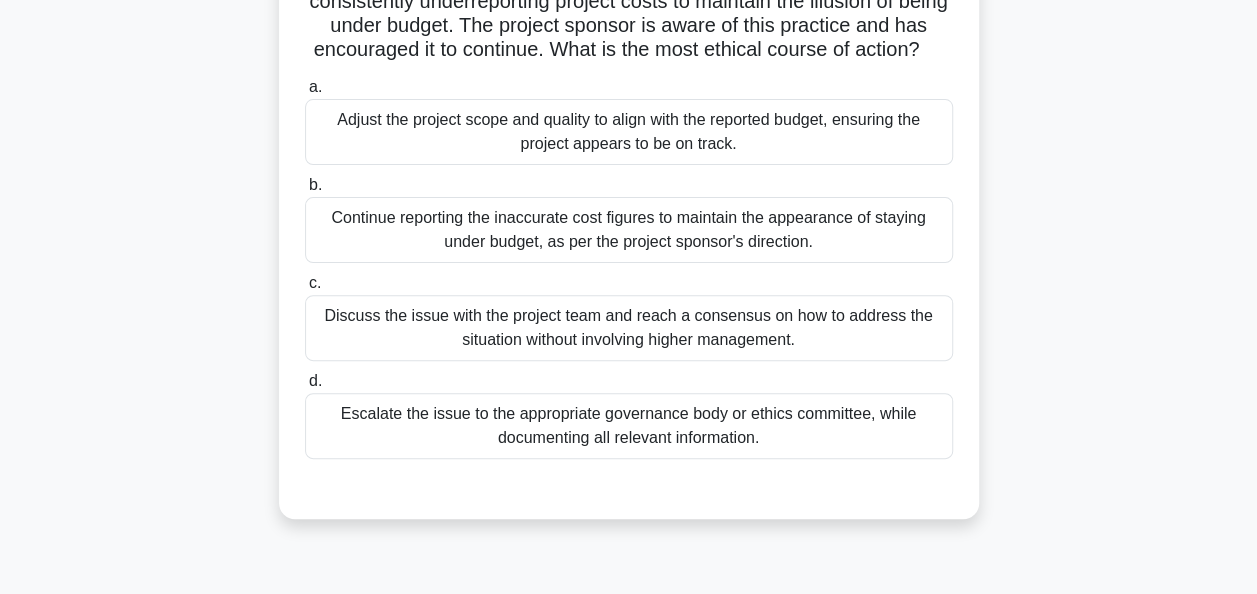 click on "Discuss the issue with the project team and reach a consensus on how to address the situation without involving higher management." at bounding box center (629, 328) 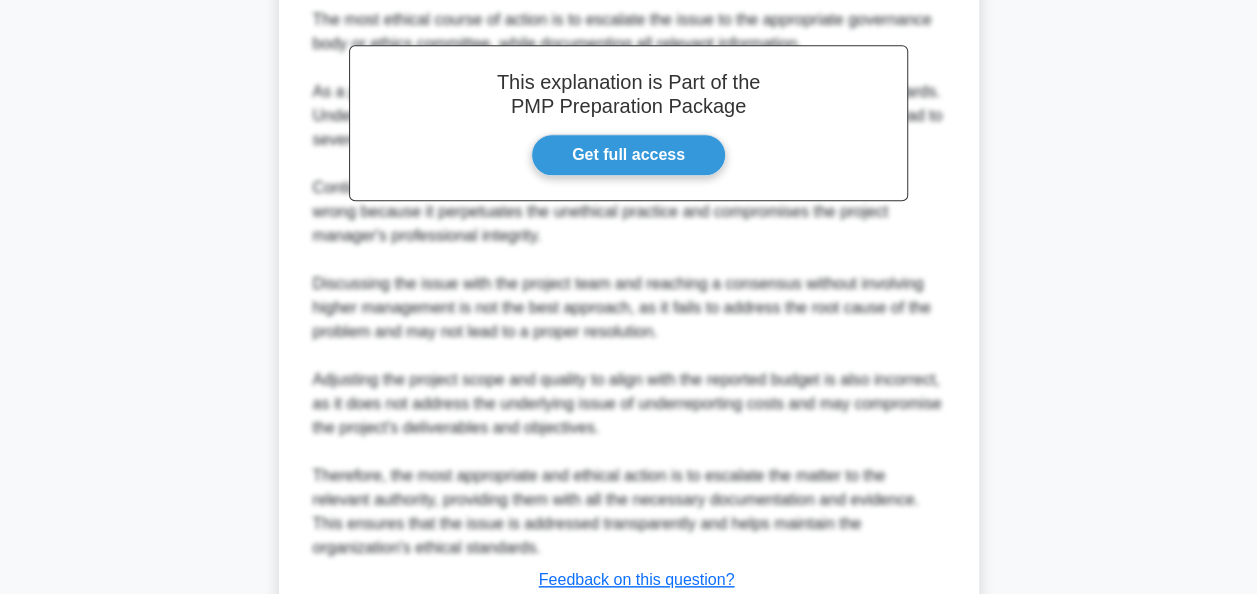 scroll, scrollTop: 759, scrollLeft: 0, axis: vertical 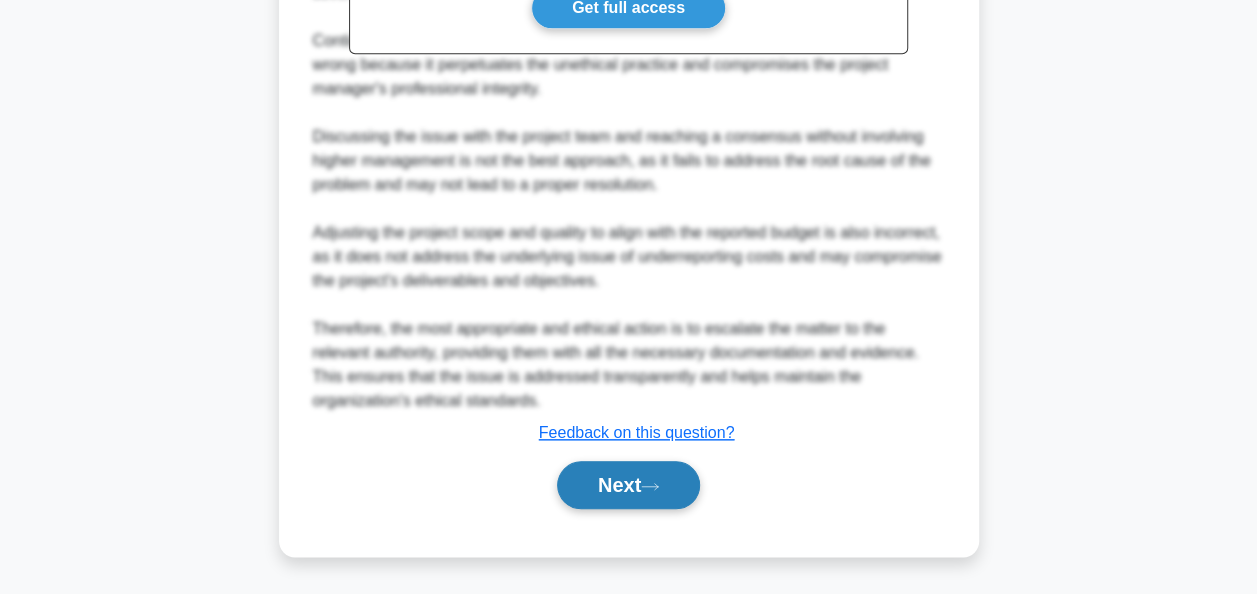 click 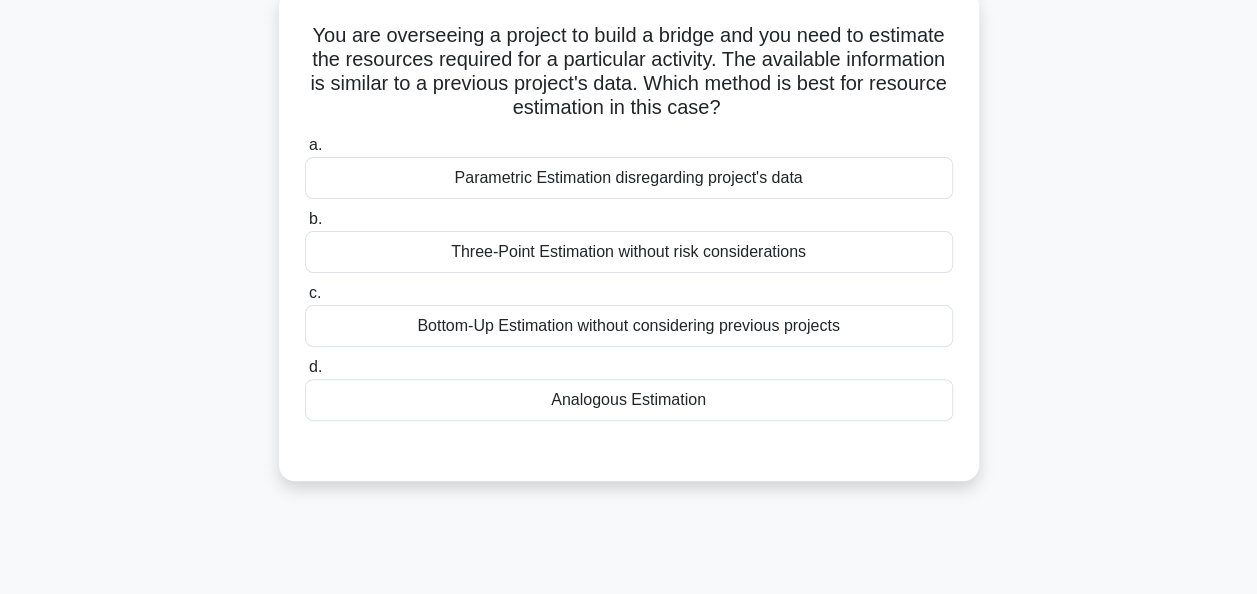 scroll, scrollTop: 0, scrollLeft: 0, axis: both 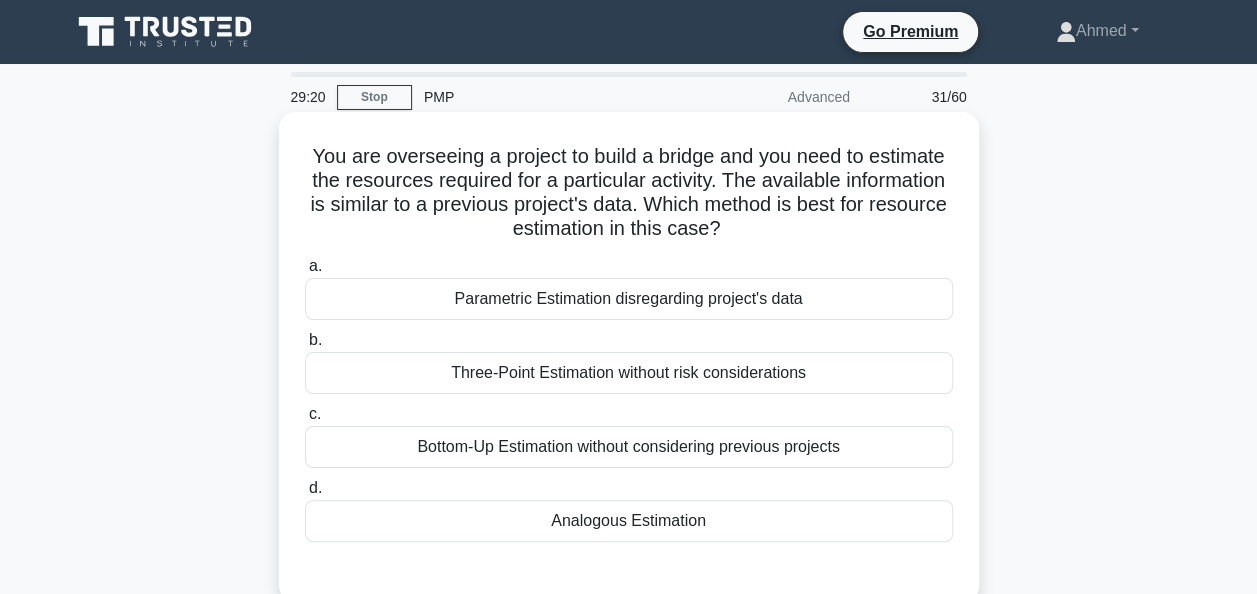 click on "Analogous Estimation" at bounding box center (629, 521) 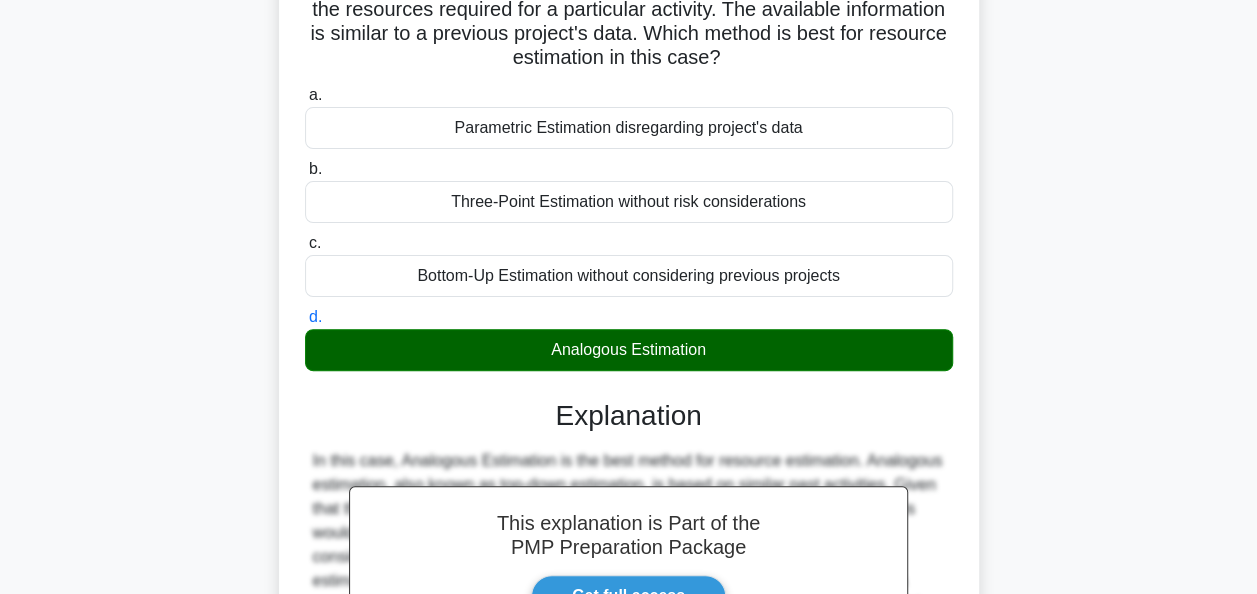 scroll, scrollTop: 486, scrollLeft: 0, axis: vertical 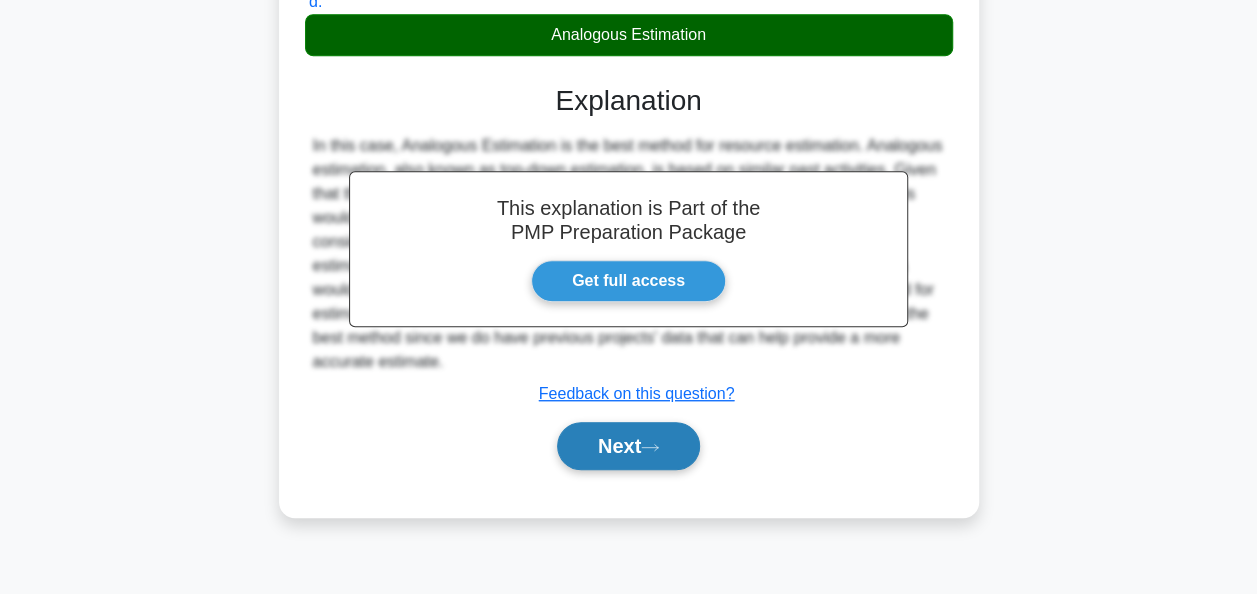 click on "Next" at bounding box center [628, 446] 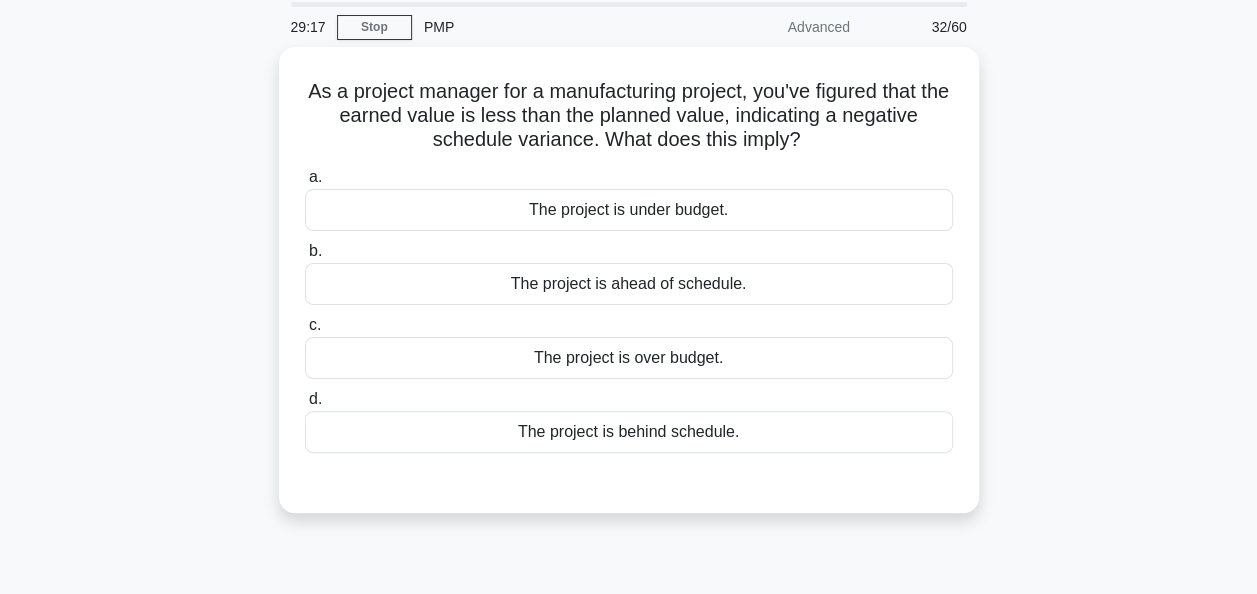 scroll, scrollTop: 0, scrollLeft: 0, axis: both 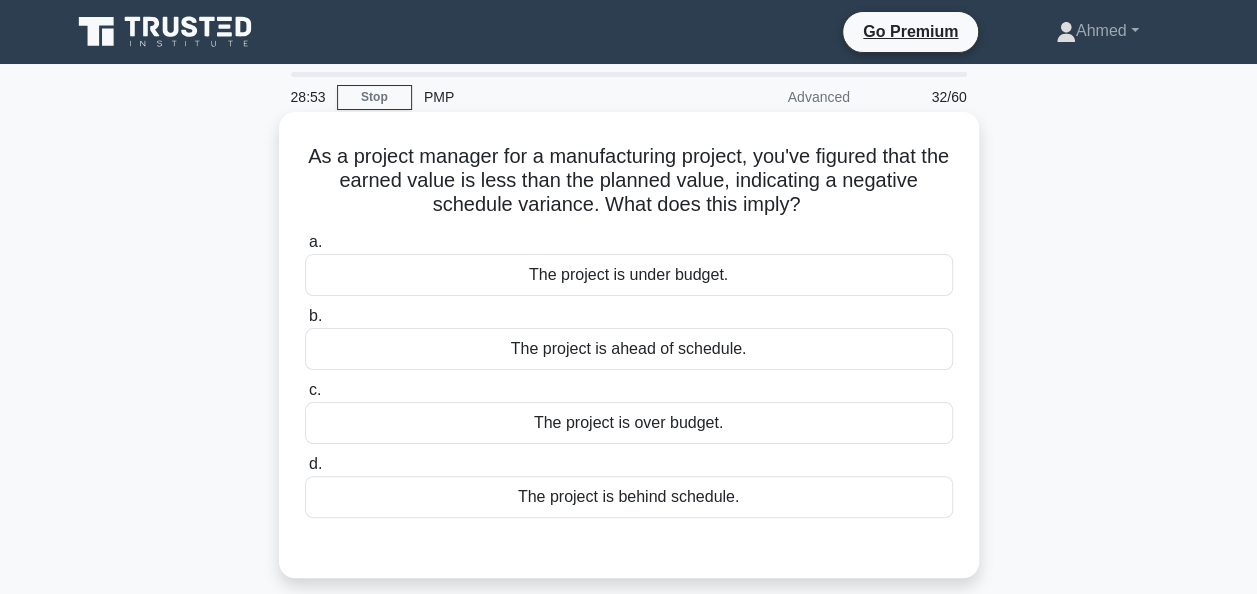 click on "The project is under budget." at bounding box center (629, 275) 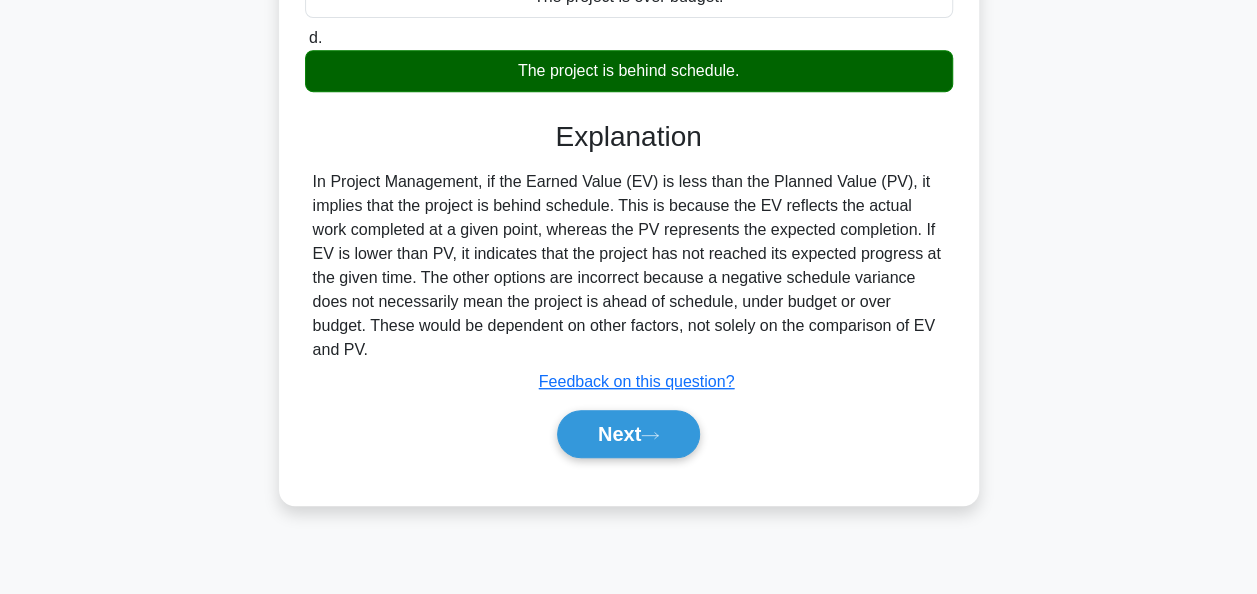 scroll, scrollTop: 434, scrollLeft: 0, axis: vertical 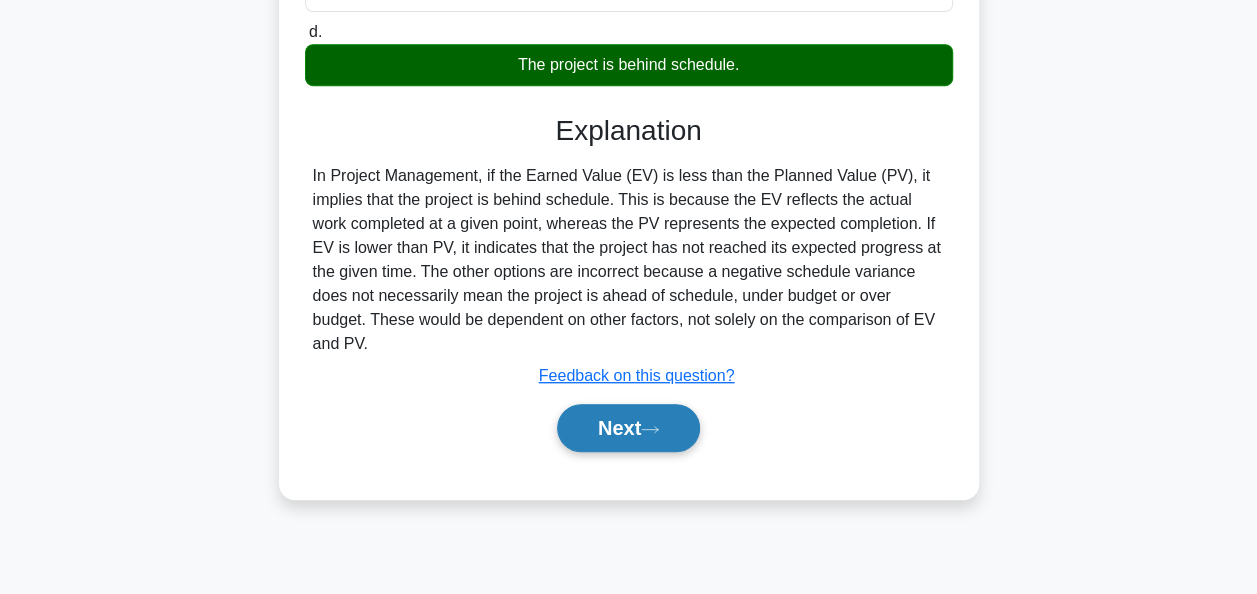 click on "Next" at bounding box center [628, 428] 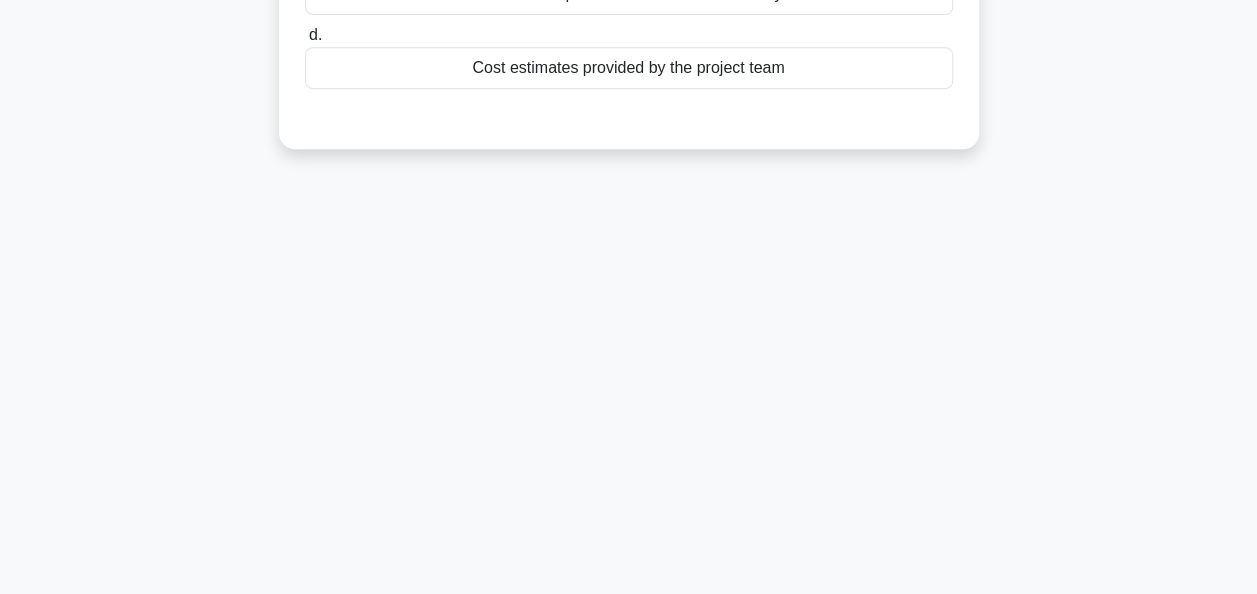 scroll, scrollTop: 0, scrollLeft: 0, axis: both 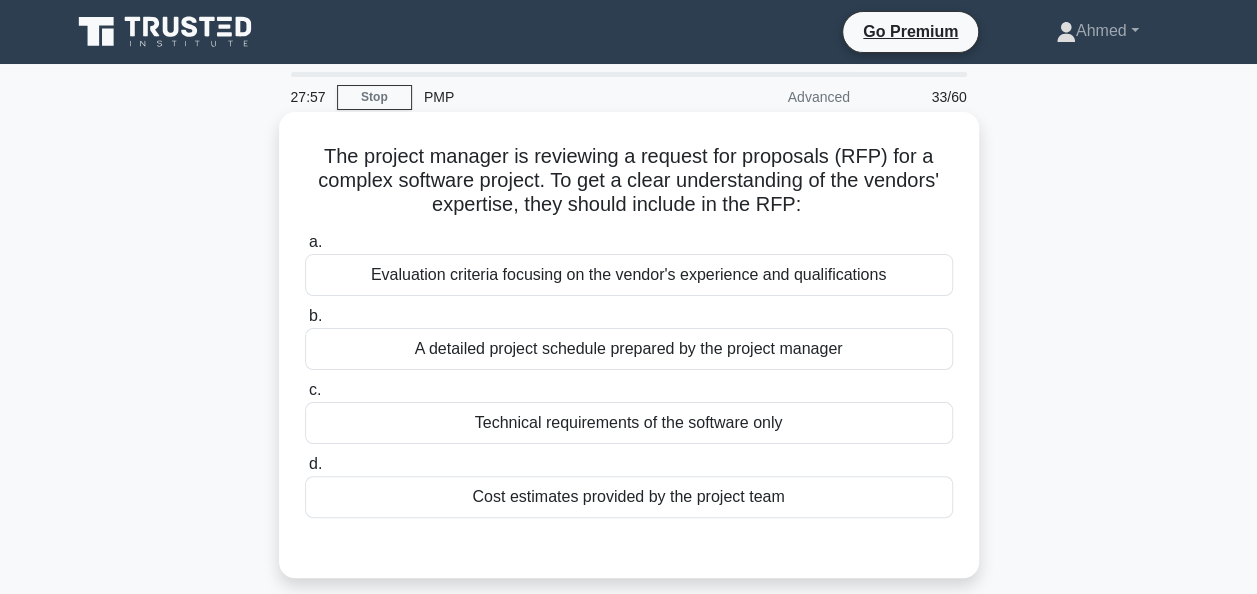 click on "Evaluation criteria focusing on the vendor's experience and qualifications" at bounding box center [629, 275] 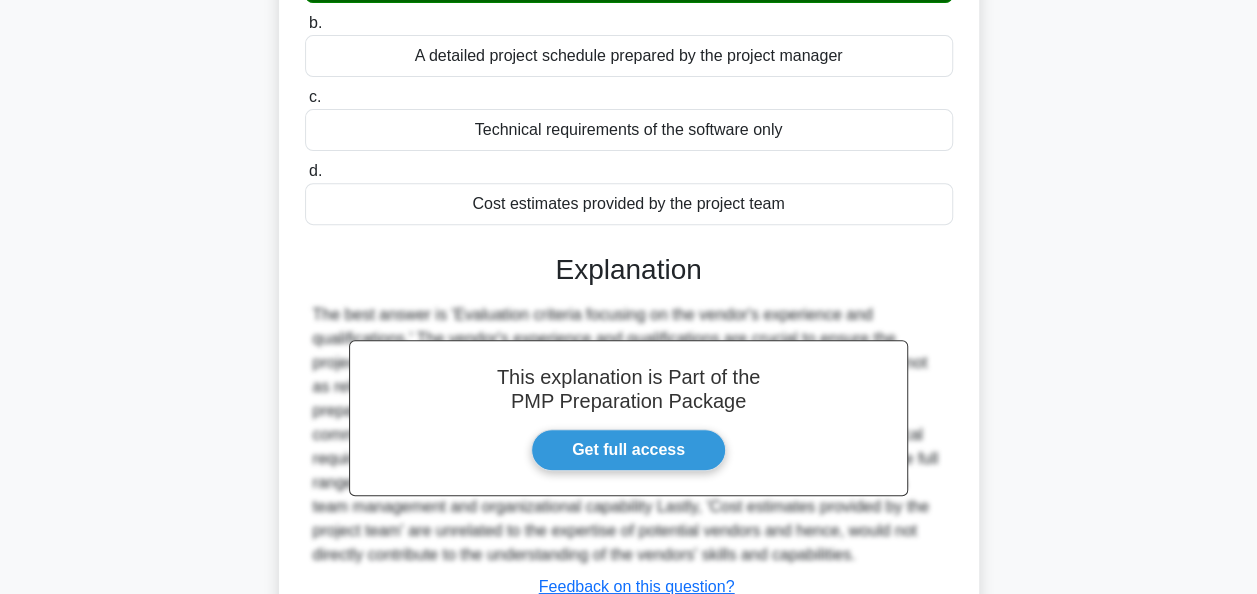 scroll, scrollTop: 486, scrollLeft: 0, axis: vertical 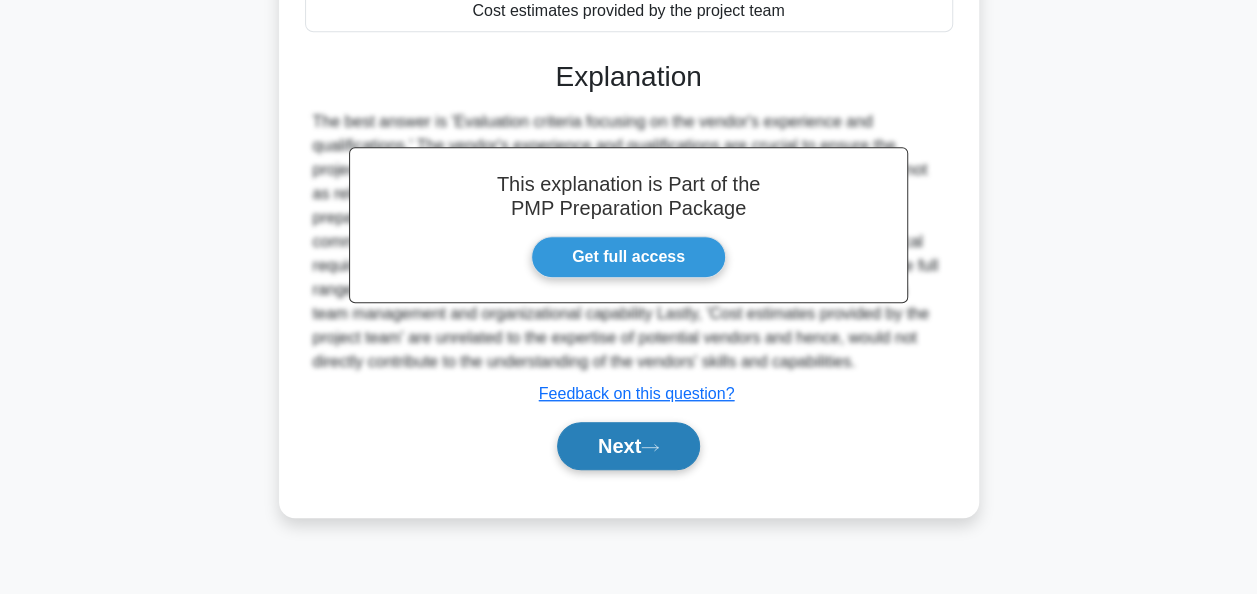 click on "Next" at bounding box center [628, 446] 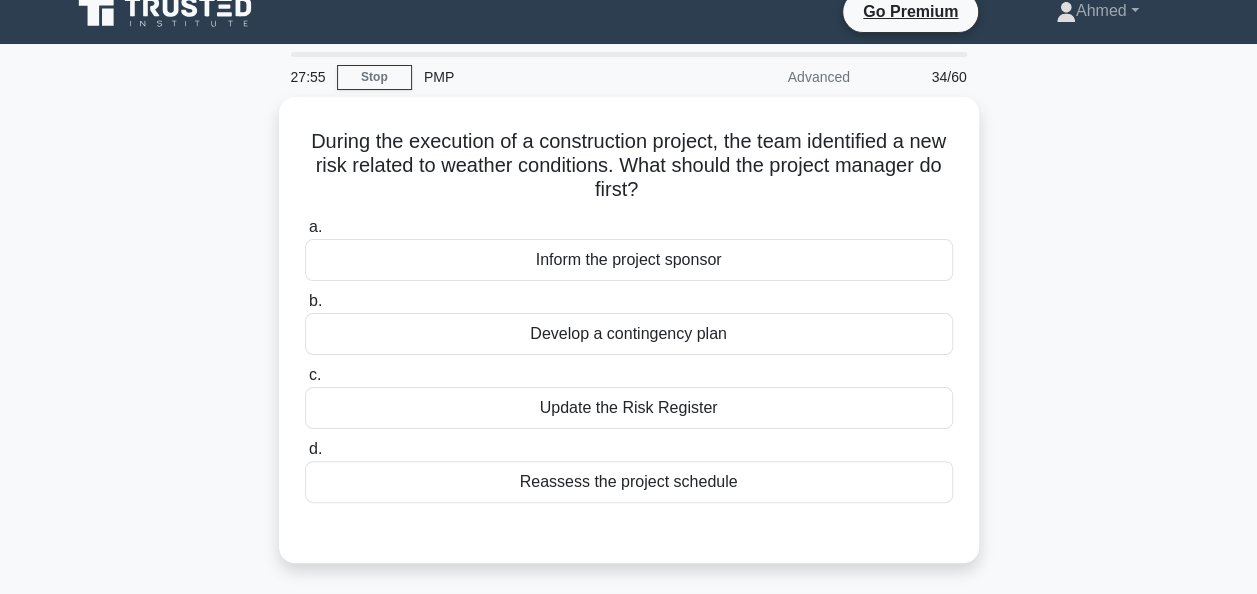 scroll, scrollTop: 0, scrollLeft: 0, axis: both 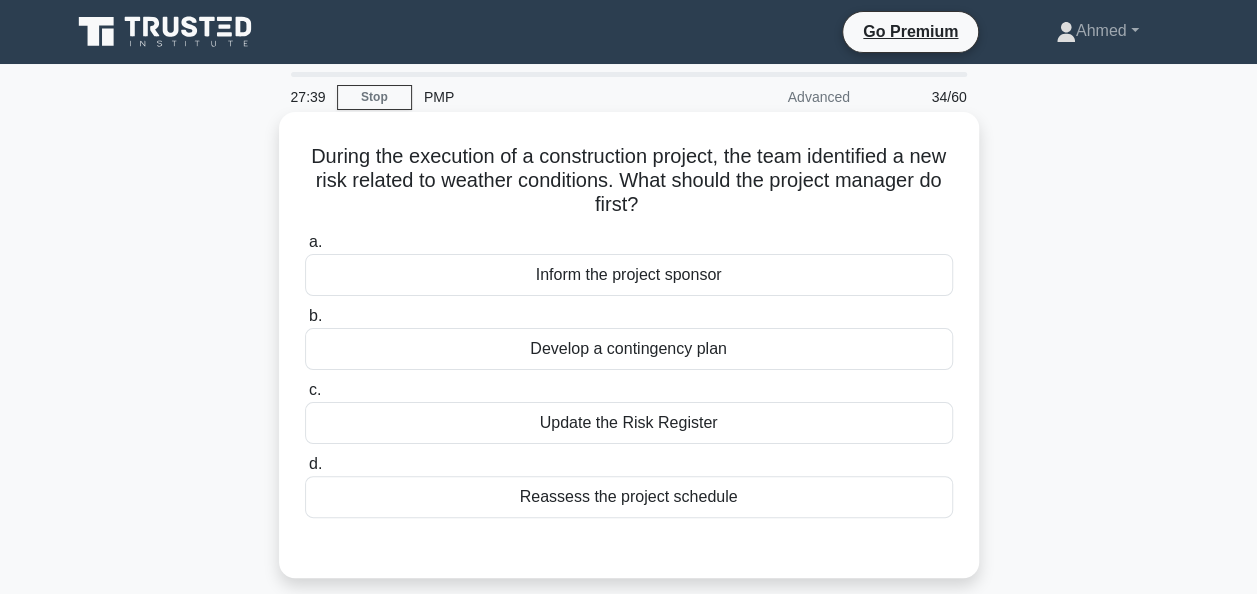 click on "Update the Risk Register" at bounding box center [629, 423] 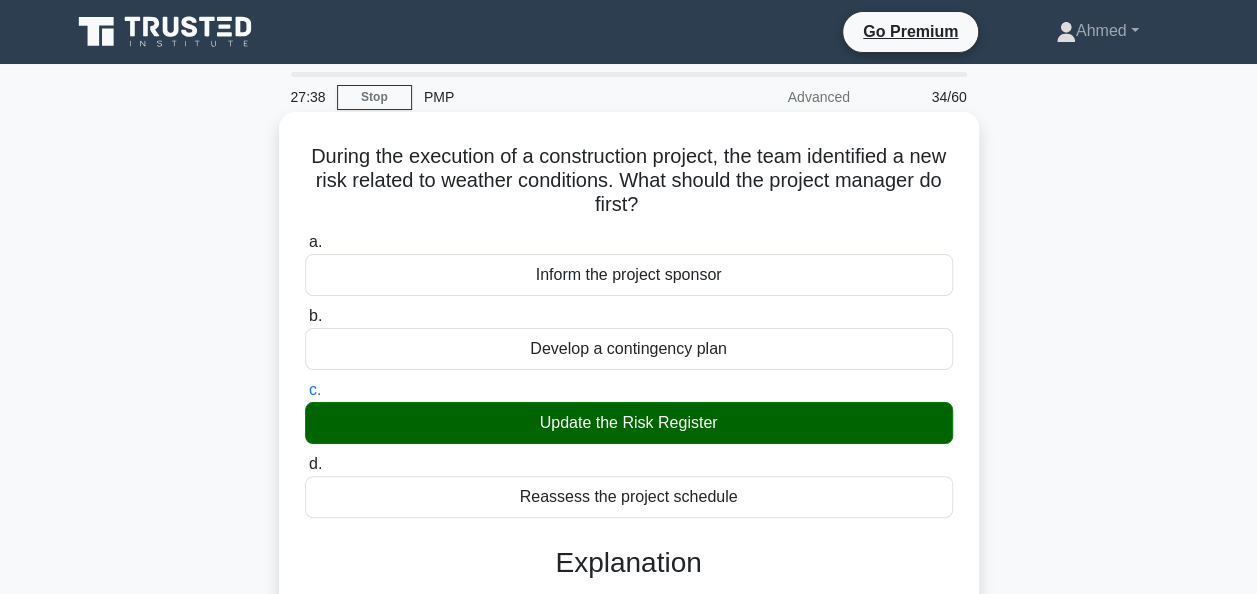 scroll, scrollTop: 612, scrollLeft: 0, axis: vertical 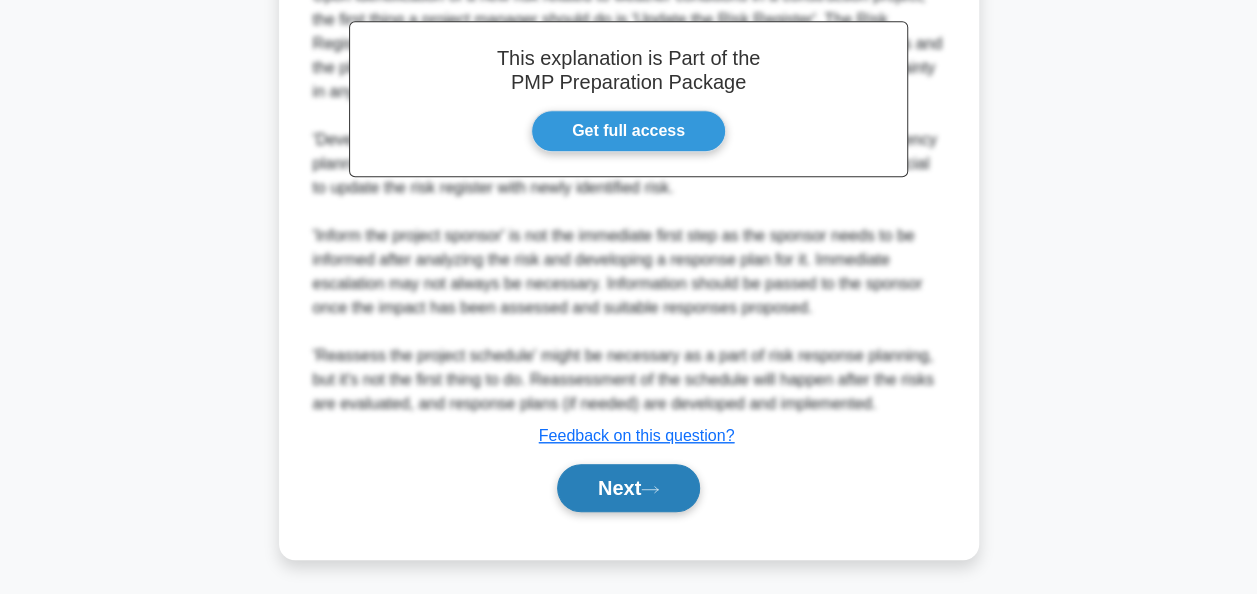 click on "Next" at bounding box center [628, 488] 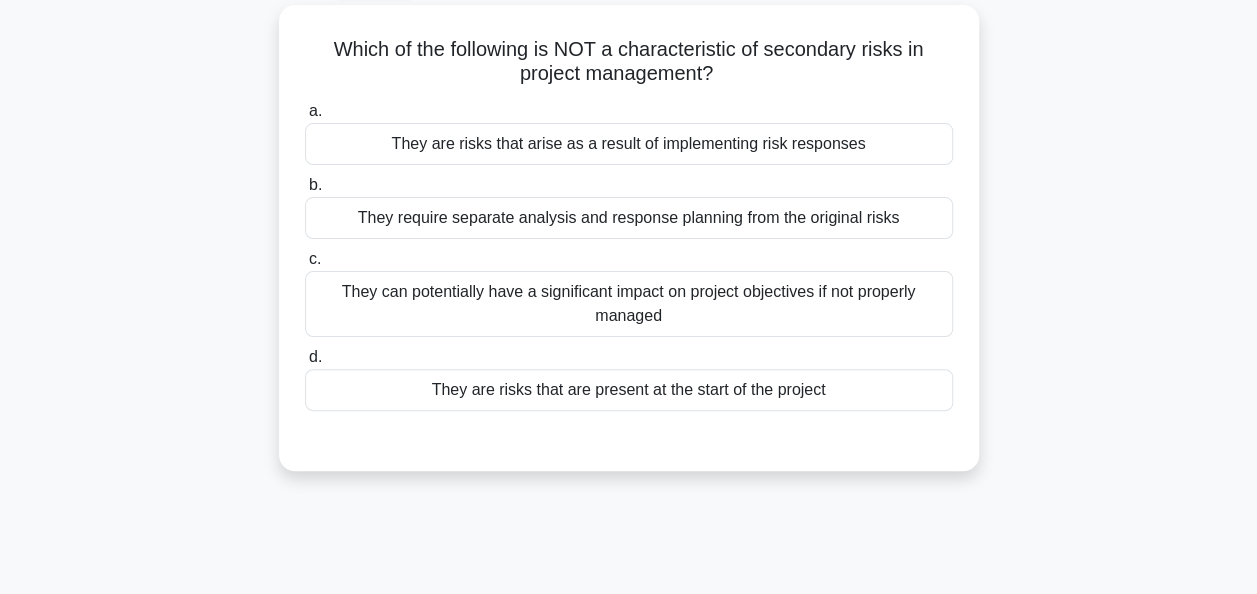 scroll, scrollTop: 0, scrollLeft: 0, axis: both 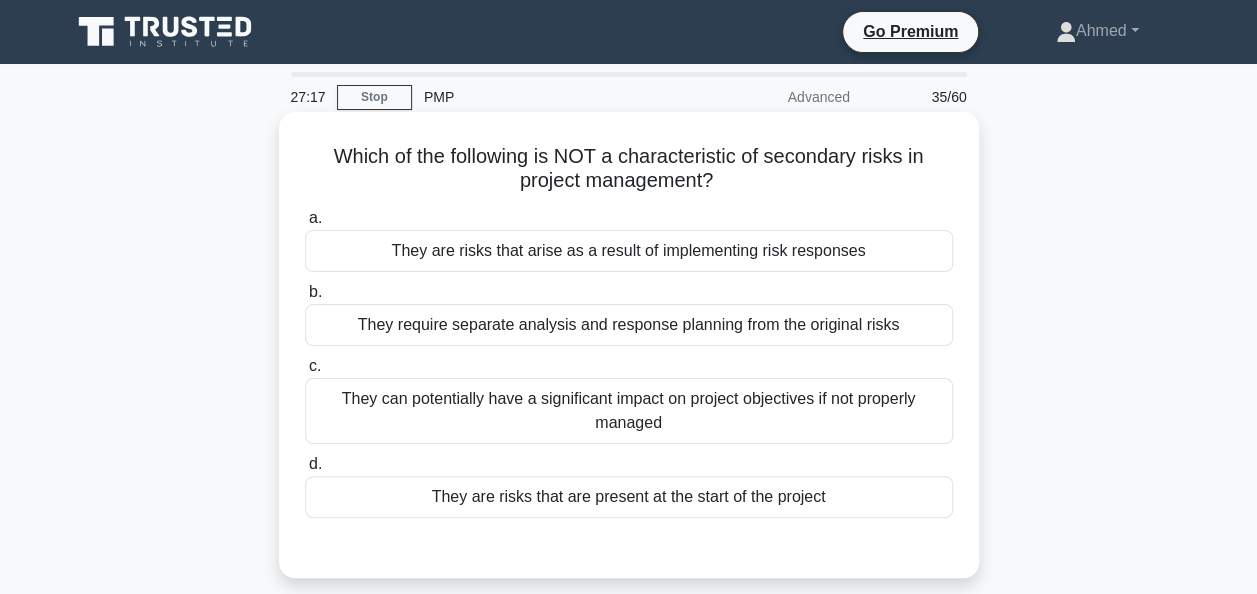 click on "They are risks that are present at the start of the project" at bounding box center [629, 497] 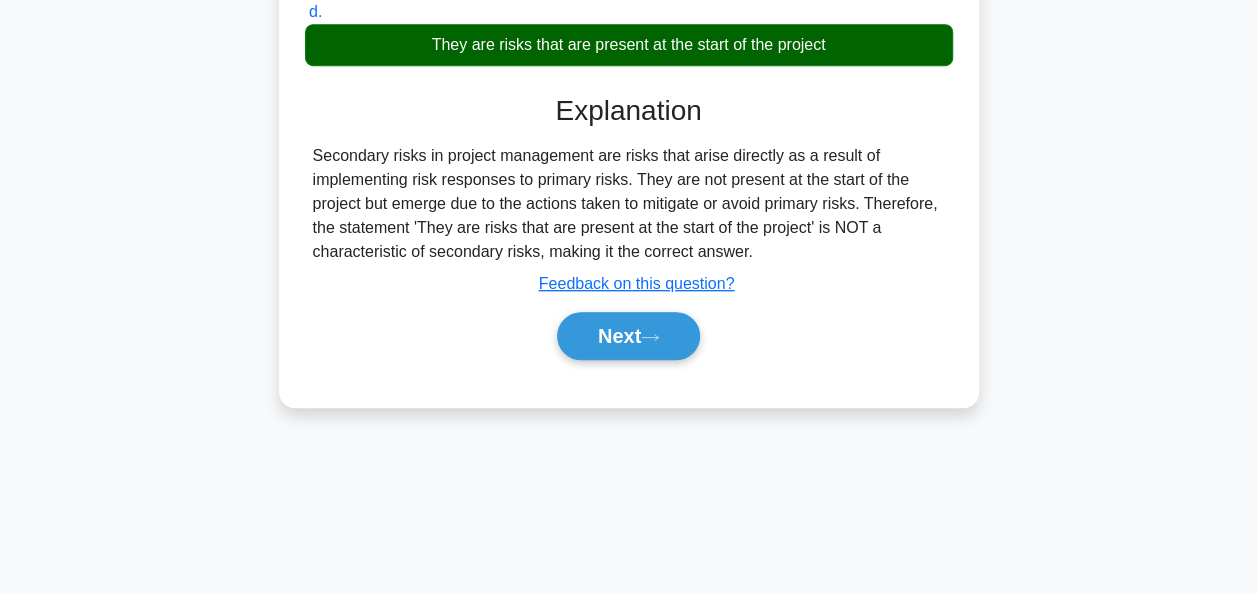 scroll, scrollTop: 486, scrollLeft: 0, axis: vertical 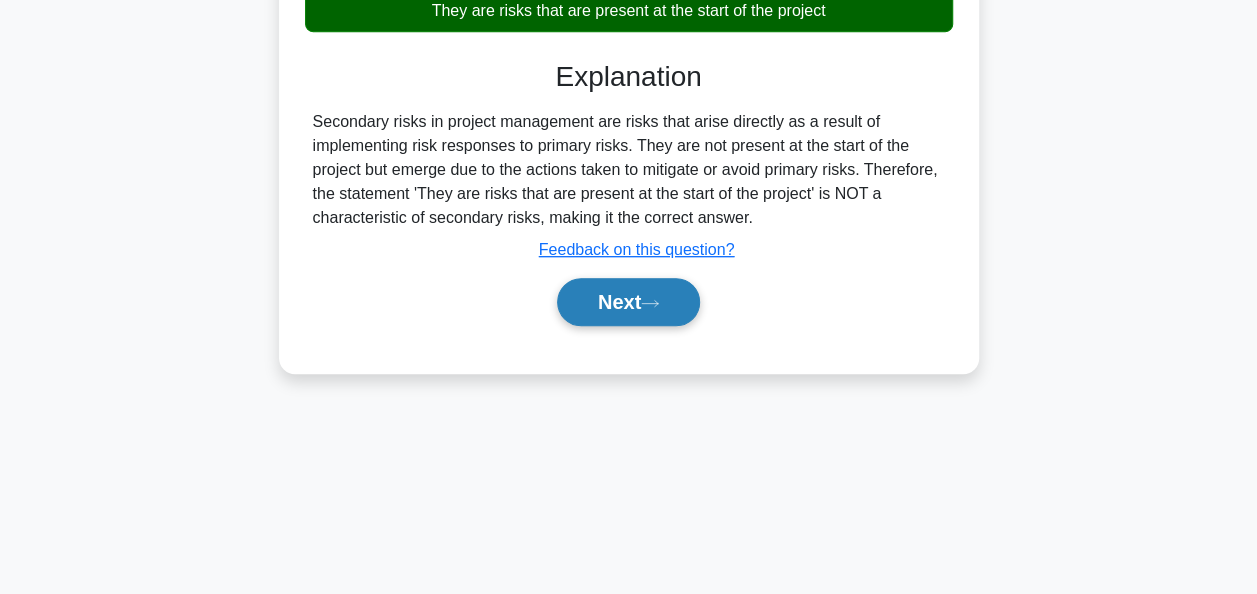 click on "Next" at bounding box center (628, 302) 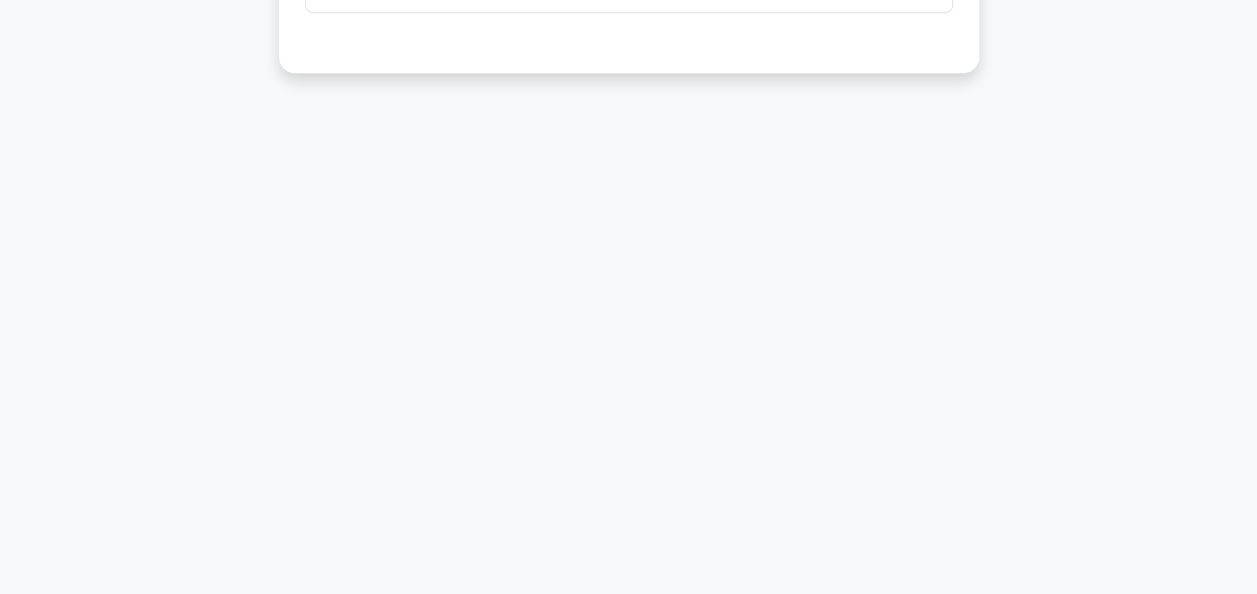 click on "27:10
Stop
PMP
Advanced
36/60
Project Resource Management is closely linked with ________ as it involves aligning resources with organizational strategies and goals.
.spinner_0XTQ{transform-origin:center;animation:spinner_y6GP .75s linear infinite}@keyframes spinner_y6GP{100%{transform:rotate(360deg)}}
a. b. c. d." at bounding box center (629, 86) 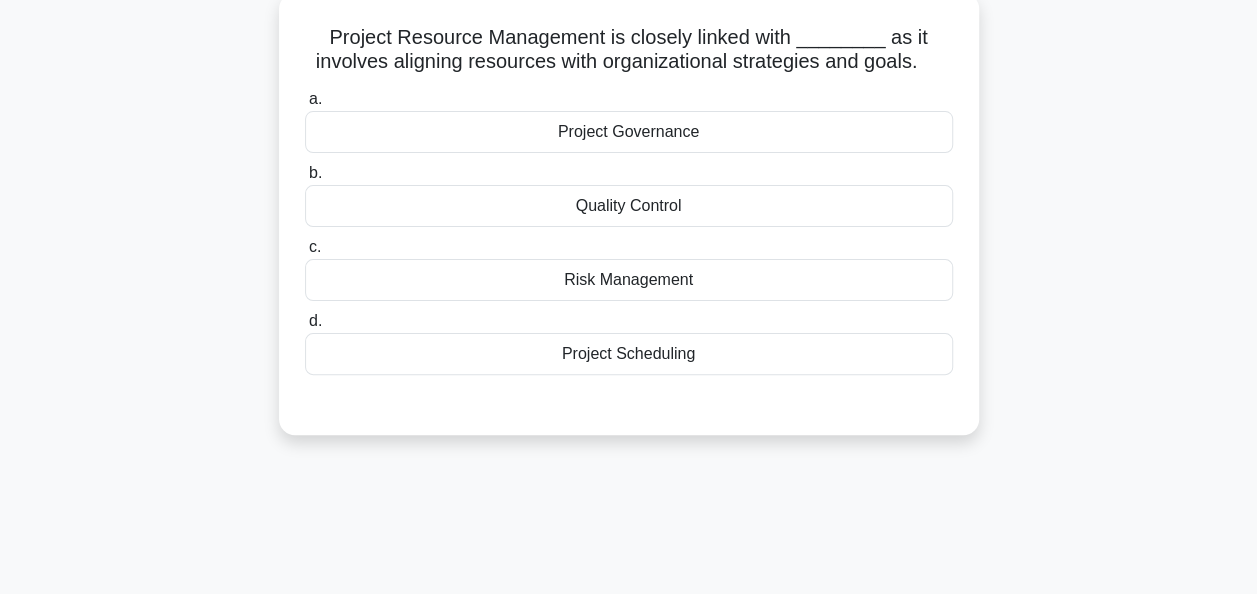 scroll, scrollTop: 0, scrollLeft: 0, axis: both 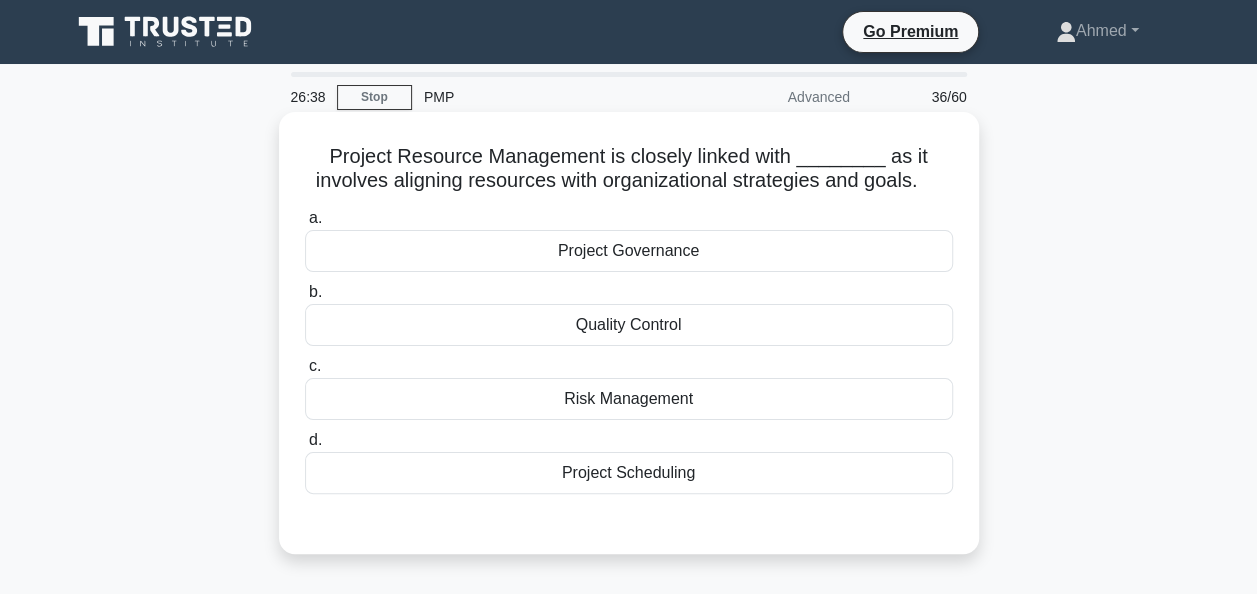 click on "Project Scheduling" at bounding box center [629, 473] 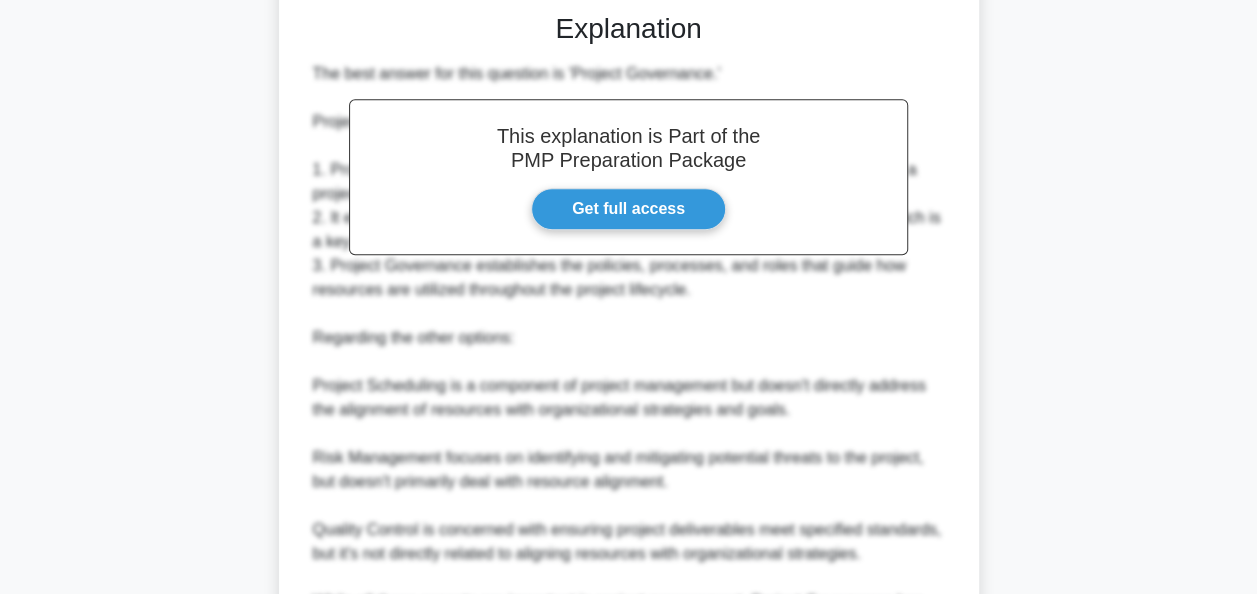 click on "The best answer for this question is 'Project Governance.' Project Resource Management is closely linked to Project Governance because: 1. Project Governance provides the framework for decision-making and oversight in a project, including resource allocation and management. 2. It ensures that resources are aligned with organizational strategies and goals, which is a key aspect of effective resource management. 3. Project Governance establishes the policies, processes, and roles that guide how resources are utilized throughout the project lifecycle. Regarding the other options: Project Scheduling is a component of project management but doesn't directly address the alignment of resources with organizational strategies and goals. Risk Management focuses on identifying and mitigating potential threats to the project, but doesn't primarily deal with resource alignment." at bounding box center [629, 362] 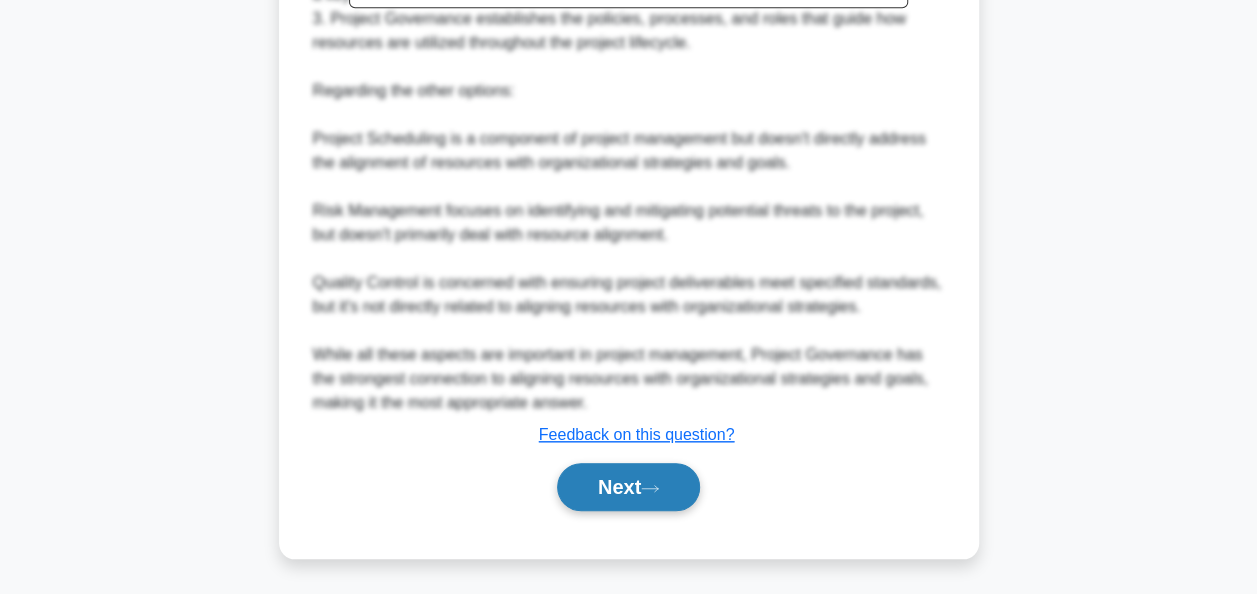 click on "Next" at bounding box center [628, 487] 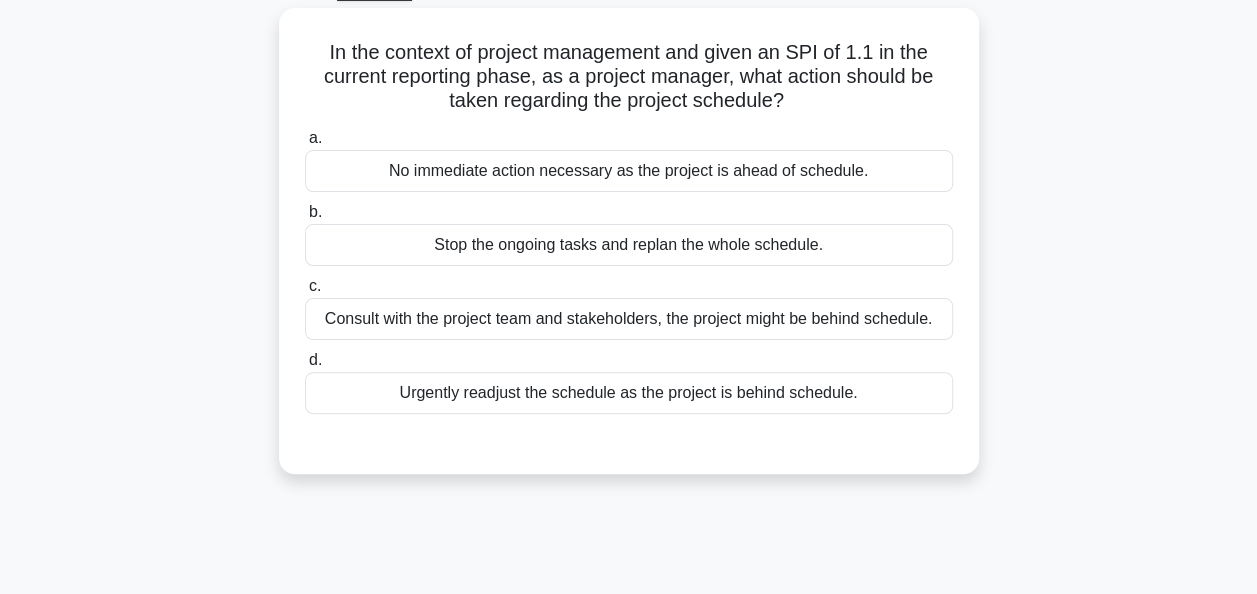scroll, scrollTop: 108, scrollLeft: 0, axis: vertical 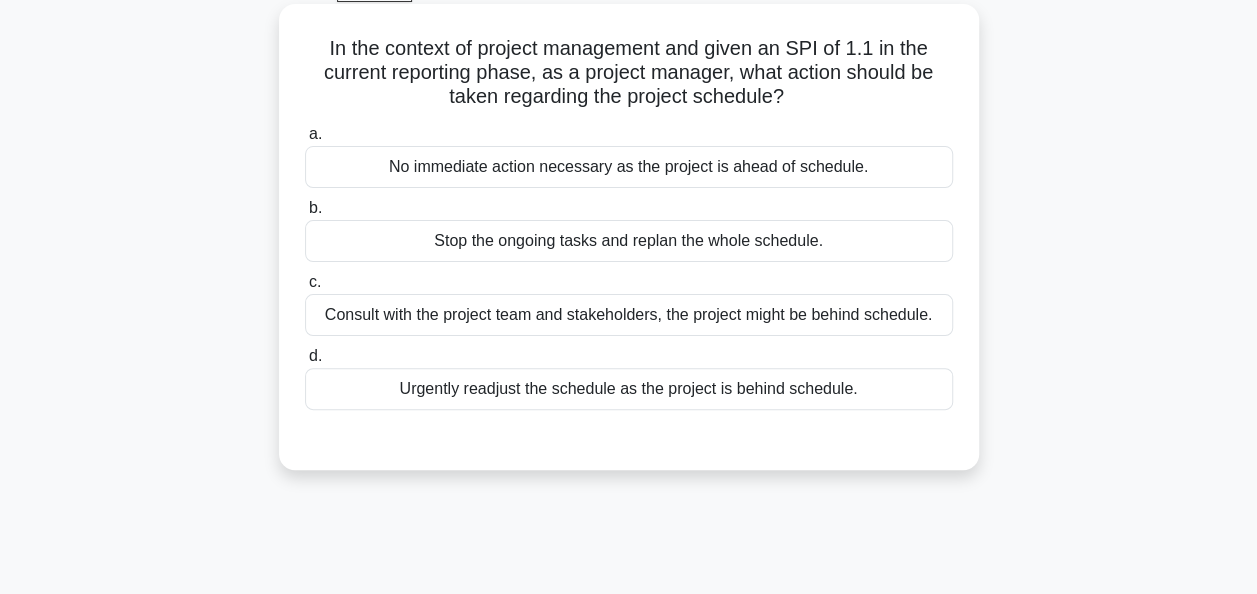 click on "Consult with the project team and stakeholders, the project might be behind schedule." at bounding box center [629, 315] 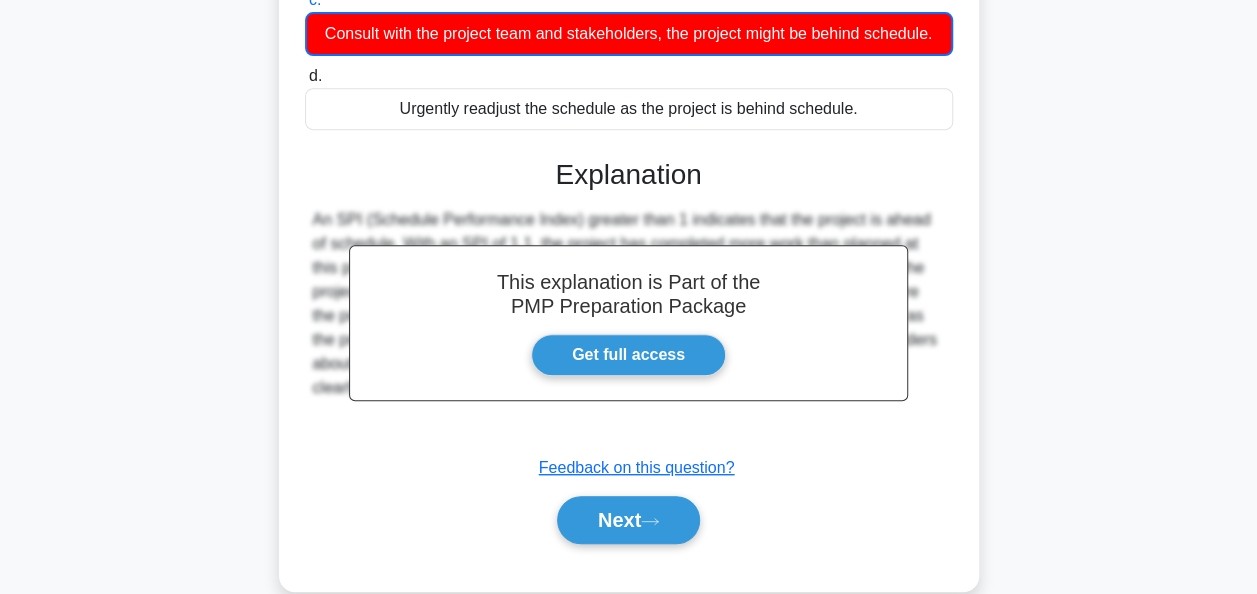 scroll, scrollTop: 486, scrollLeft: 0, axis: vertical 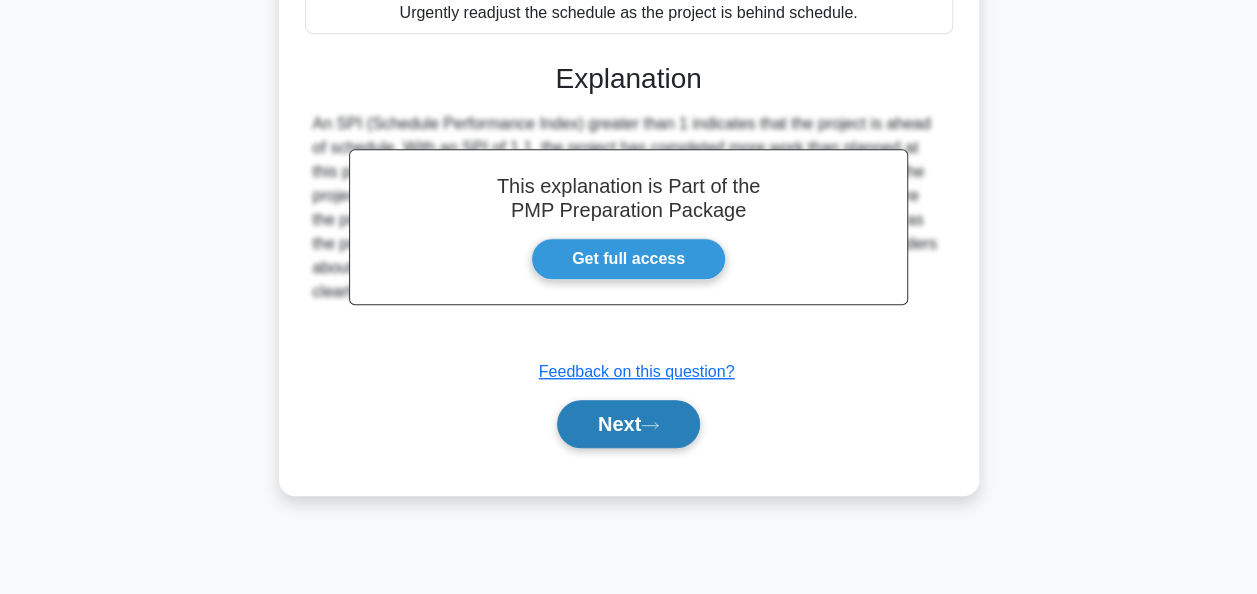 click on "Next" at bounding box center [628, 424] 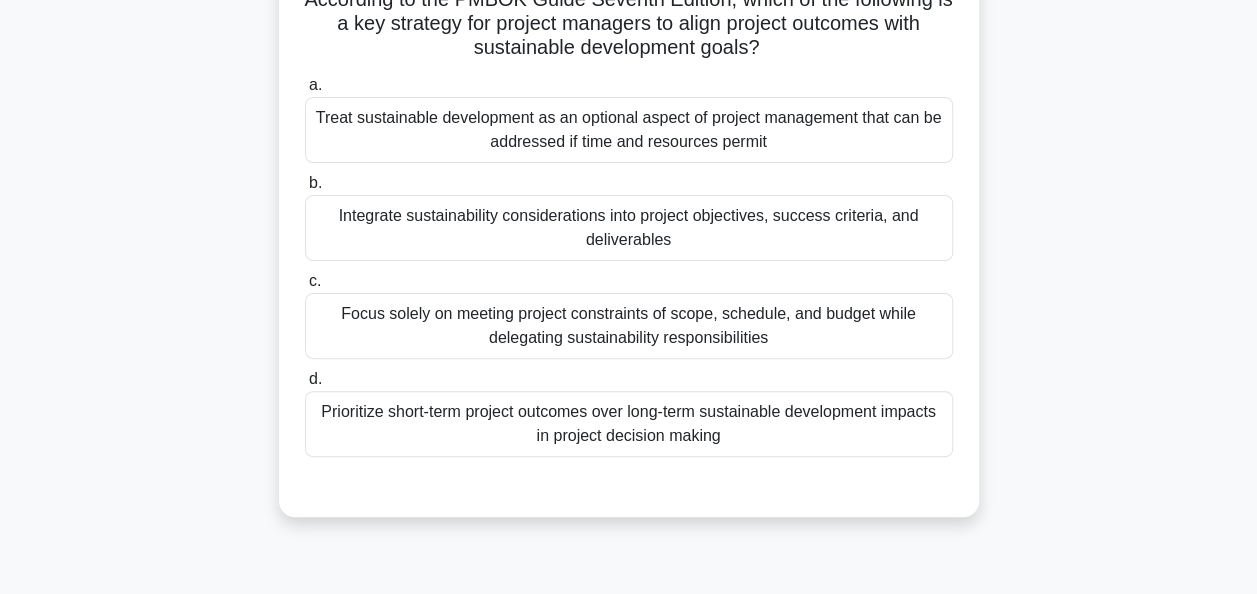 scroll, scrollTop: 158, scrollLeft: 0, axis: vertical 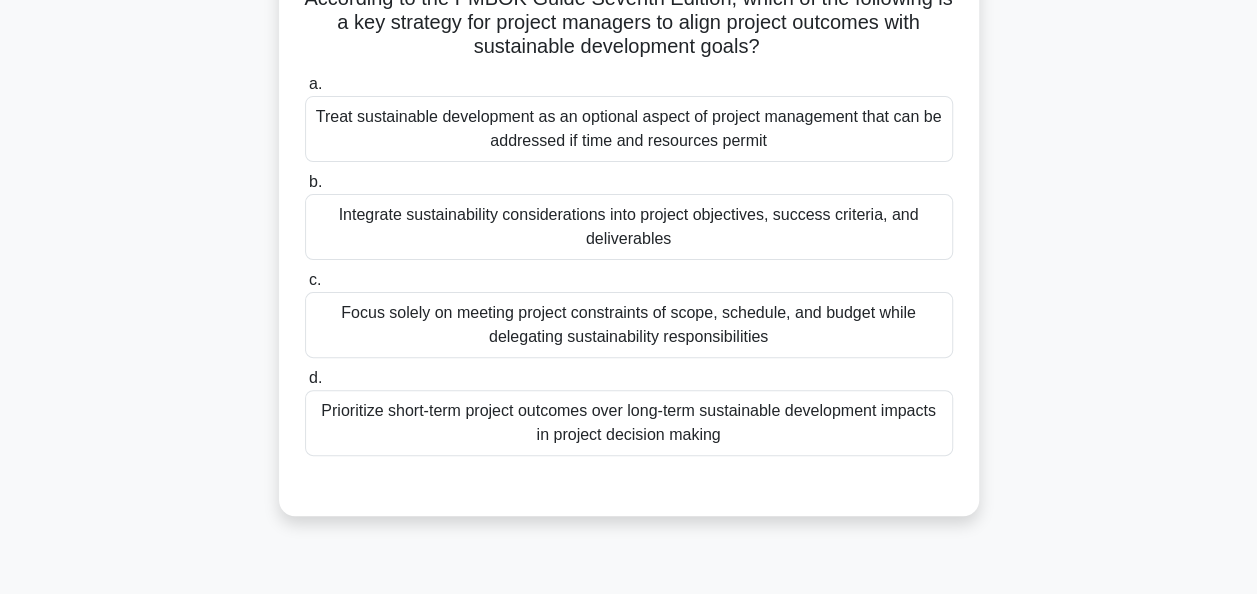 click on "Integrate sustainability considerations into project objectives, success criteria, and deliverables" at bounding box center [629, 227] 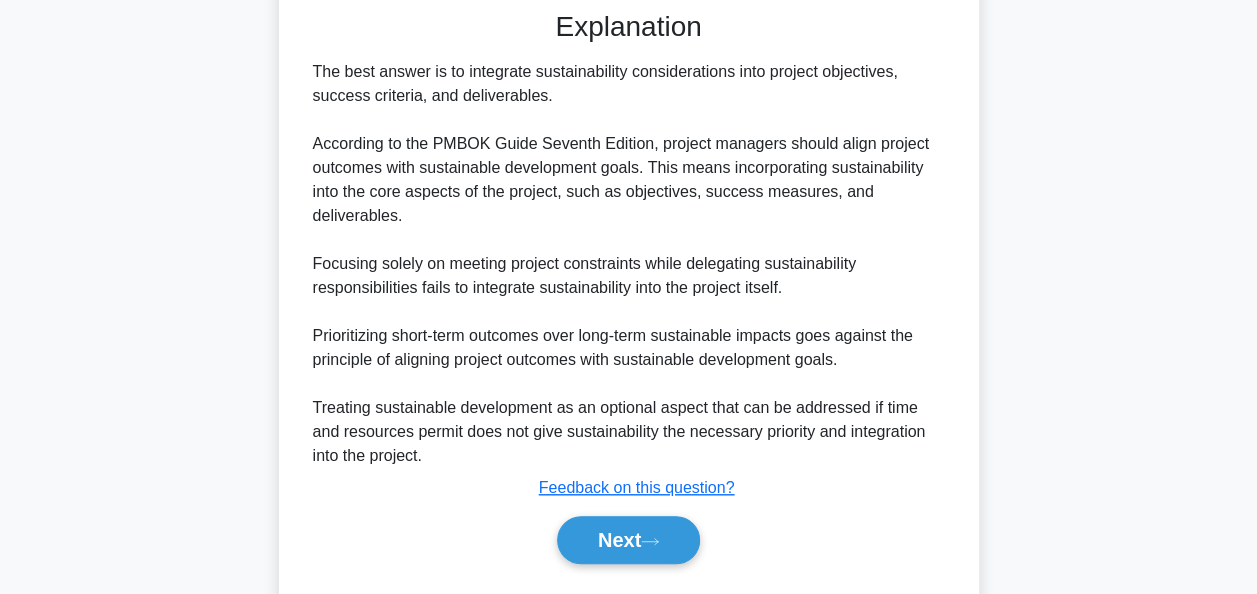 scroll, scrollTop: 684, scrollLeft: 0, axis: vertical 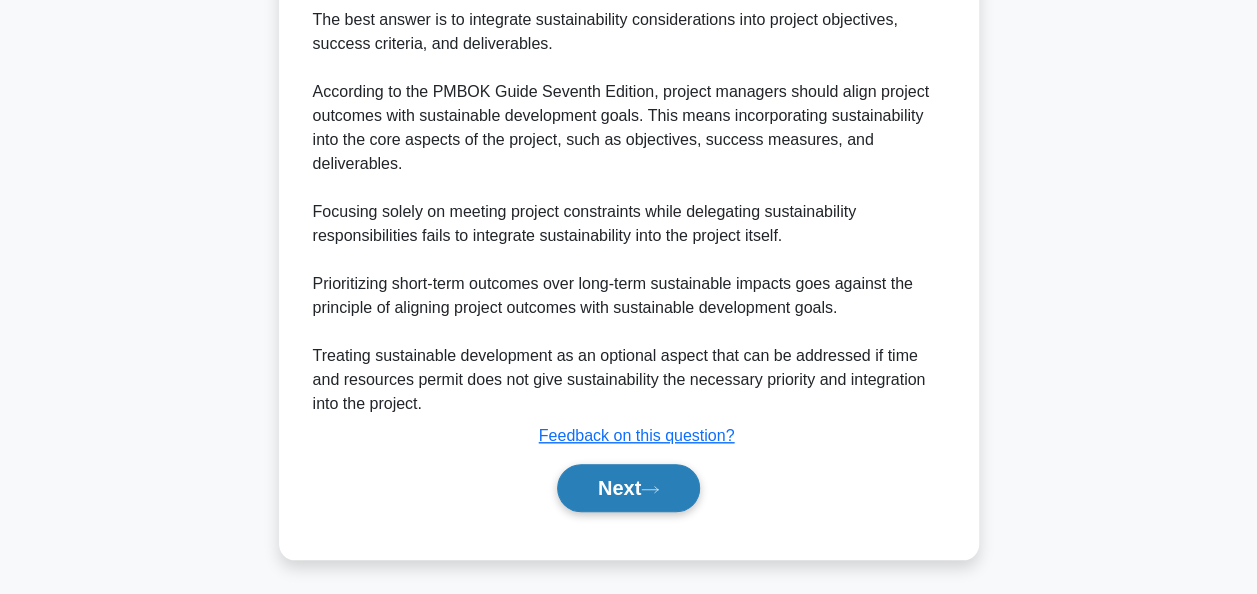 click on "Next" at bounding box center (628, 488) 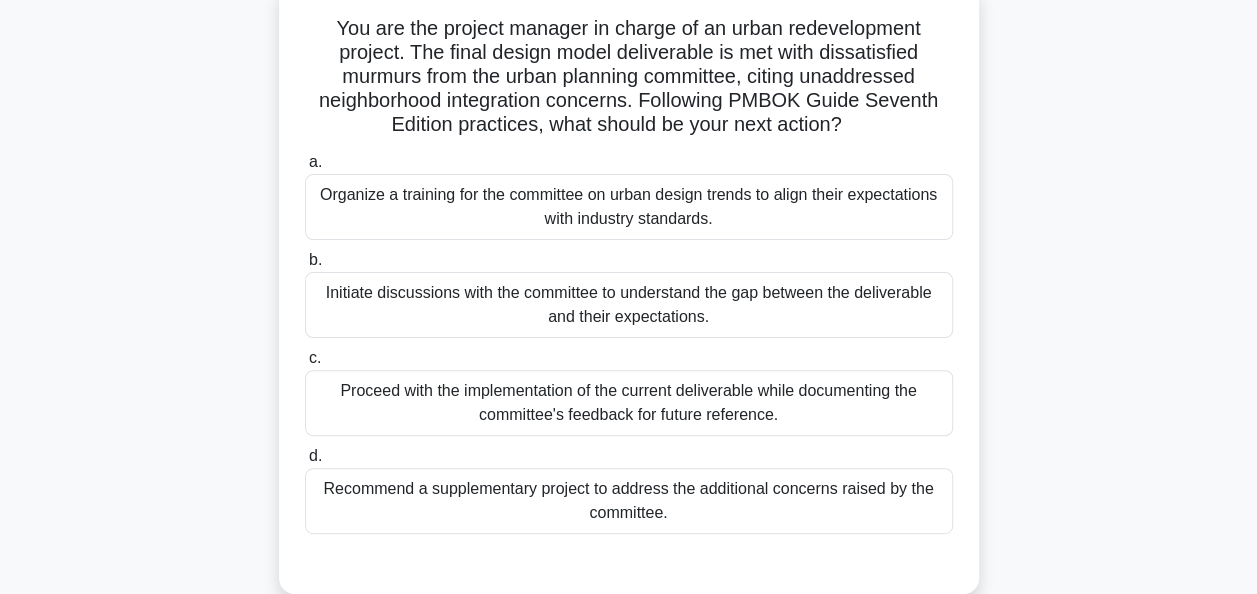 scroll, scrollTop: 134, scrollLeft: 0, axis: vertical 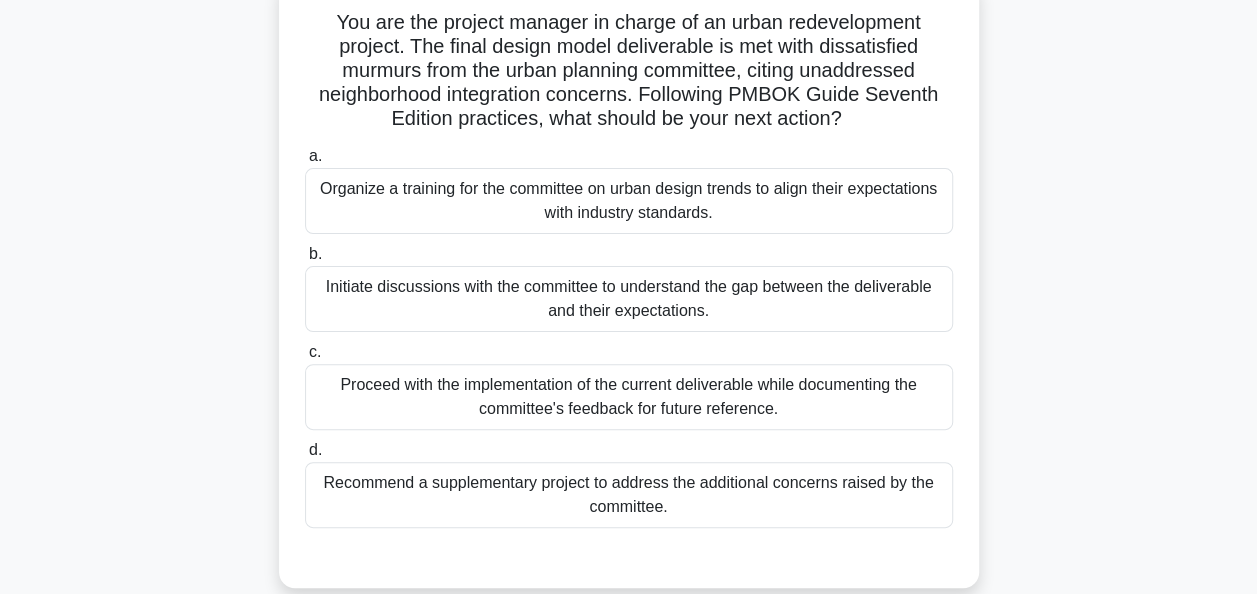 click on "Organize a training for the committee on urban design trends to align their expectations with industry standards." at bounding box center [629, 201] 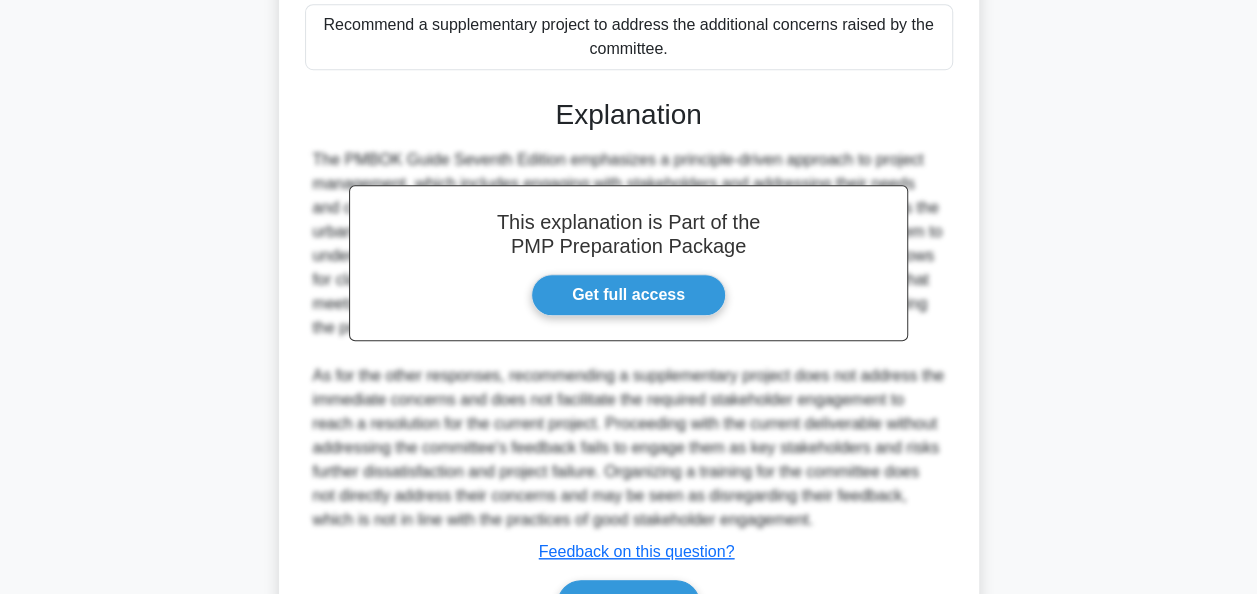 scroll, scrollTop: 711, scrollLeft: 0, axis: vertical 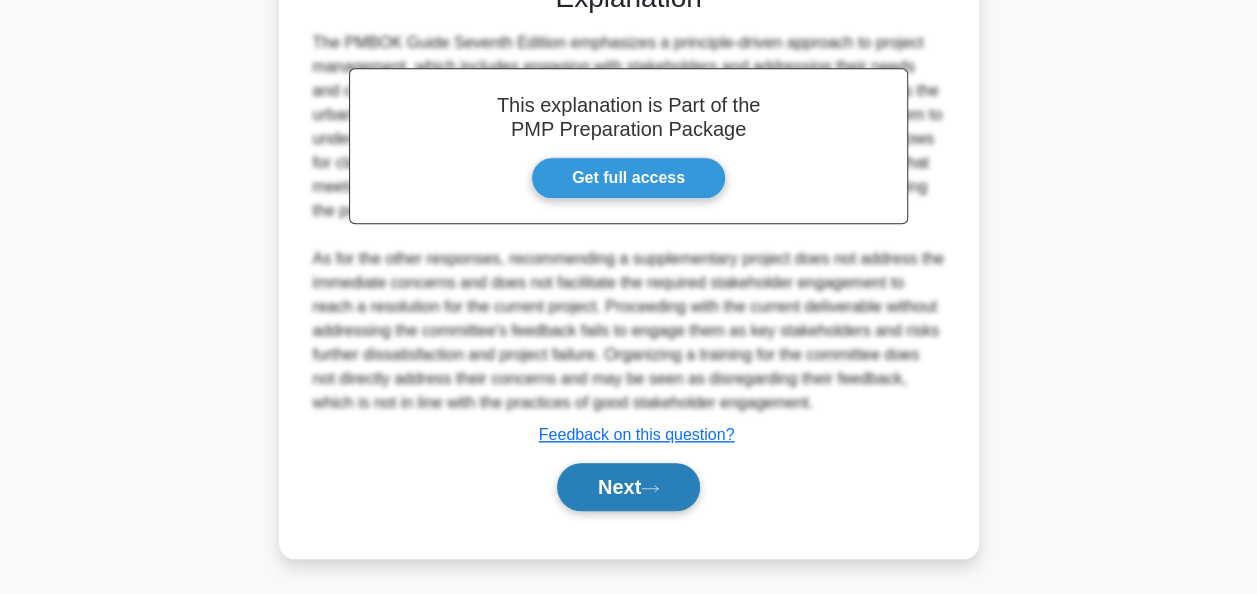 click on "Next" at bounding box center (628, 487) 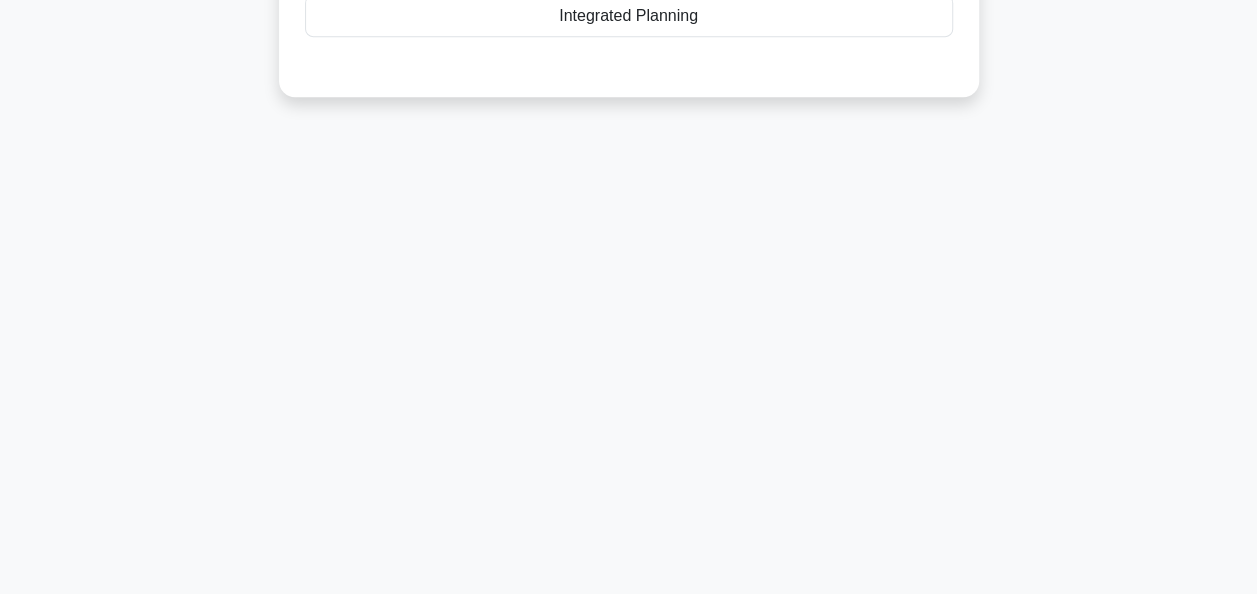 scroll, scrollTop: 0, scrollLeft: 0, axis: both 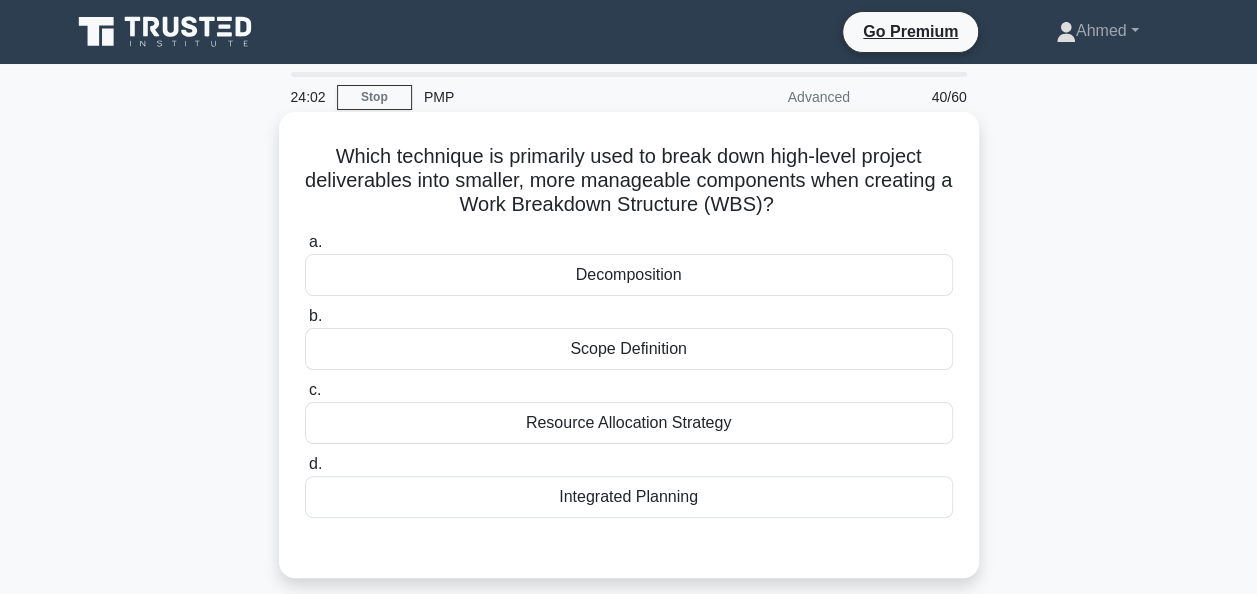 click on "Decomposition" at bounding box center [629, 275] 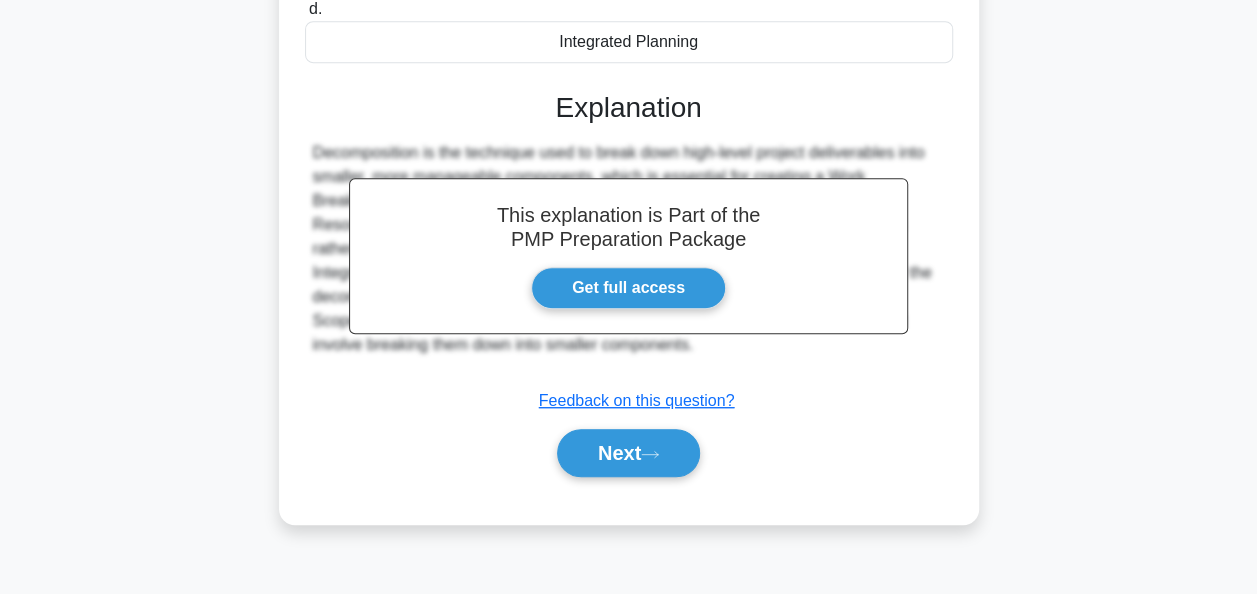 scroll, scrollTop: 486, scrollLeft: 0, axis: vertical 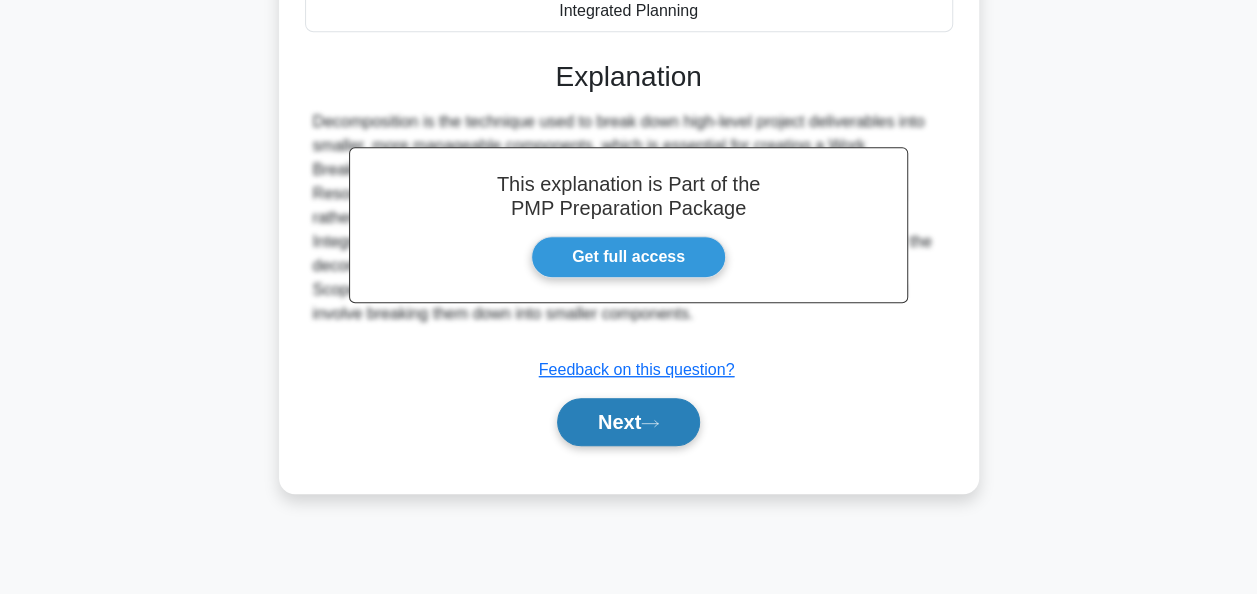 click on "Next" at bounding box center [628, 422] 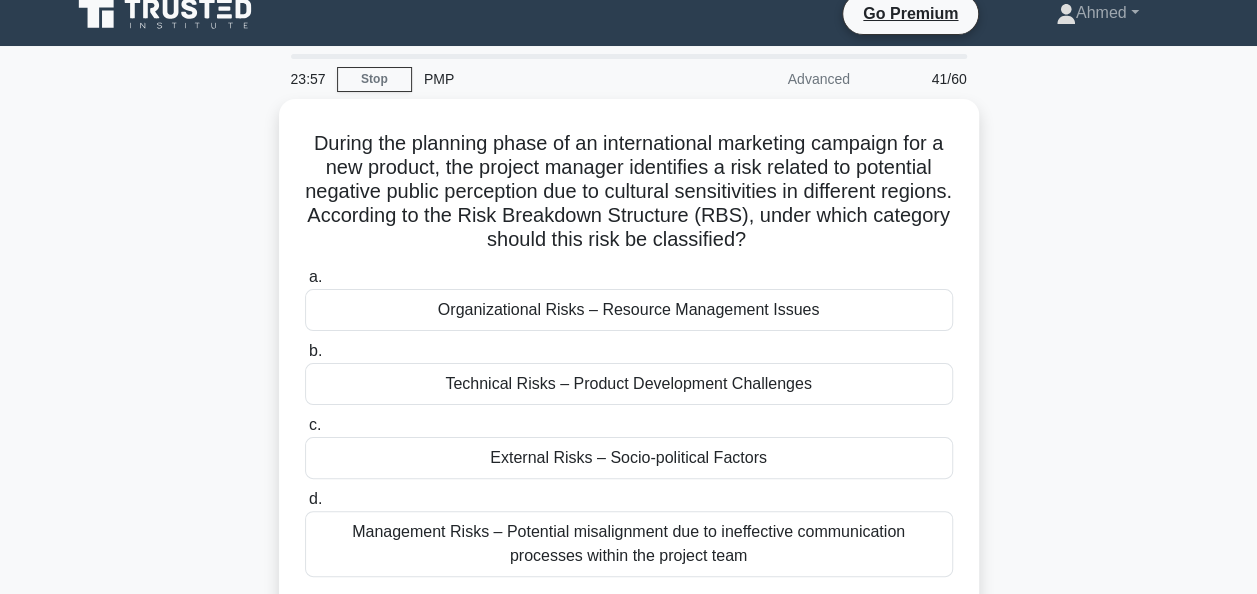 scroll, scrollTop: 14, scrollLeft: 0, axis: vertical 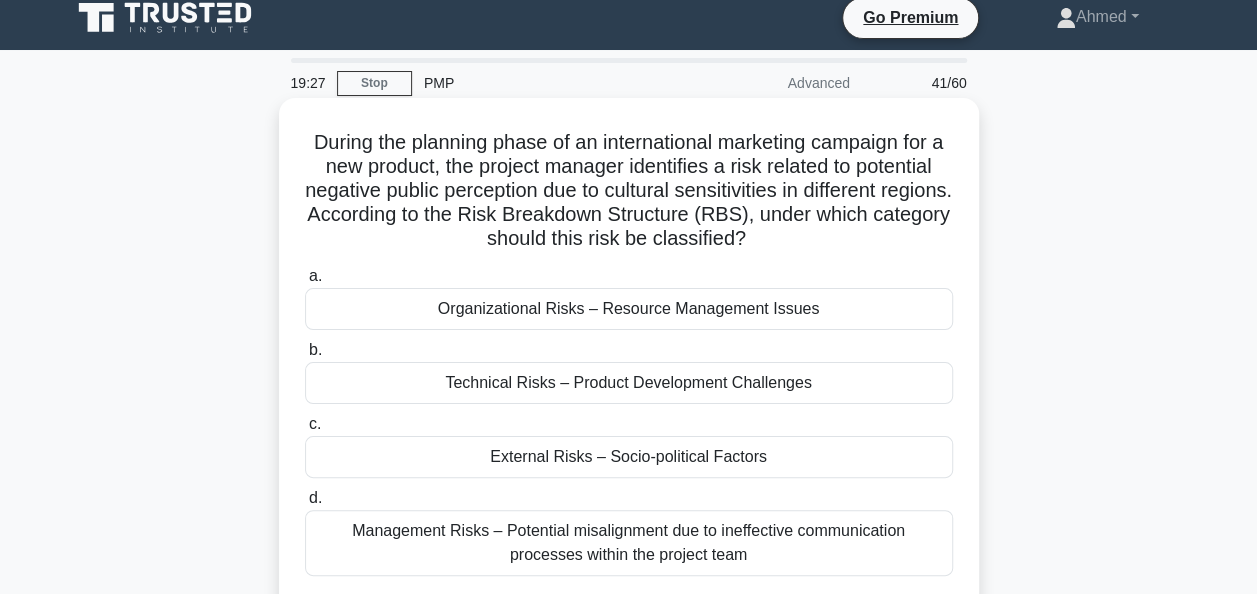 click on "External Risks – Socio-political Factors" at bounding box center [629, 457] 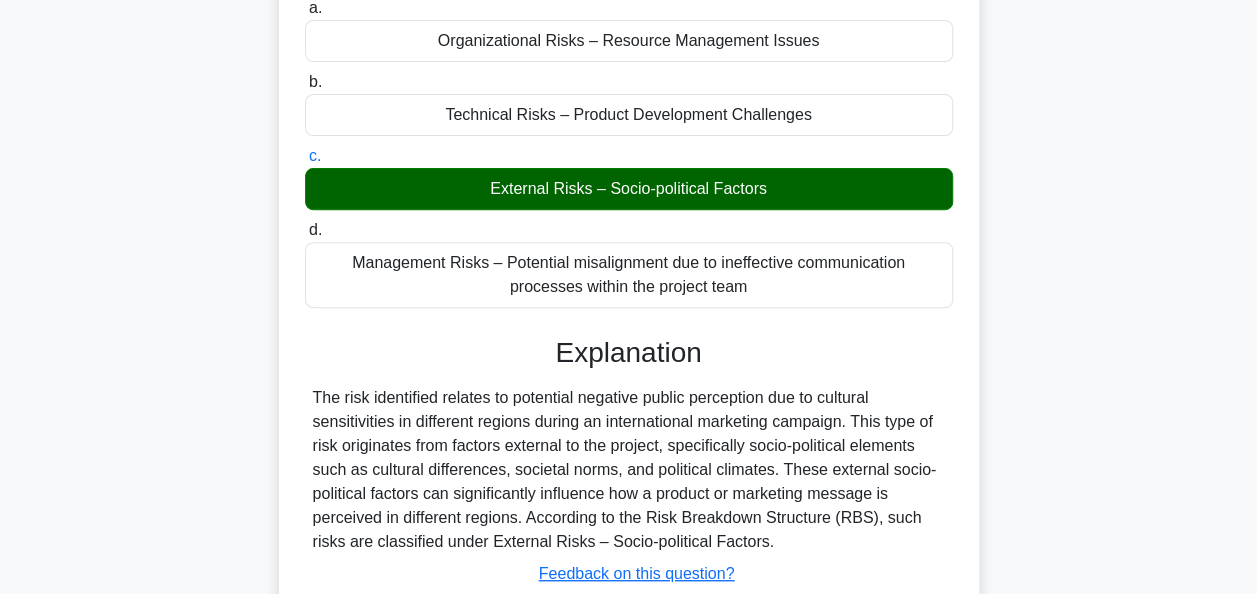 scroll, scrollTop: 486, scrollLeft: 0, axis: vertical 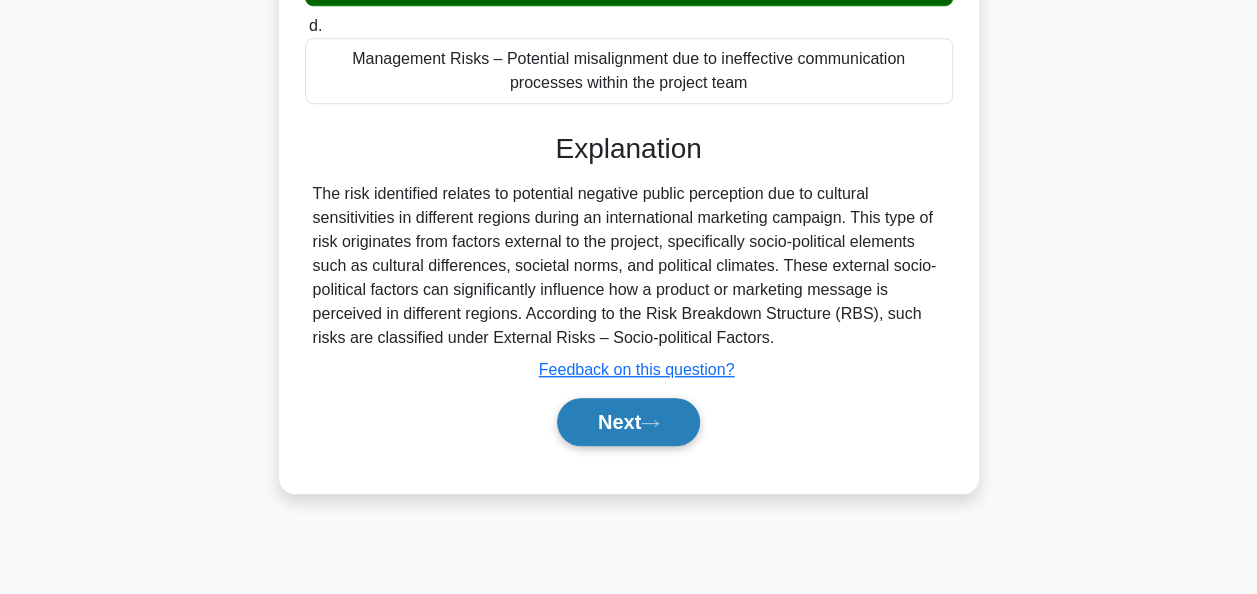 click on "Next" at bounding box center [628, 422] 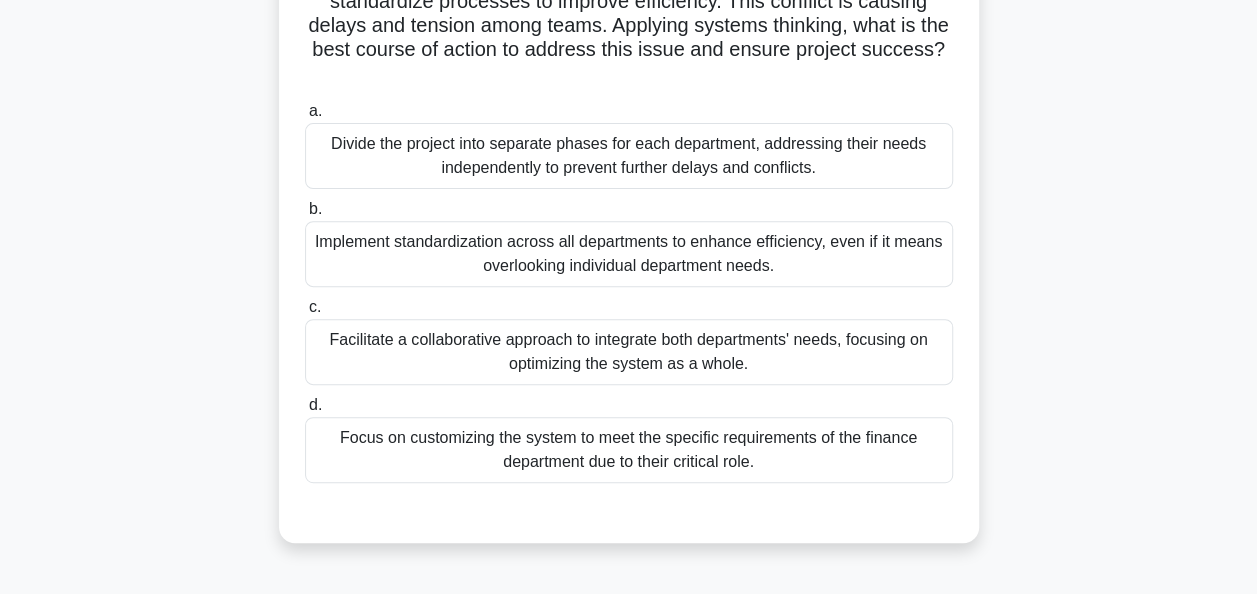 scroll, scrollTop: 256, scrollLeft: 0, axis: vertical 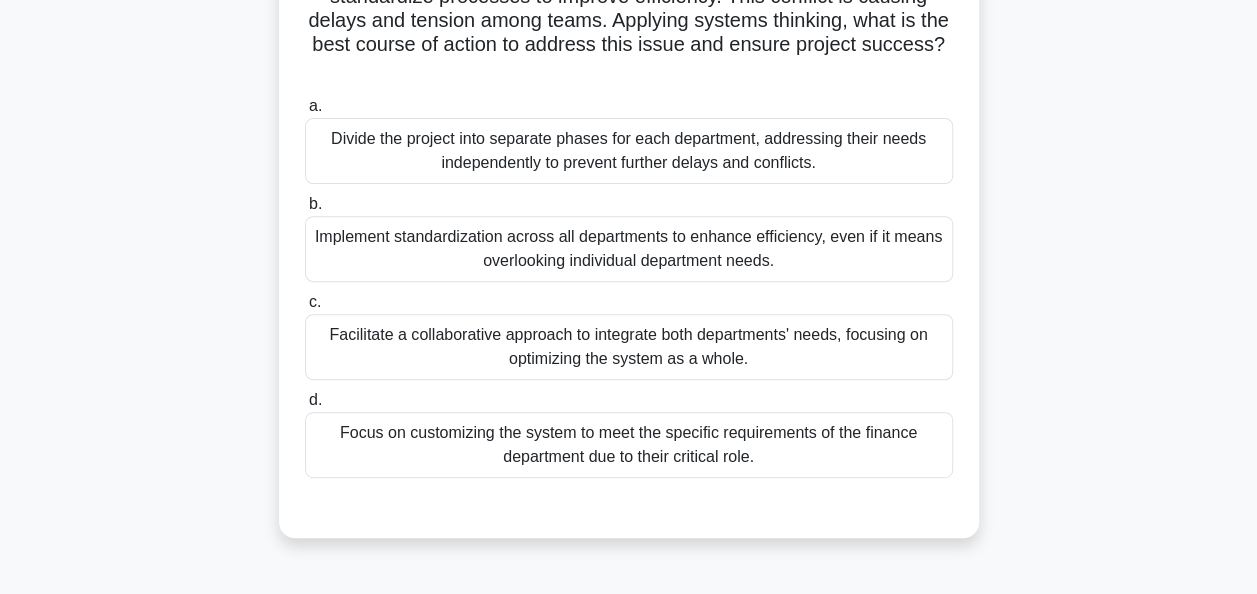 click on "Facilitate a collaborative approach to integrate both departments' needs, focusing on optimizing the system as a whole." at bounding box center [629, 347] 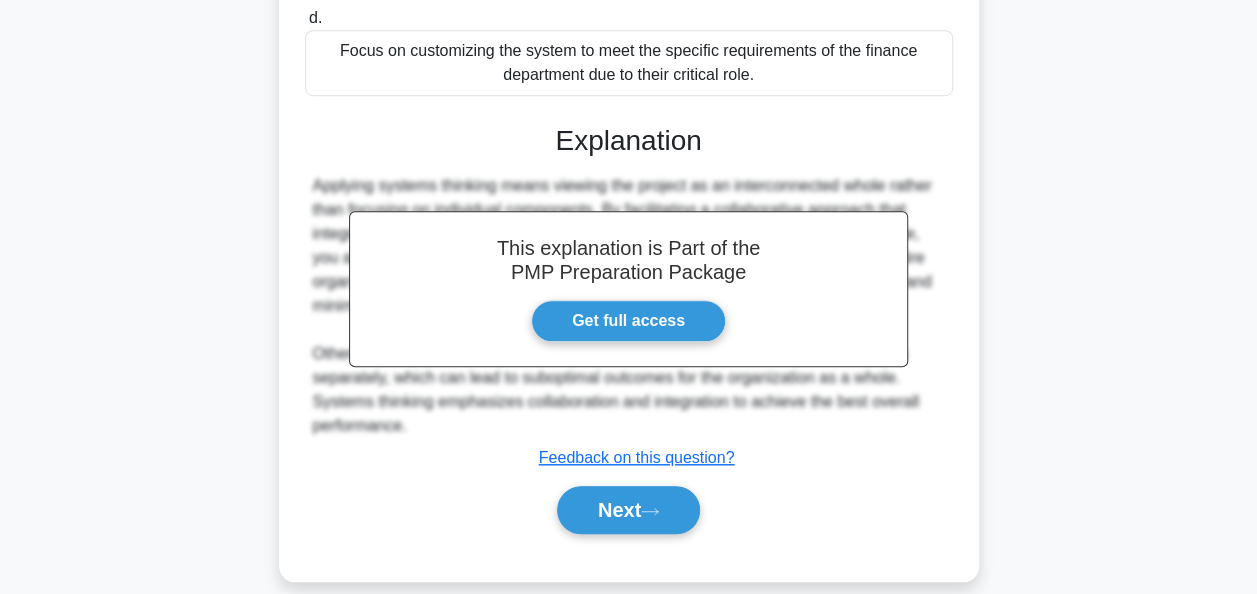 scroll, scrollTop: 660, scrollLeft: 0, axis: vertical 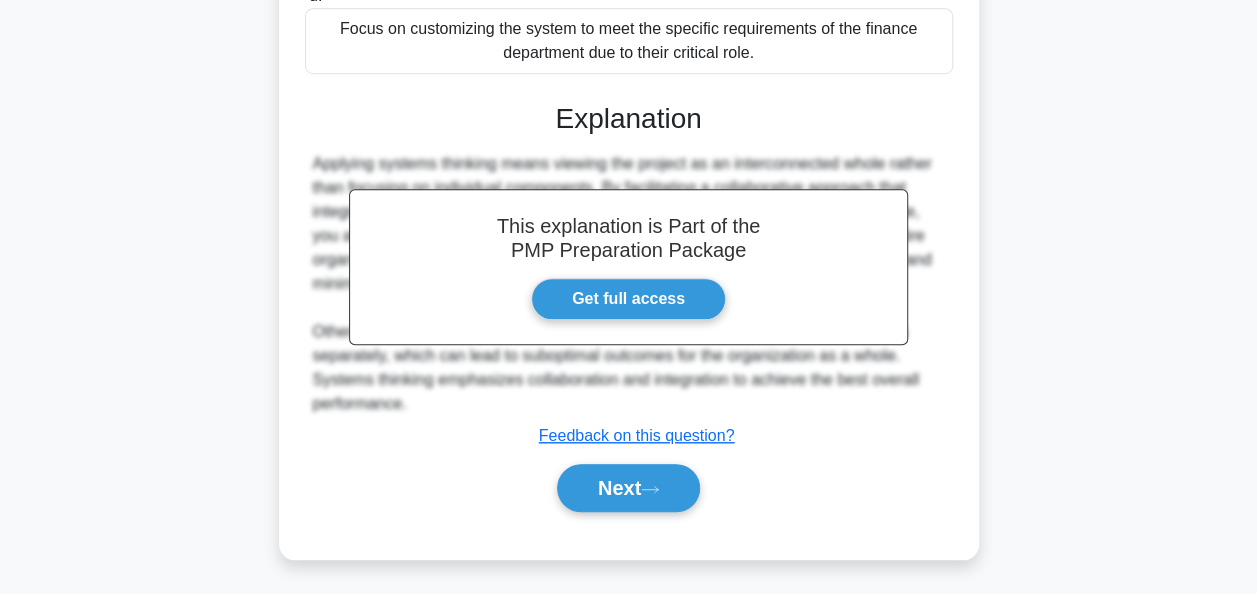 click on "Next" at bounding box center [629, 488] 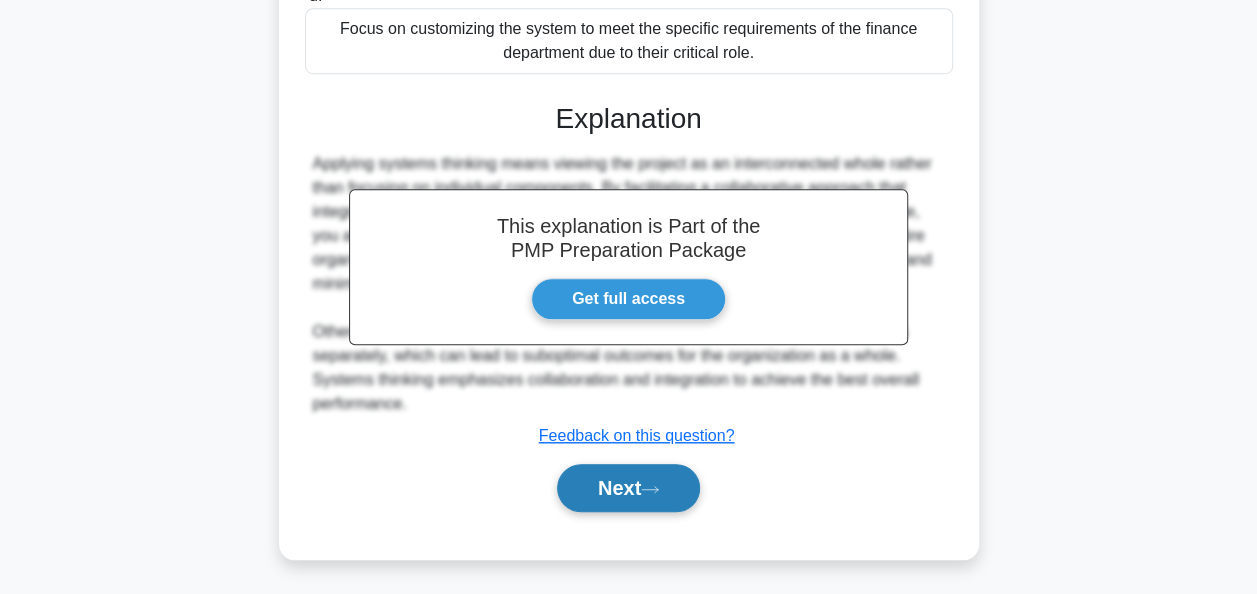 click on "Next" at bounding box center (628, 488) 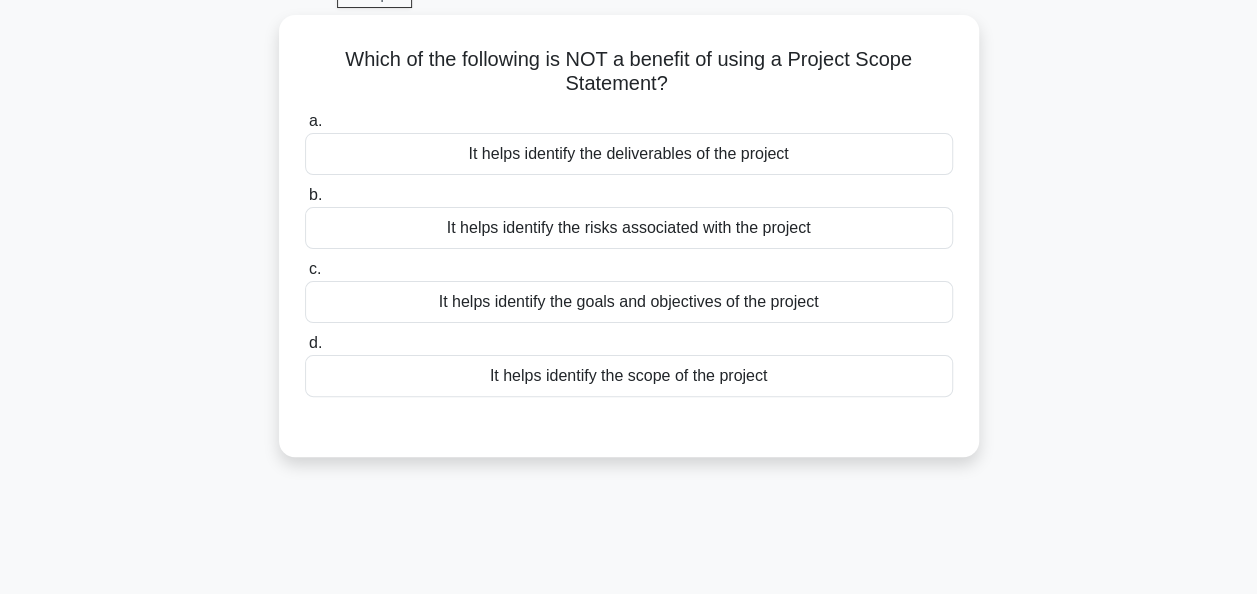 scroll, scrollTop: 0, scrollLeft: 0, axis: both 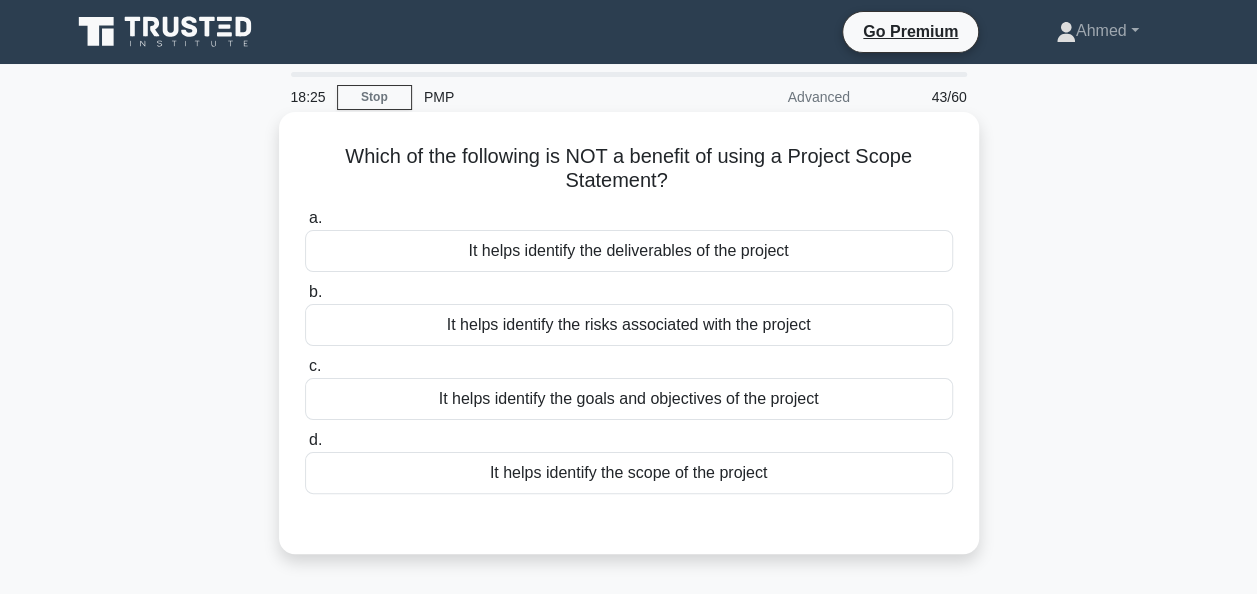 click on "It helps identify the risks associated with the project" at bounding box center (629, 325) 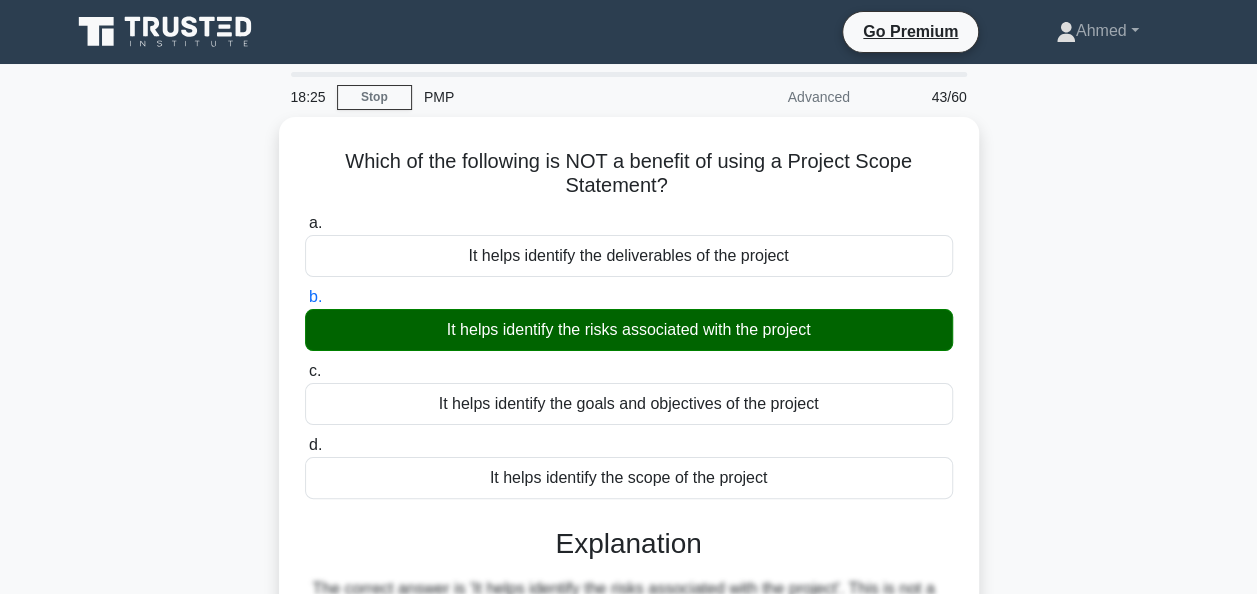 scroll, scrollTop: 486, scrollLeft: 0, axis: vertical 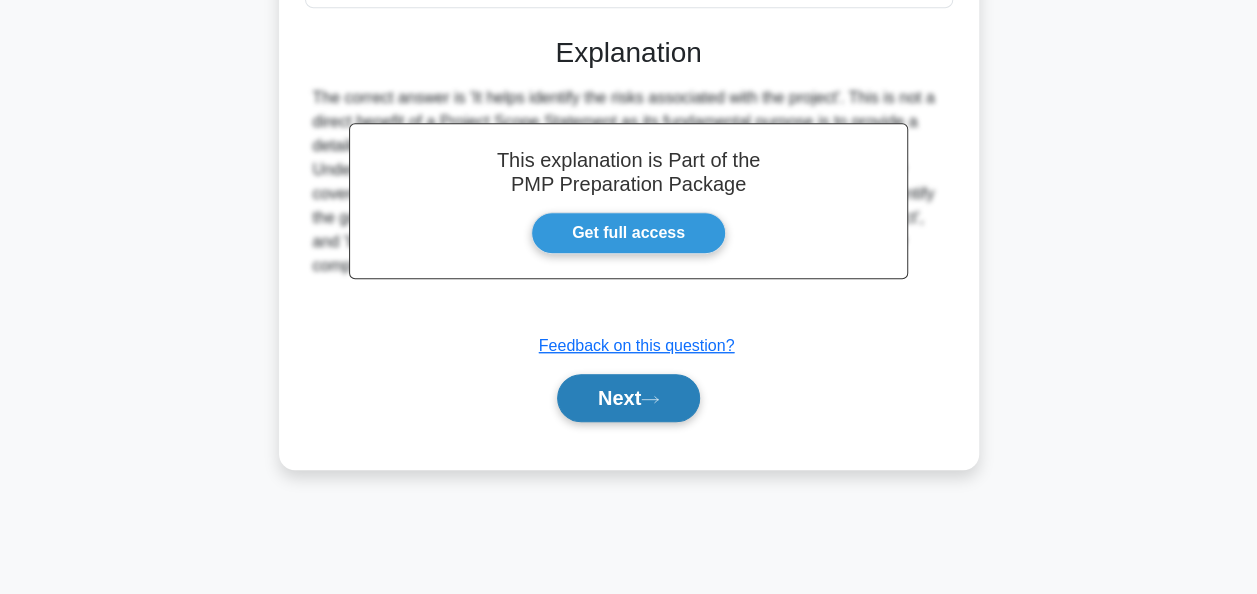 click on "Next" at bounding box center (628, 398) 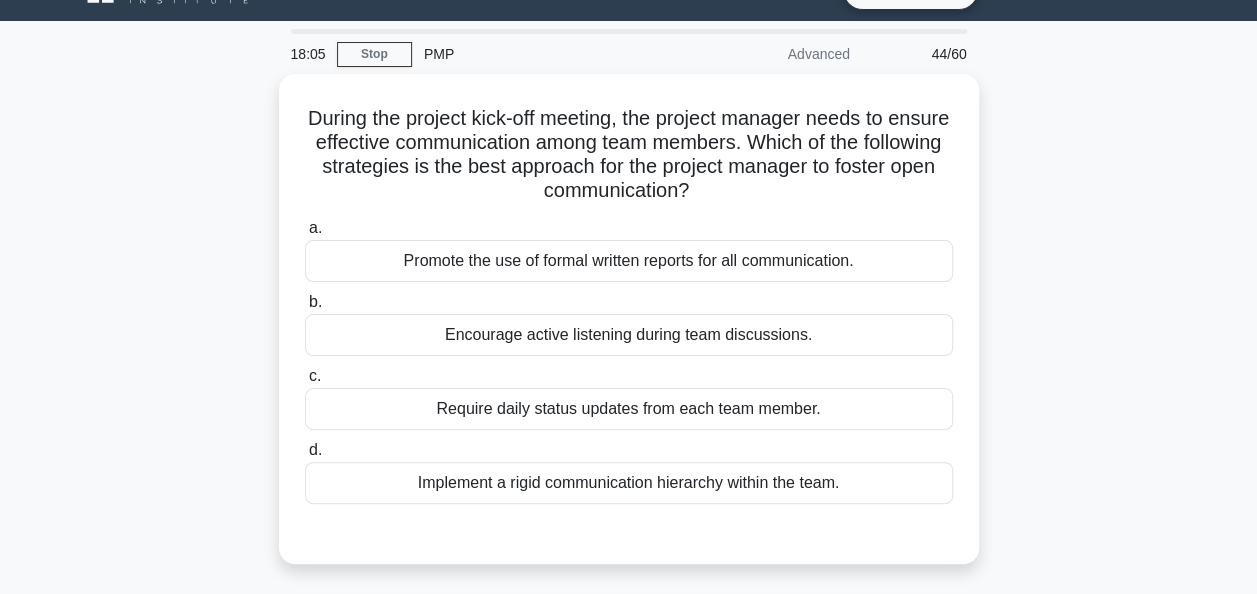 scroll, scrollTop: 91, scrollLeft: 0, axis: vertical 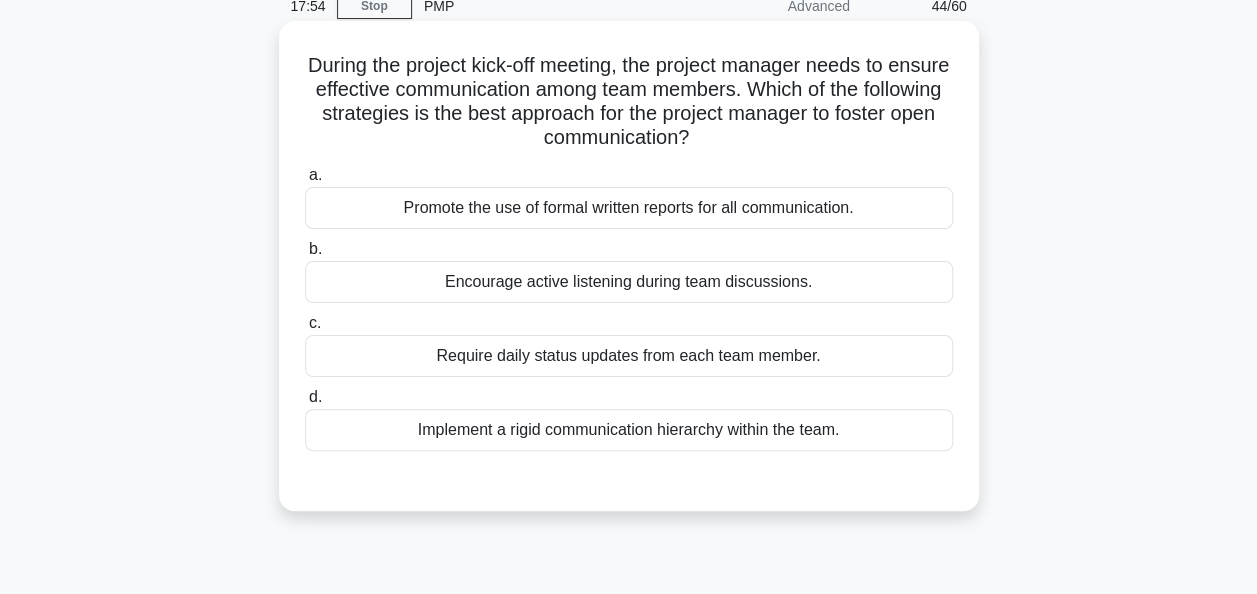 click on "Encourage active listening during team discussions." at bounding box center [629, 282] 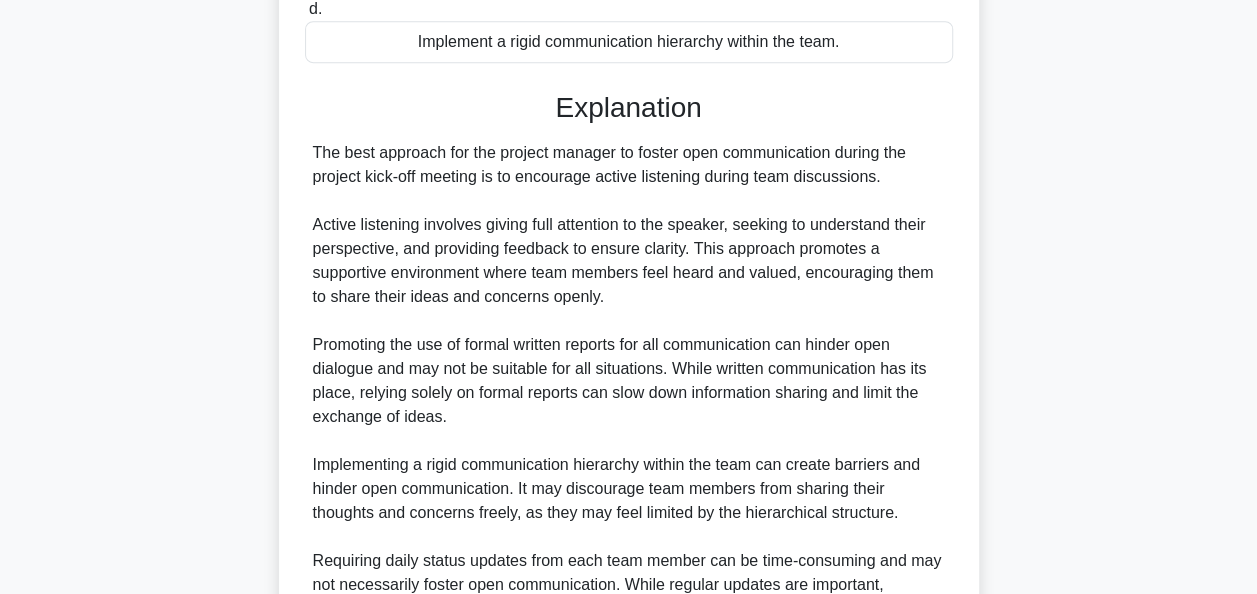scroll, scrollTop: 708, scrollLeft: 0, axis: vertical 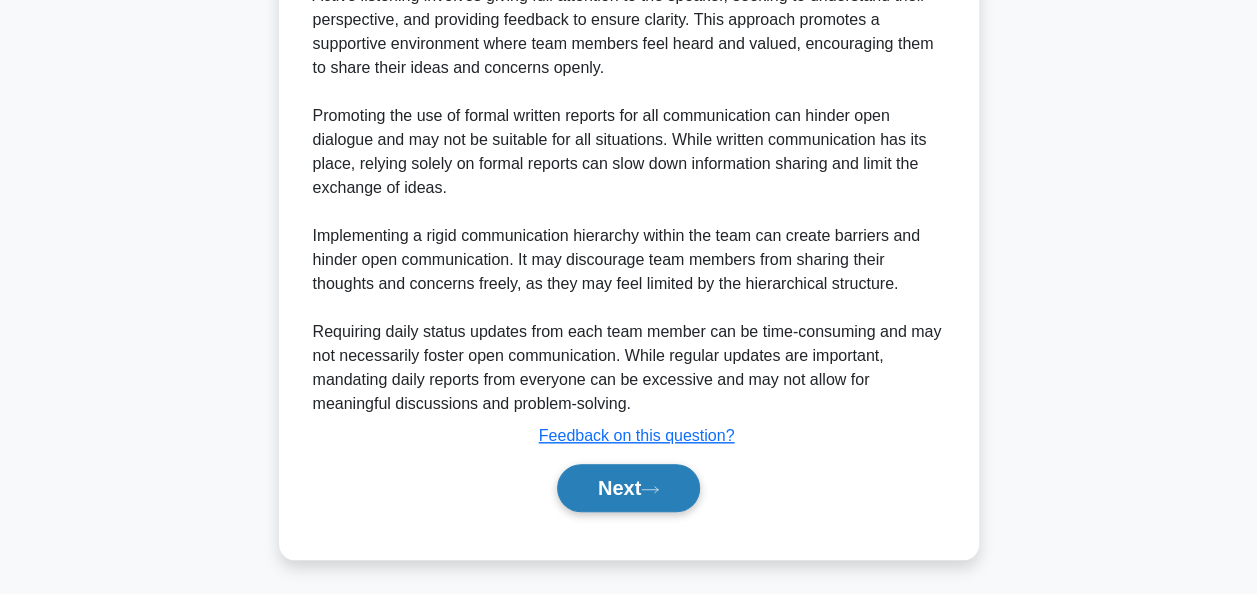 click on "Next" at bounding box center (628, 488) 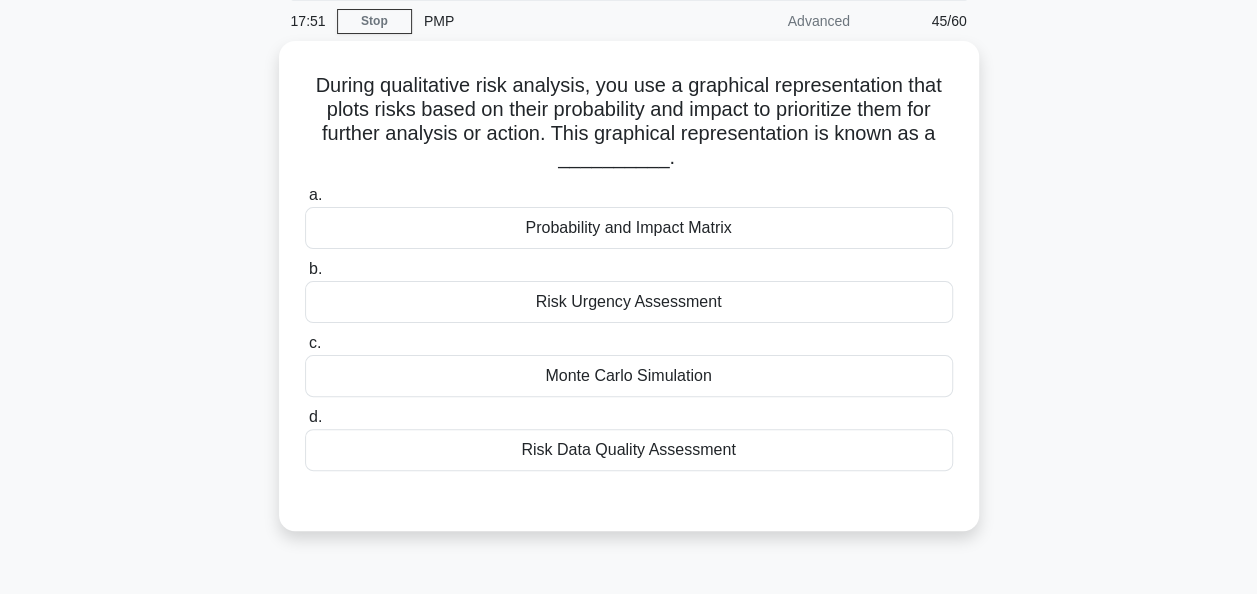 scroll, scrollTop: 62, scrollLeft: 0, axis: vertical 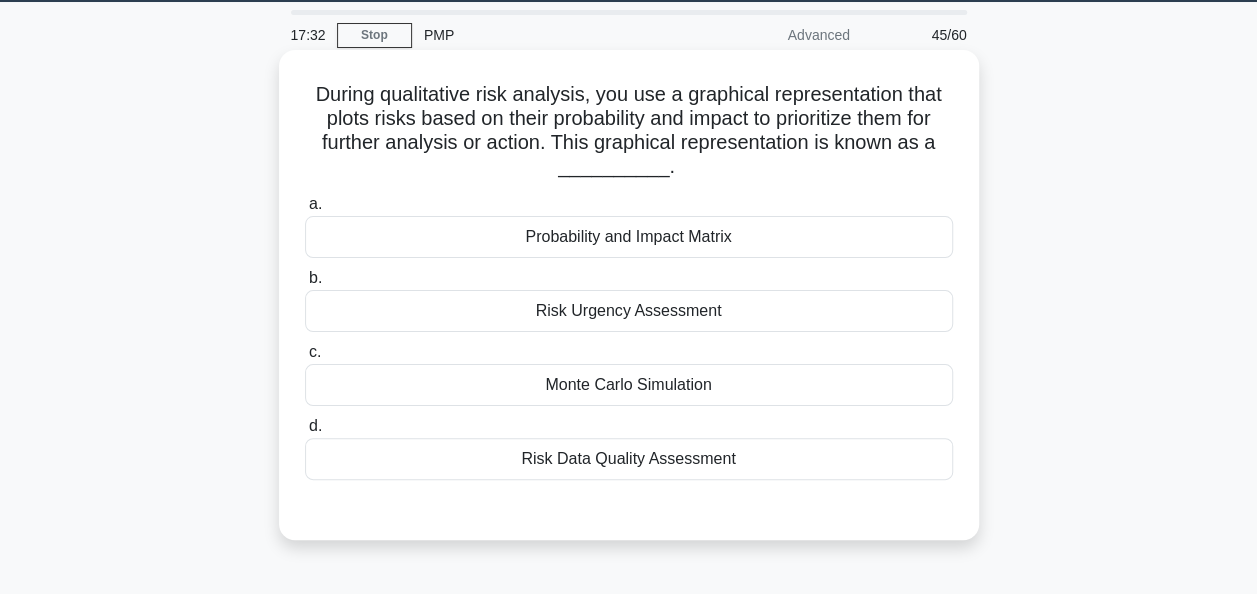 click on "Risk Data Quality Assessment" at bounding box center (629, 459) 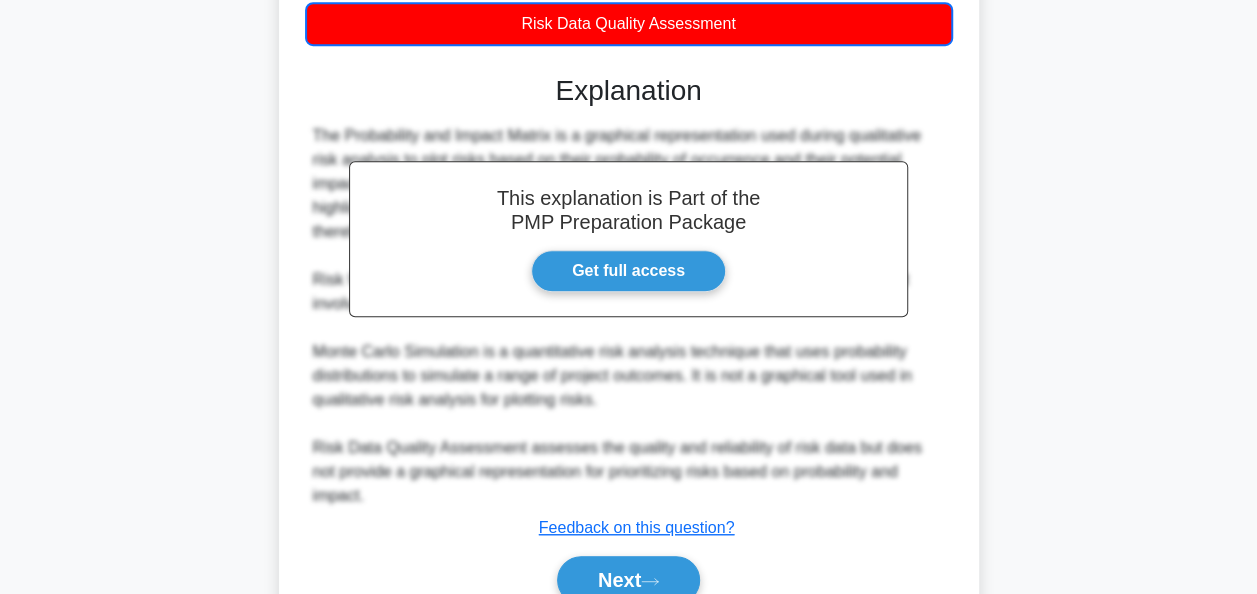 scroll, scrollTop: 504, scrollLeft: 0, axis: vertical 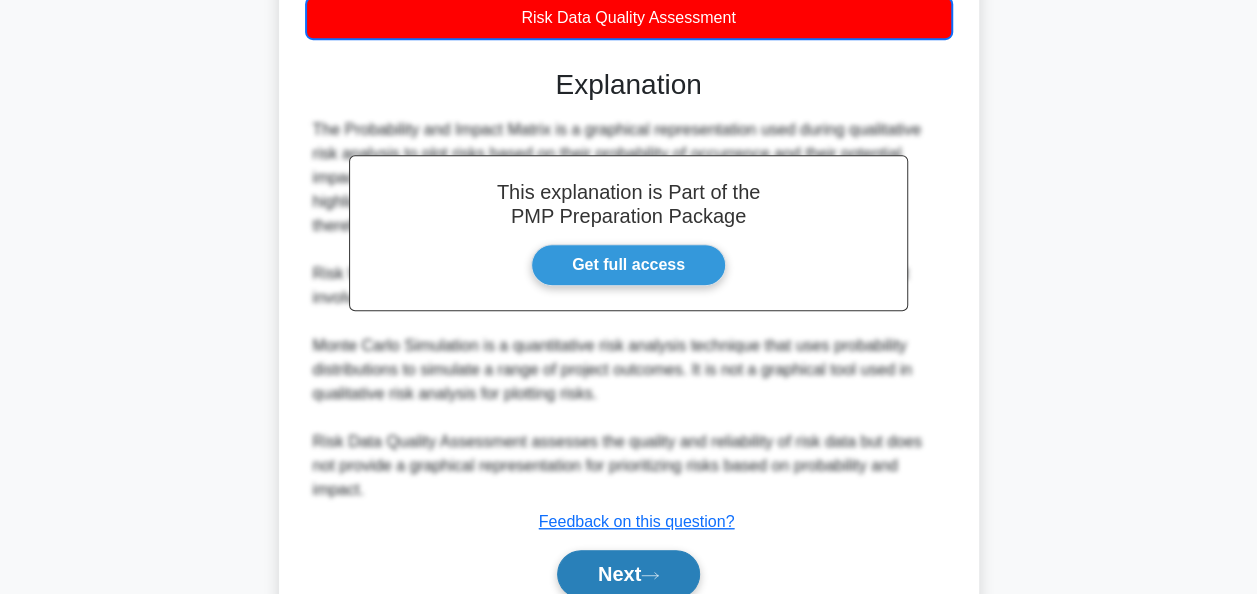 click on "Next" at bounding box center [628, 574] 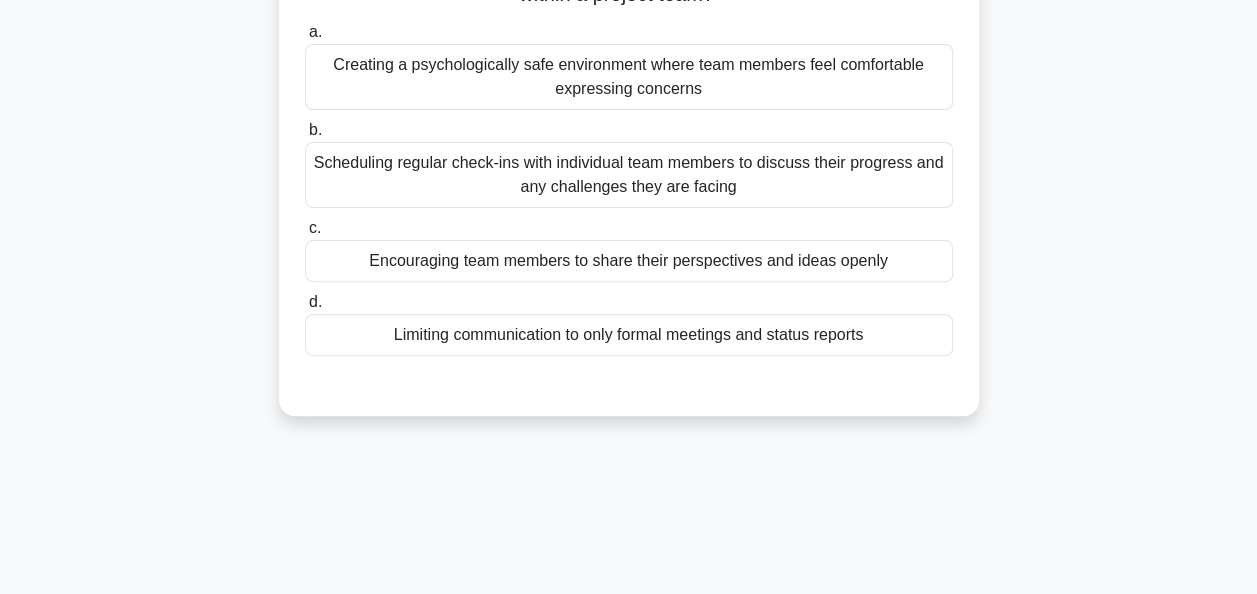 scroll, scrollTop: 230, scrollLeft: 0, axis: vertical 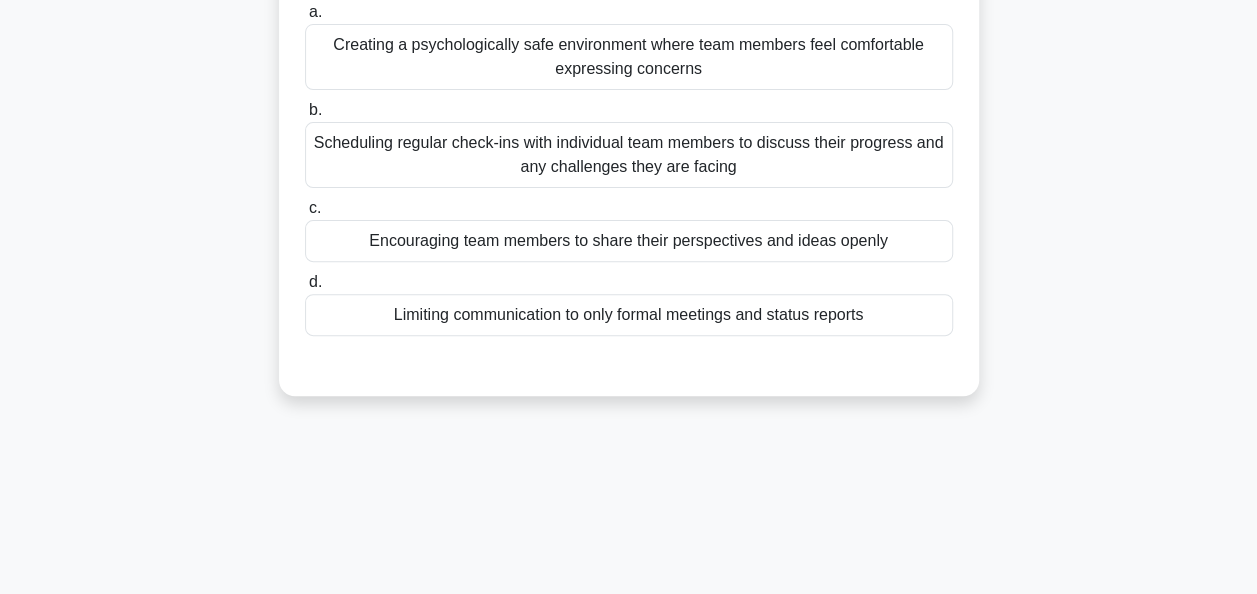 click on "Limiting communication to only formal meetings and status reports" at bounding box center [629, 315] 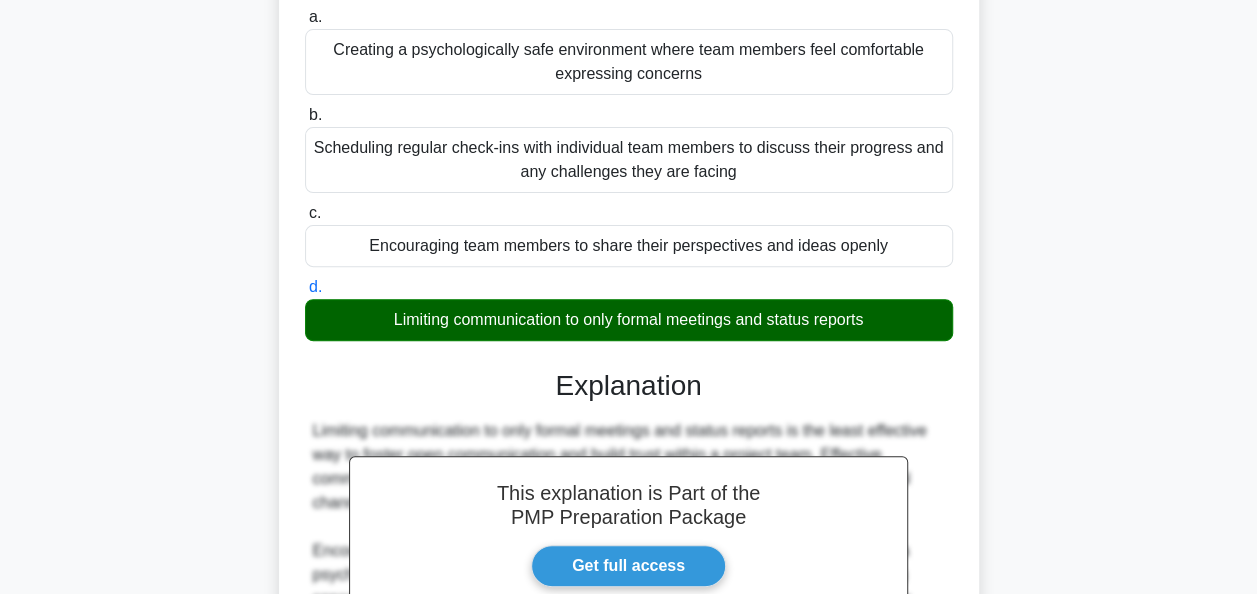 scroll, scrollTop: 588, scrollLeft: 0, axis: vertical 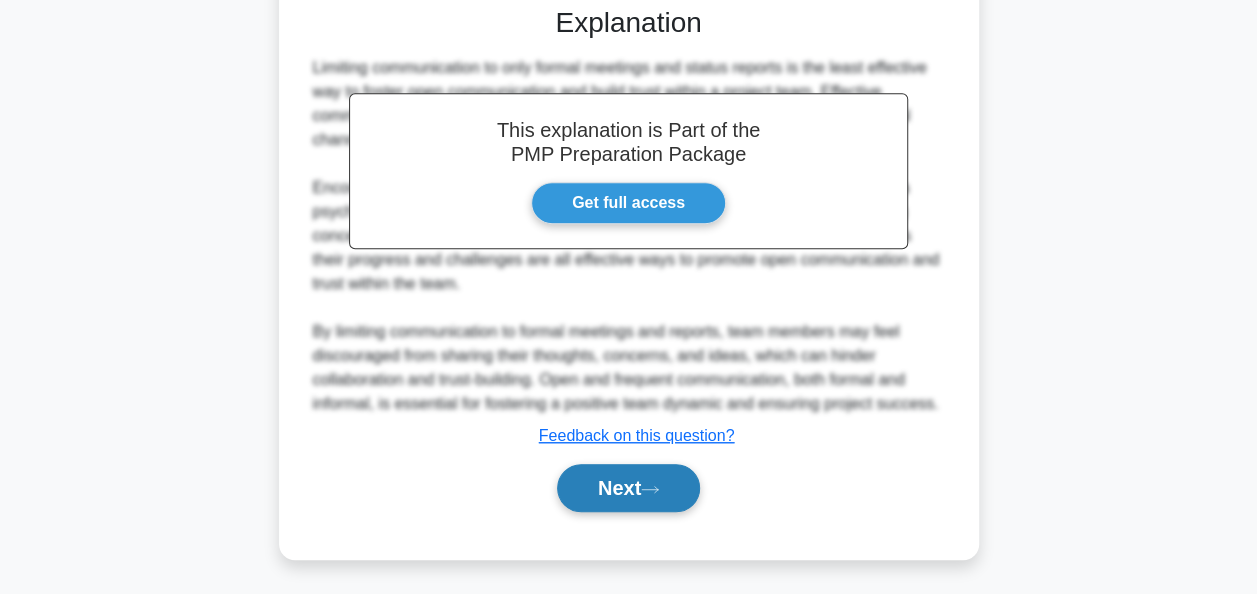 click on "Next" at bounding box center [628, 488] 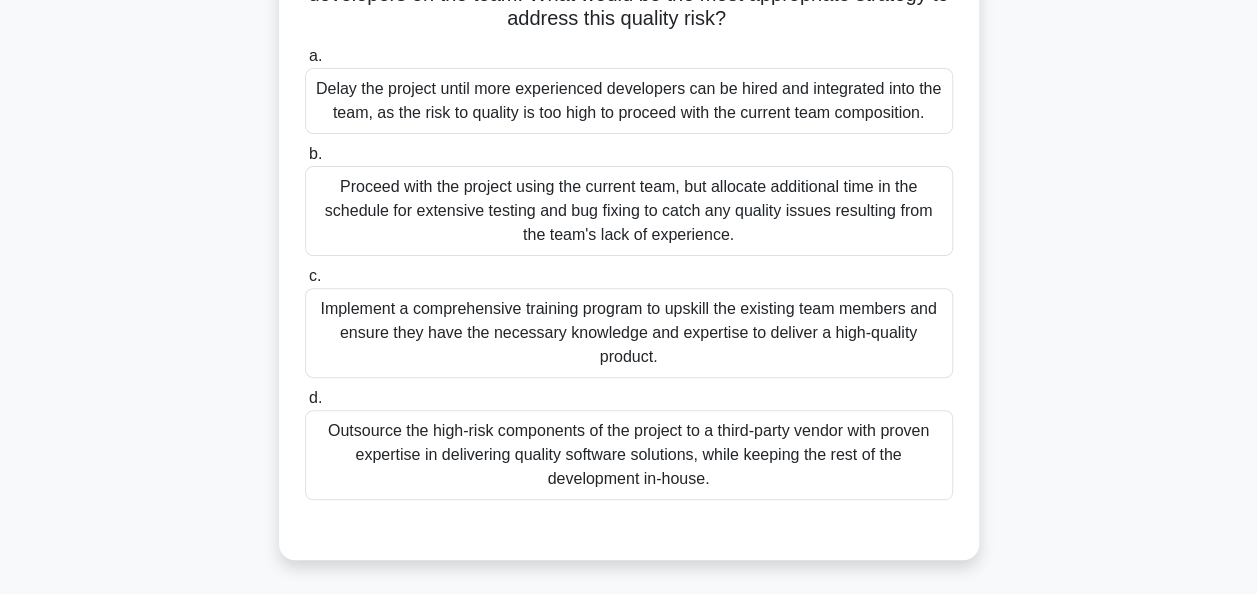scroll, scrollTop: 290, scrollLeft: 0, axis: vertical 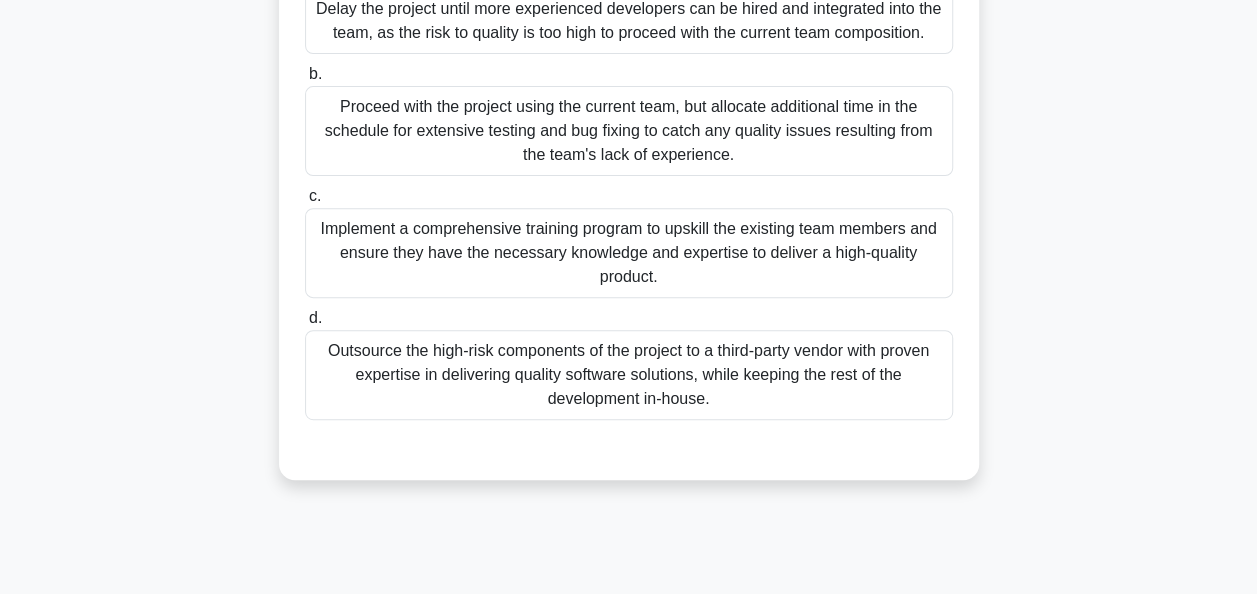 click on "Implement a comprehensive training program to upskill the existing team members and ensure they have the necessary knowledge and expertise to deliver a high-quality product." at bounding box center (629, 253) 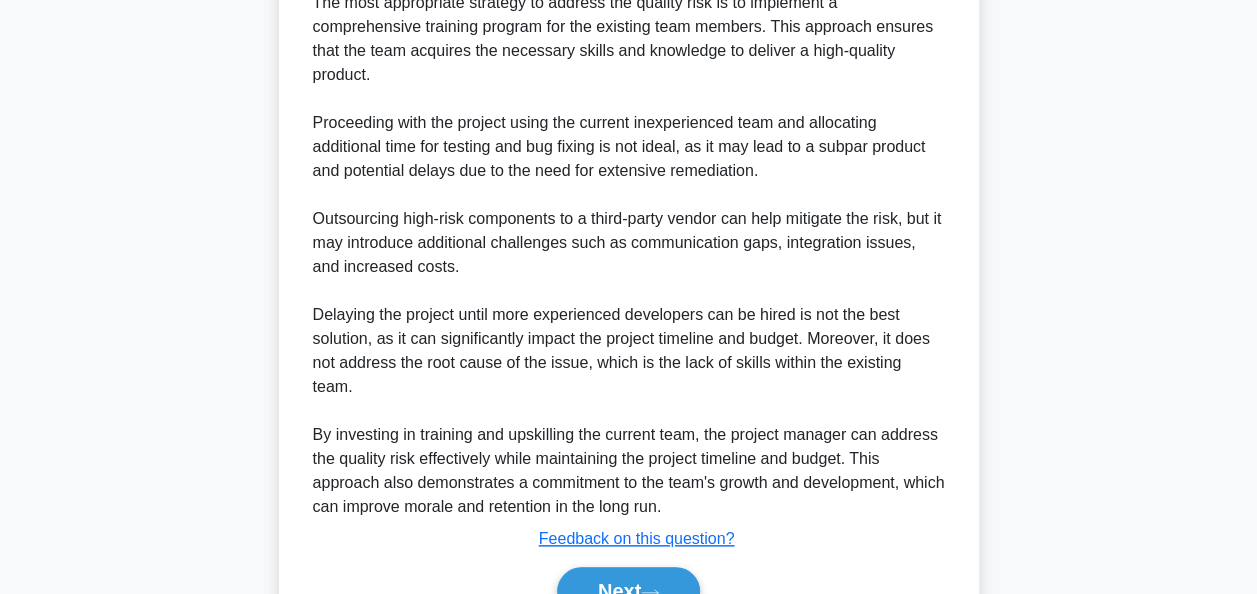 scroll, scrollTop: 876, scrollLeft: 0, axis: vertical 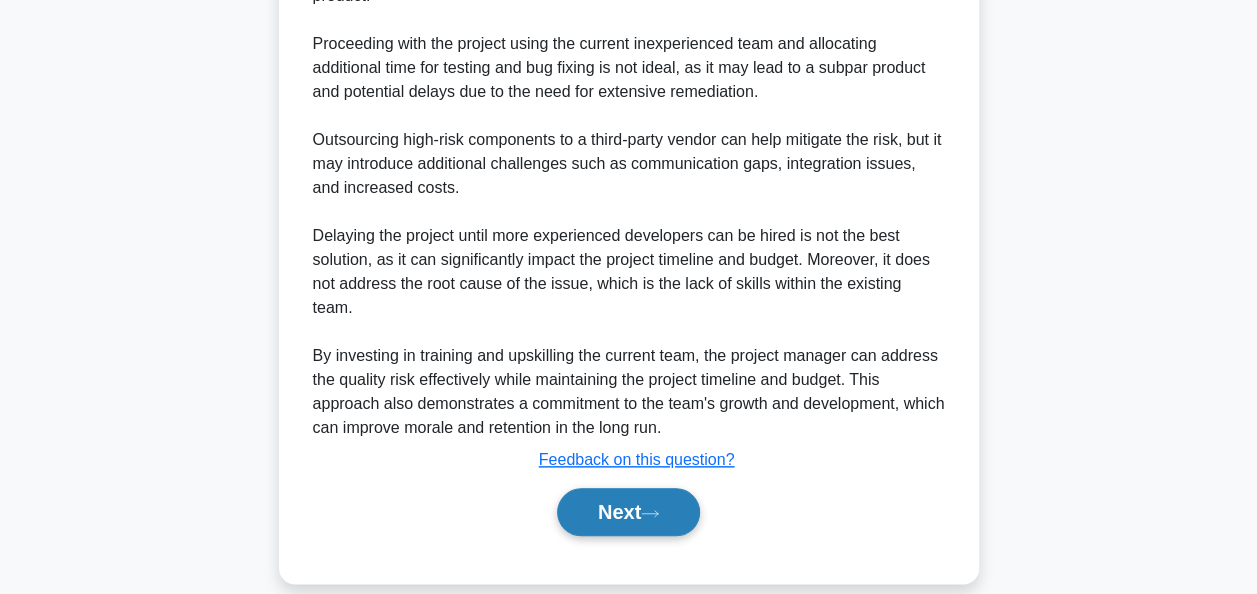 drag, startPoint x: 636, startPoint y: 482, endPoint x: 592, endPoint y: 473, distance: 44.911022 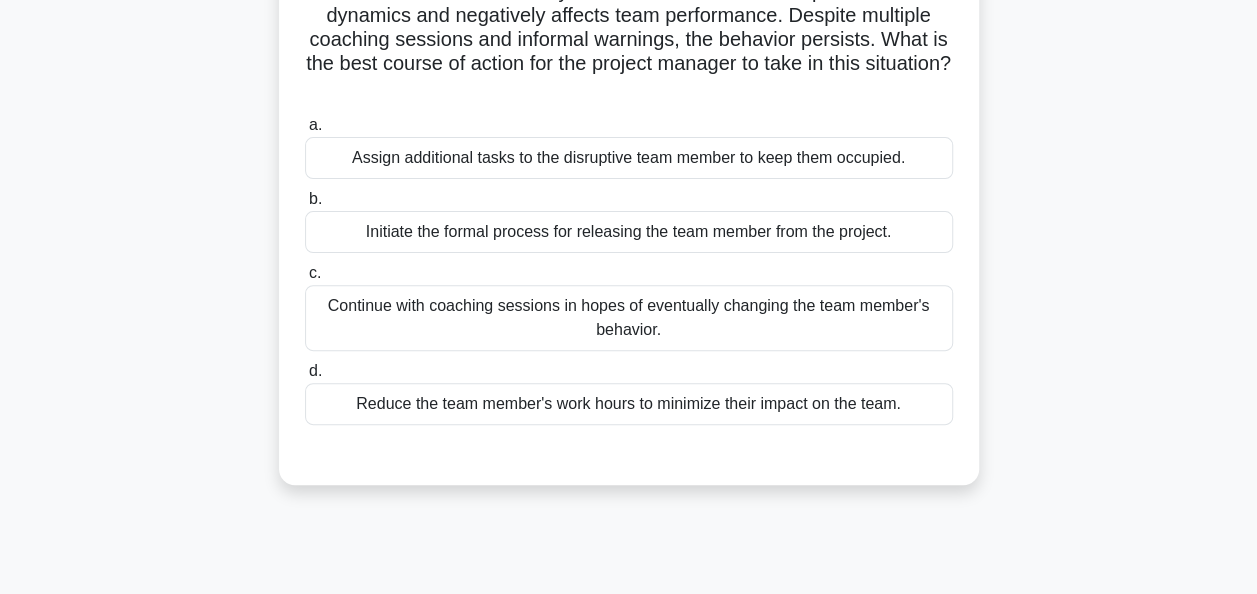 scroll, scrollTop: 194, scrollLeft: 0, axis: vertical 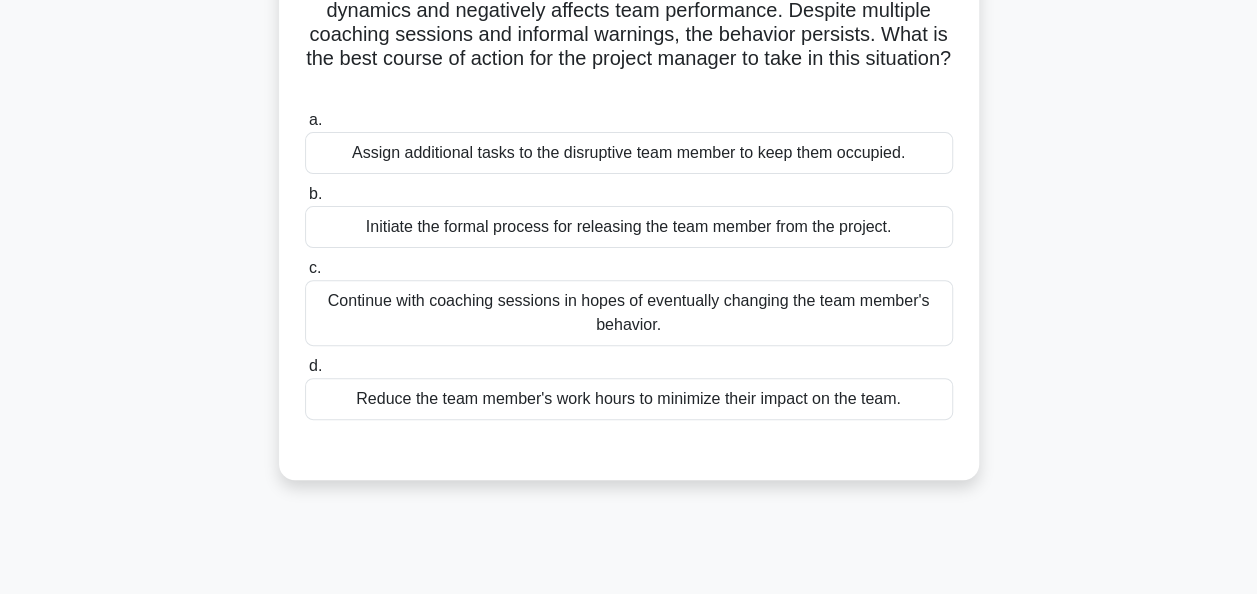 click on "Initiate the formal process for releasing the team member from the project." at bounding box center [629, 227] 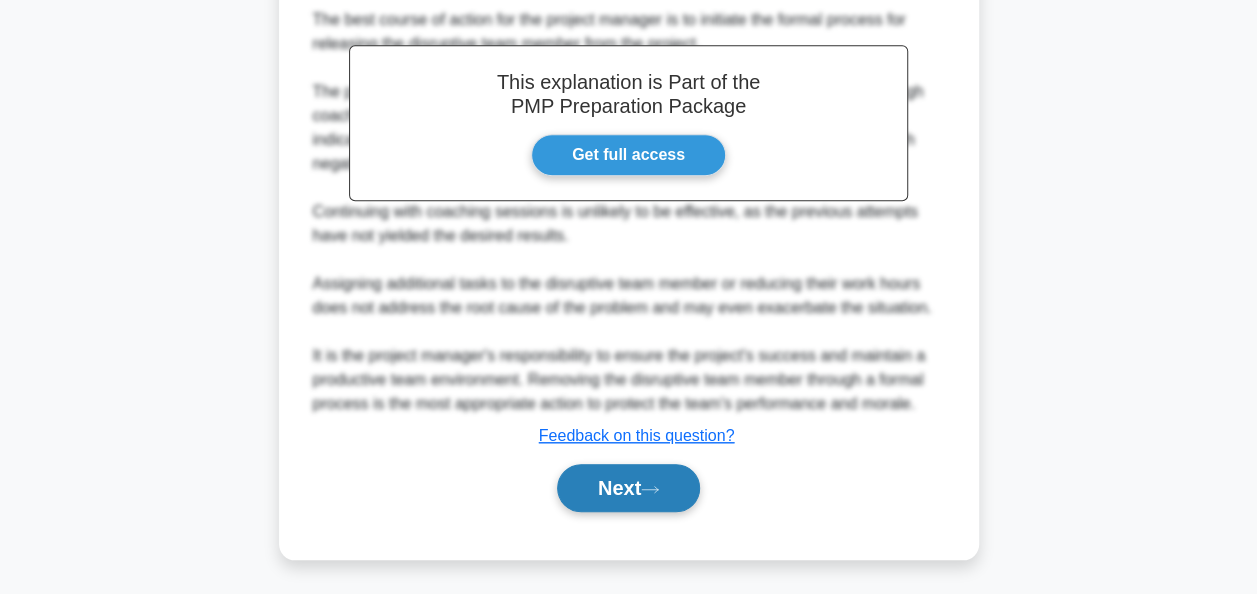 click on "Next" at bounding box center [628, 488] 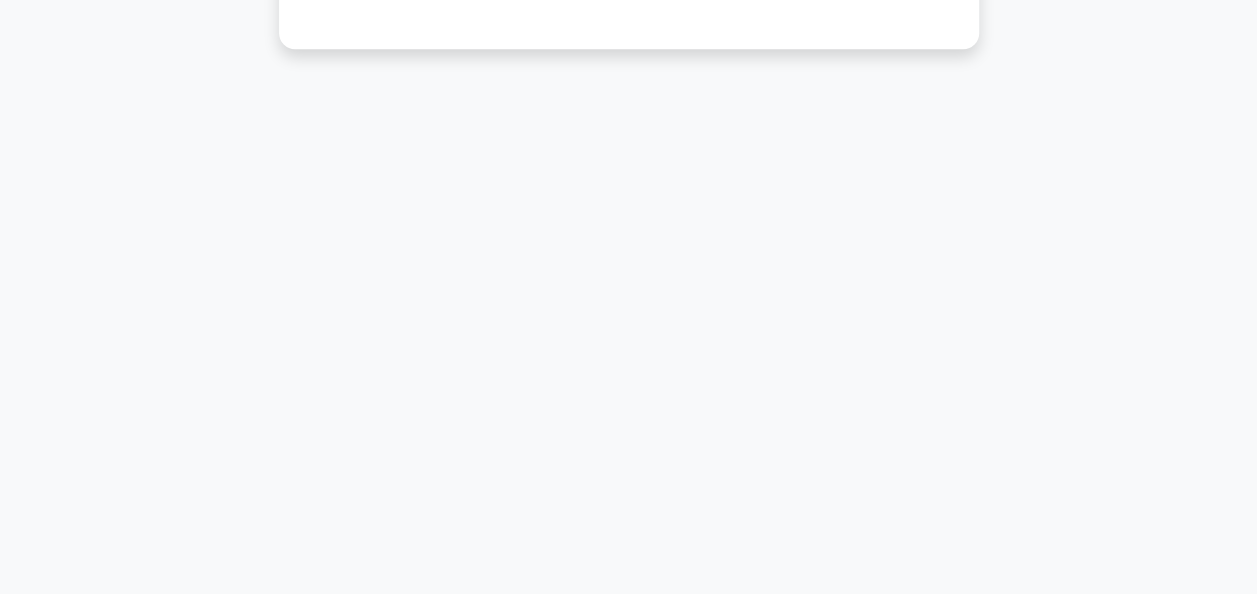 scroll, scrollTop: 0, scrollLeft: 0, axis: both 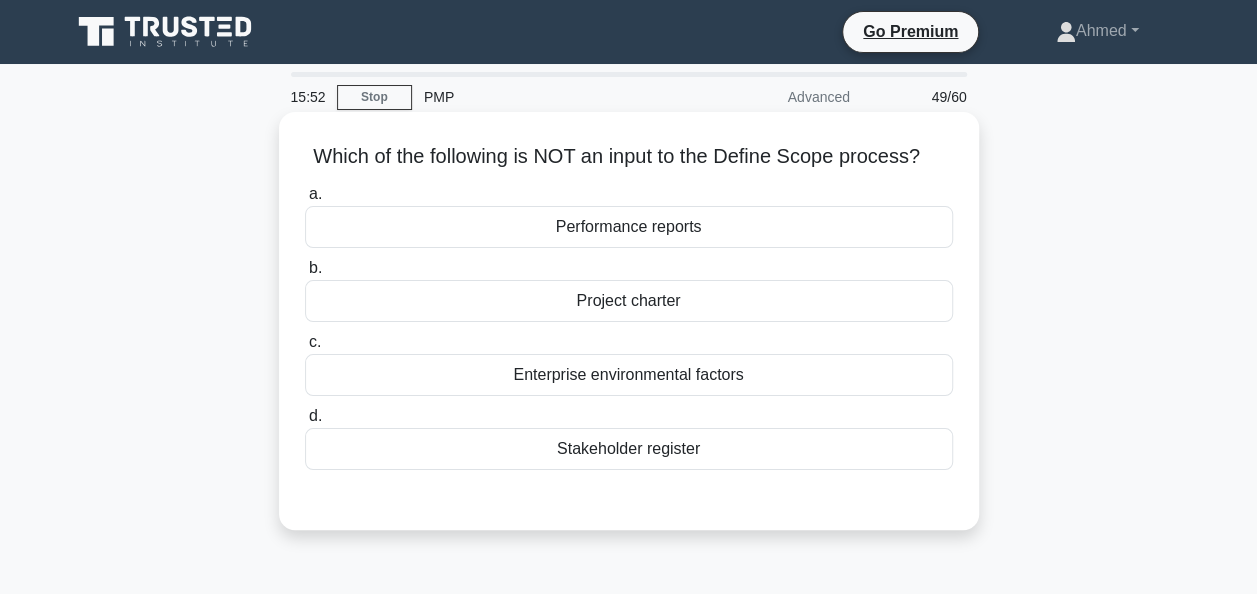 click on "Project charter" at bounding box center [629, 301] 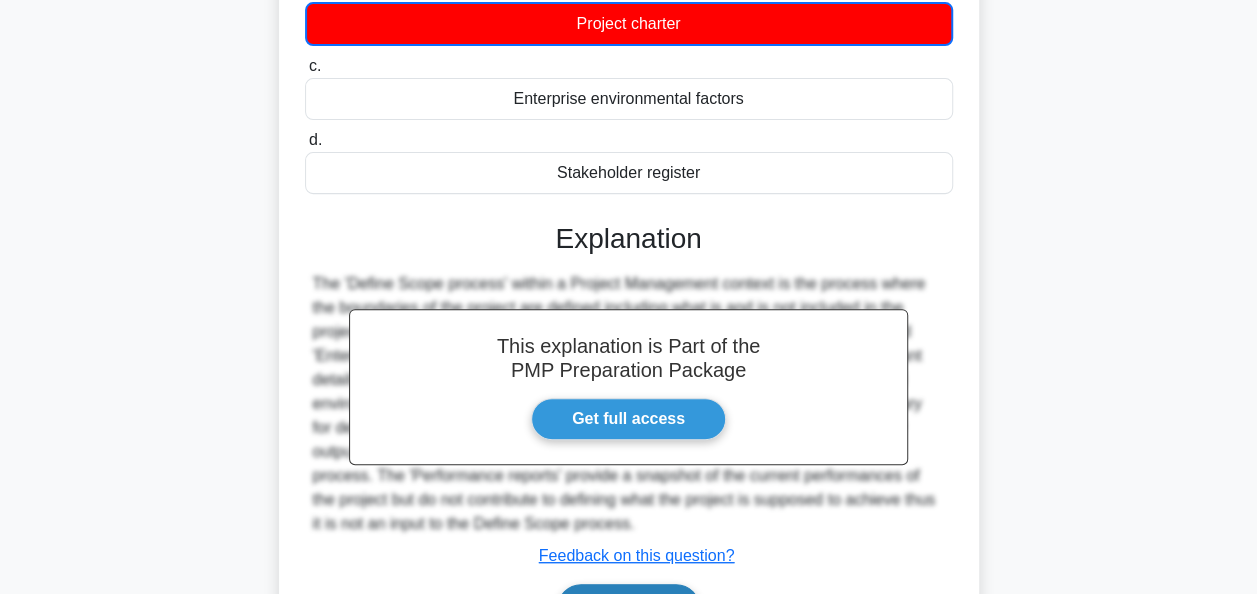 scroll, scrollTop: 486, scrollLeft: 0, axis: vertical 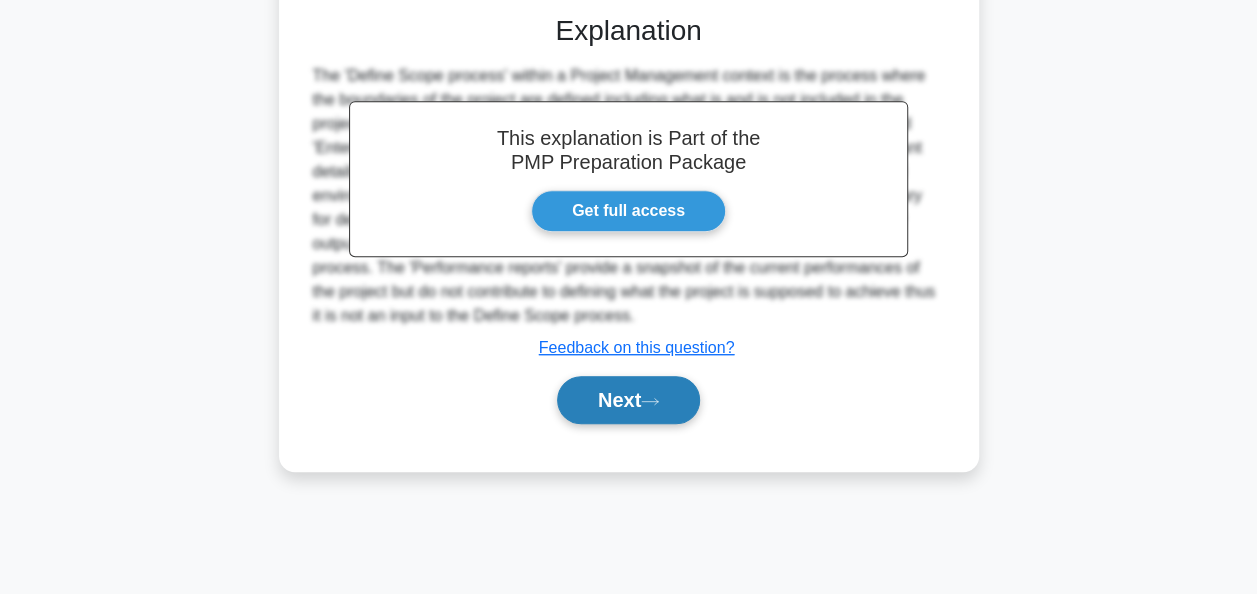 click on "Next" at bounding box center (628, 400) 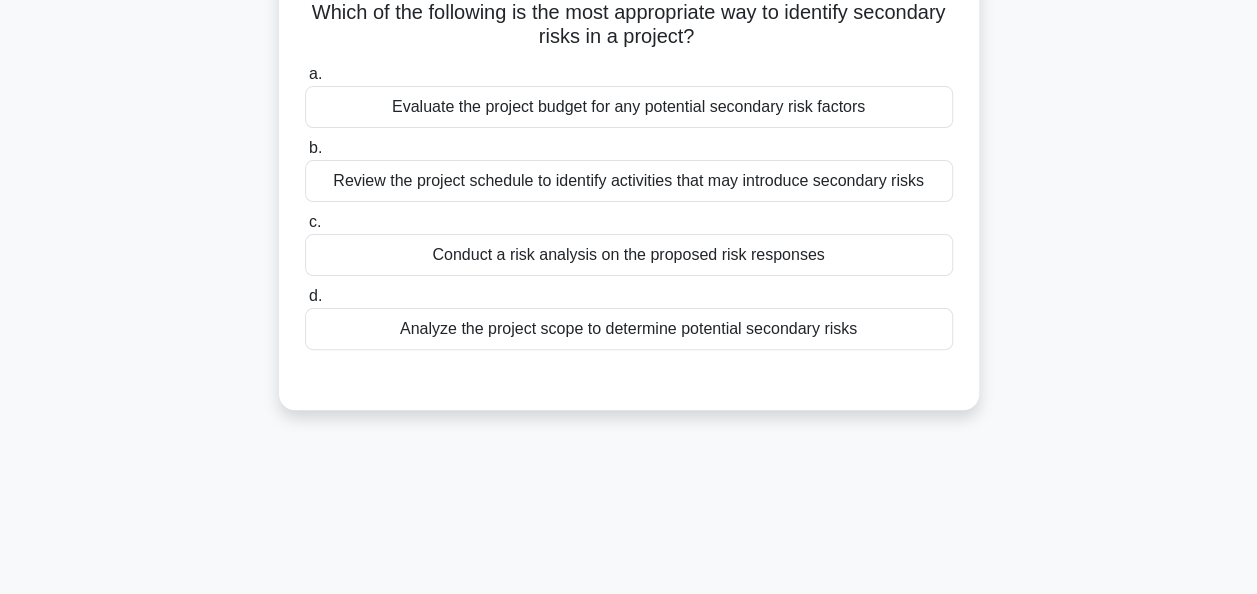 scroll, scrollTop: 156, scrollLeft: 0, axis: vertical 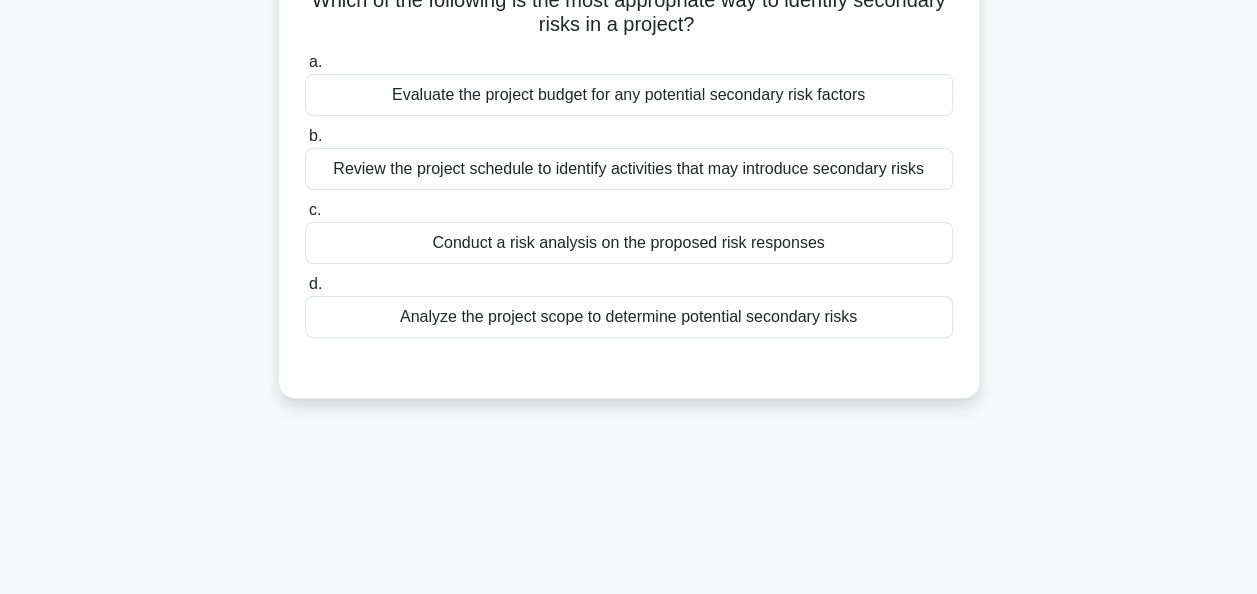 click on "Conduct a risk analysis on the proposed risk responses" at bounding box center (629, 243) 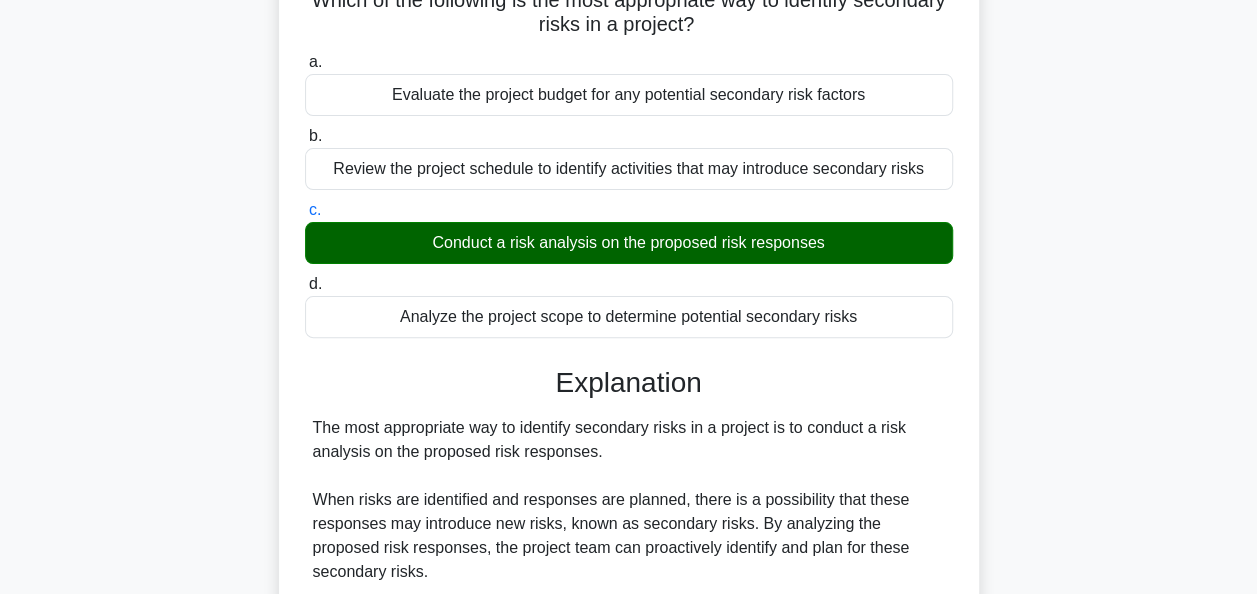 scroll, scrollTop: 486, scrollLeft: 0, axis: vertical 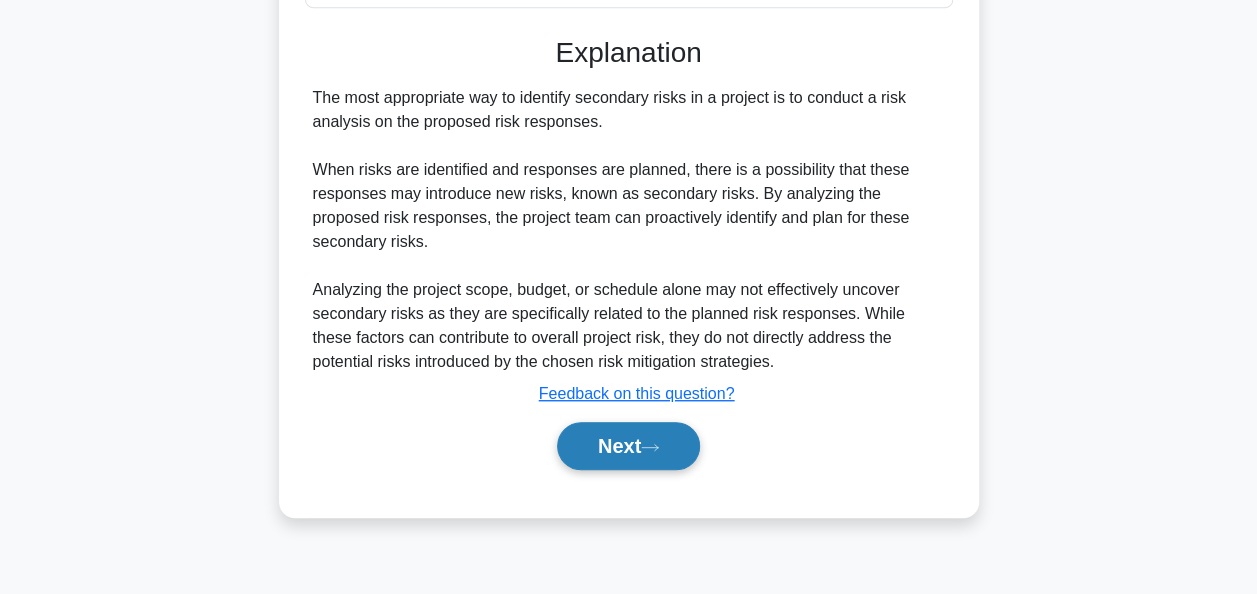 click on "Next" at bounding box center (628, 446) 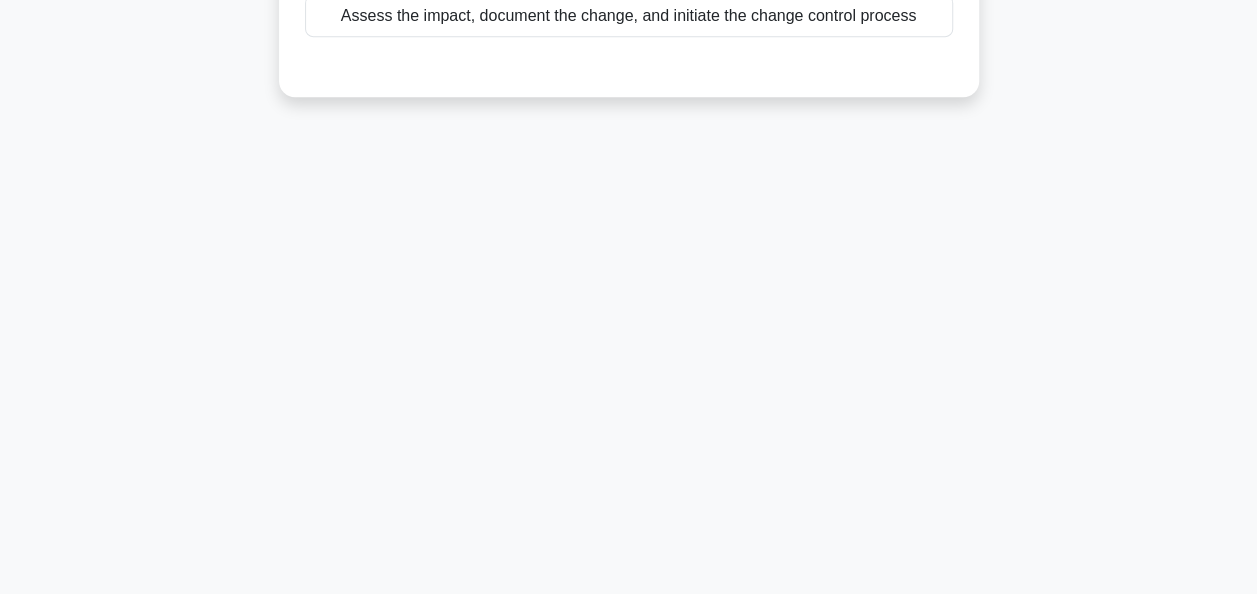 scroll, scrollTop: 0, scrollLeft: 0, axis: both 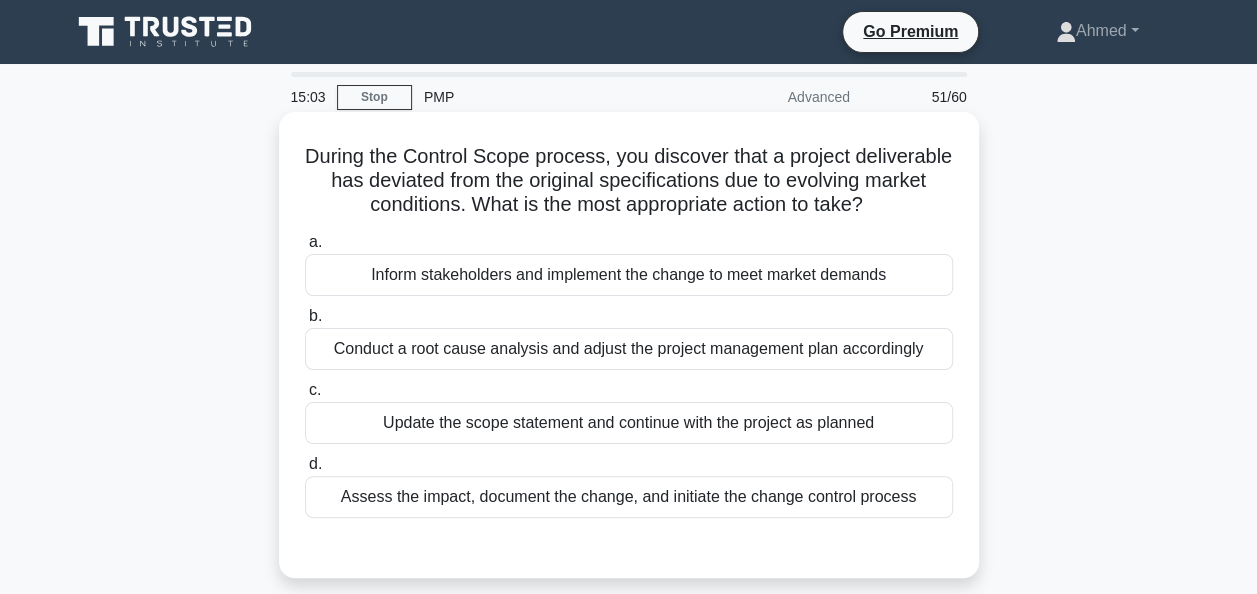 click on "Assess the impact, document the change, and initiate the change control process" at bounding box center (629, 497) 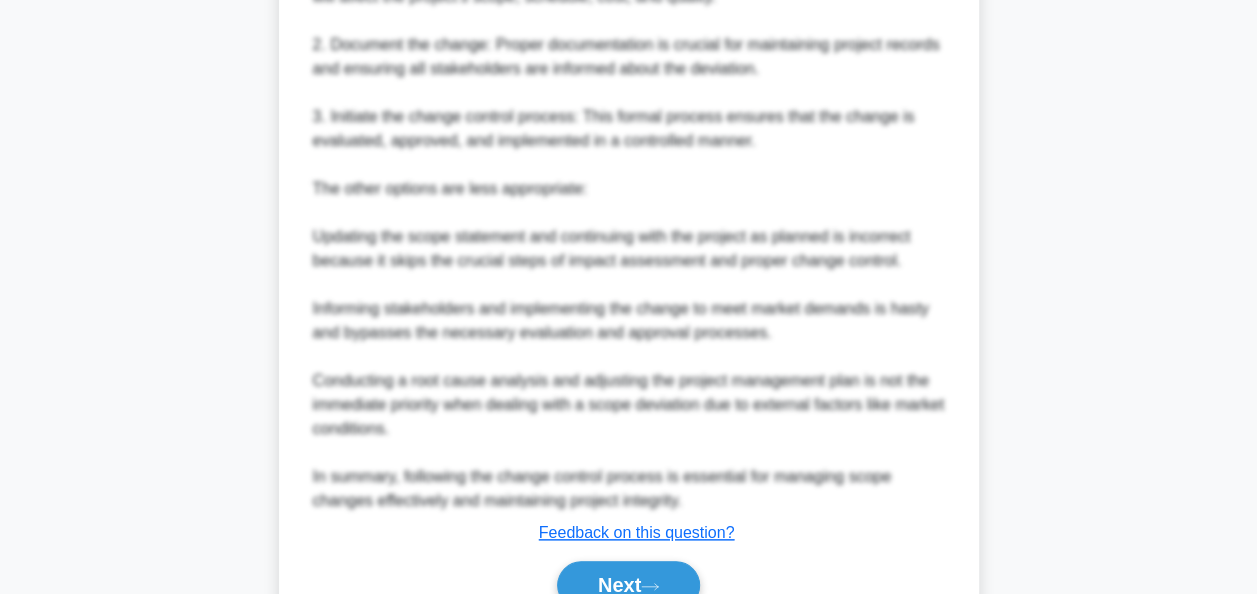 scroll, scrollTop: 862, scrollLeft: 0, axis: vertical 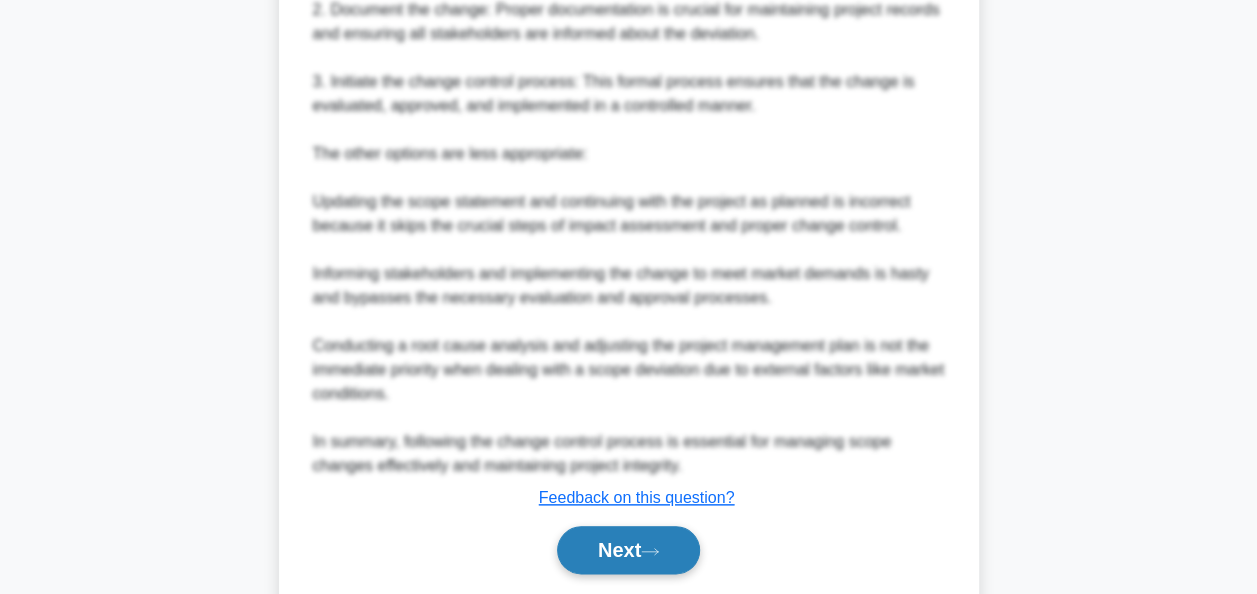 click on "Next" at bounding box center [628, 550] 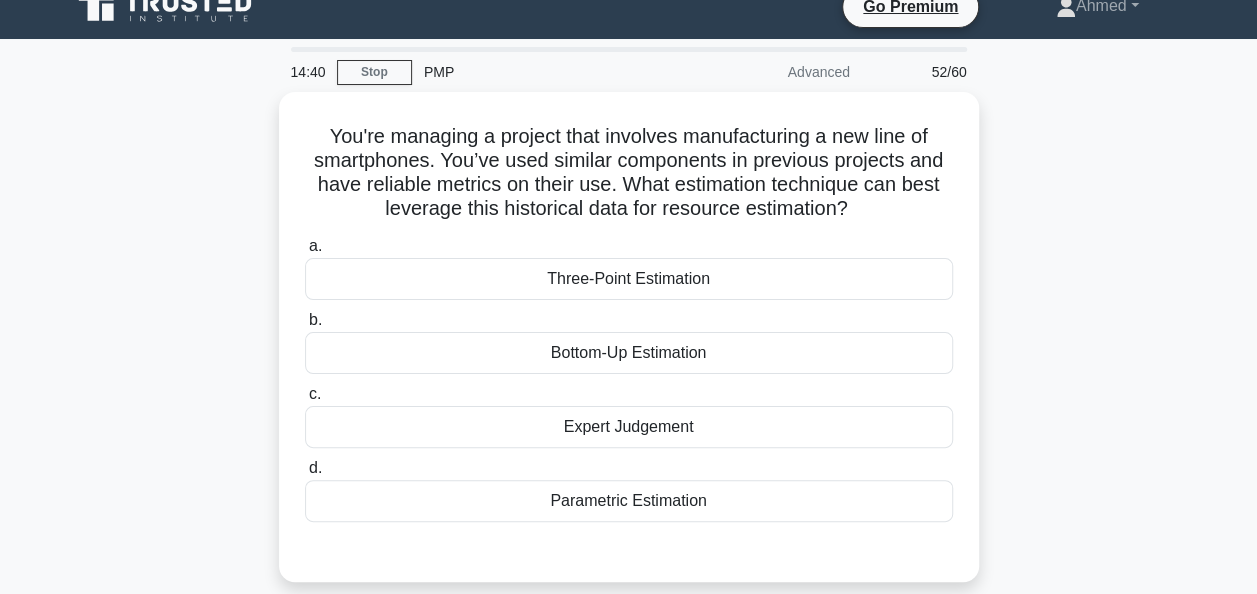 scroll, scrollTop: 24, scrollLeft: 0, axis: vertical 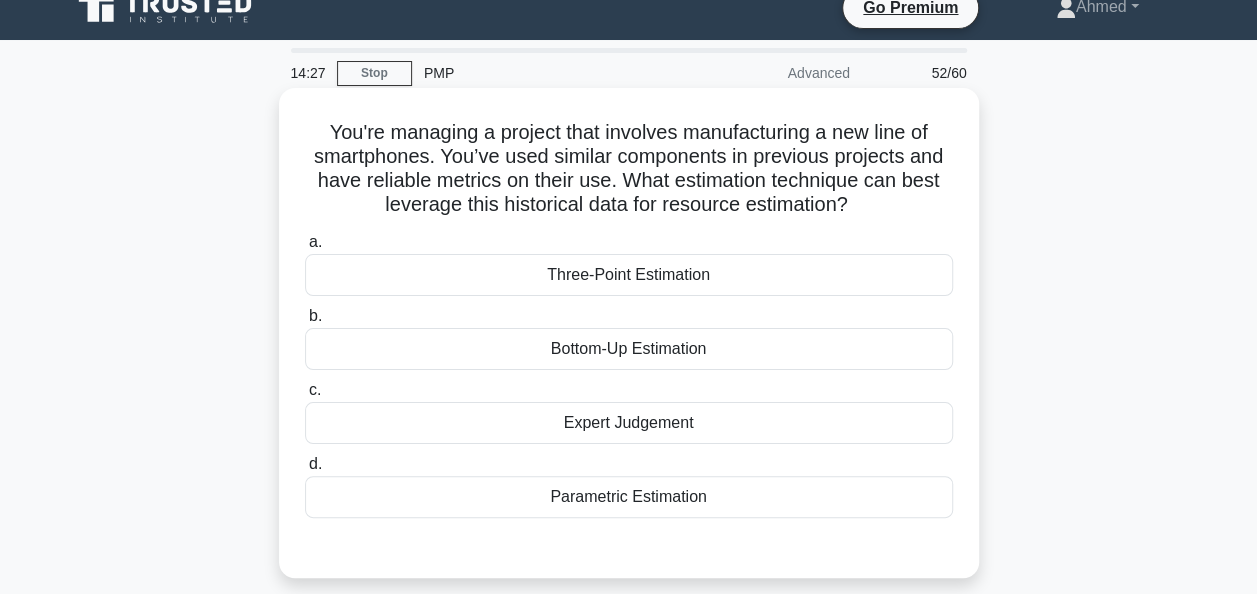 click on "Expert Judgement" at bounding box center (629, 423) 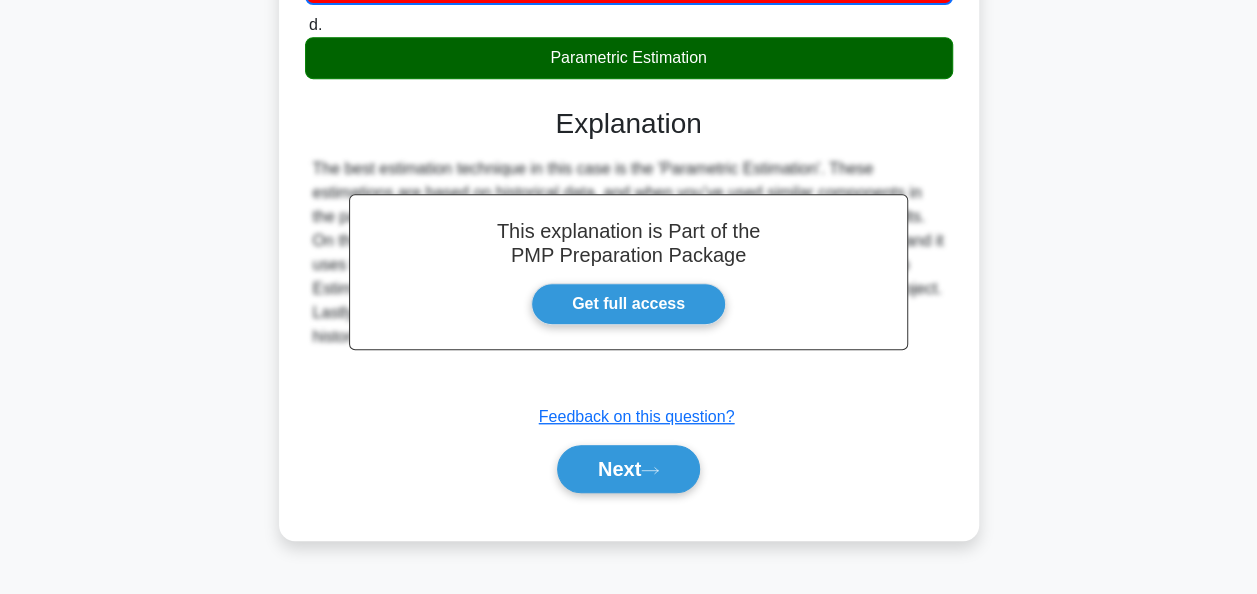 scroll, scrollTop: 472, scrollLeft: 0, axis: vertical 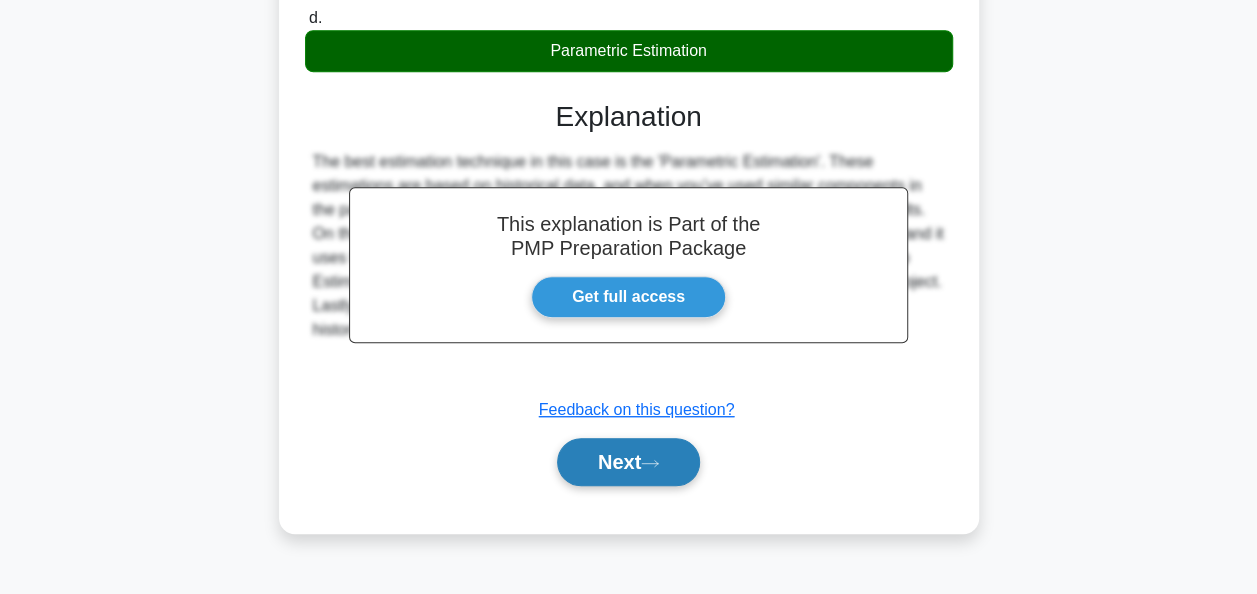 click on "Next" at bounding box center (628, 462) 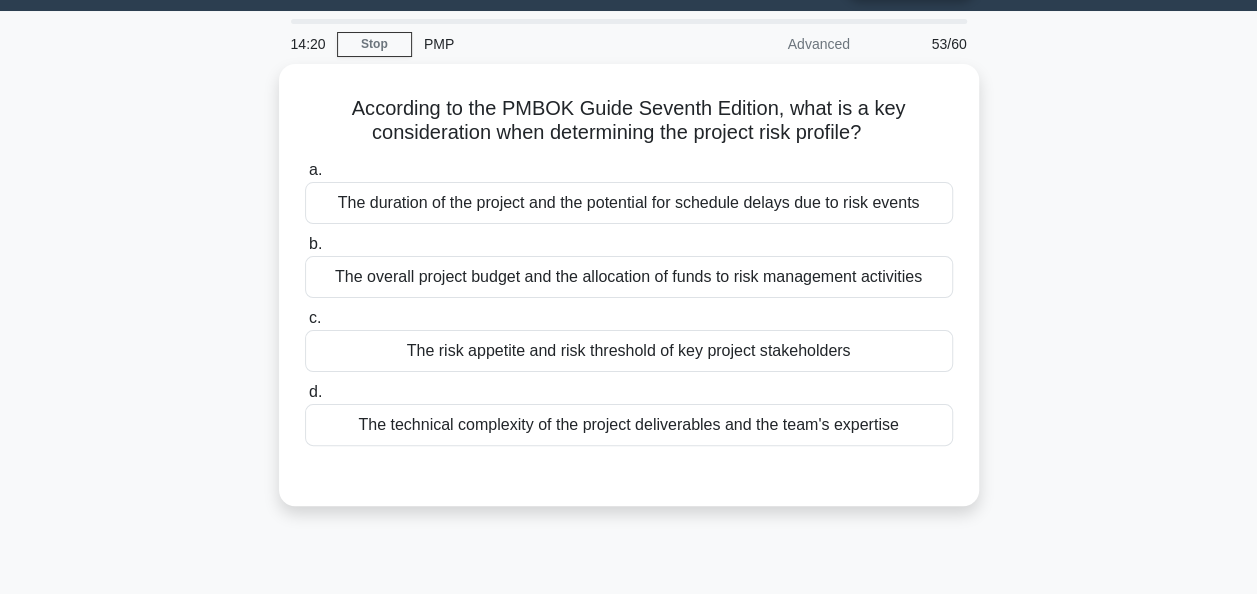 scroll, scrollTop: 52, scrollLeft: 0, axis: vertical 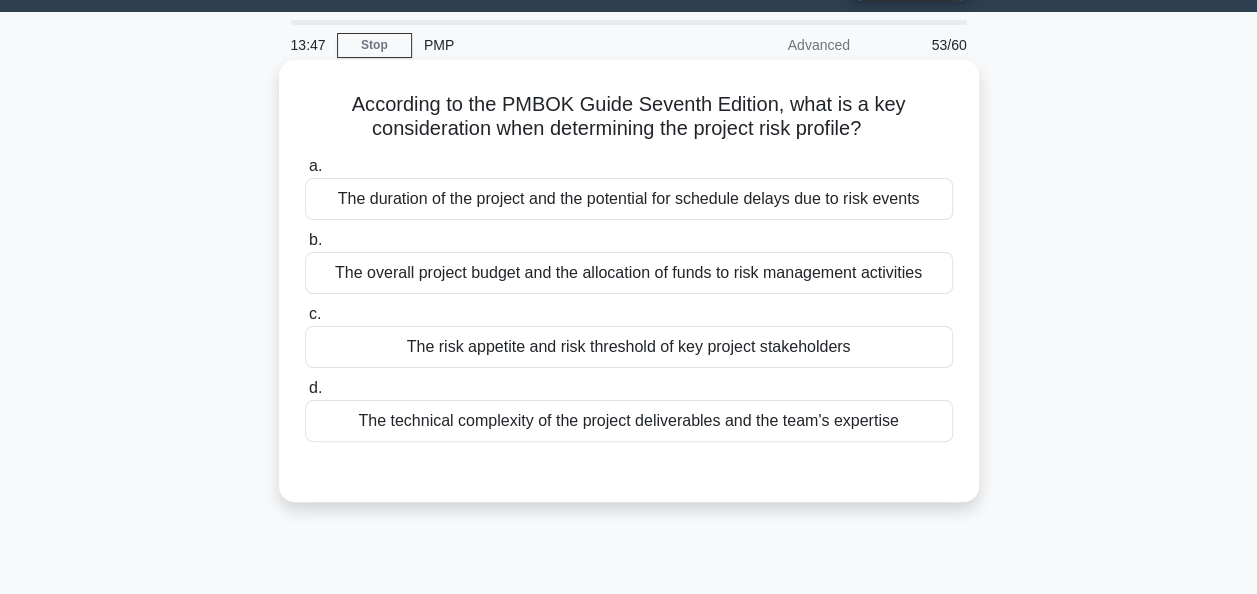 click on "The risk appetite and risk threshold of key project stakeholders" at bounding box center [629, 347] 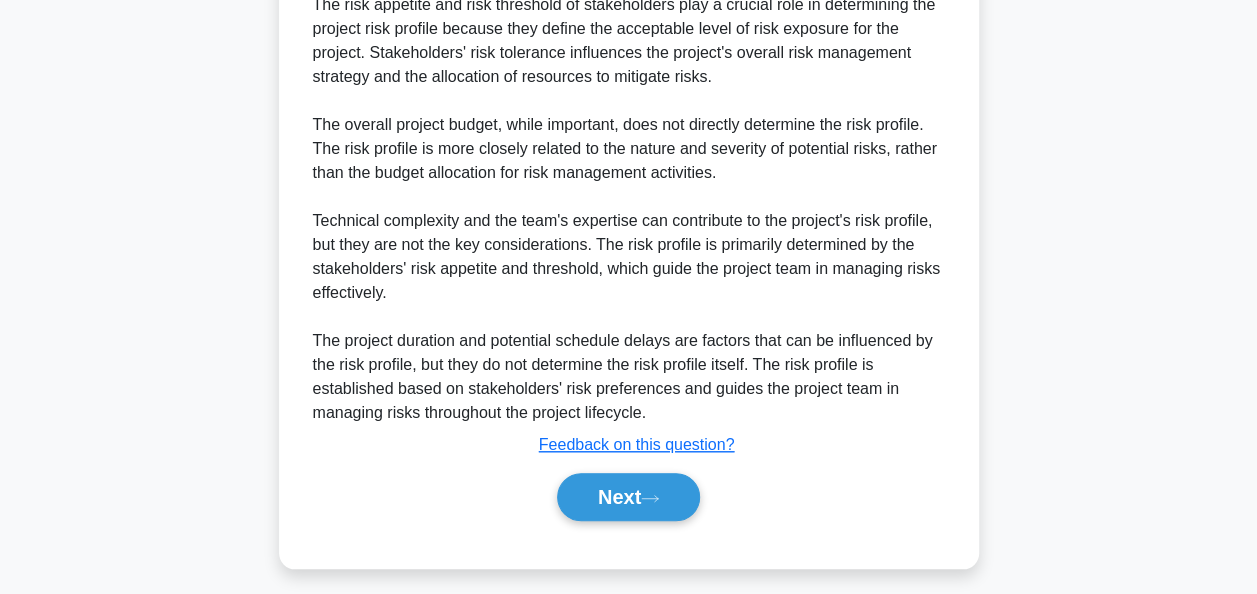 scroll, scrollTop: 660, scrollLeft: 0, axis: vertical 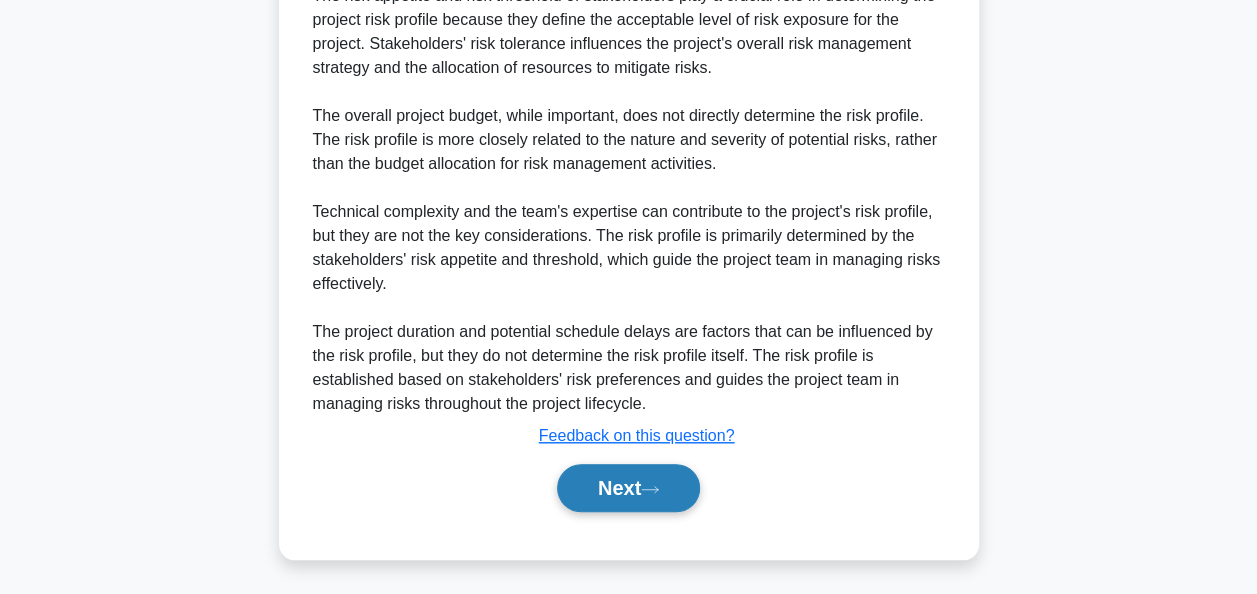 click on "Next" at bounding box center [628, 488] 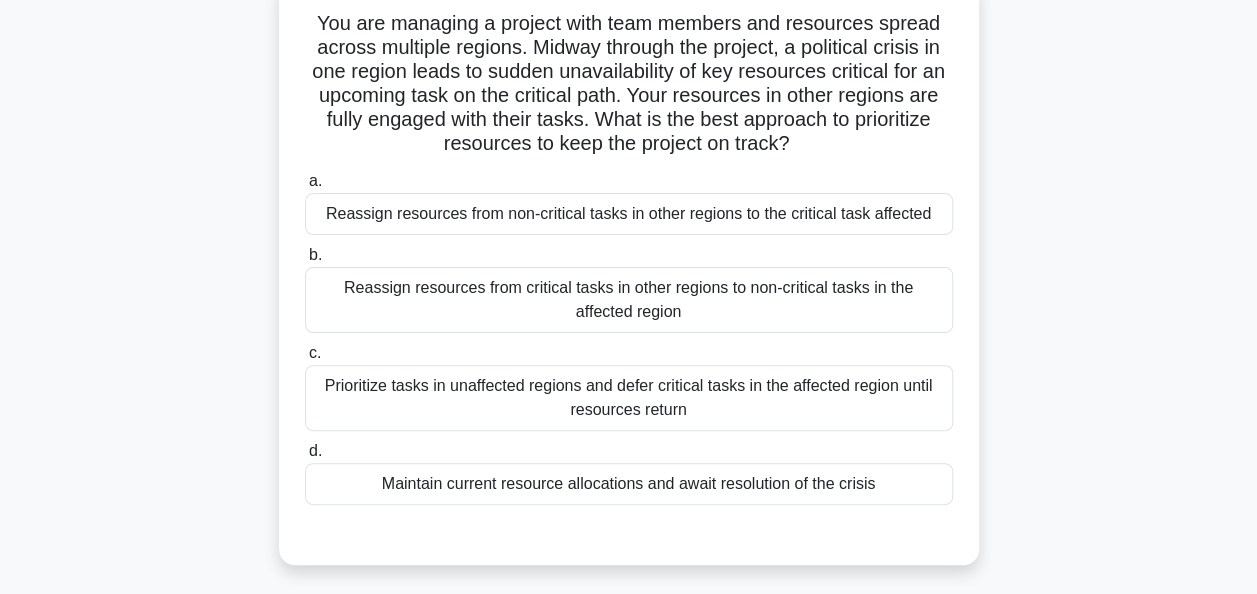 scroll, scrollTop: 138, scrollLeft: 0, axis: vertical 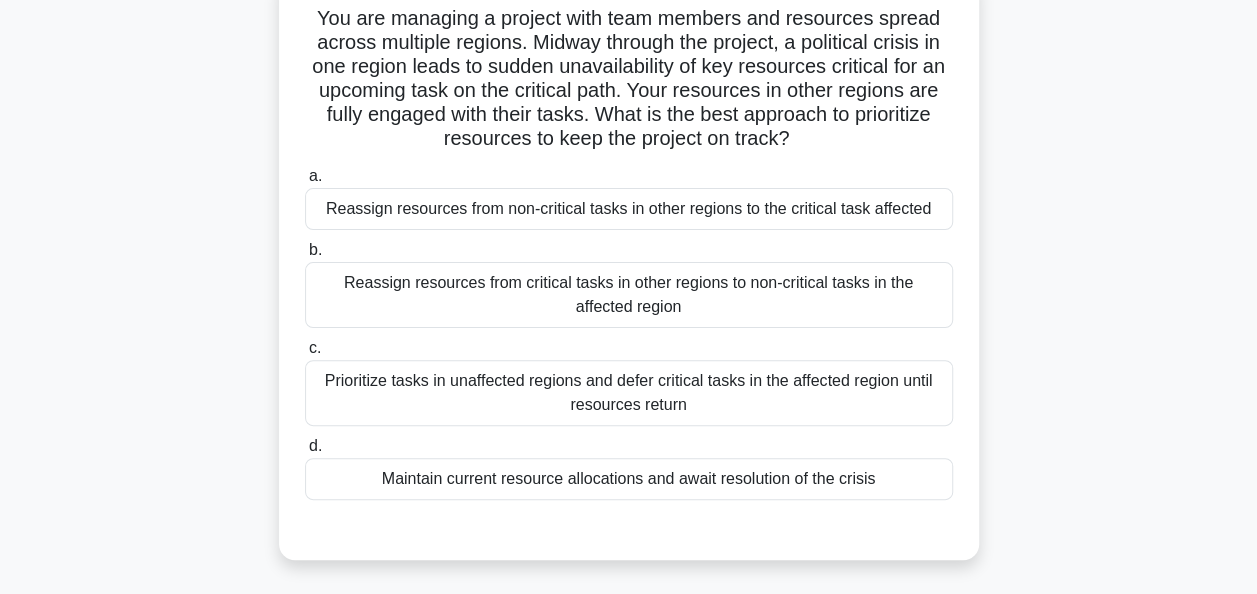 click on "Reassign resources from non-critical tasks in other regions to the critical task affected" at bounding box center (629, 209) 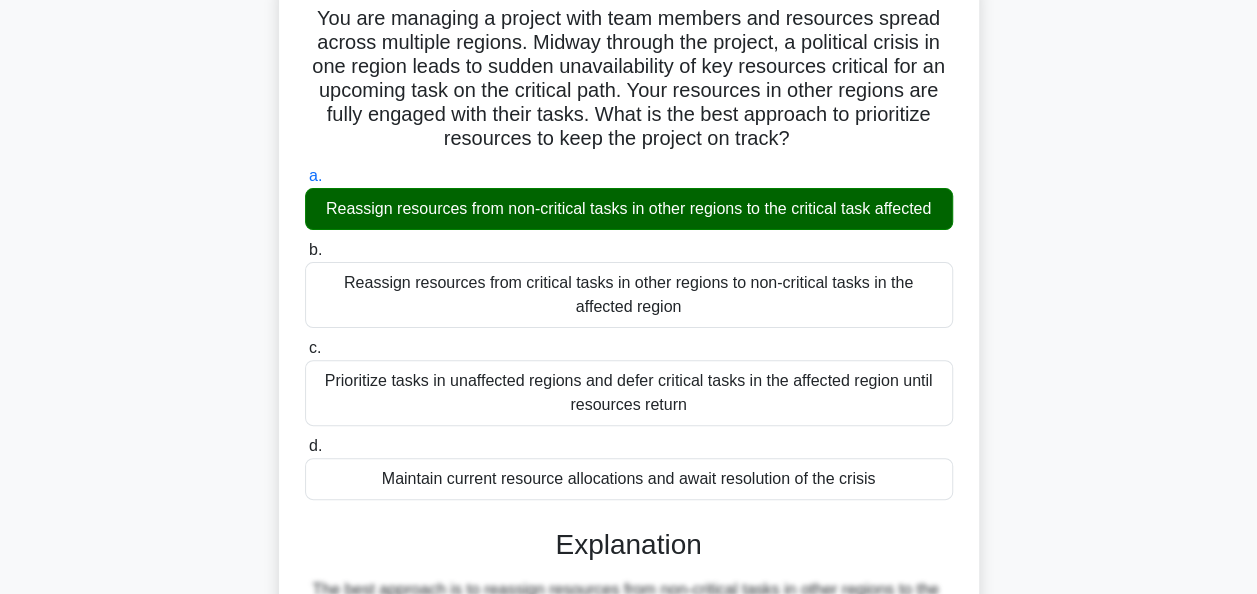 scroll, scrollTop: 540, scrollLeft: 0, axis: vertical 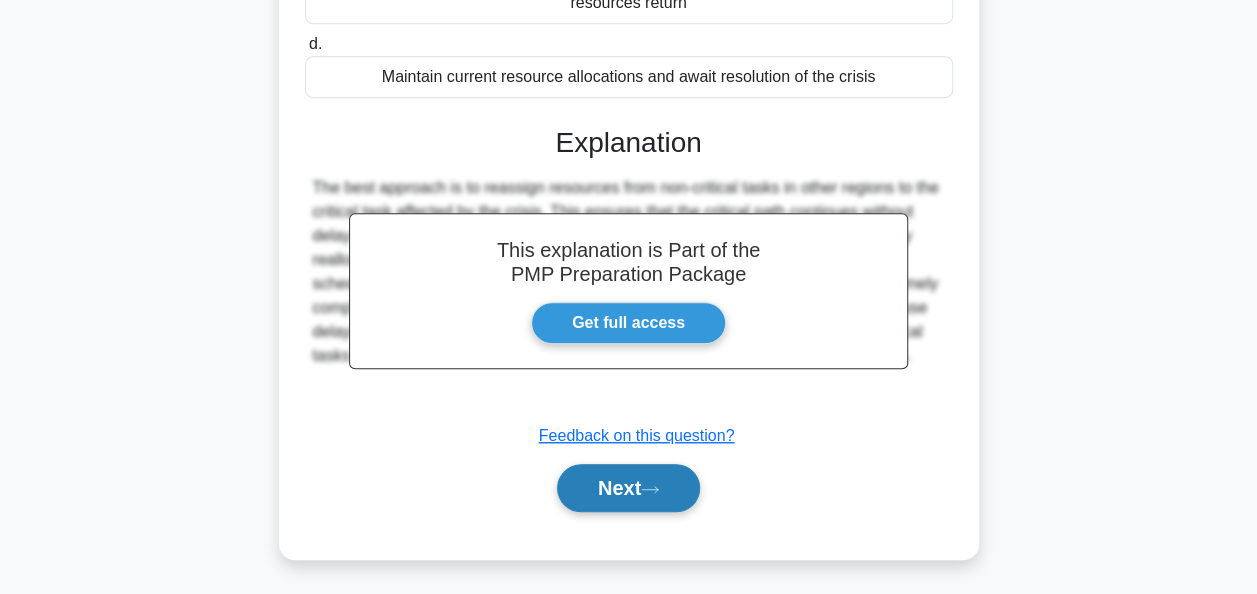 click on "Next" at bounding box center (628, 488) 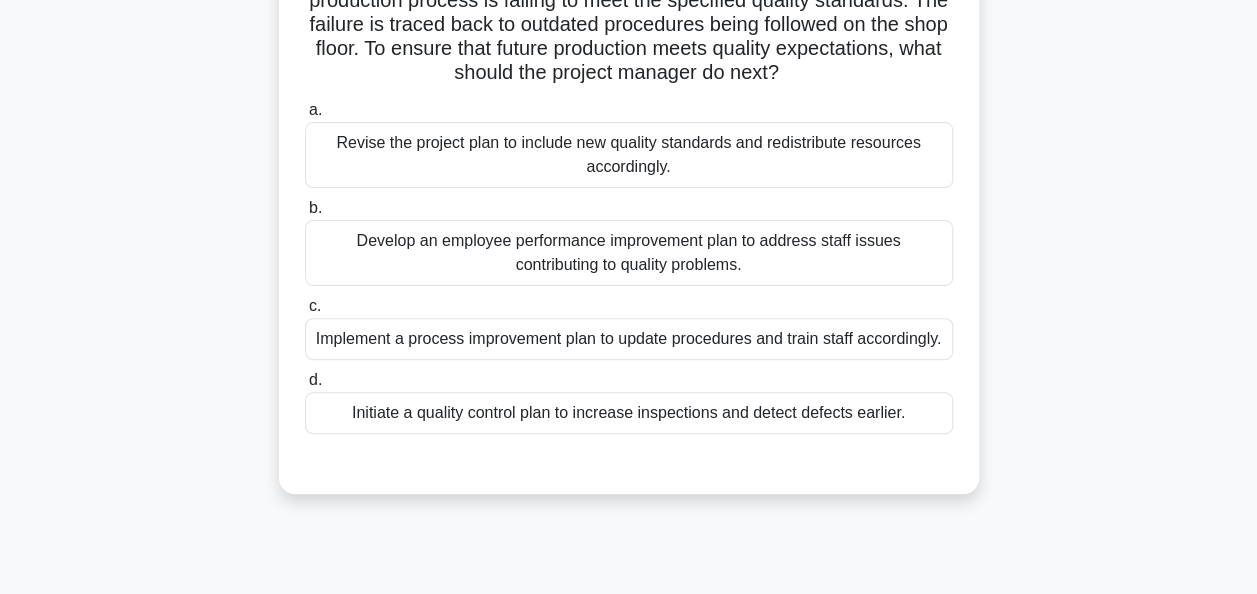 scroll, scrollTop: 184, scrollLeft: 0, axis: vertical 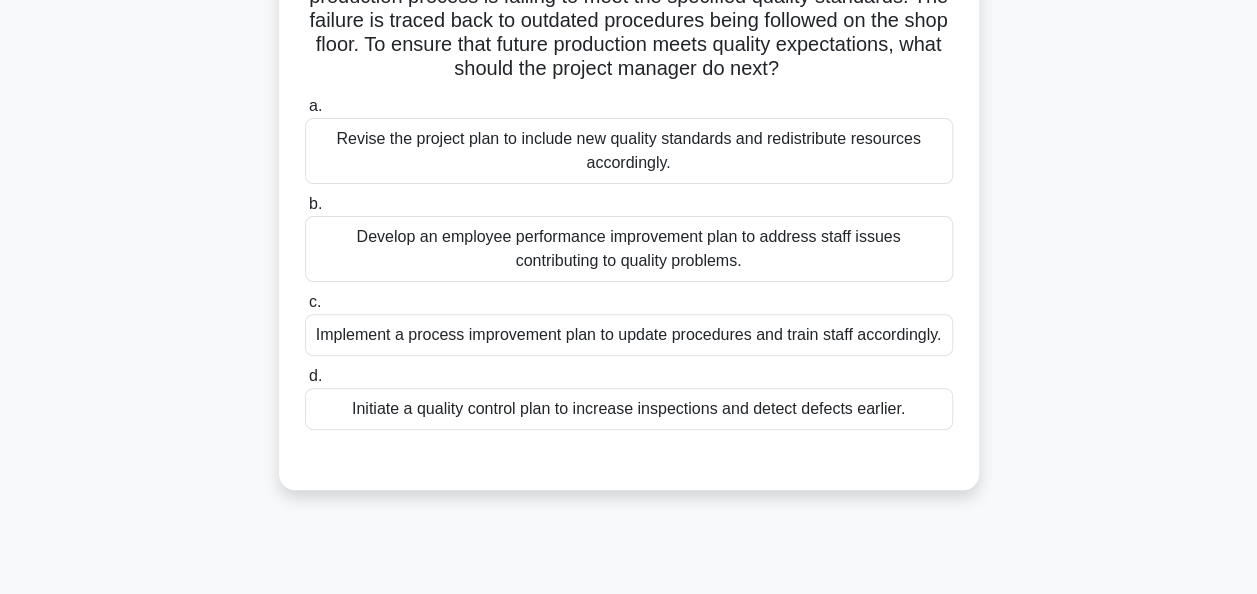 click on "Implement a process improvement plan to update procedures and train staff accordingly." at bounding box center [629, 335] 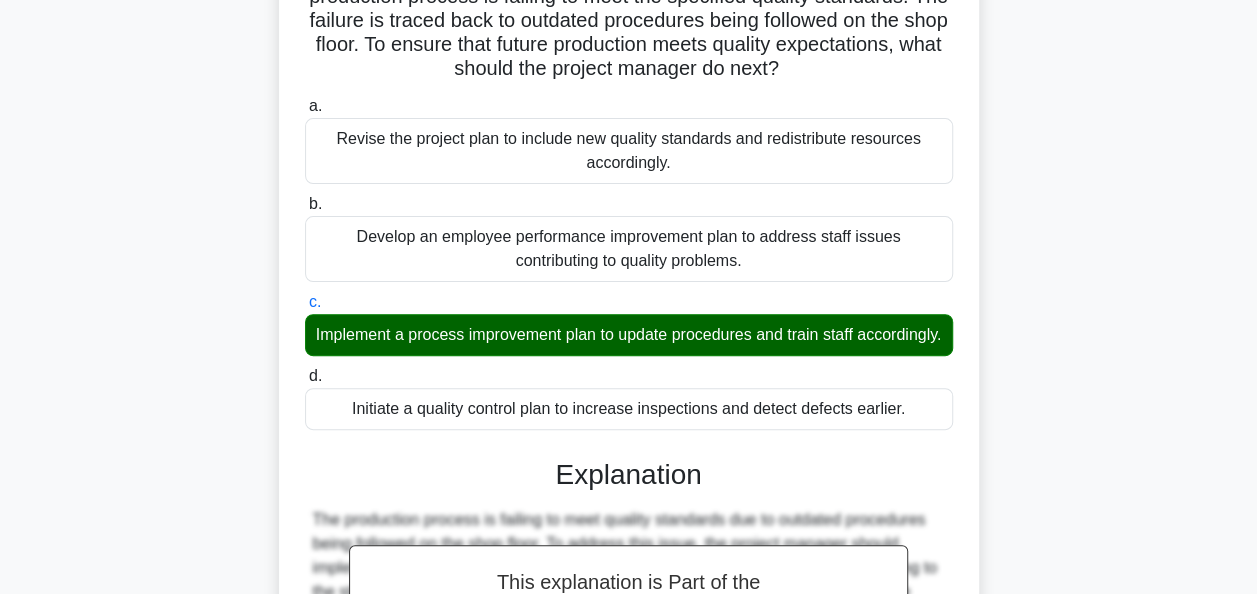 scroll, scrollTop: 612, scrollLeft: 0, axis: vertical 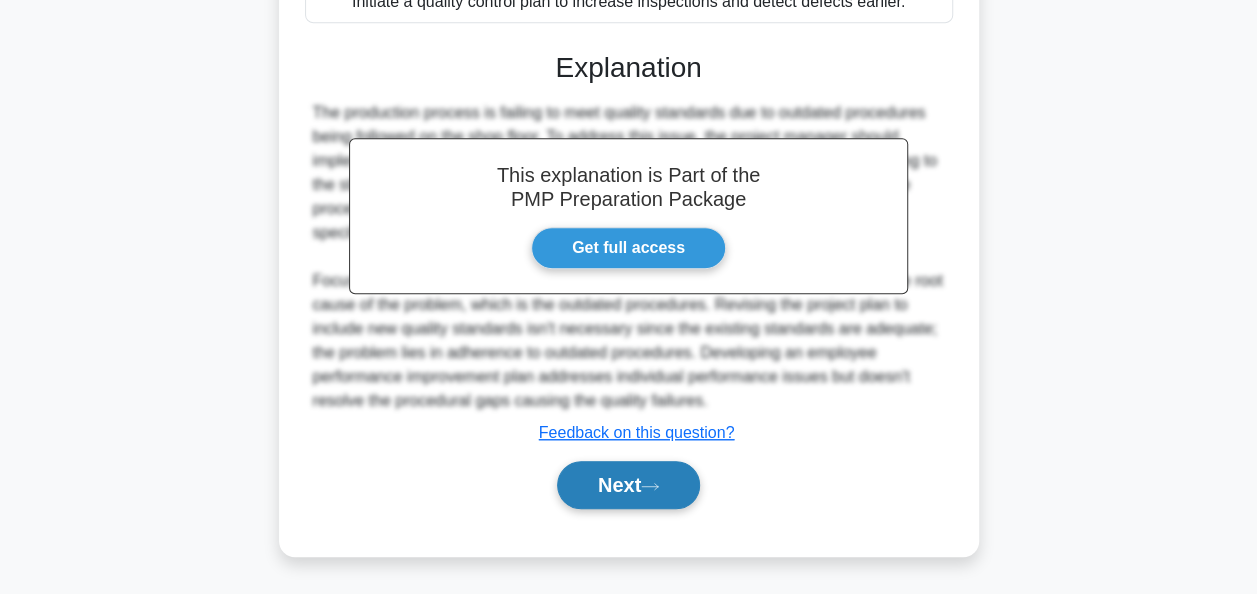 click on "Next" at bounding box center (628, 485) 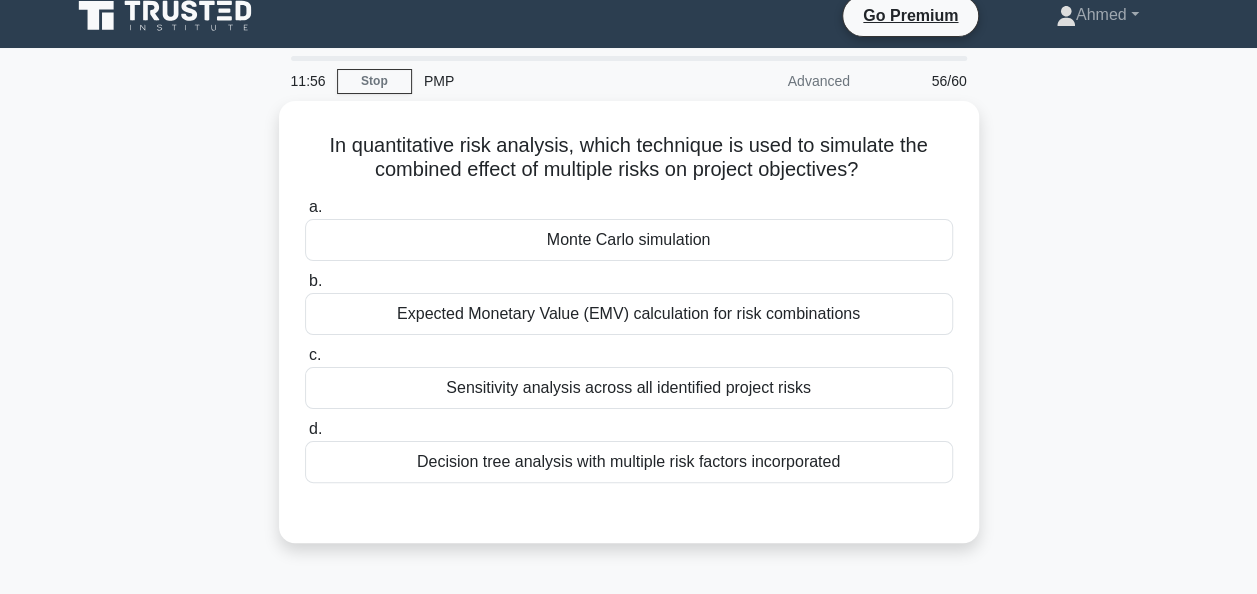 scroll, scrollTop: 0, scrollLeft: 0, axis: both 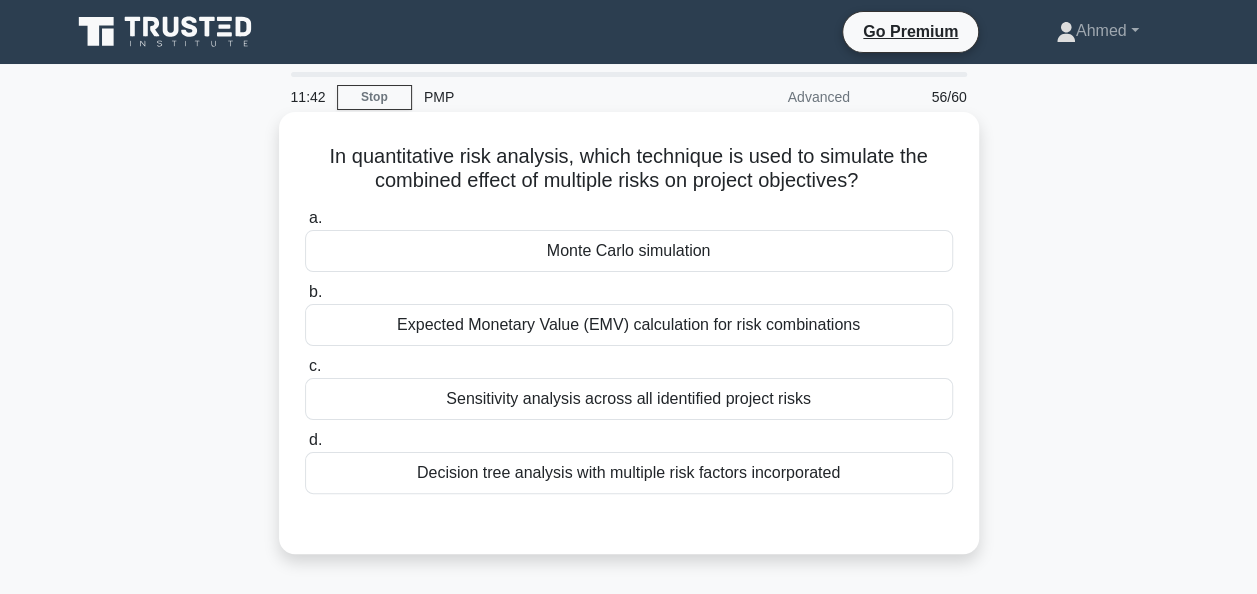 click on "Sensitivity analysis across all identified project risks" at bounding box center (629, 399) 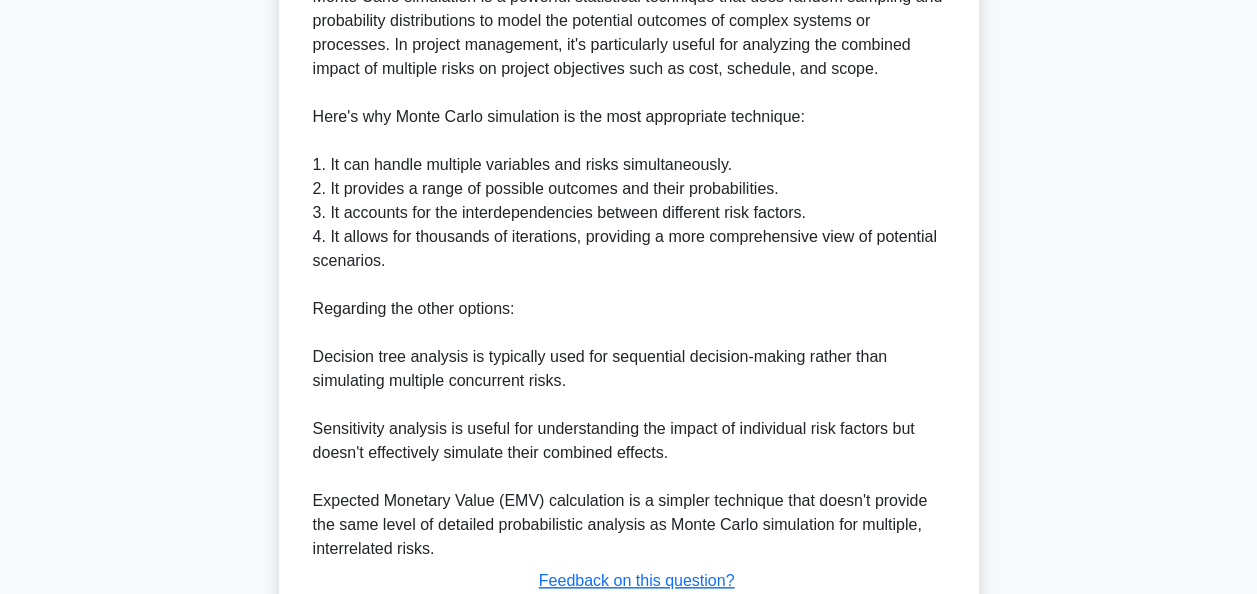 scroll, scrollTop: 807, scrollLeft: 0, axis: vertical 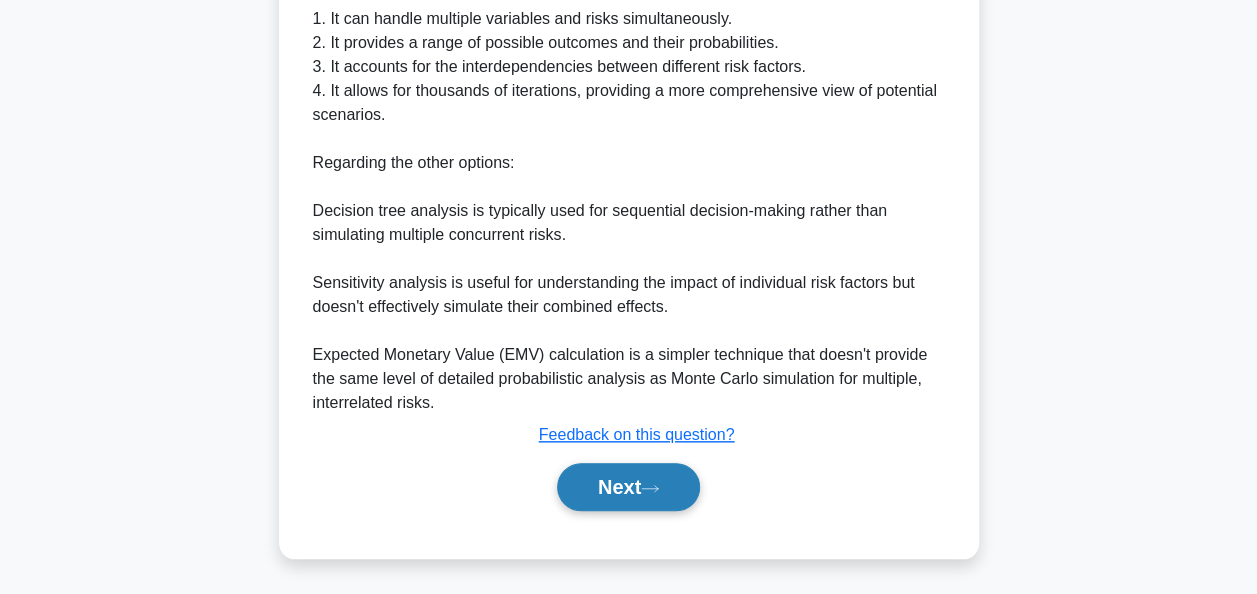click on "Next" at bounding box center (628, 487) 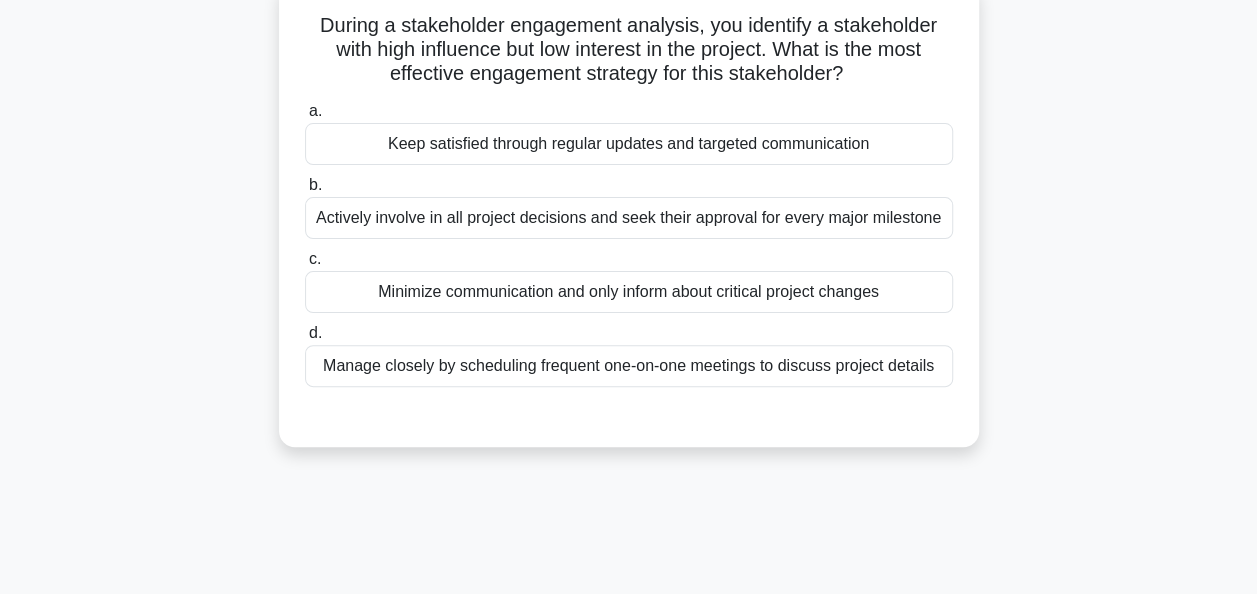 scroll, scrollTop: 137, scrollLeft: 0, axis: vertical 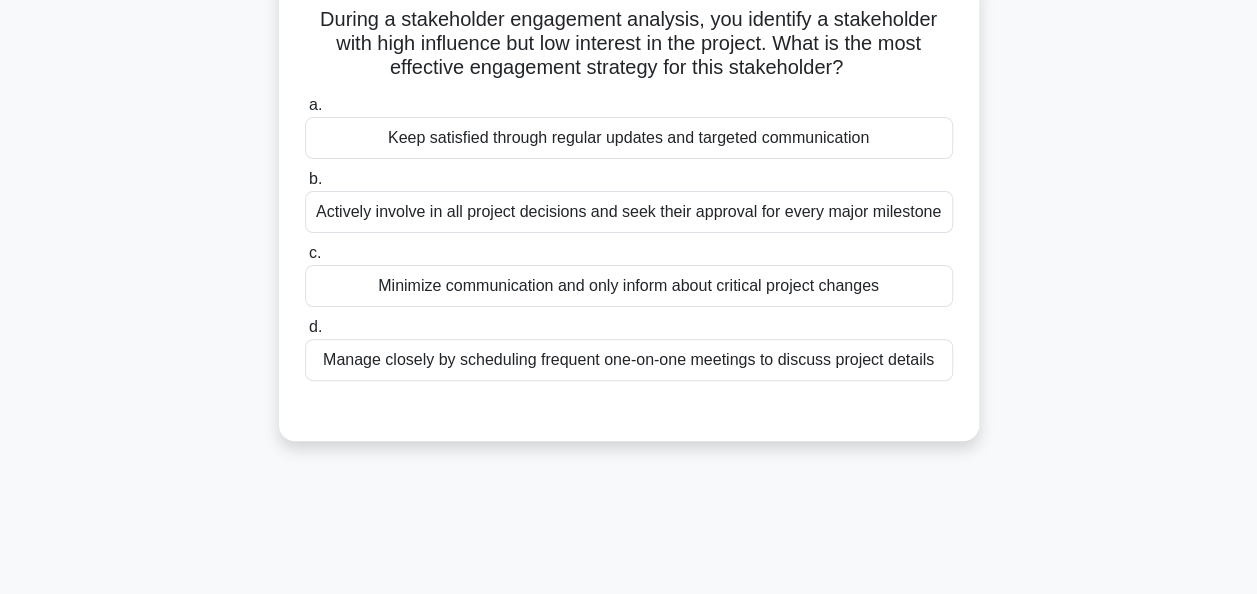 click on "Manage closely by scheduling frequent one-on-one meetings to discuss project details" at bounding box center (629, 360) 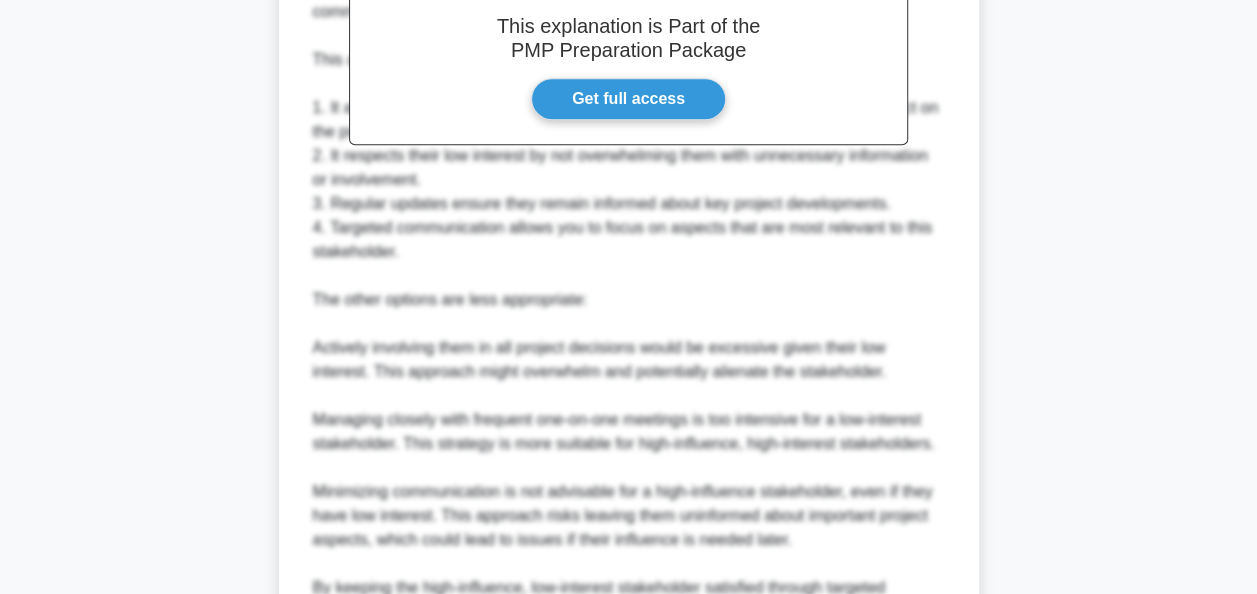 scroll, scrollTop: 903, scrollLeft: 0, axis: vertical 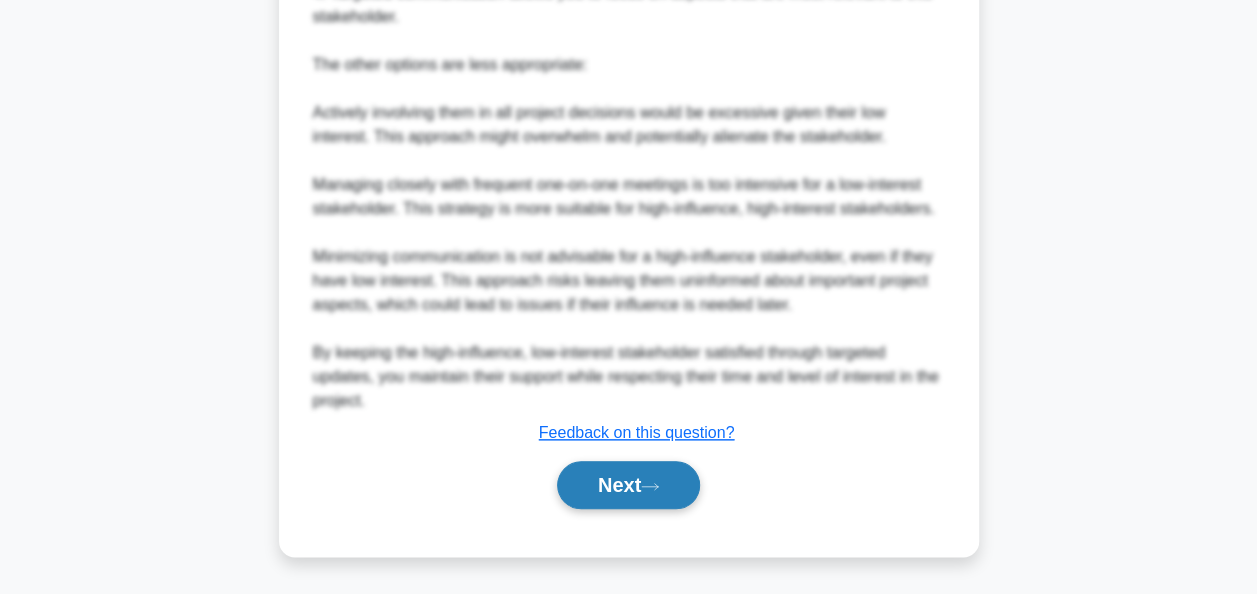 click on "Next" at bounding box center [628, 485] 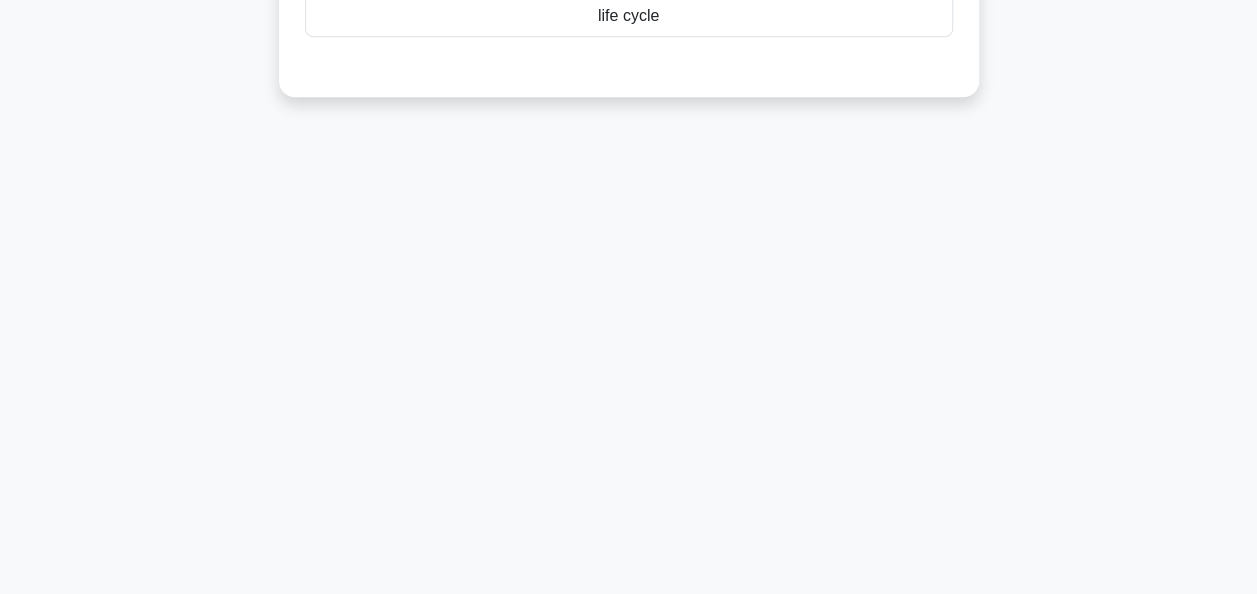 scroll, scrollTop: 0, scrollLeft: 0, axis: both 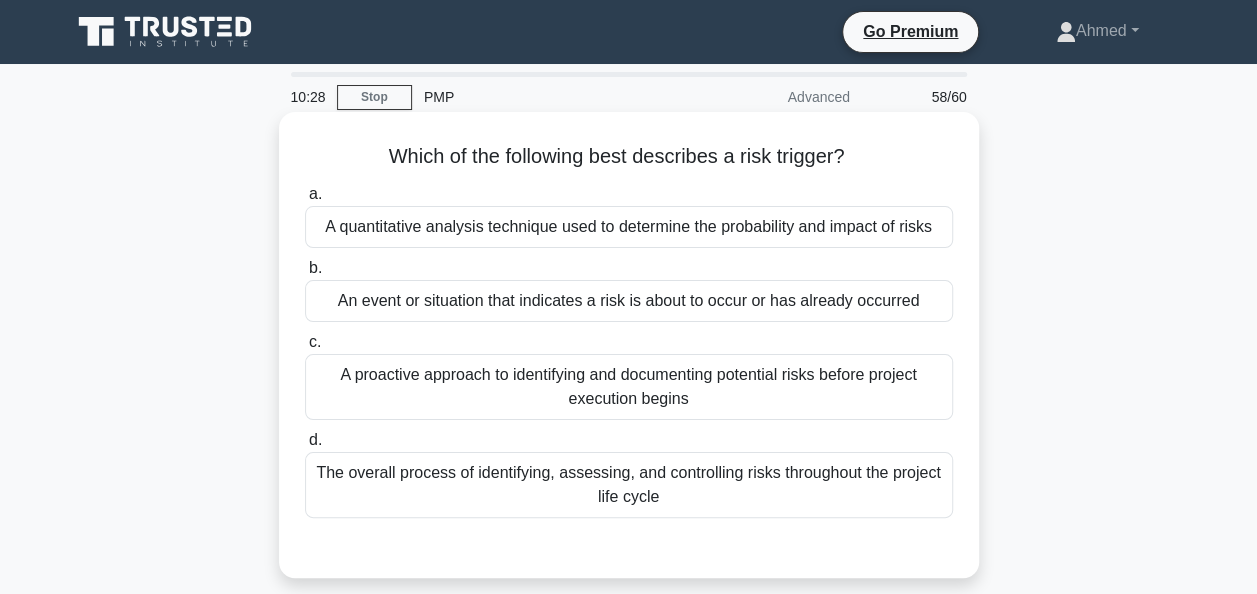 click on "An event or situation that indicates a risk is about to occur or has already occurred" at bounding box center (629, 301) 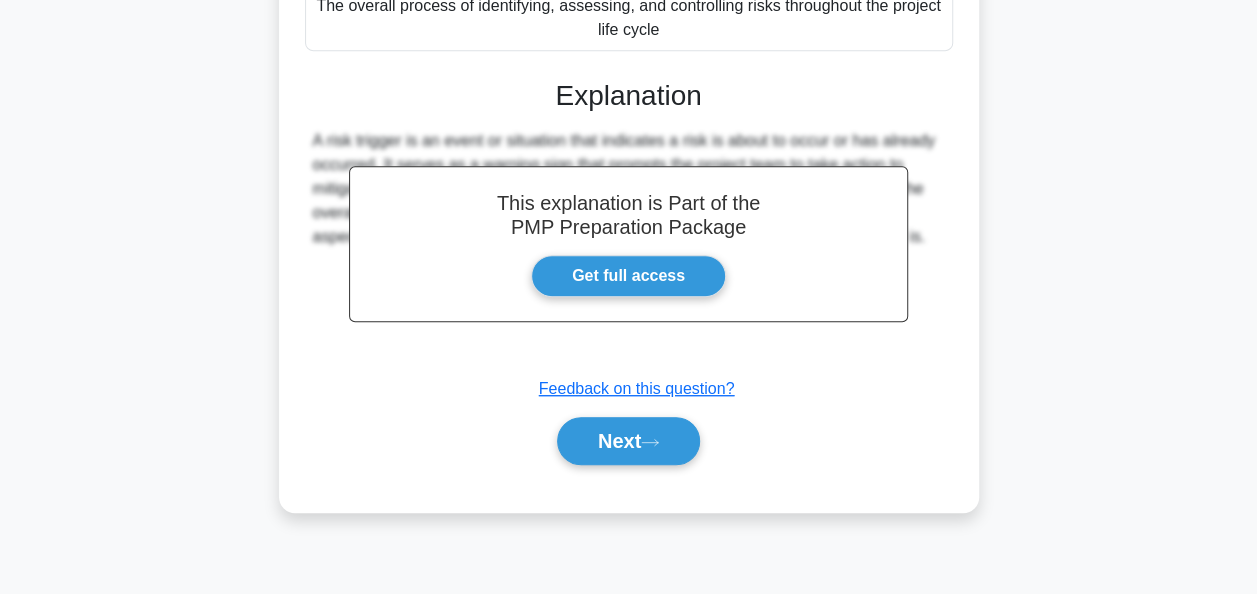 scroll, scrollTop: 486, scrollLeft: 0, axis: vertical 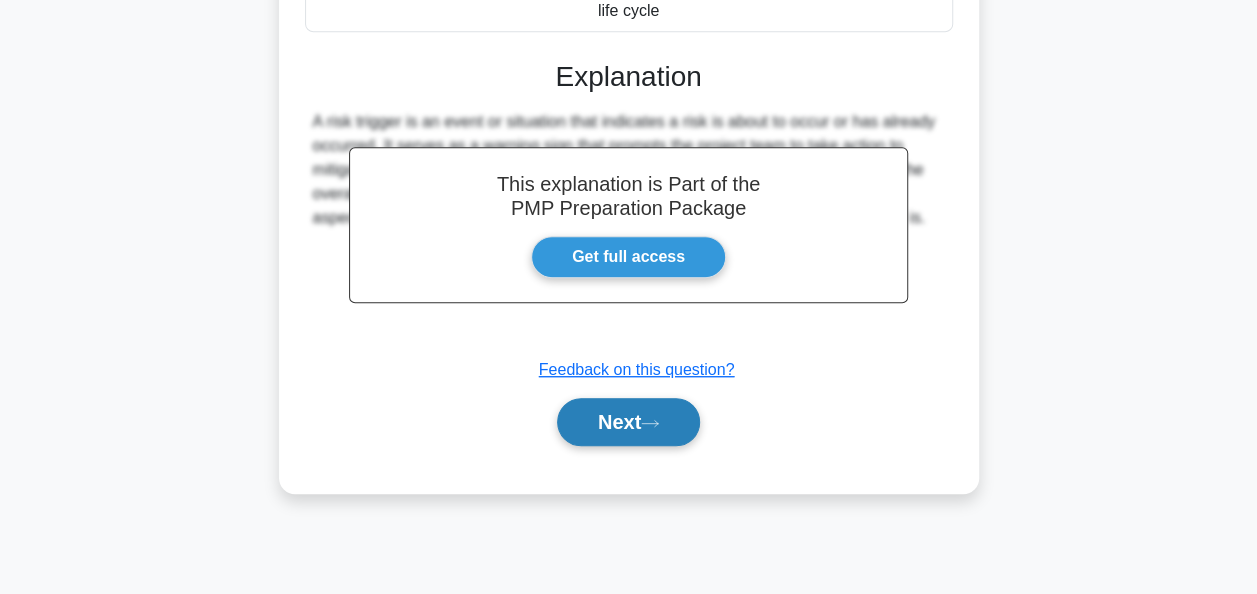 click on "Next" at bounding box center [628, 422] 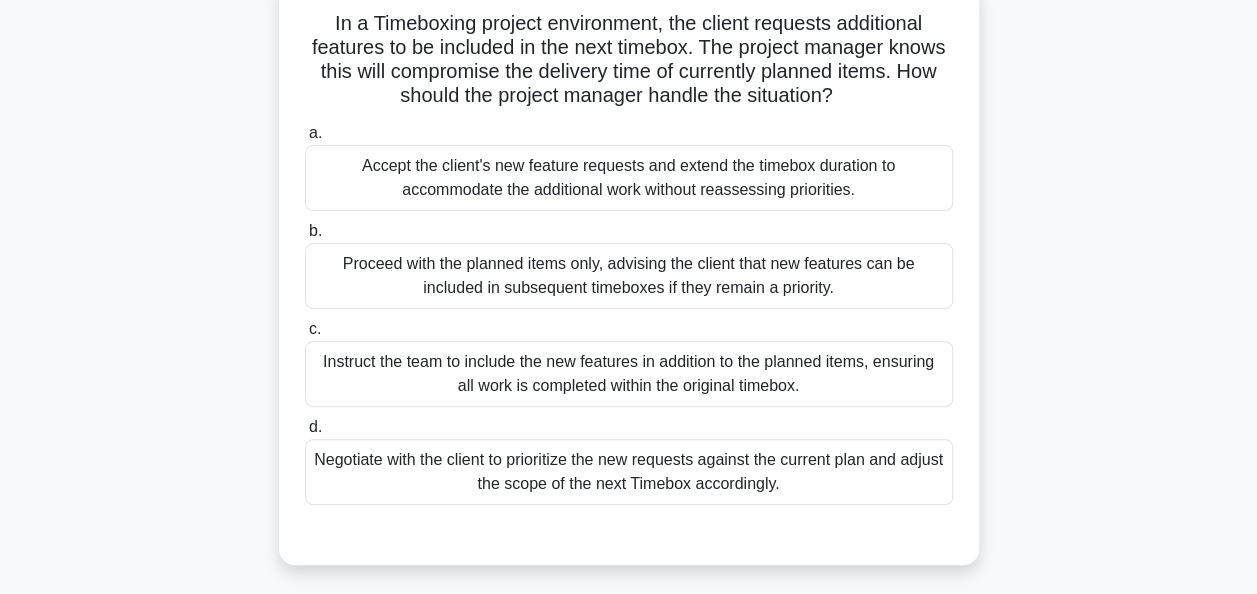 scroll, scrollTop: 160, scrollLeft: 0, axis: vertical 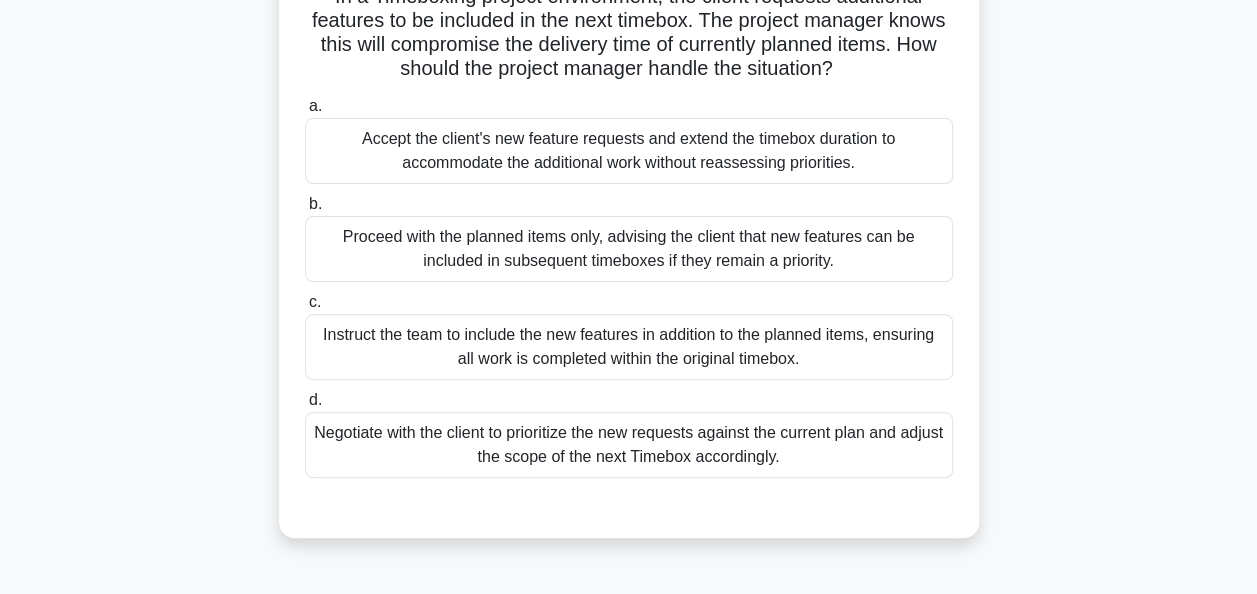 click on "Negotiate with the client to prioritize the new requests against the current plan and adjust the scope of the next Timebox accordingly." at bounding box center [629, 445] 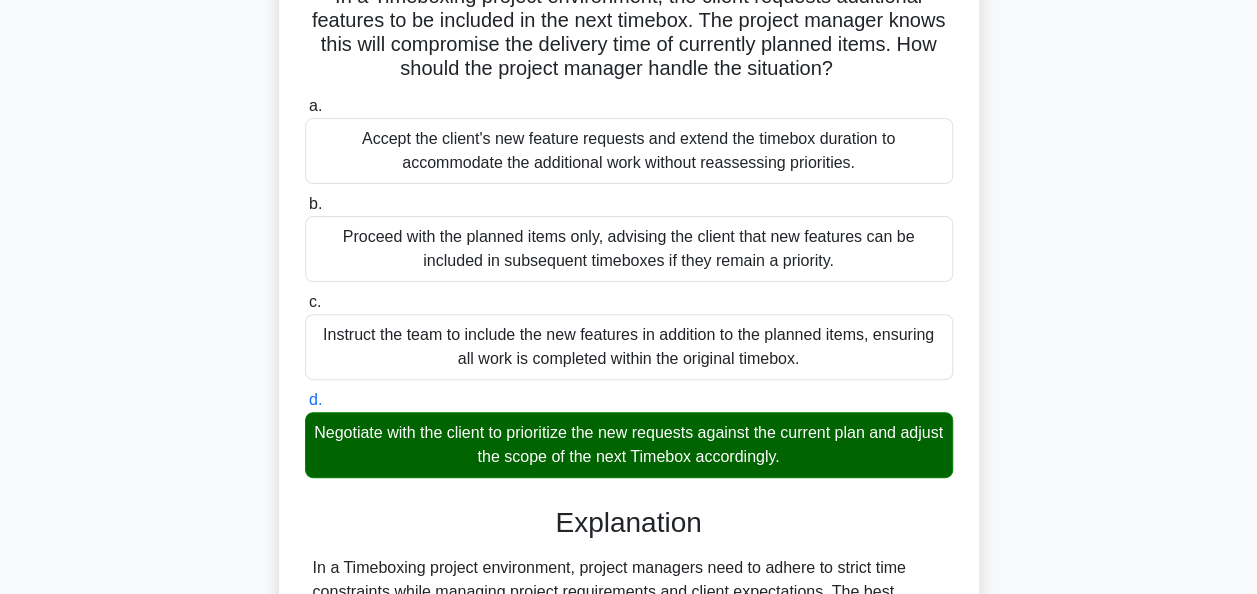 scroll, scrollTop: 684, scrollLeft: 0, axis: vertical 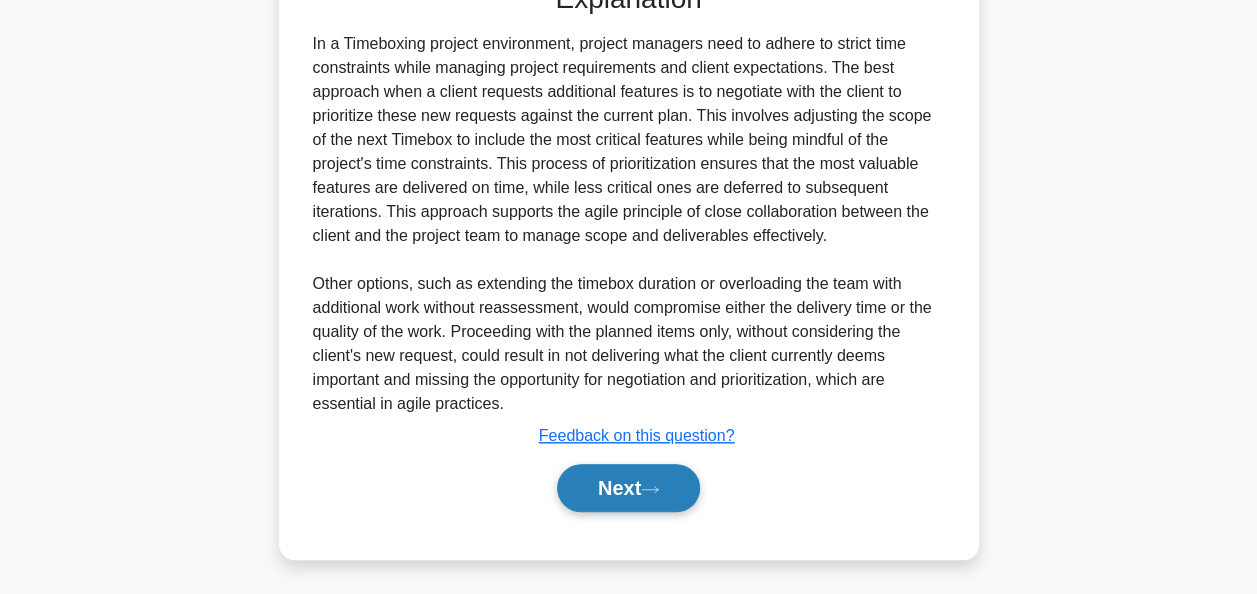 click on "Next" at bounding box center (628, 488) 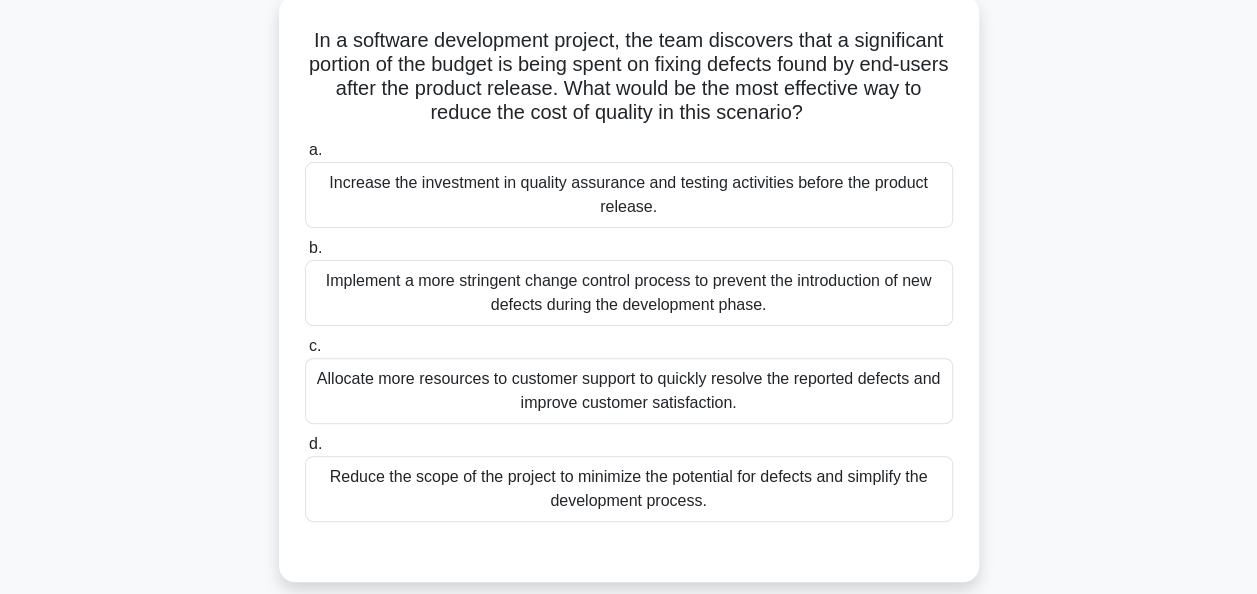 scroll, scrollTop: 120, scrollLeft: 0, axis: vertical 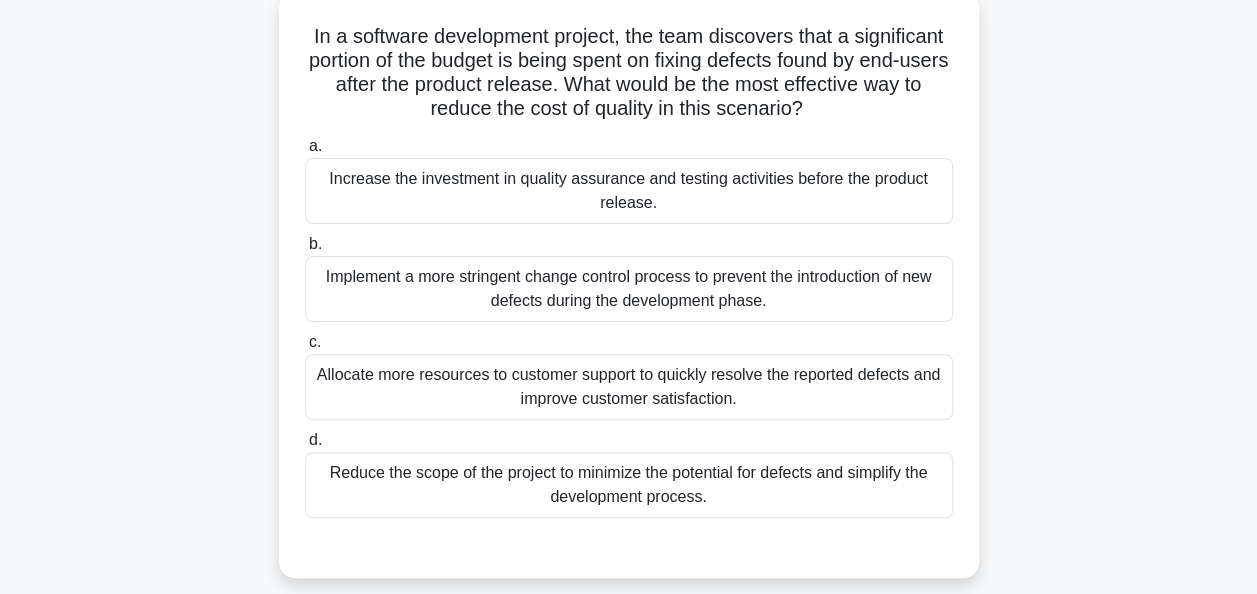 click on "Increase the investment in quality assurance and testing activities before the product release." at bounding box center (629, 191) 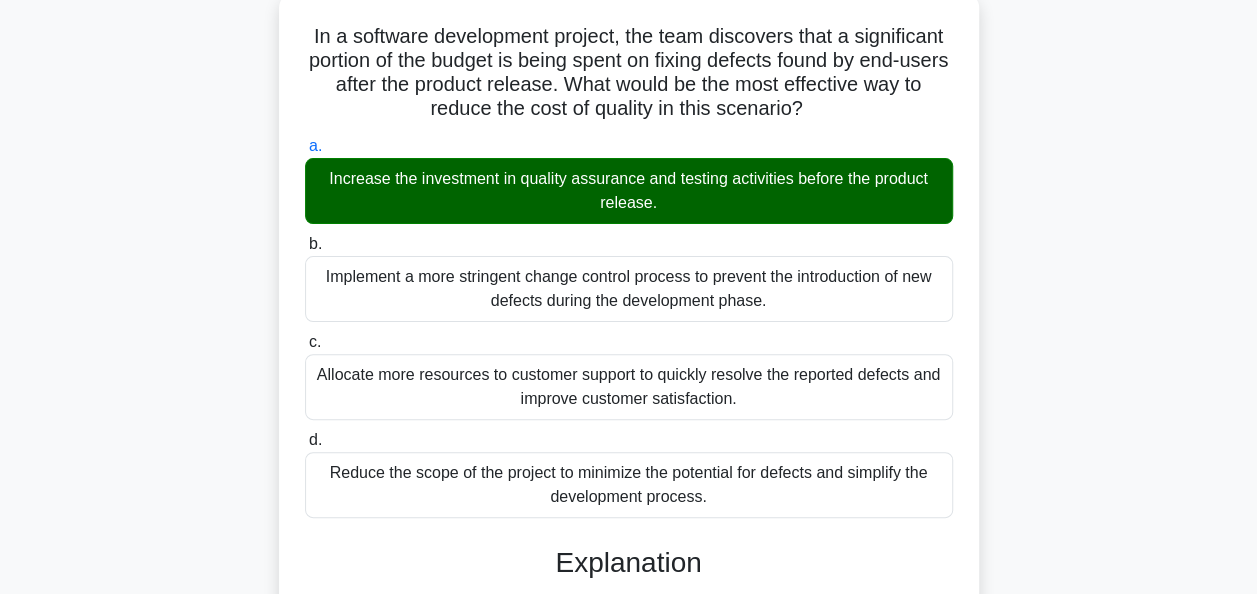 scroll, scrollTop: 684, scrollLeft: 0, axis: vertical 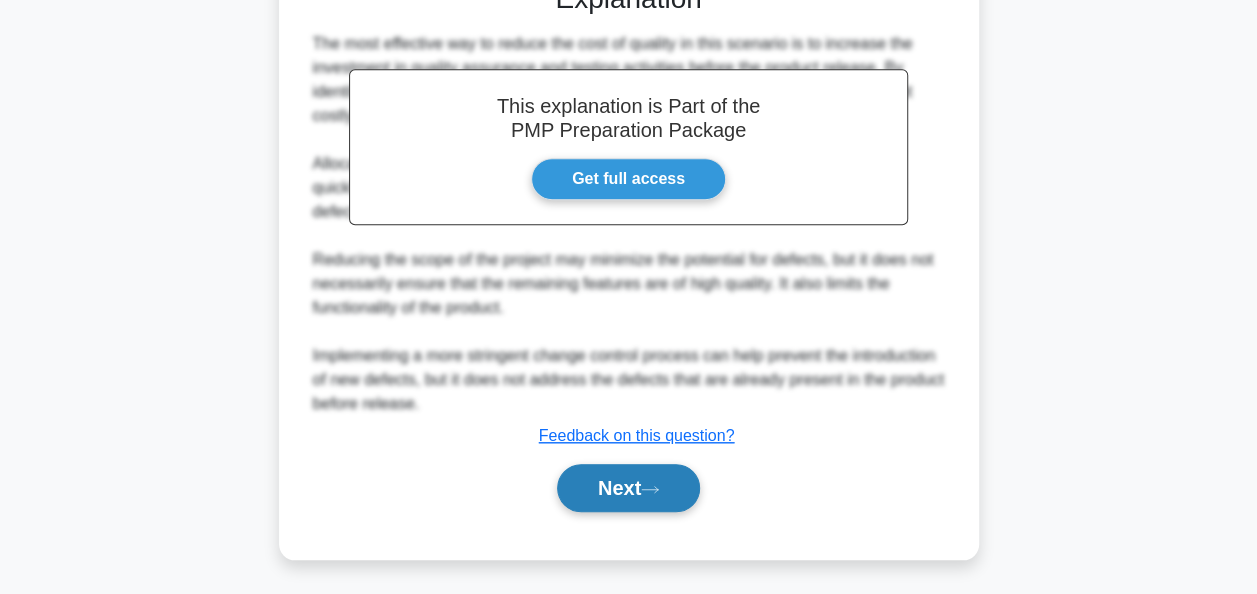click on "Next" at bounding box center (628, 488) 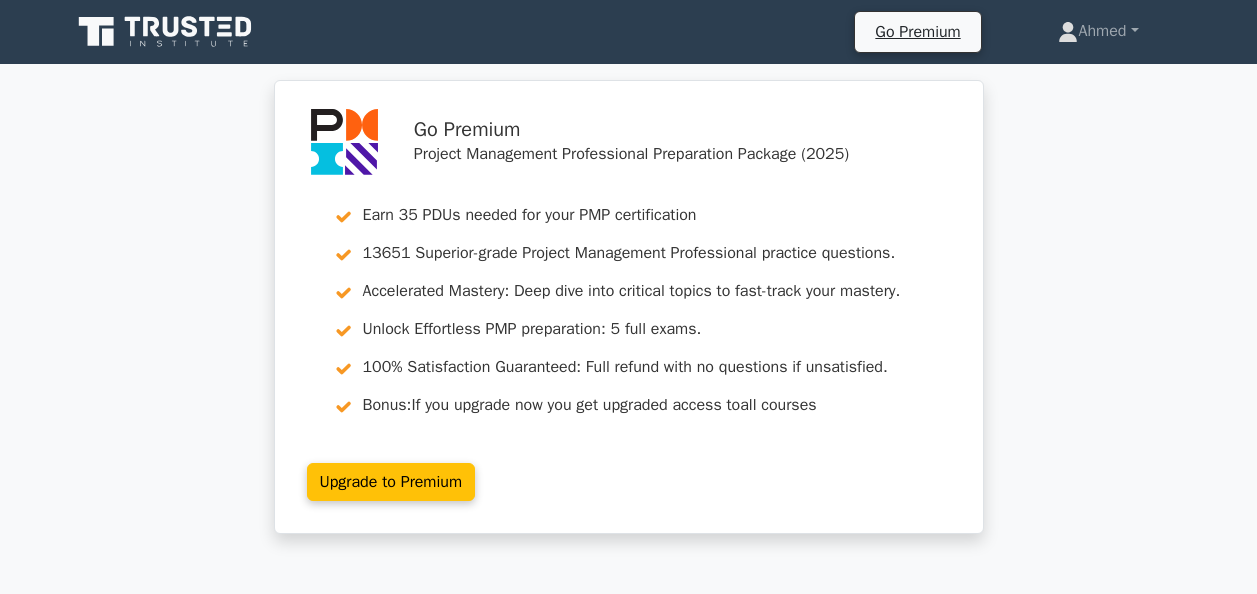 scroll, scrollTop: 0, scrollLeft: 0, axis: both 